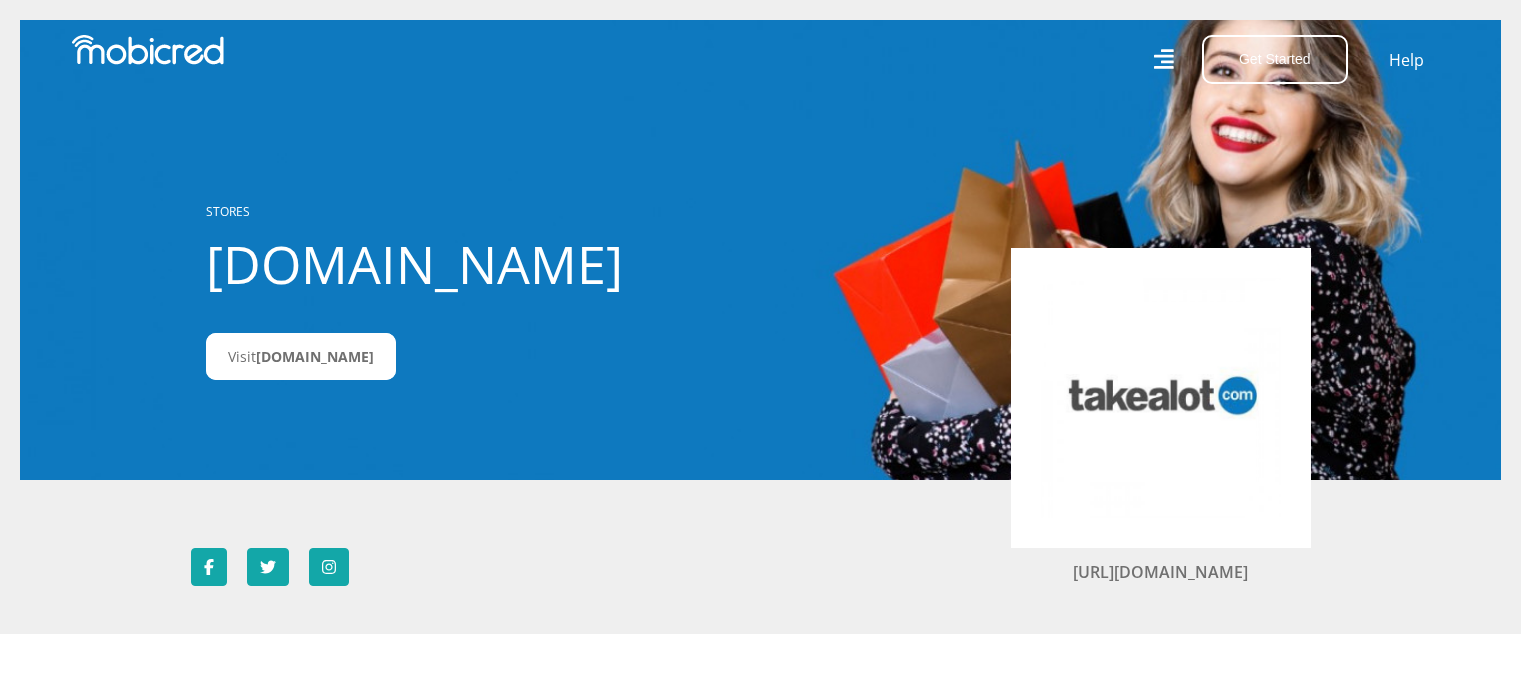 scroll, scrollTop: 0, scrollLeft: 0, axis: both 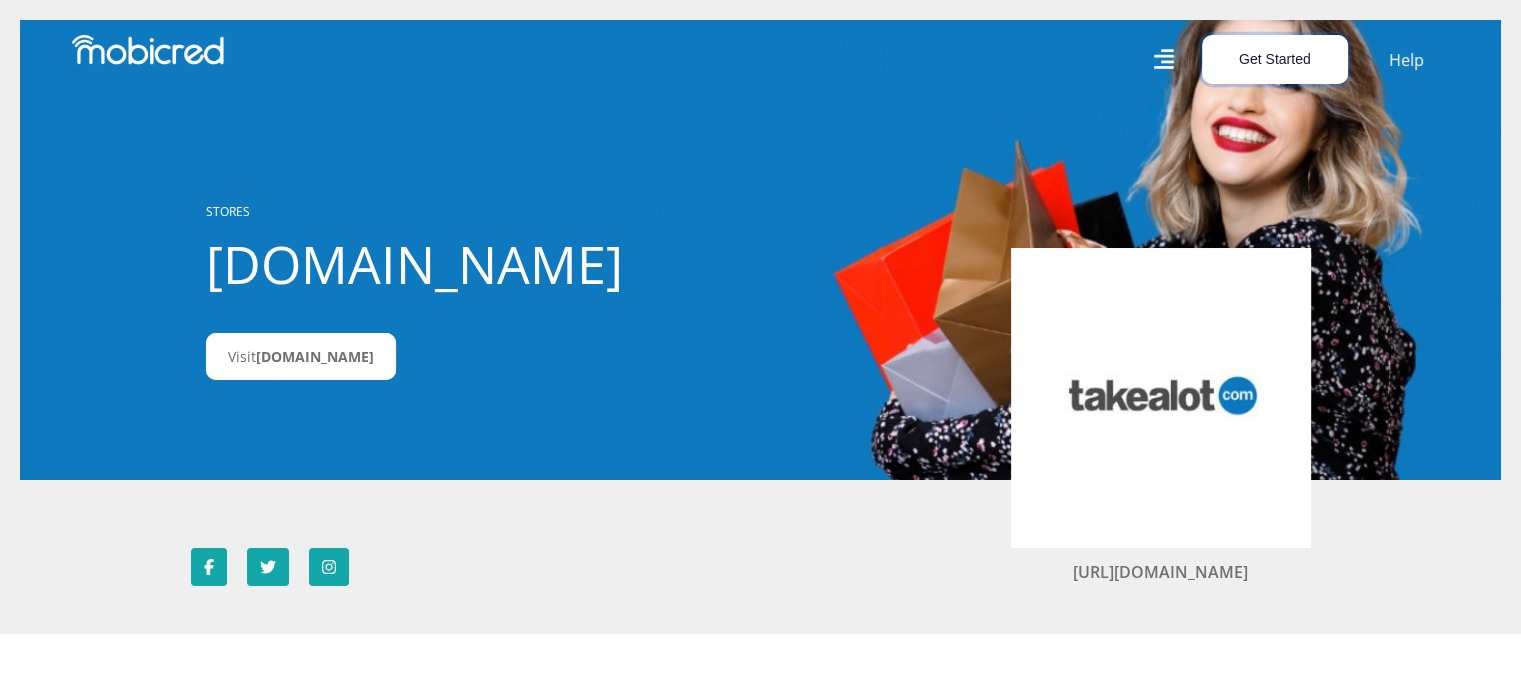 click on "Get Started" at bounding box center [1275, 59] 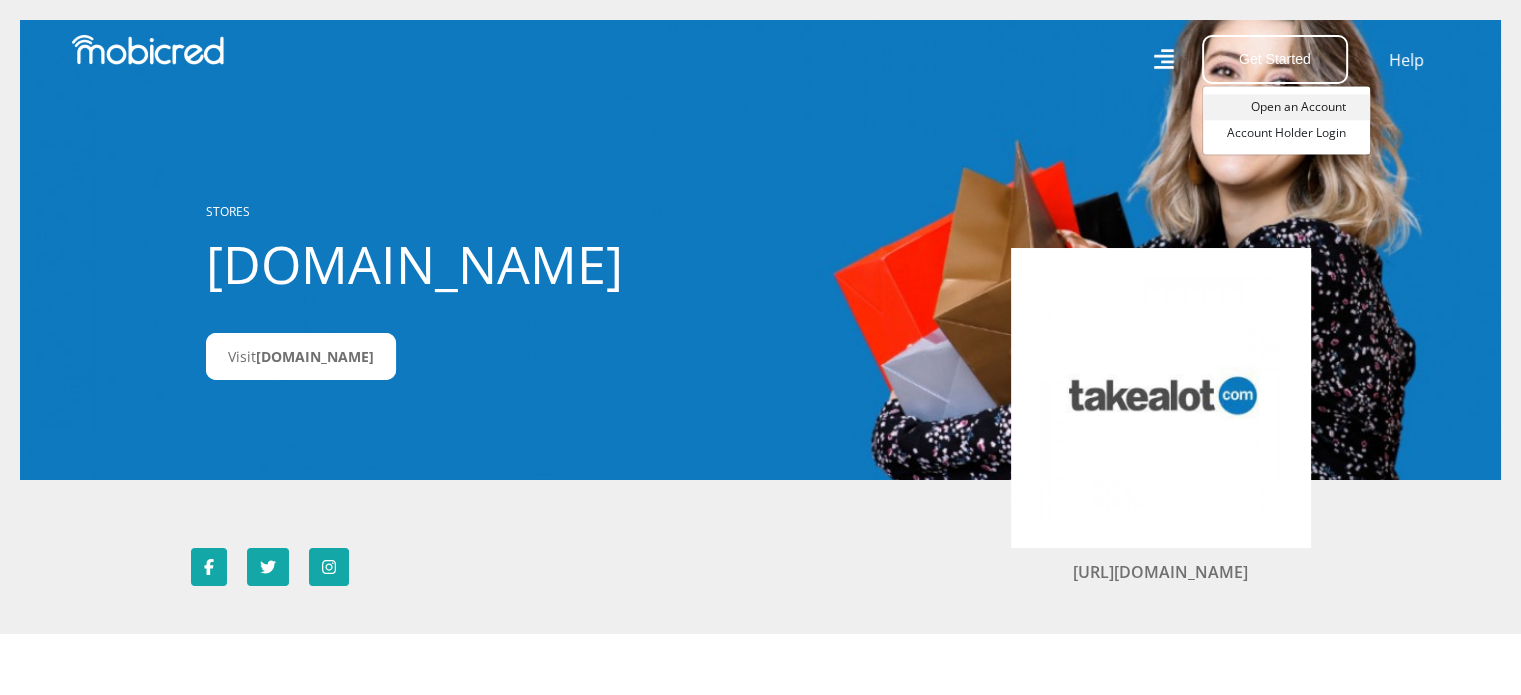 click on "Open an Account" at bounding box center (1286, 107) 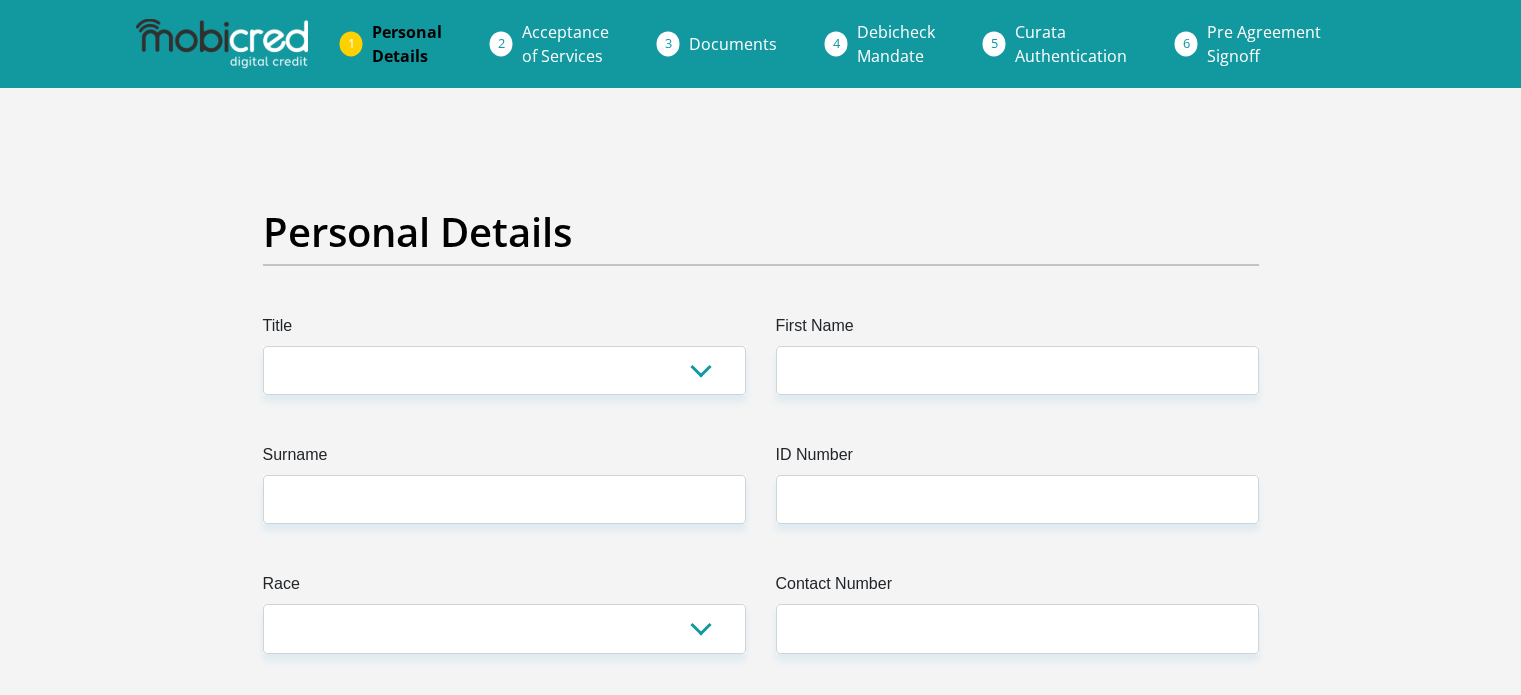 scroll, scrollTop: 0, scrollLeft: 0, axis: both 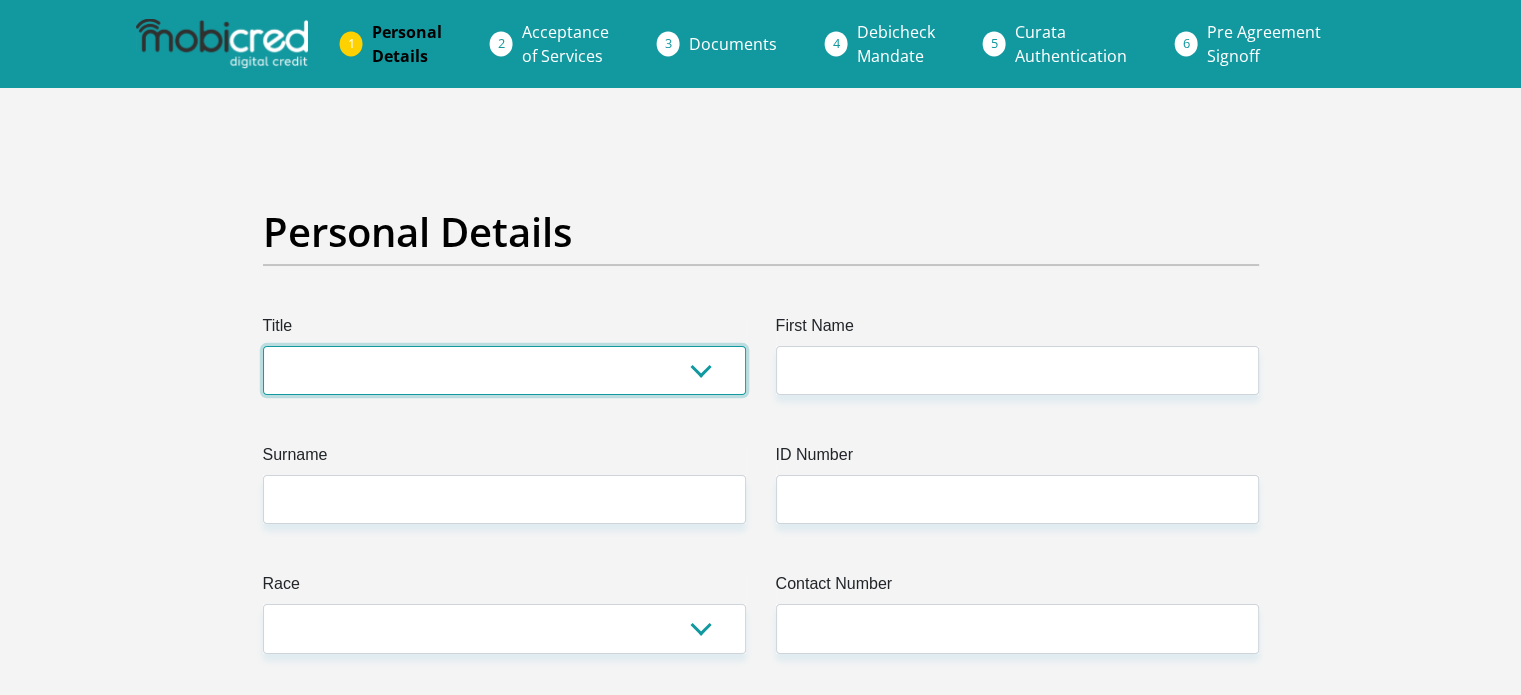 click on "Mr
Ms
Mrs
Dr
Other" at bounding box center [504, 370] 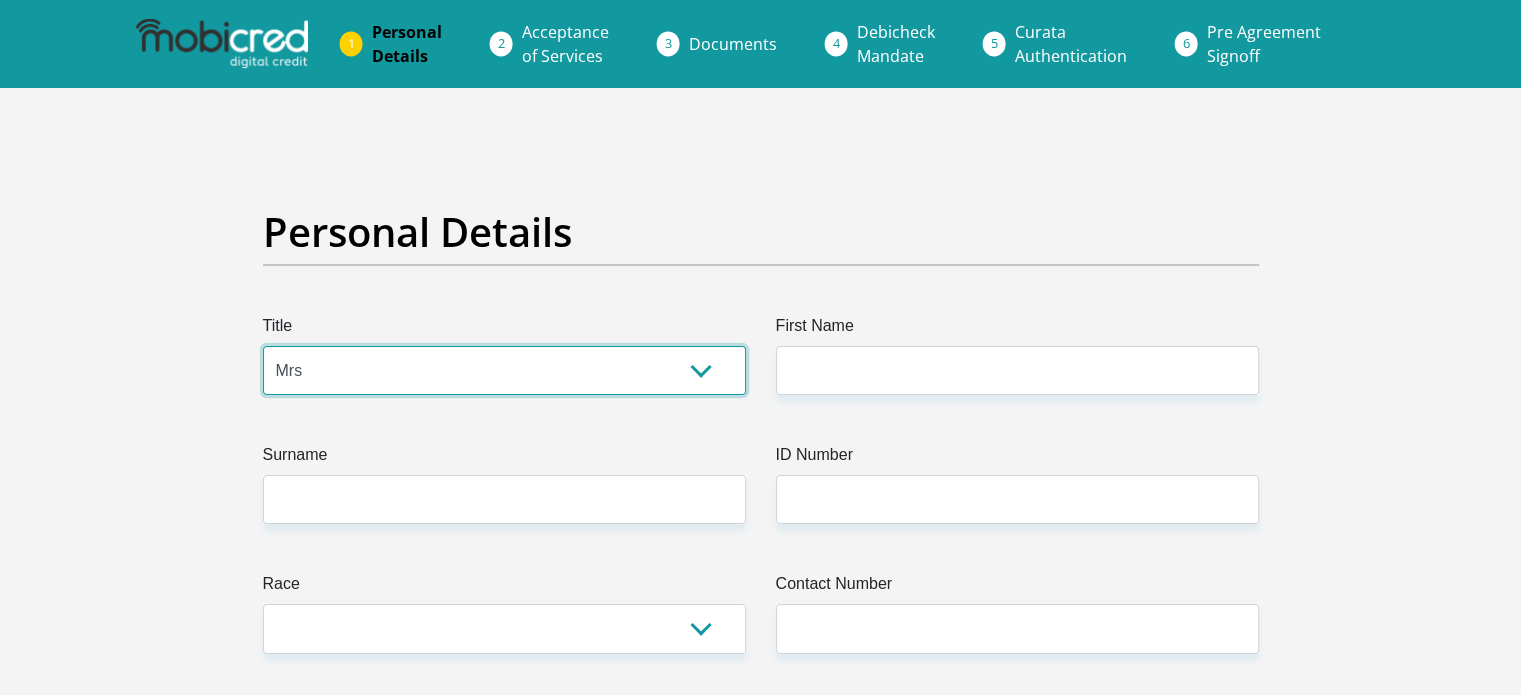 click on "Mr
Ms
Mrs
Dr
Other" at bounding box center [504, 370] 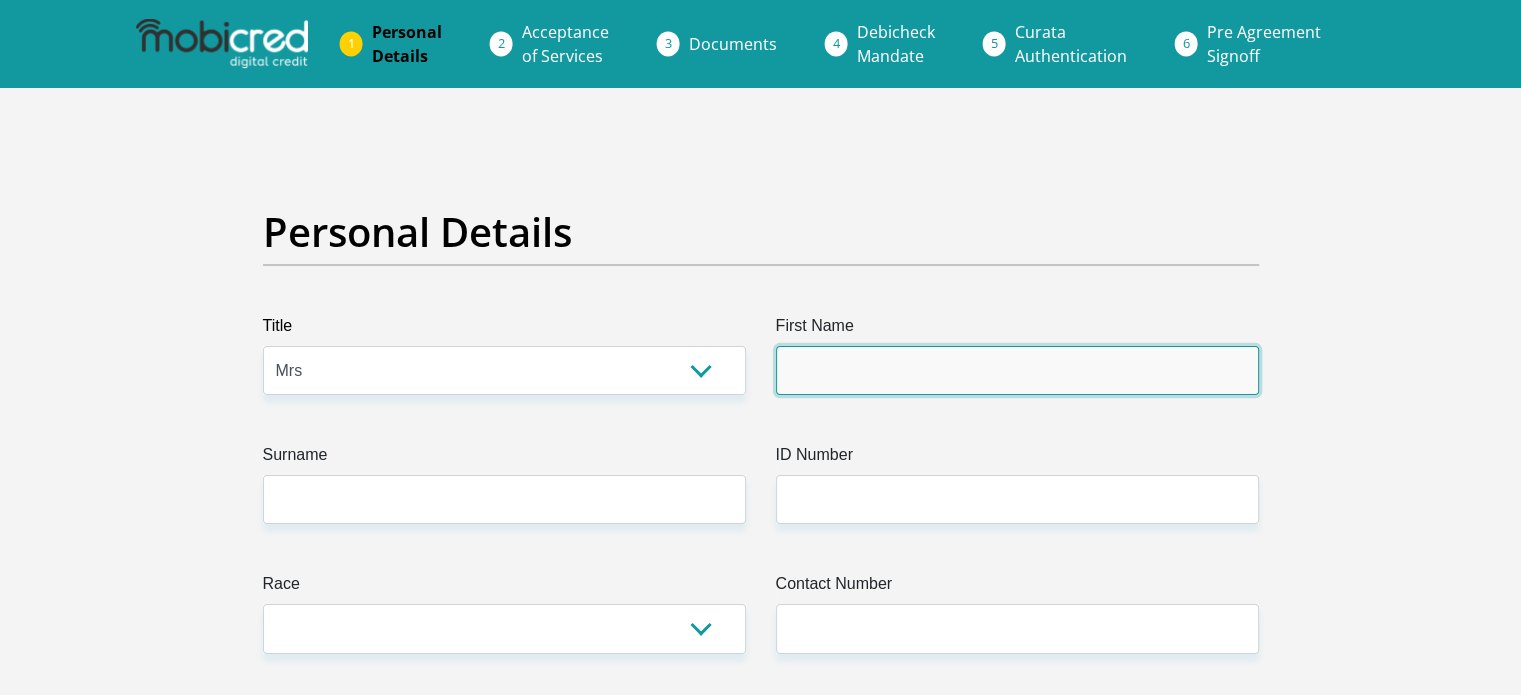 click on "First Name" at bounding box center (1017, 370) 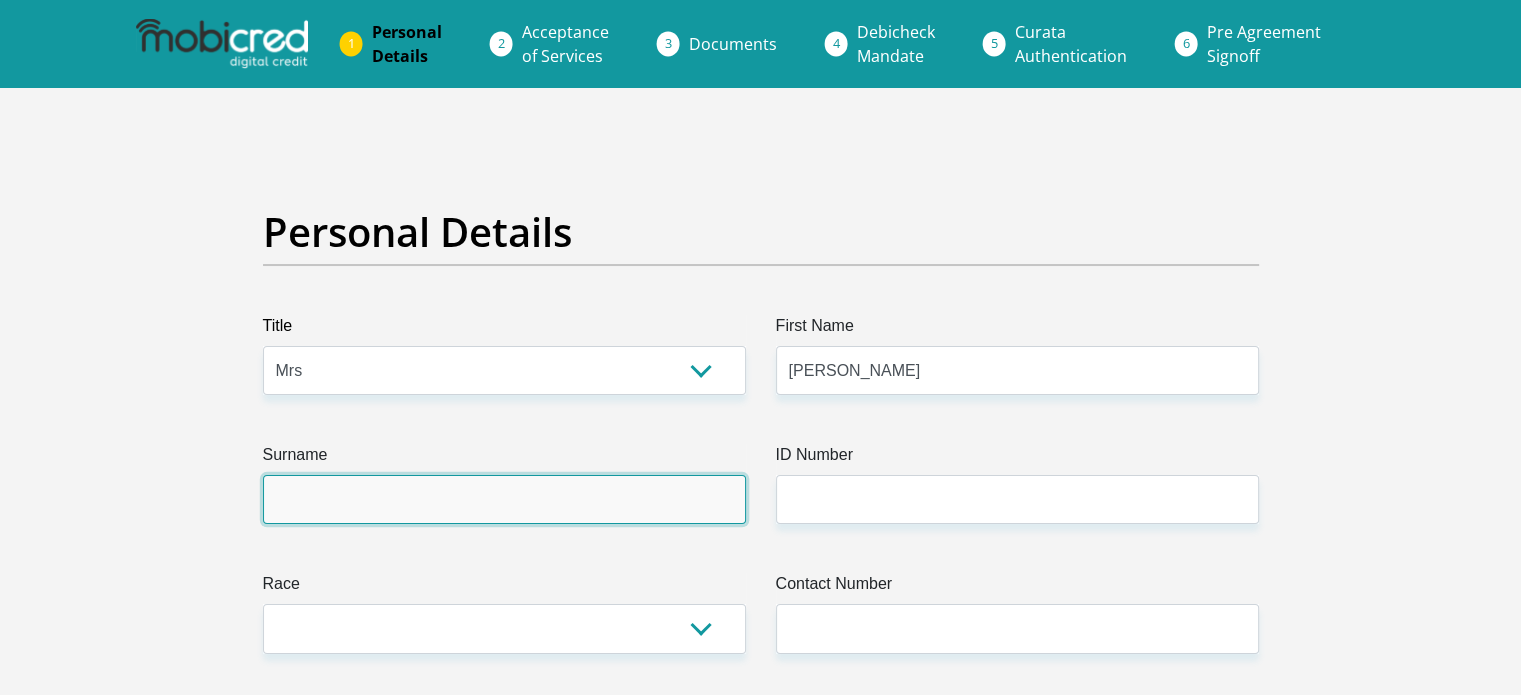 type on "Arnolds" 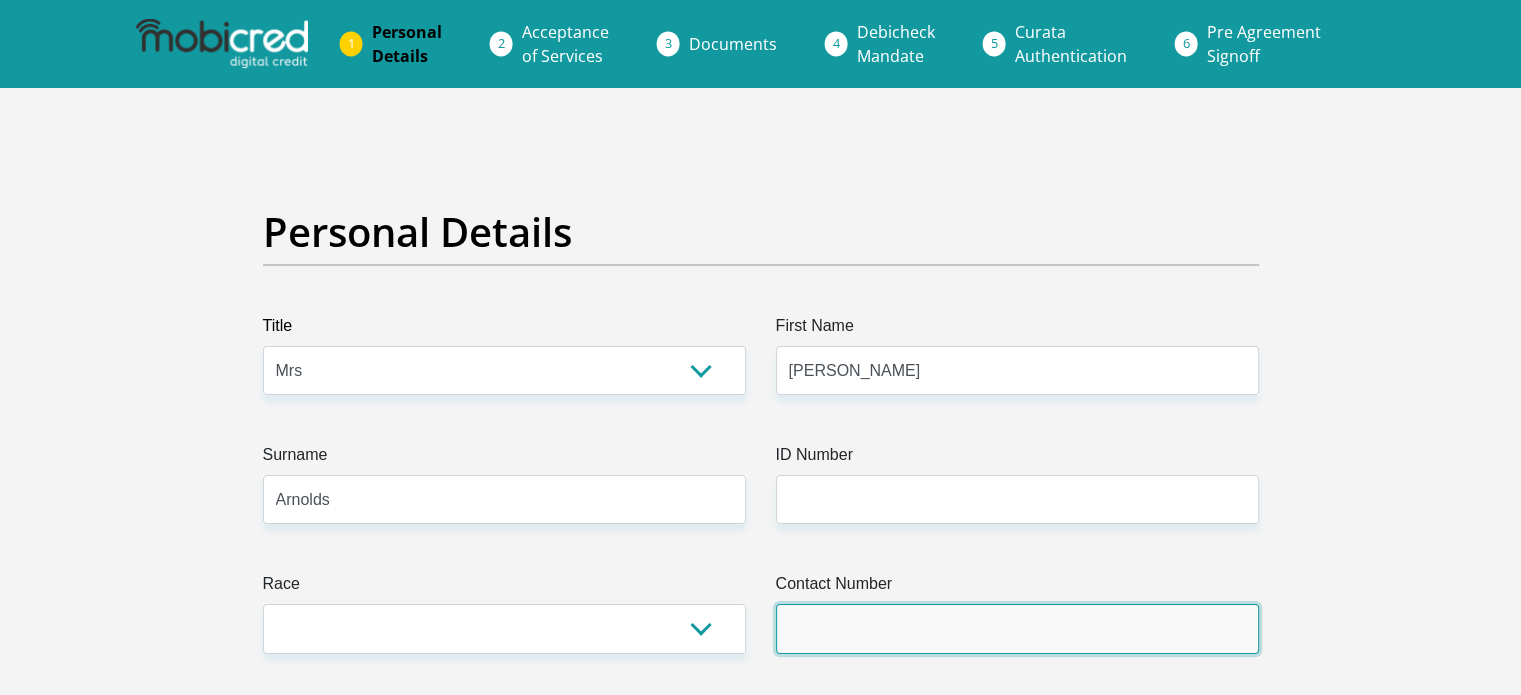 type on "0825571905" 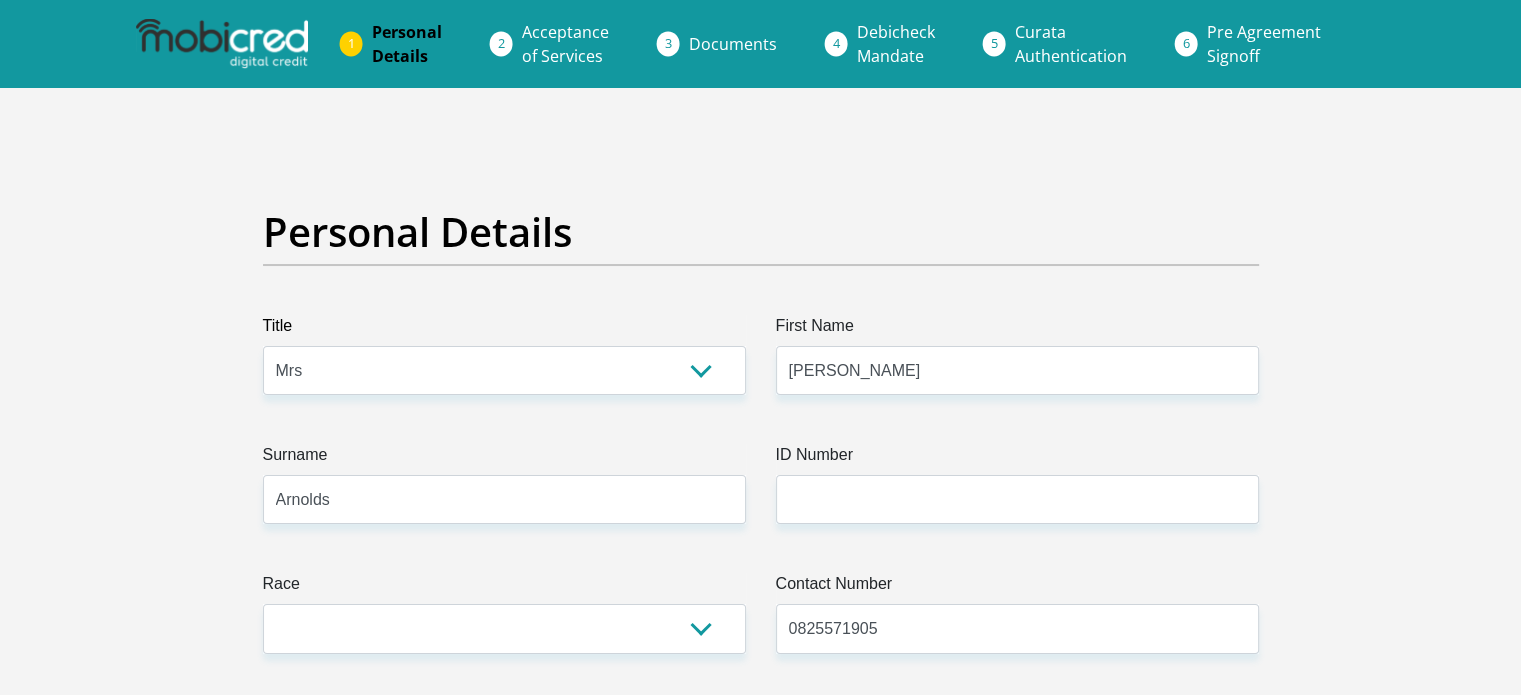 select on "ZAF" 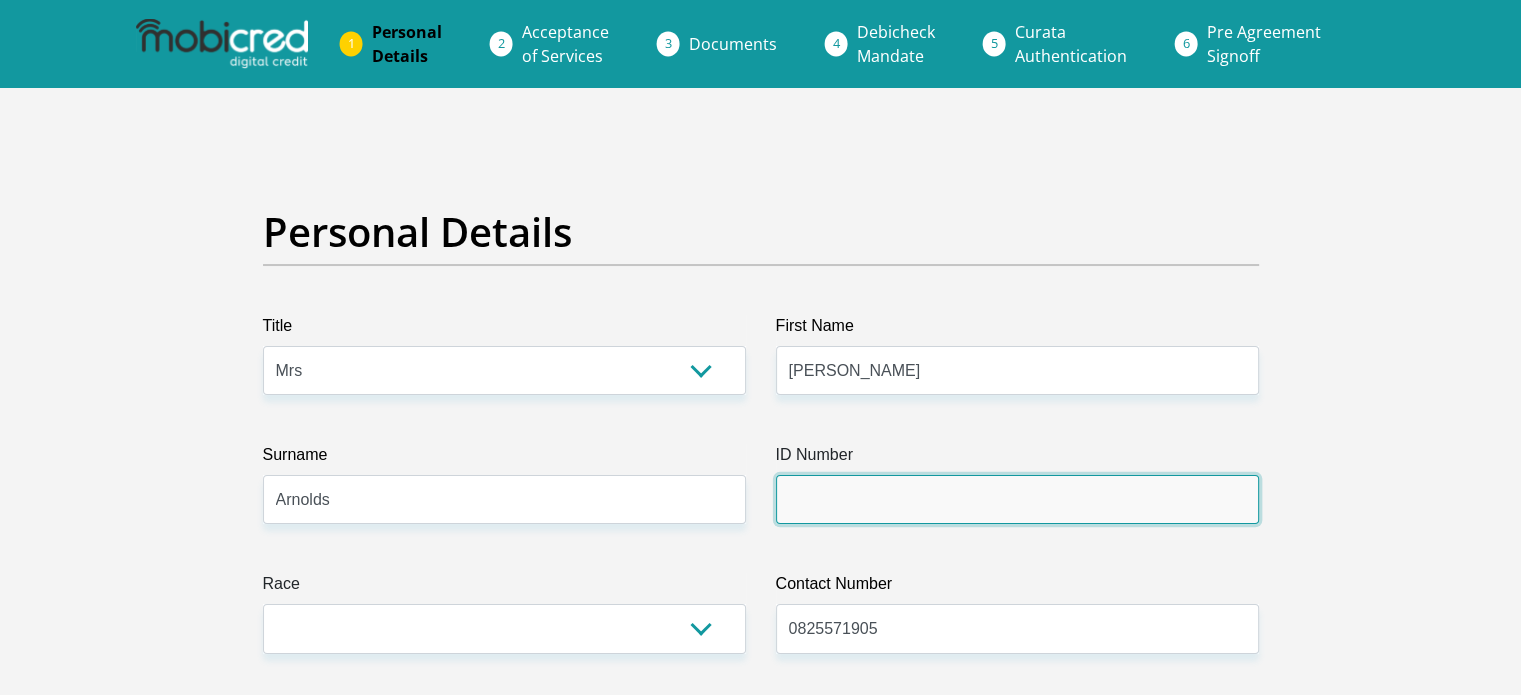 click on "ID Number" at bounding box center (1017, 499) 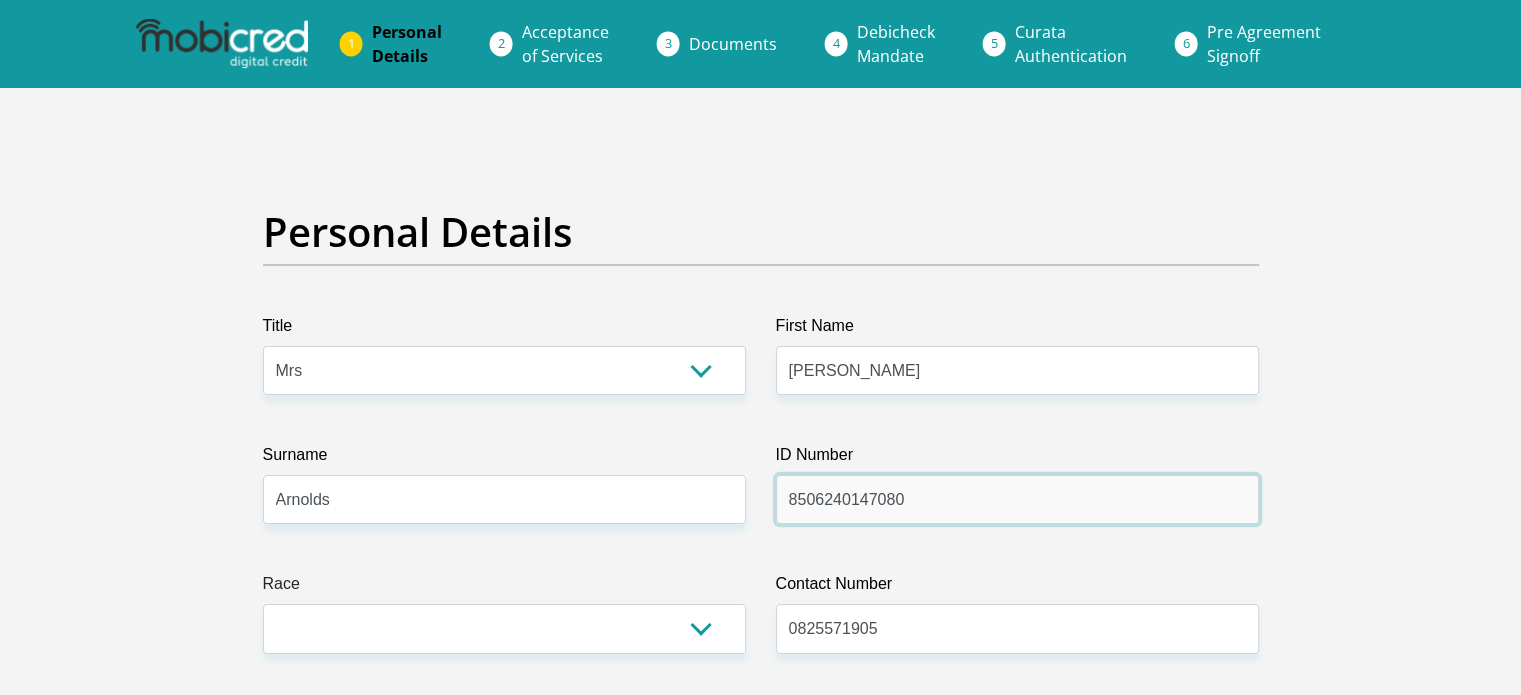 type on "8506240147080" 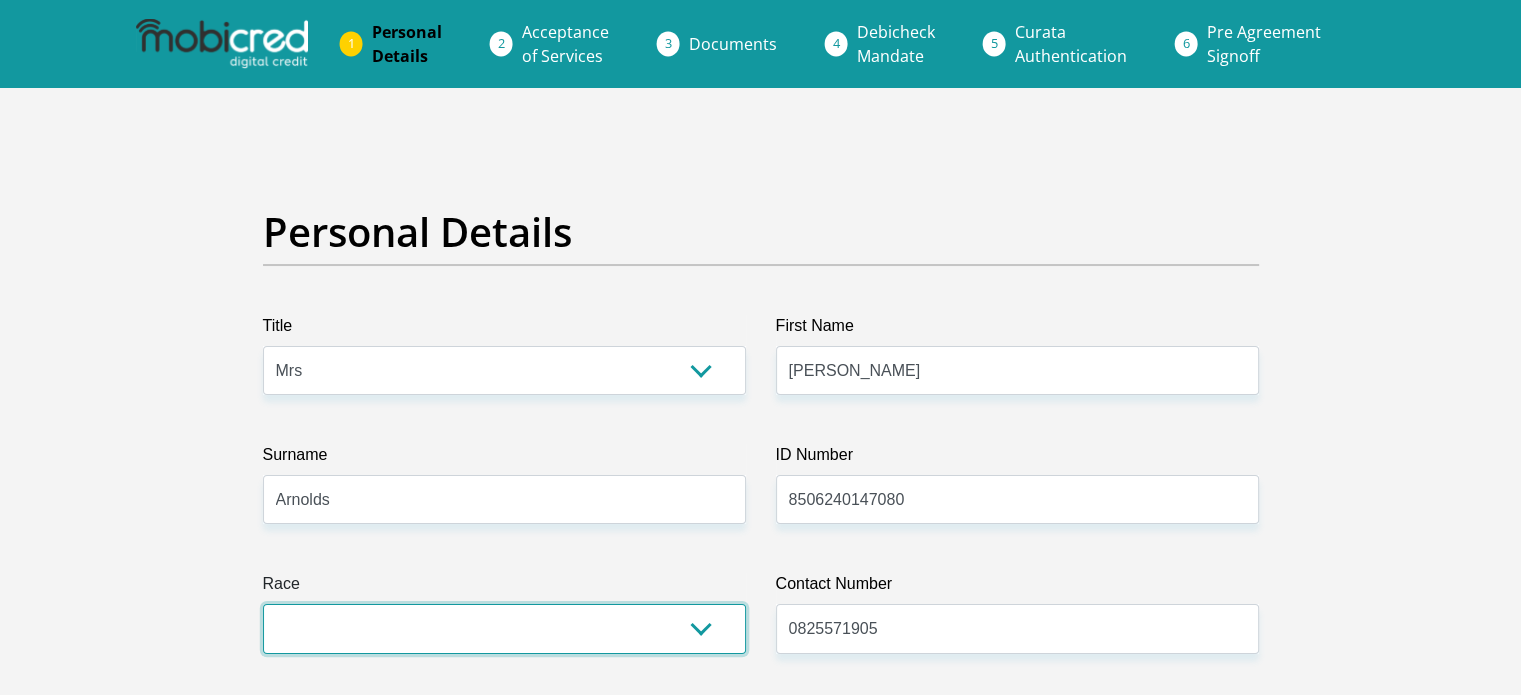 click on "Black
Coloured
Indian
White
Other" at bounding box center (504, 628) 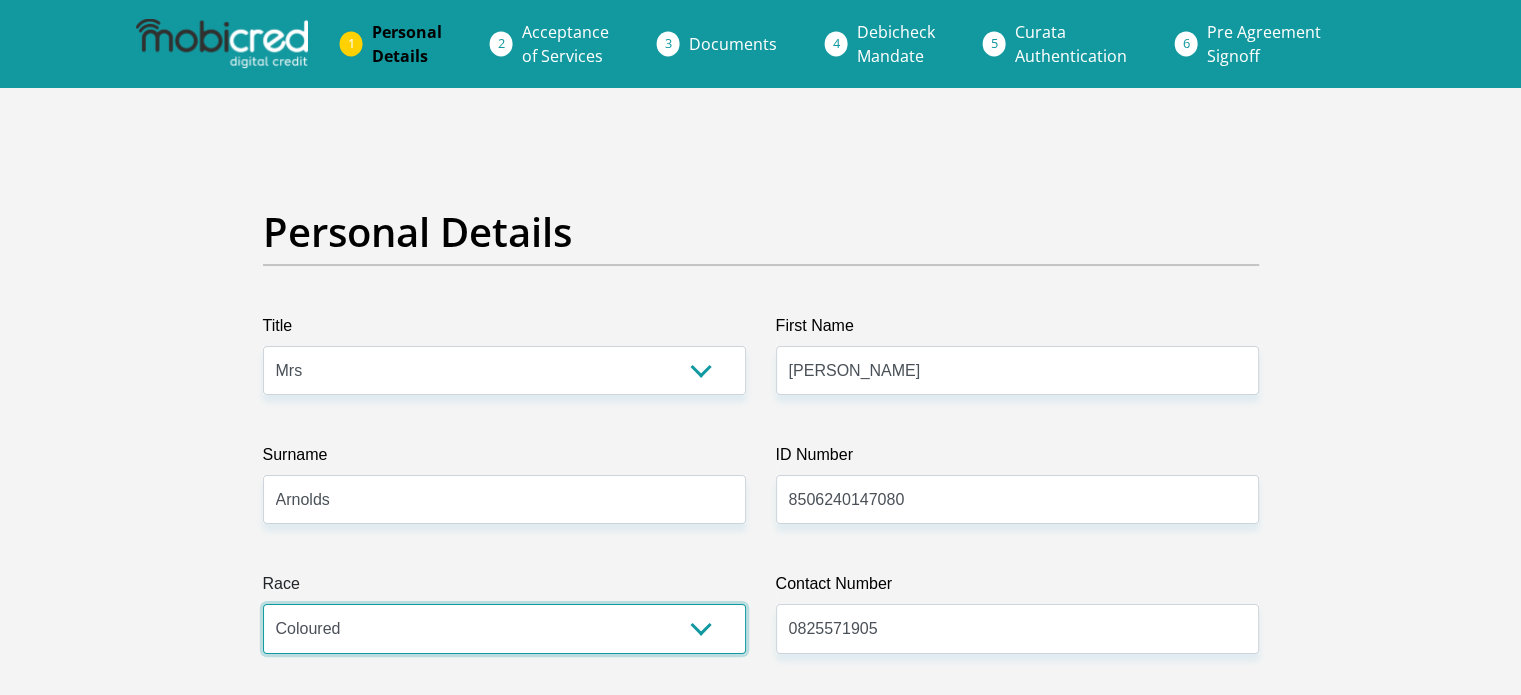 click on "Black
Coloured
Indian
White
Other" at bounding box center (504, 628) 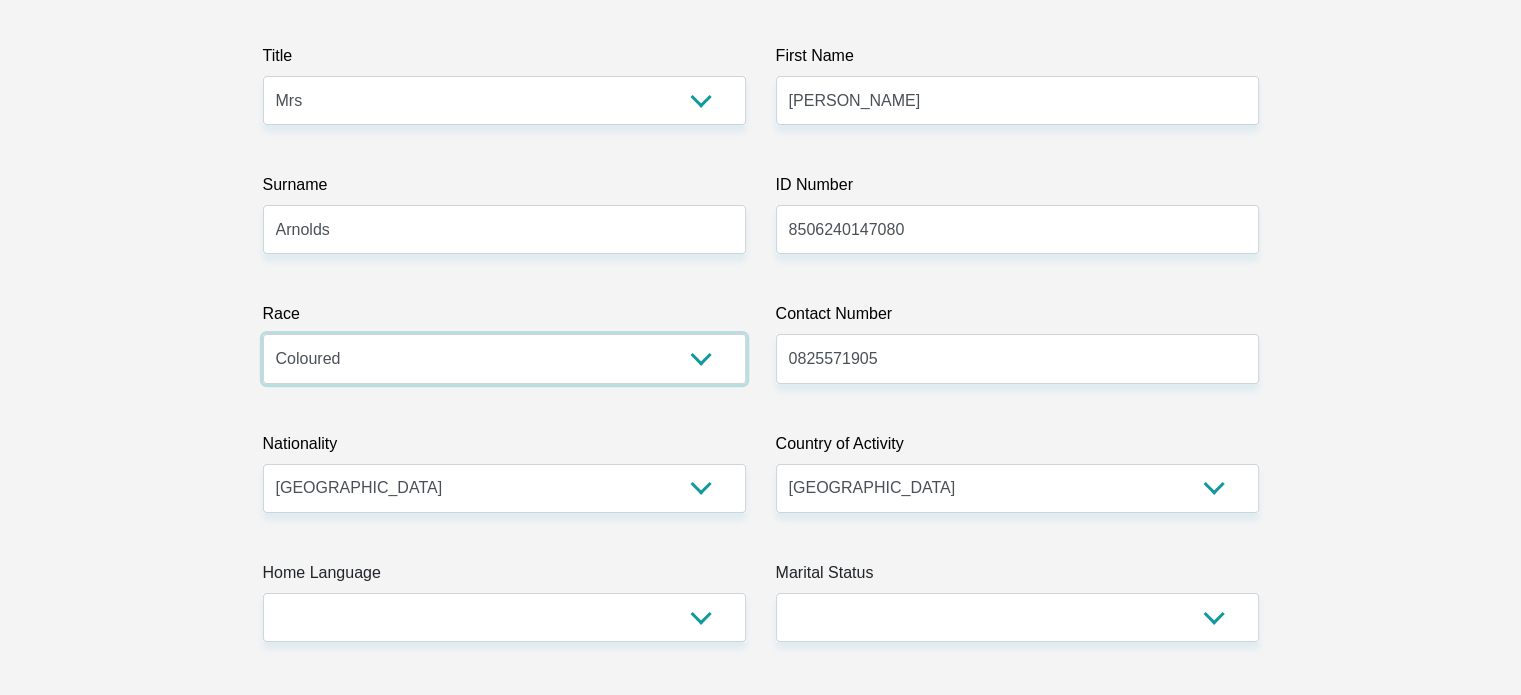 scroll, scrollTop: 300, scrollLeft: 0, axis: vertical 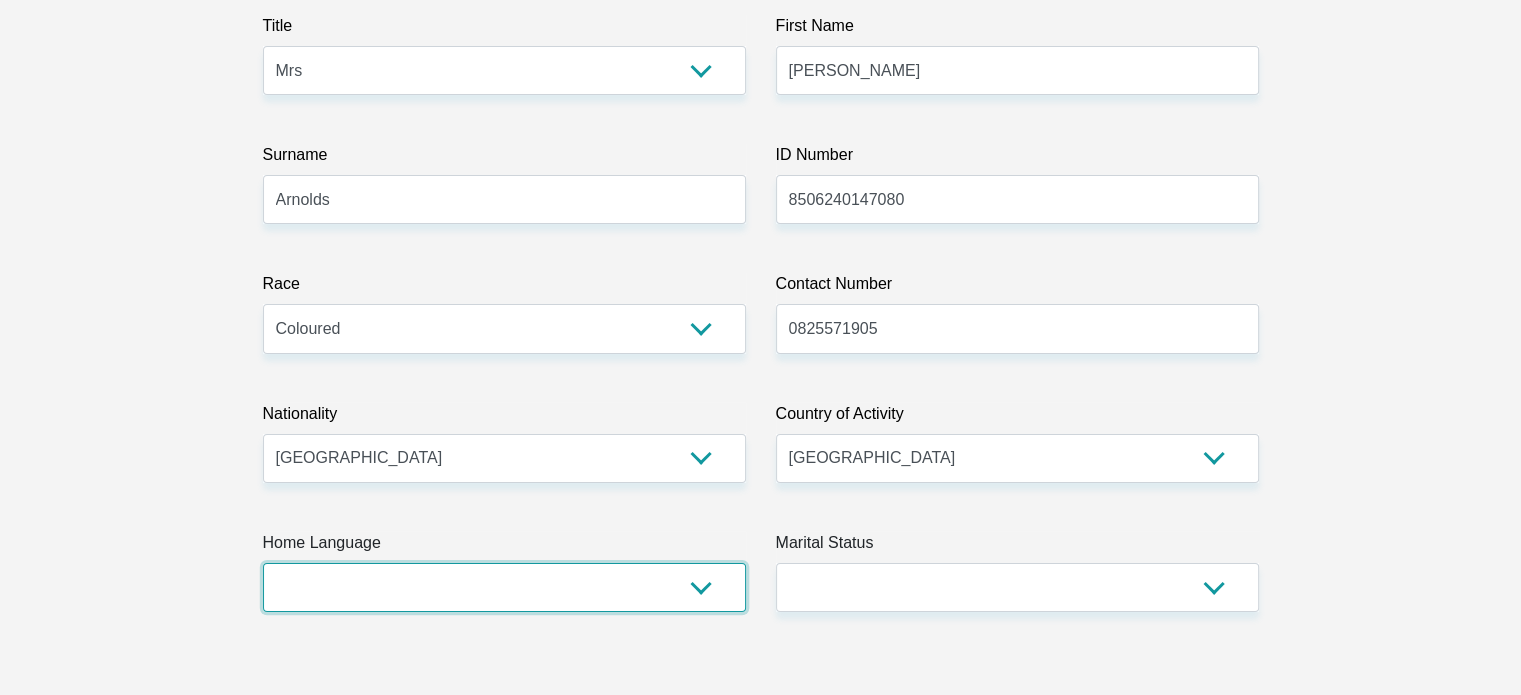 click on "Afrikaans
English
Sepedi
South Ndebele
Southern Sotho
Swati
Tsonga
Tswana
Venda
Xhosa
Zulu
Other" at bounding box center (504, 587) 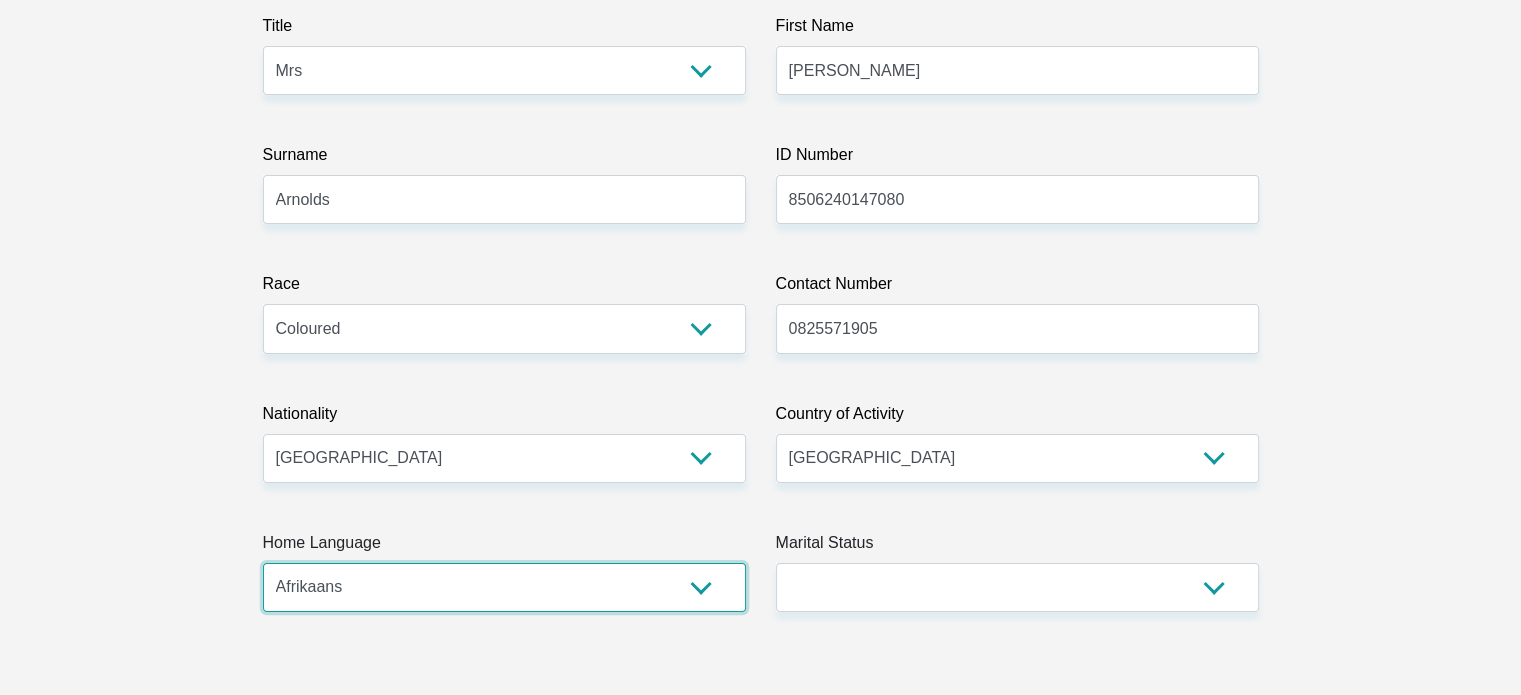 click on "Afrikaans
English
Sepedi
South Ndebele
Southern Sotho
Swati
Tsonga
Tswana
Venda
Xhosa
Zulu
Other" at bounding box center (504, 587) 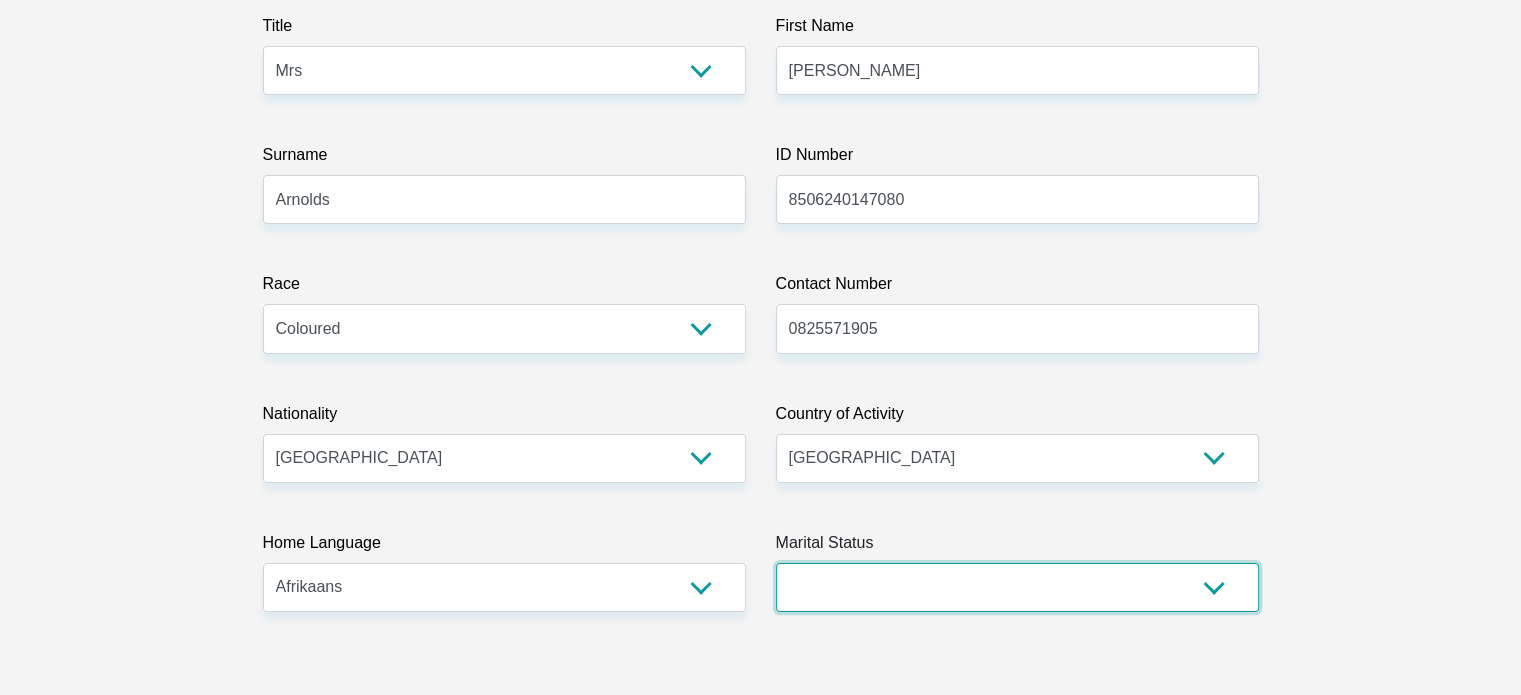 click on "Married ANC
Single
Divorced
Widowed
Married COP or Customary Law" at bounding box center (1017, 587) 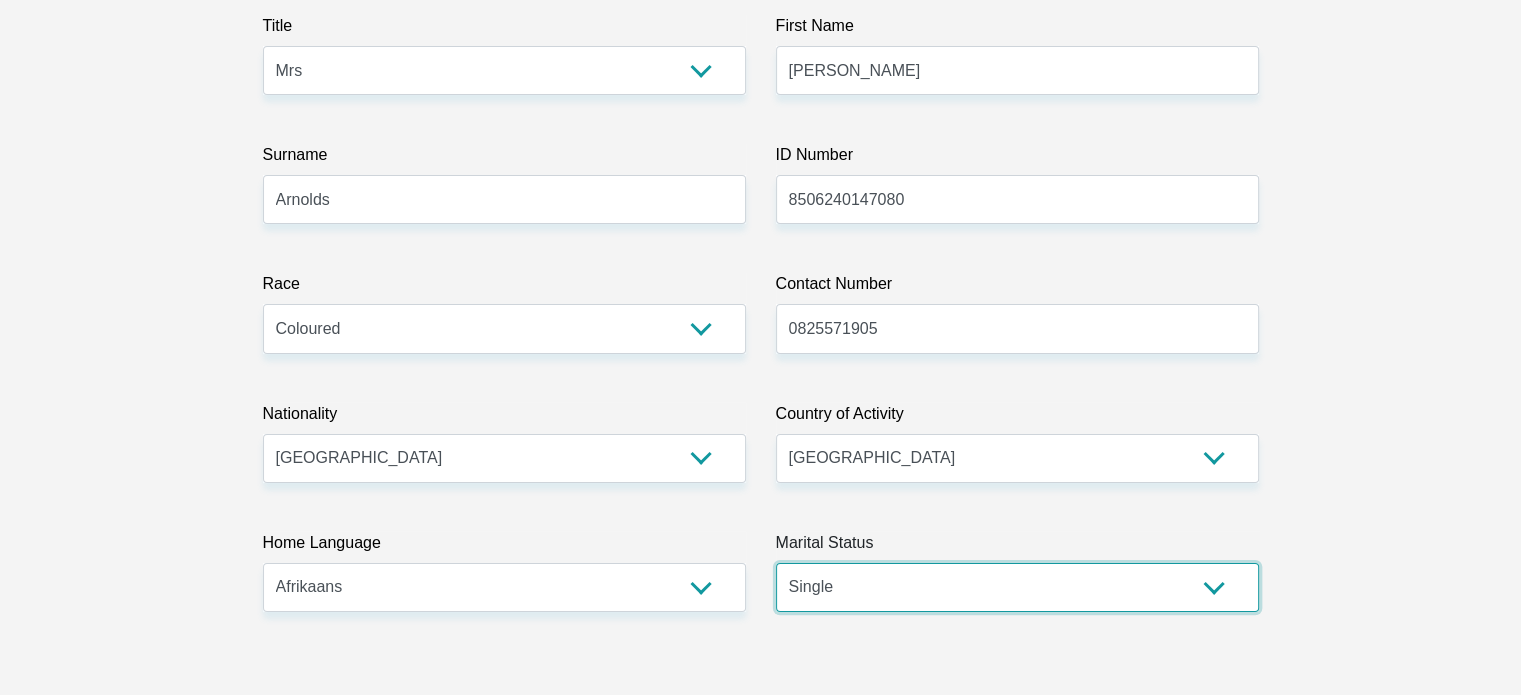 click on "Married ANC
Single
Divorced
Widowed
Married COP or Customary Law" at bounding box center (1017, 587) 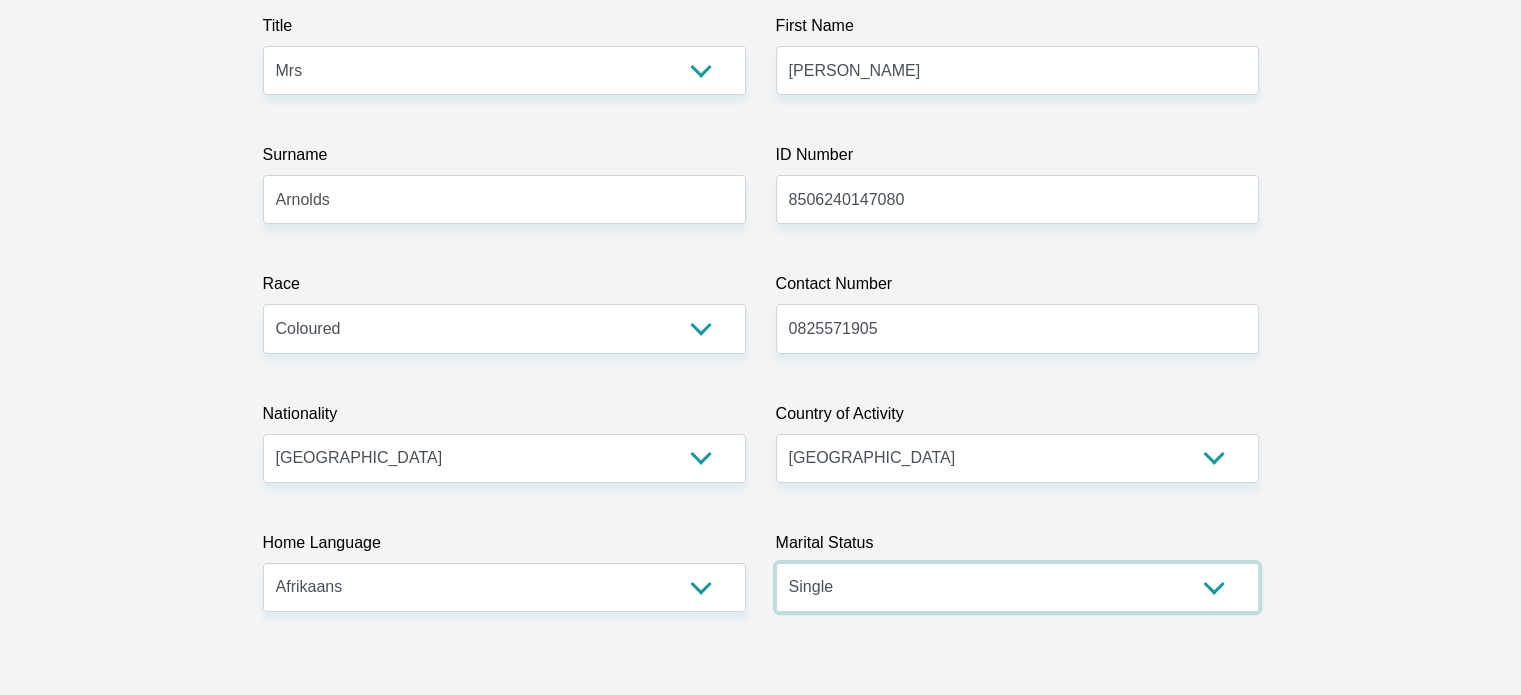 click on "Married ANC
Single
Divorced
Widowed
Married COP or Customary Law" at bounding box center [1017, 587] 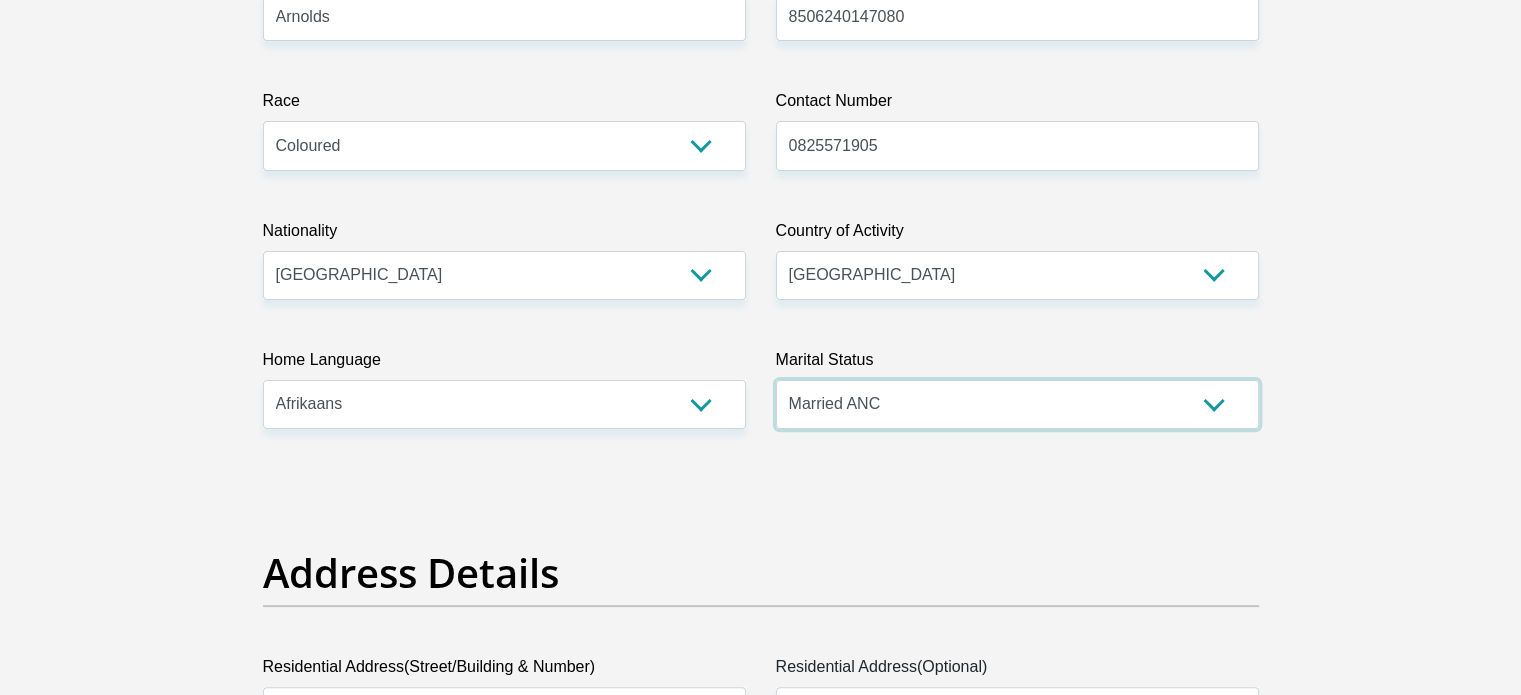 scroll, scrollTop: 493, scrollLeft: 0, axis: vertical 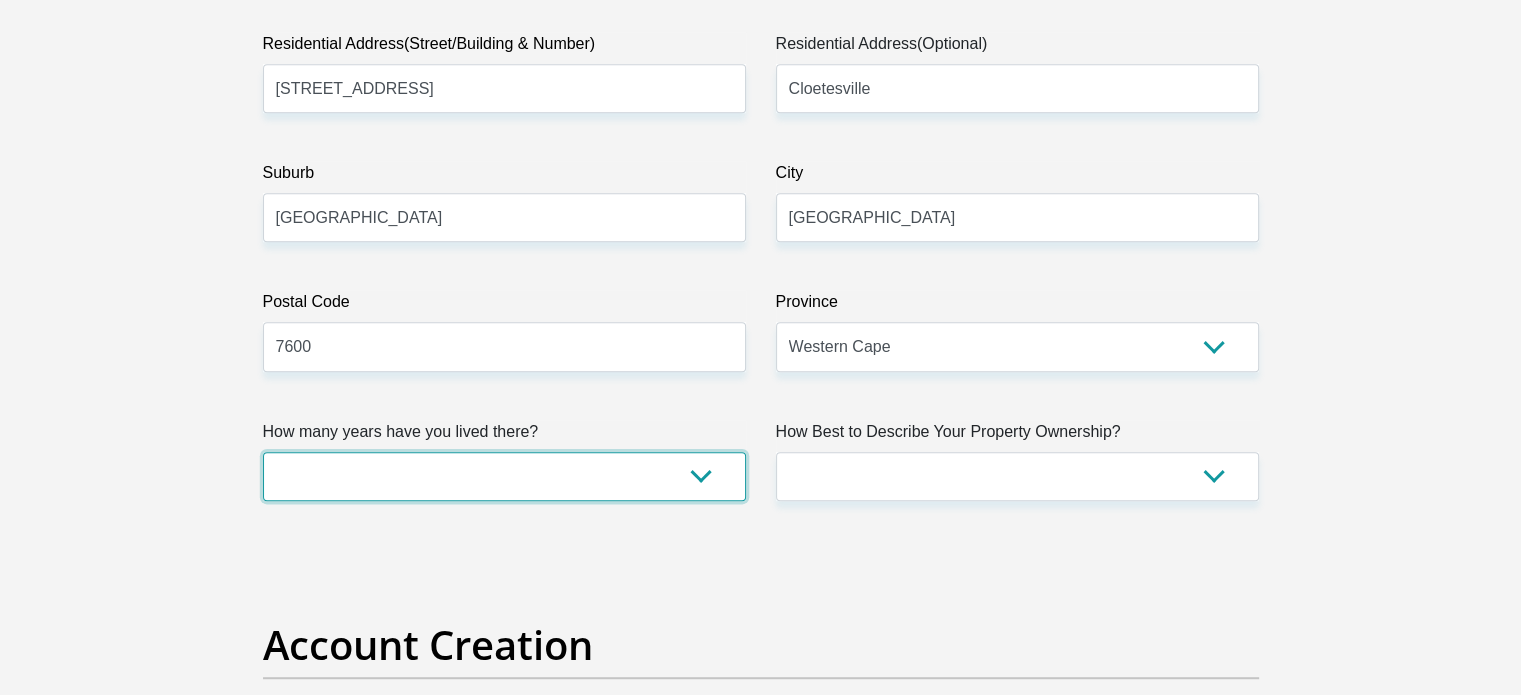 click on "less than 1 year
1-3 years
3-5 years
5+ years" at bounding box center (504, 476) 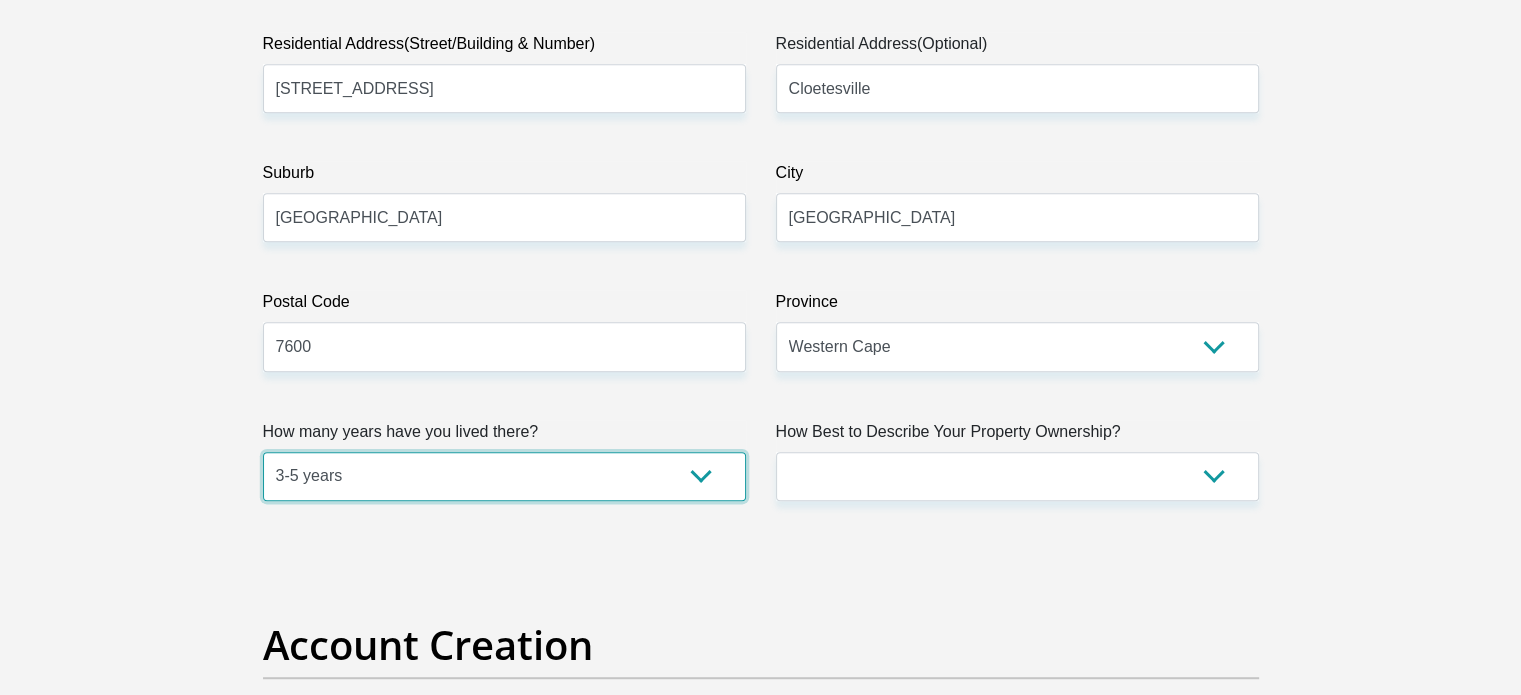 click on "less than 1 year
1-3 years
3-5 years
5+ years" at bounding box center [504, 476] 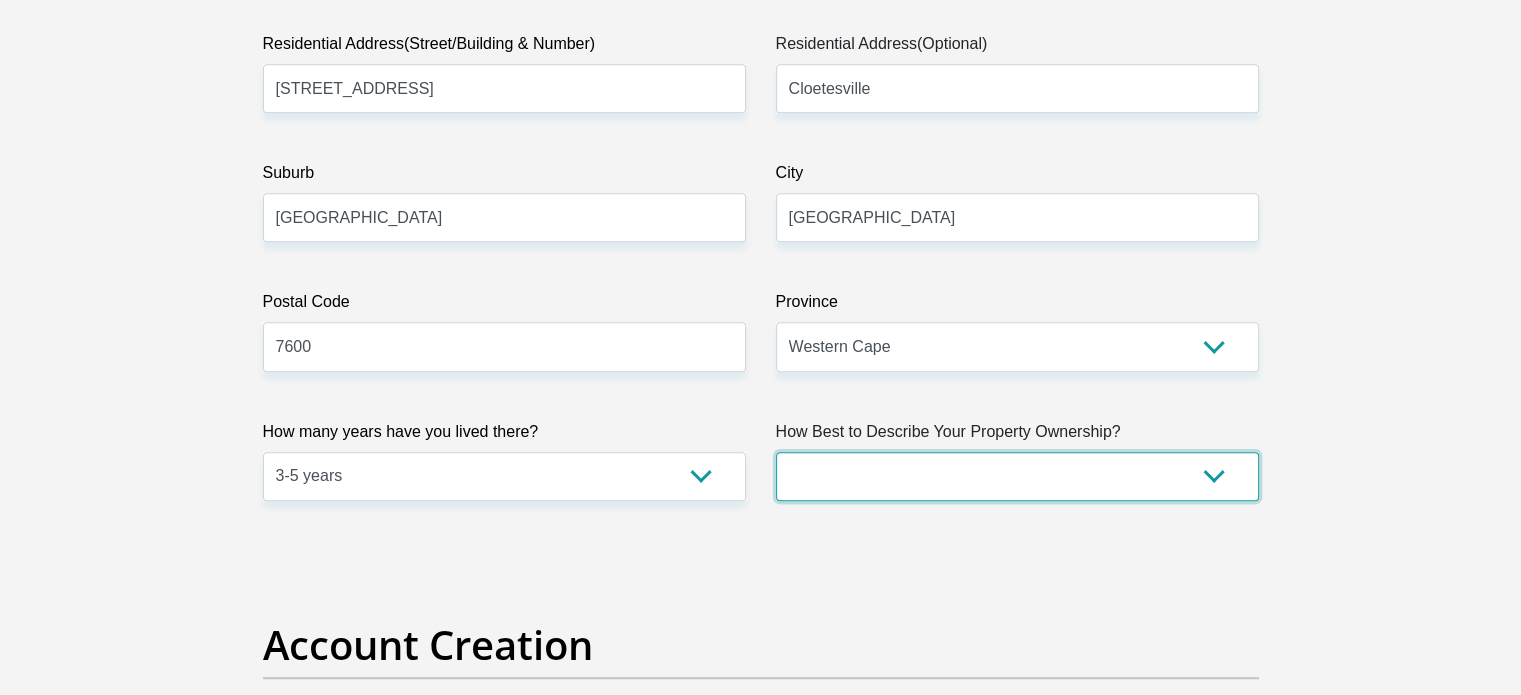 click on "Owned
Rented
Family Owned
Company Dwelling" at bounding box center (1017, 476) 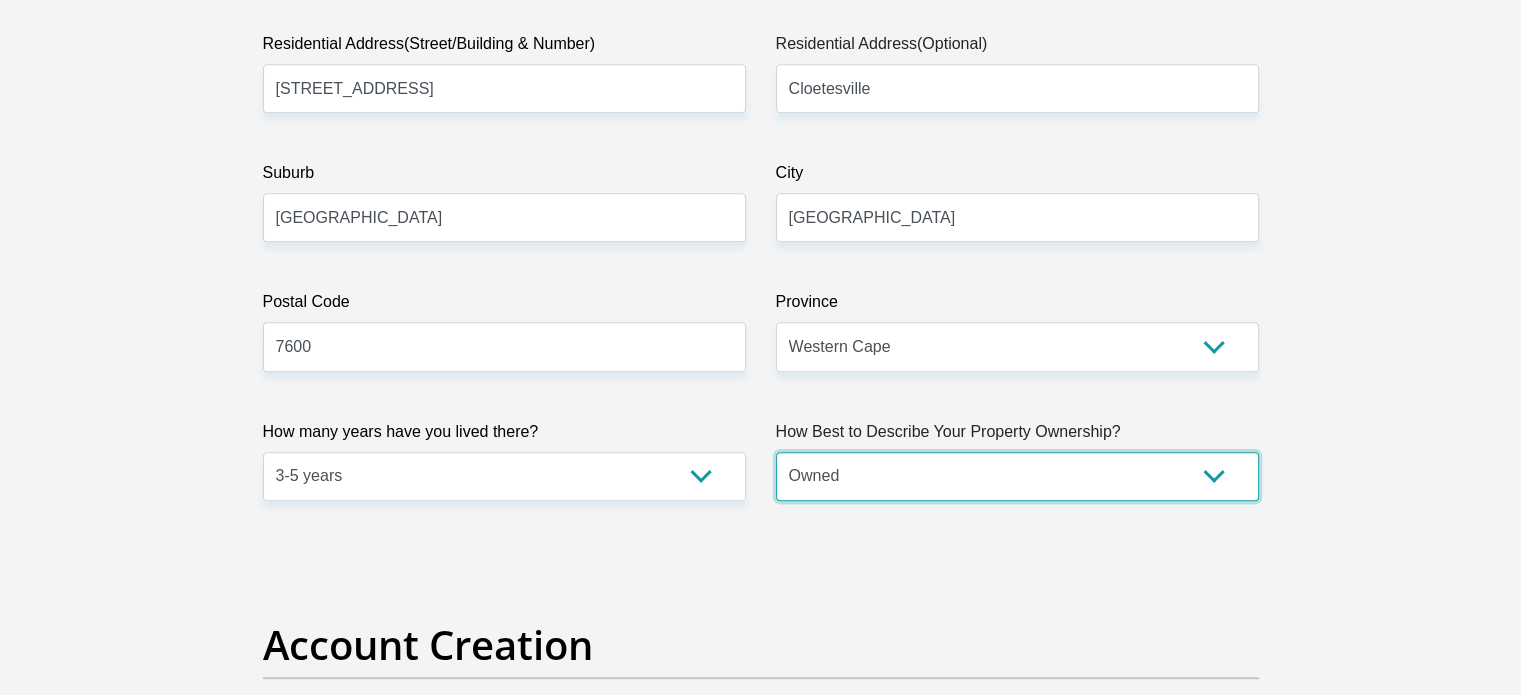 click on "Owned
Rented
Family Owned
Company Dwelling" at bounding box center (1017, 476) 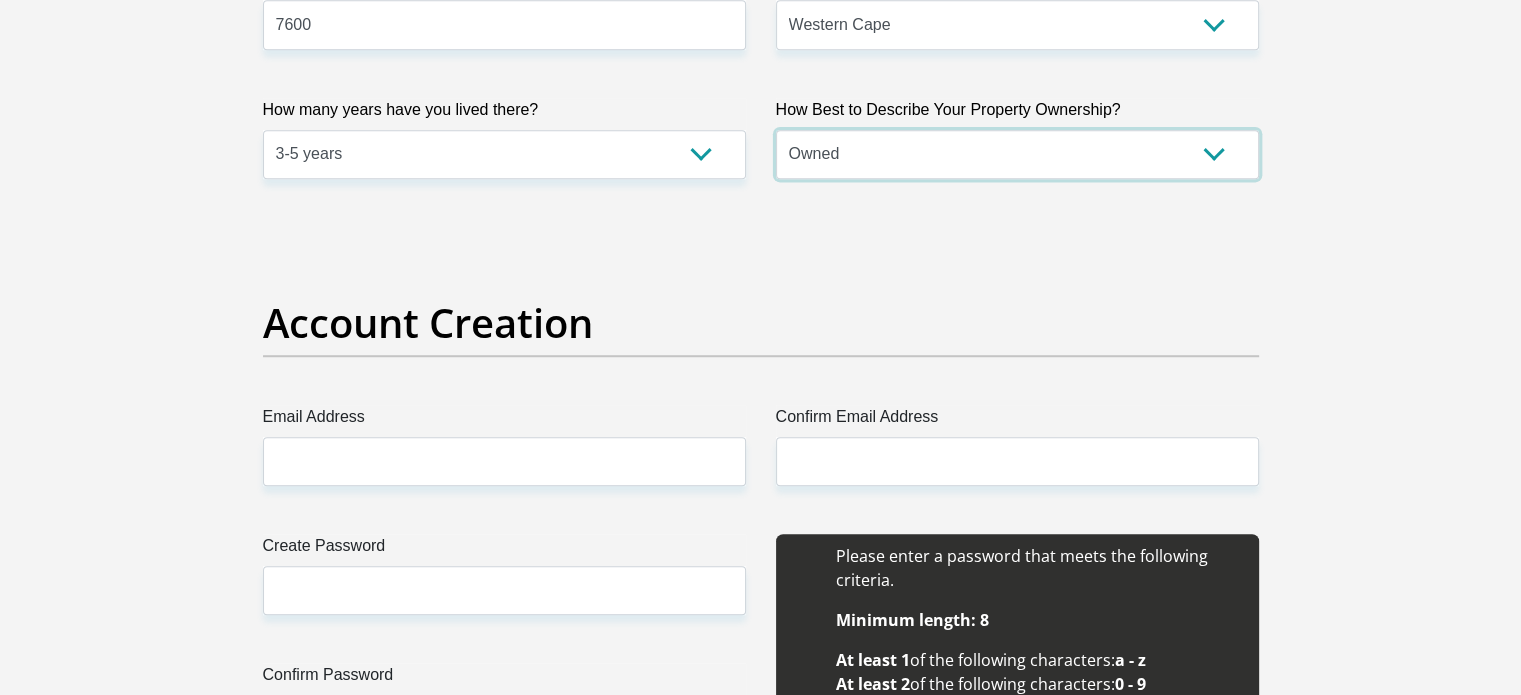 scroll, scrollTop: 1428, scrollLeft: 0, axis: vertical 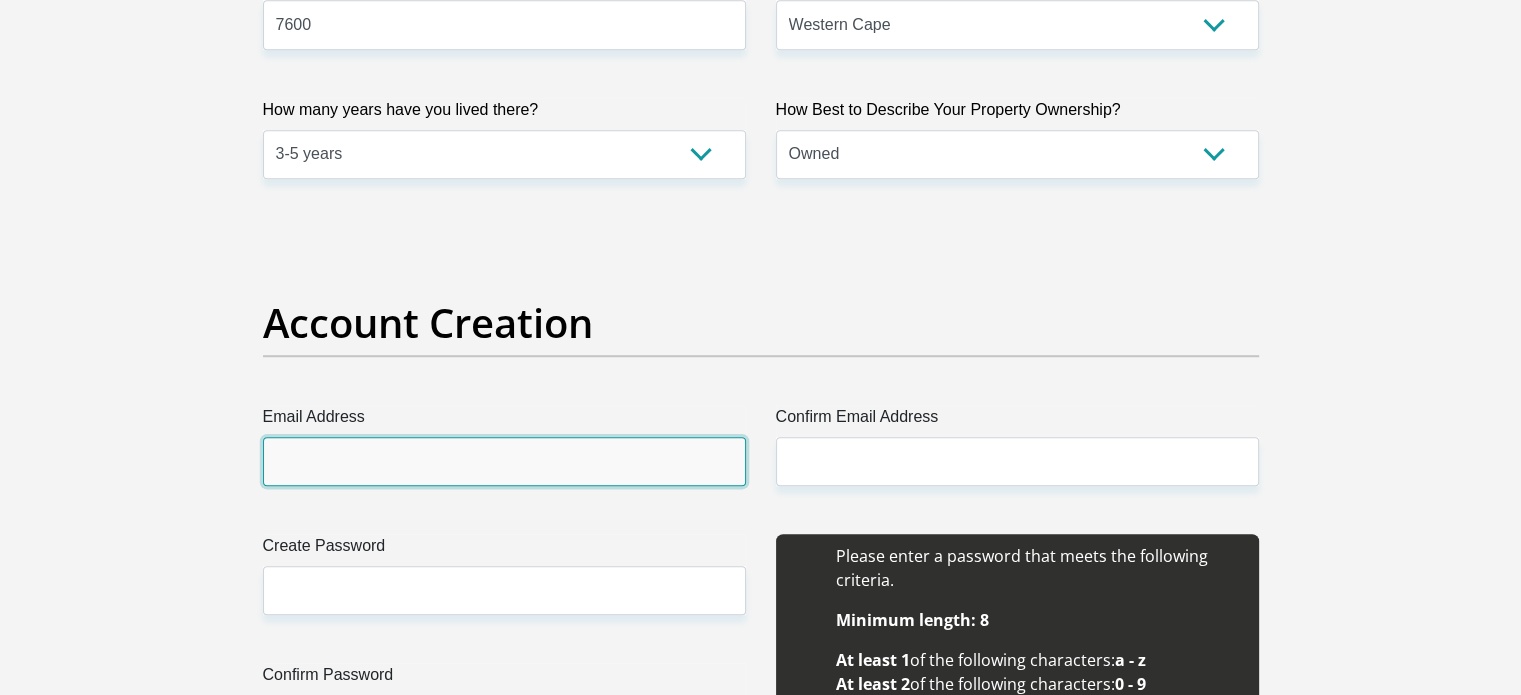 click on "Email Address" at bounding box center (504, 461) 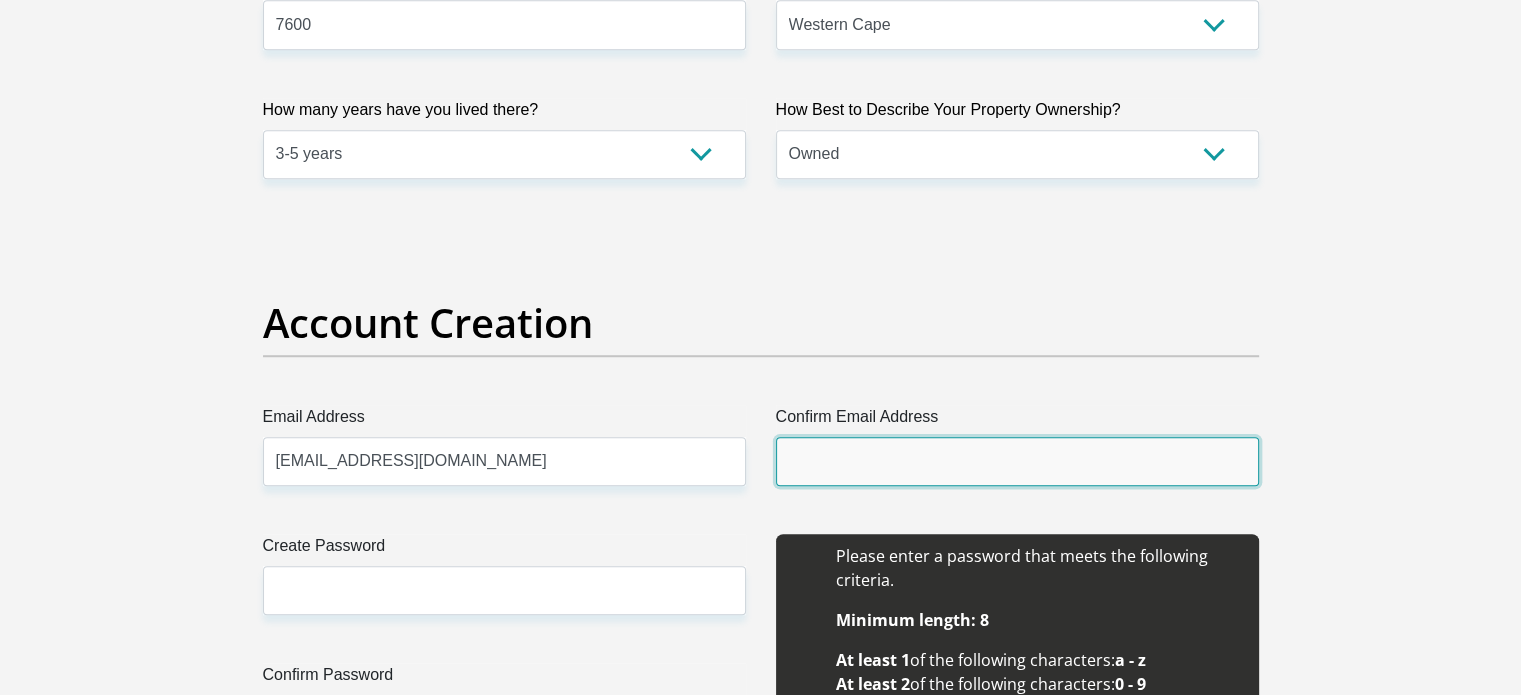 type on "Sarnolds@sun.ac.za" 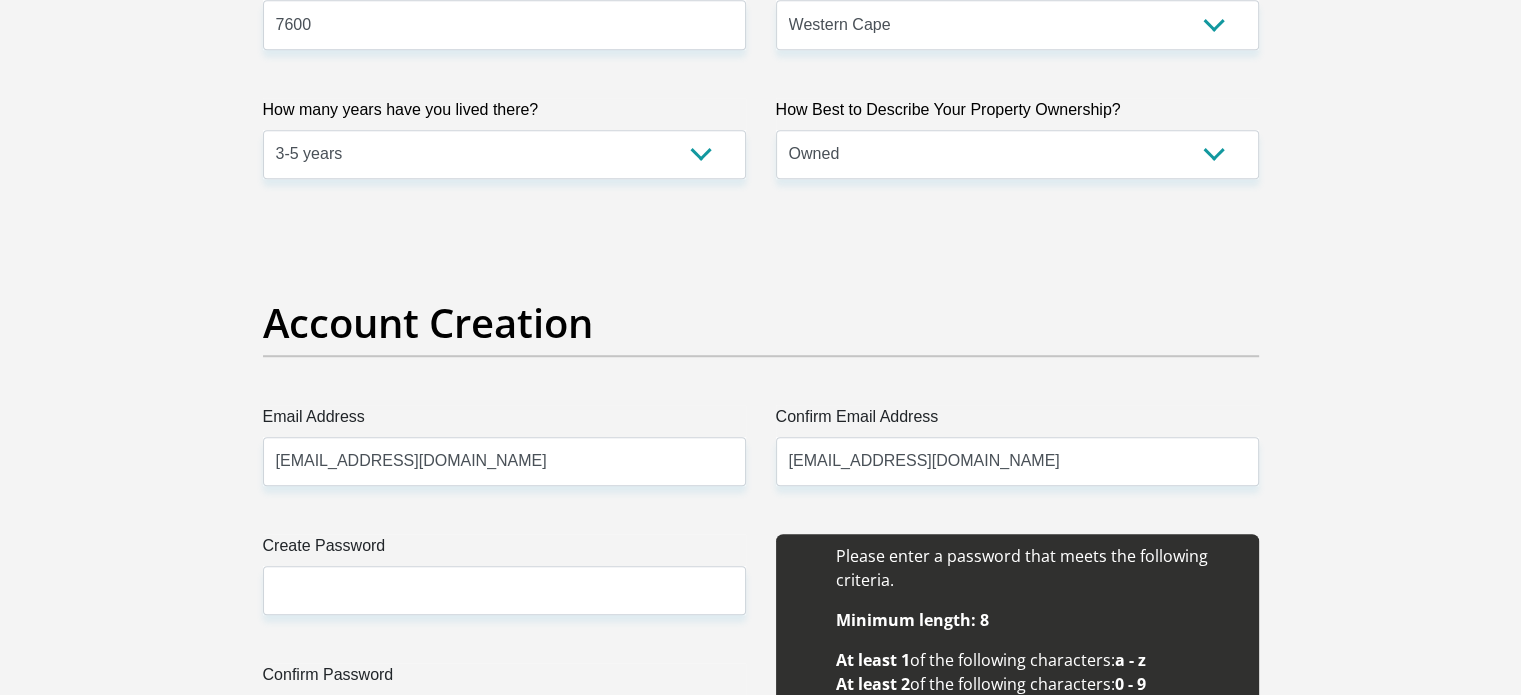 type 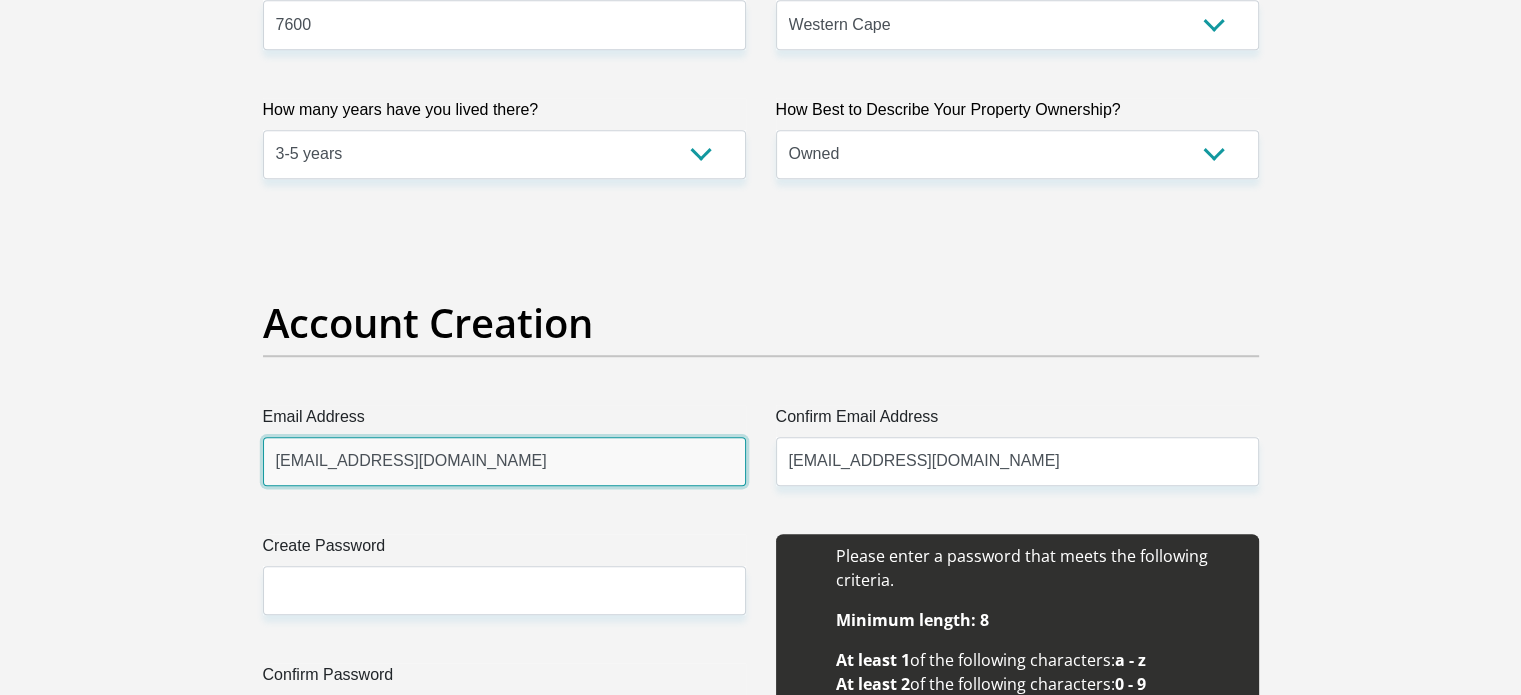 type 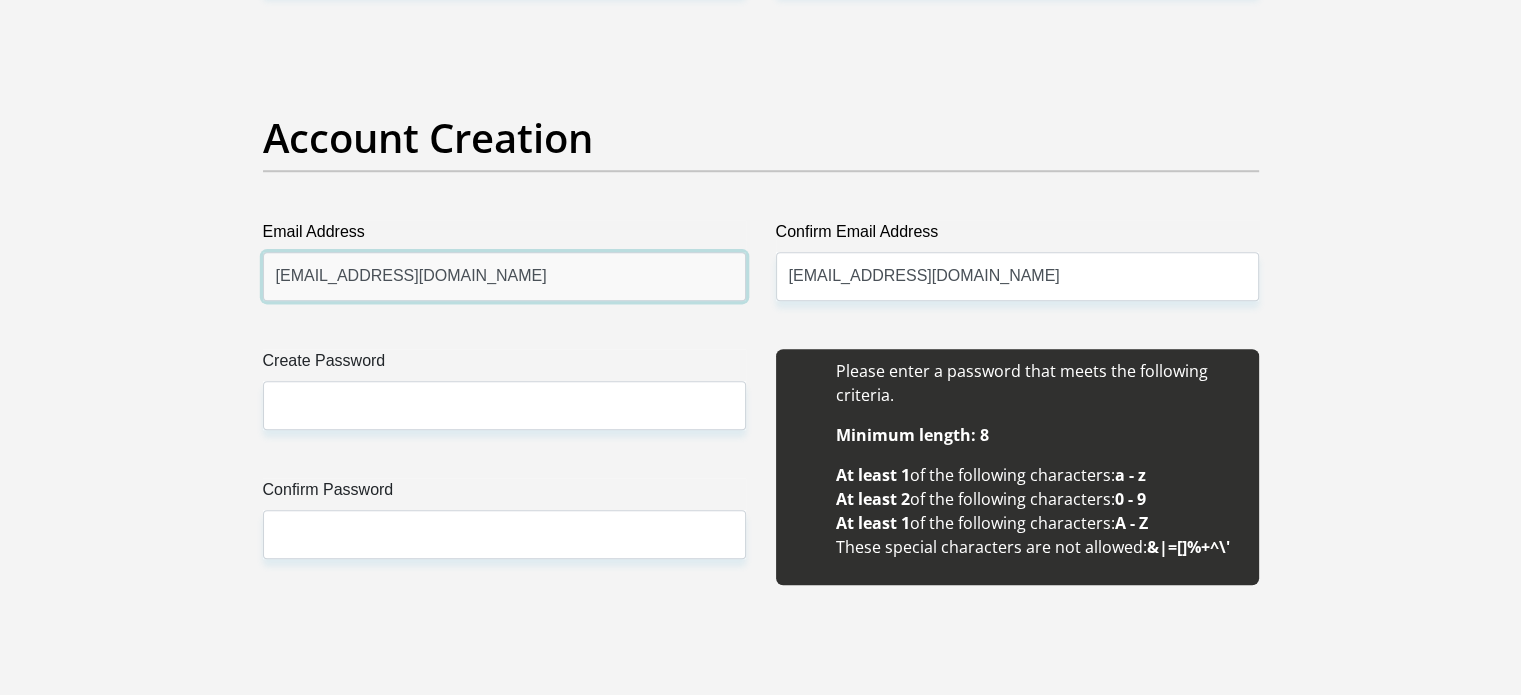 scroll, scrollTop: 1622, scrollLeft: 0, axis: vertical 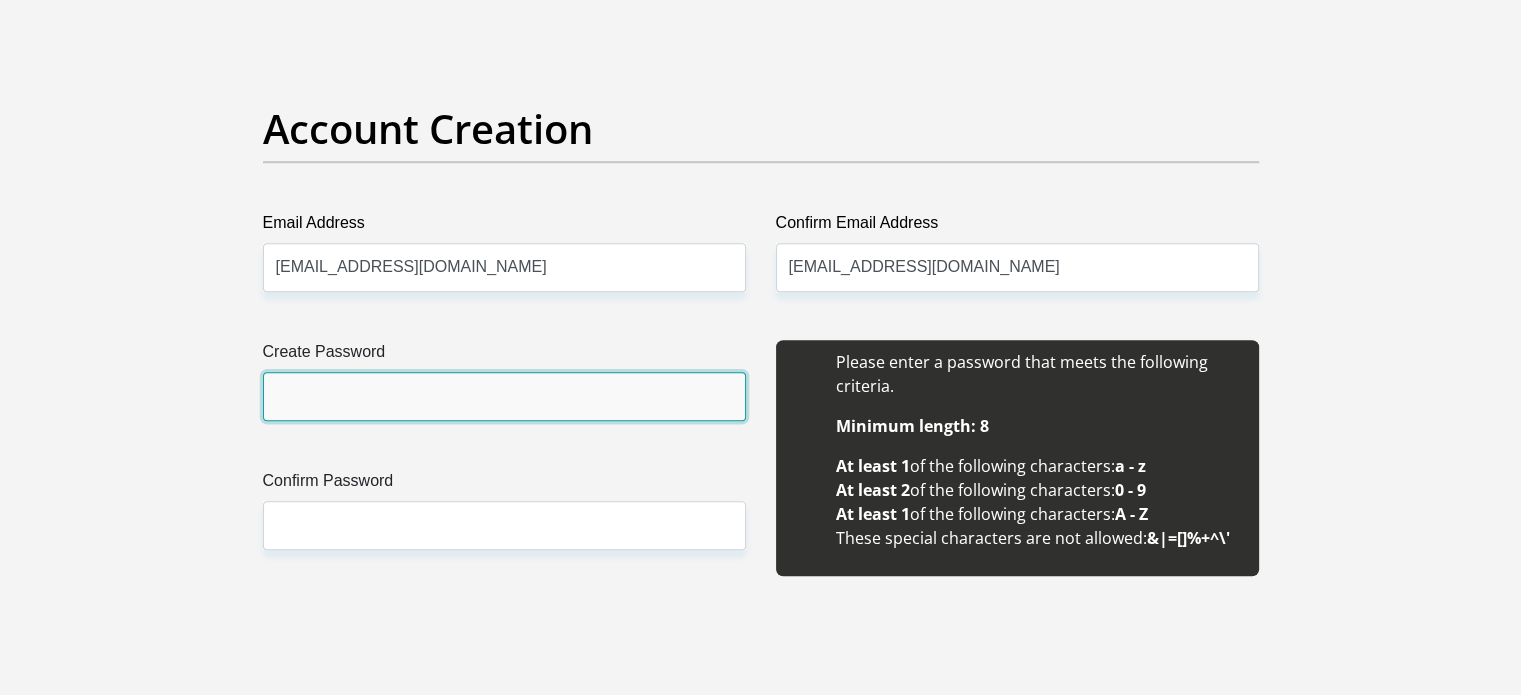 click on "Create Password" at bounding box center [504, 396] 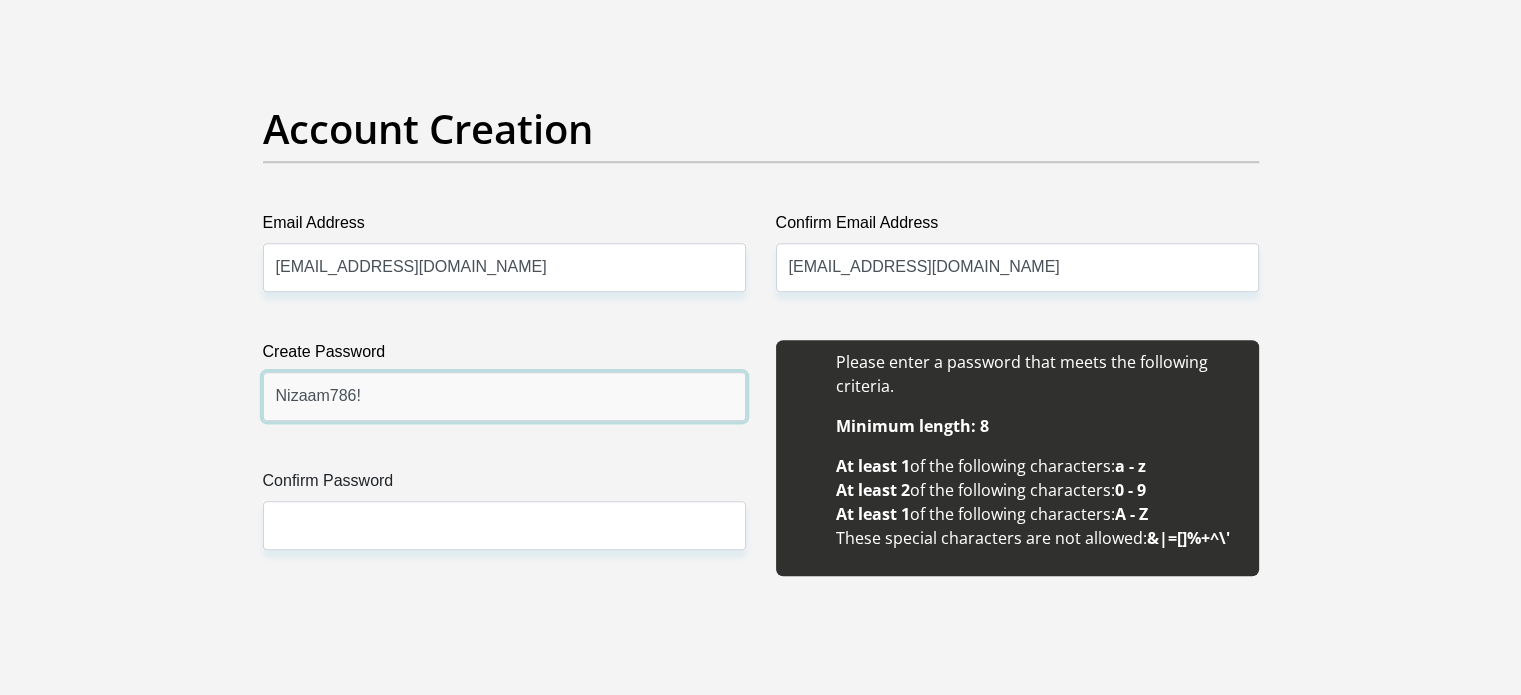 type on "Nizaam786!" 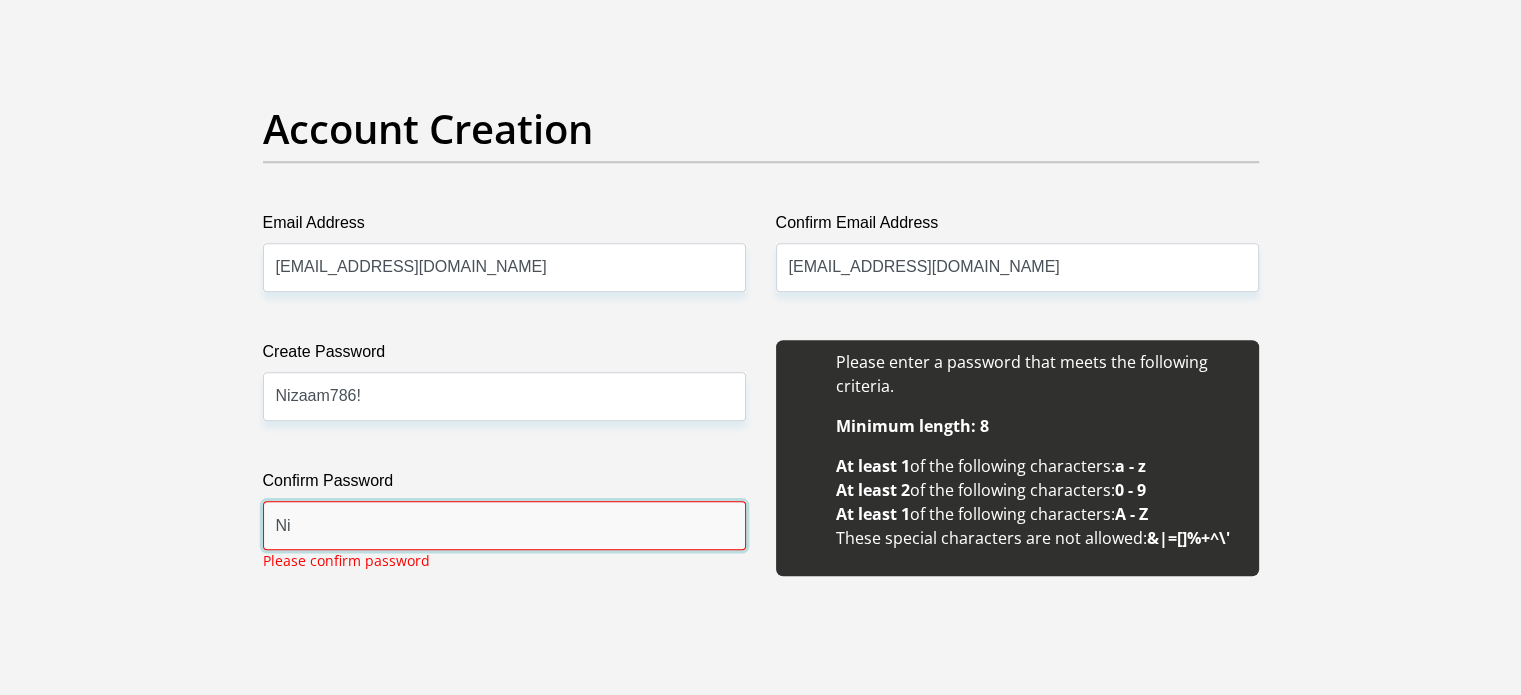 type on "N" 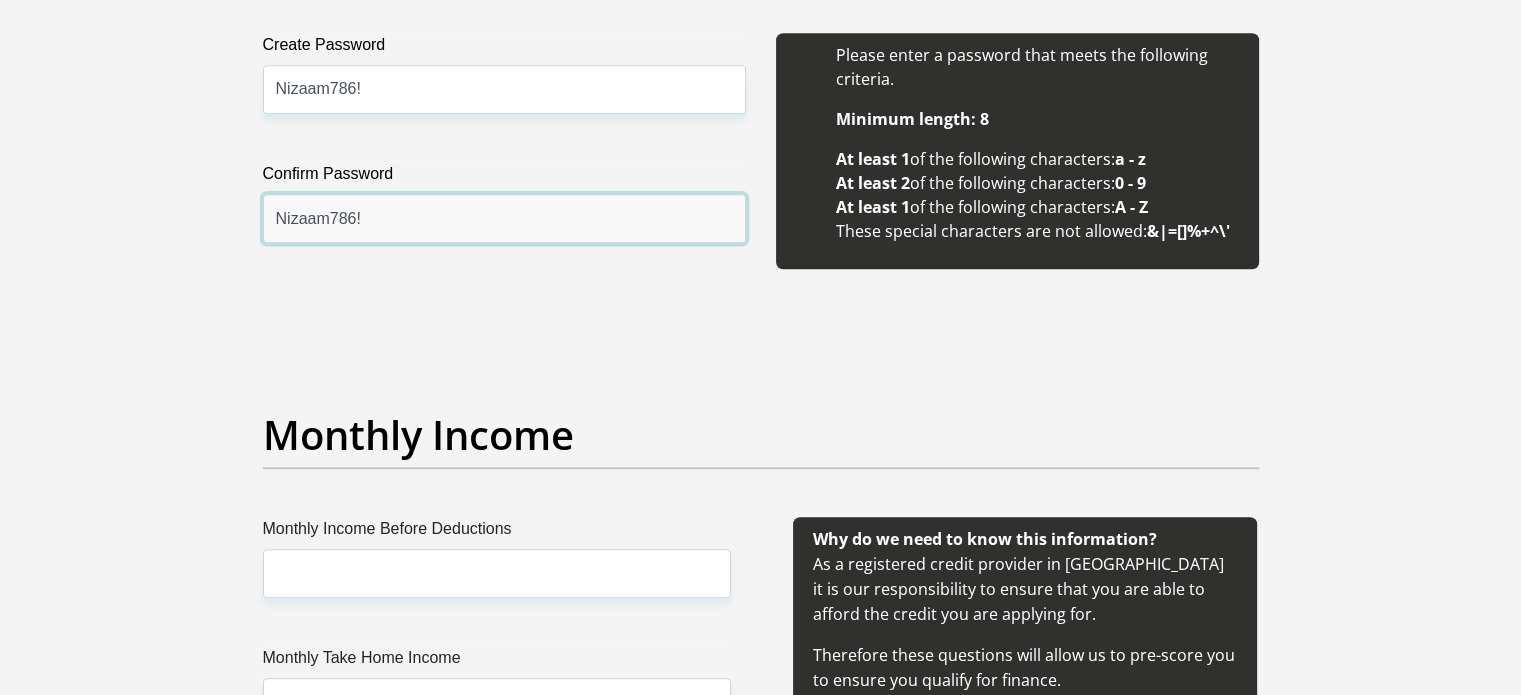 scroll, scrollTop: 1932, scrollLeft: 0, axis: vertical 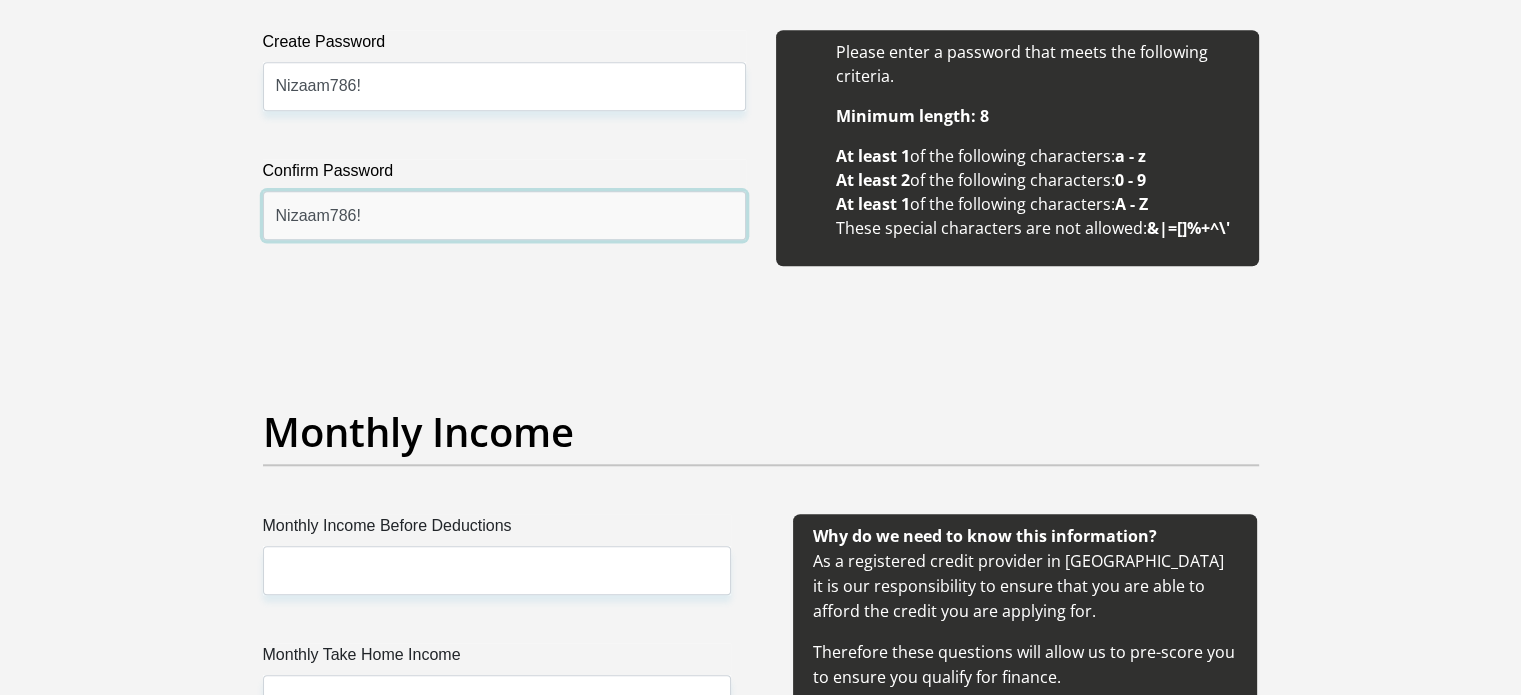 type on "Nizaam786!" 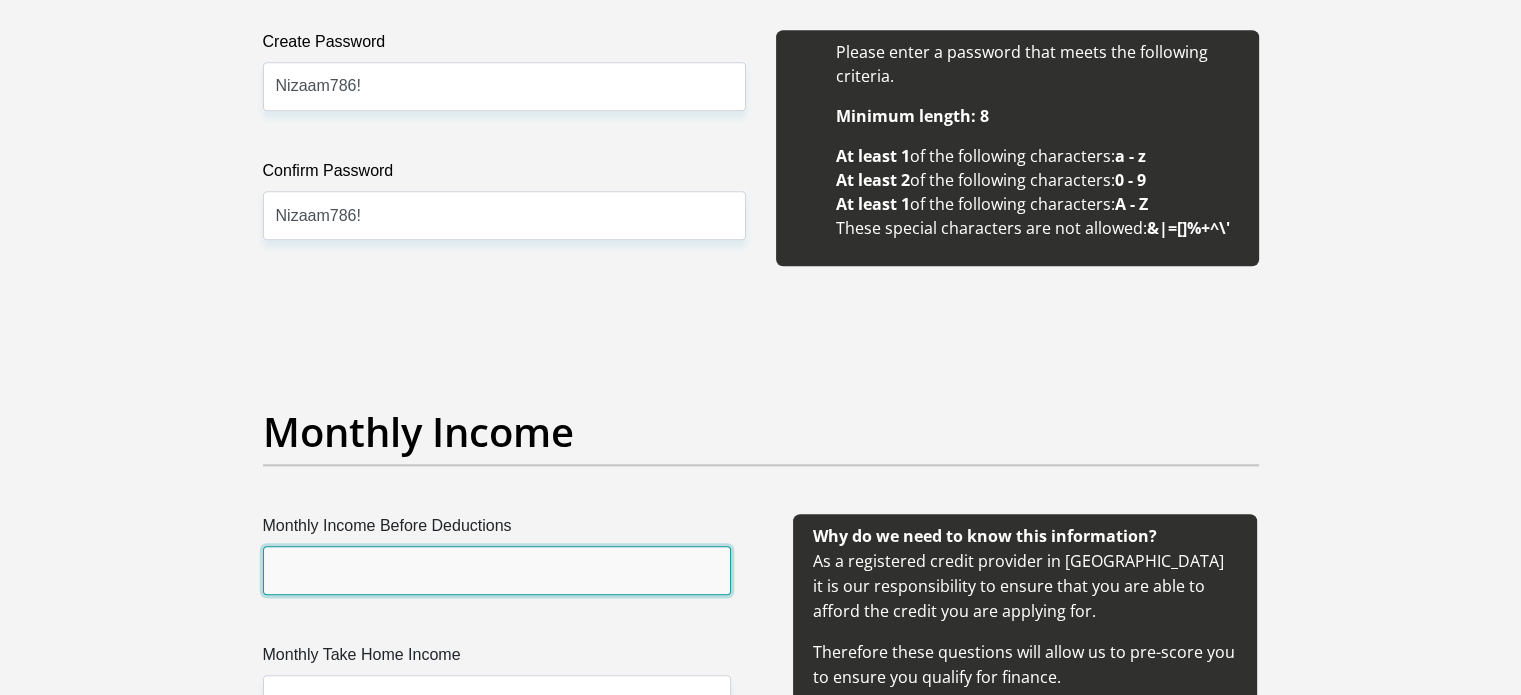 click on "Monthly Income Before Deductions" at bounding box center [497, 570] 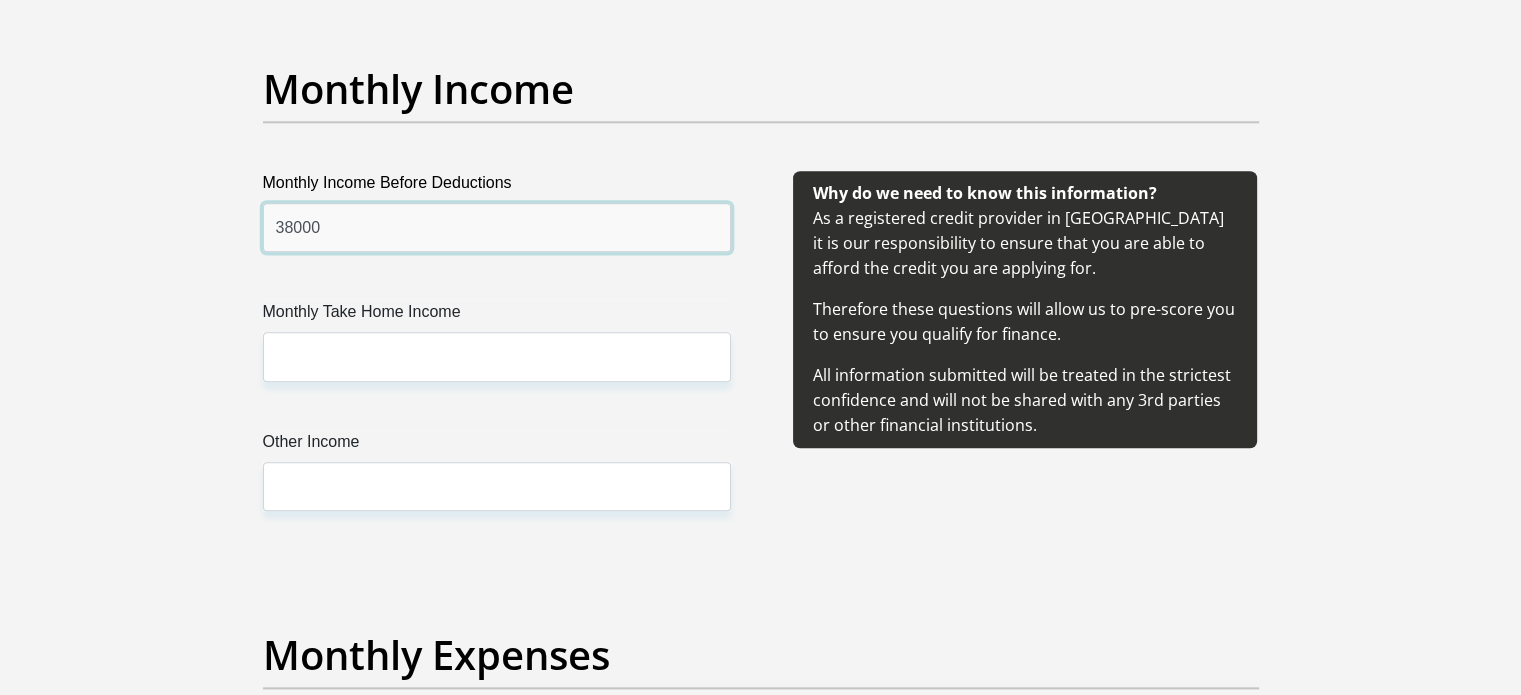 scroll, scrollTop: 2292, scrollLeft: 0, axis: vertical 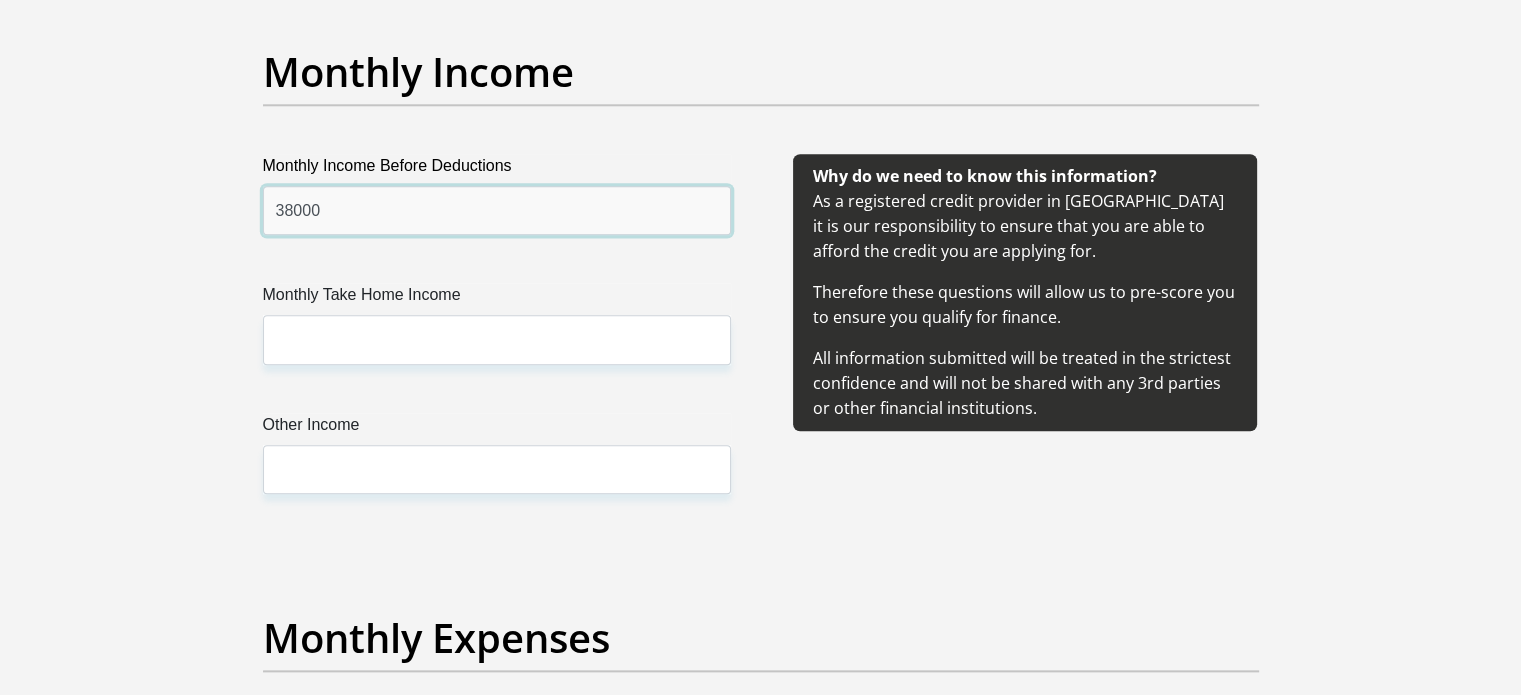 type on "38000" 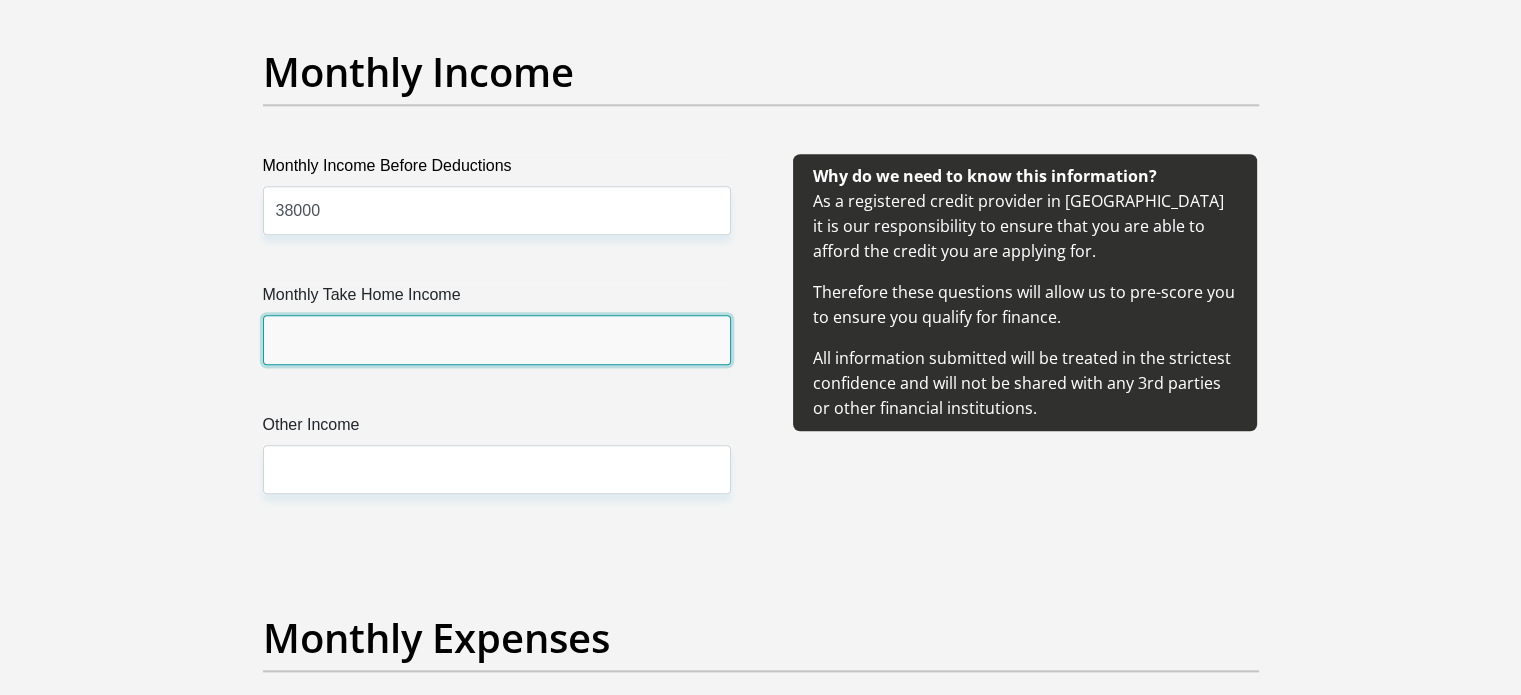 click on "Monthly Take Home Income" at bounding box center (497, 339) 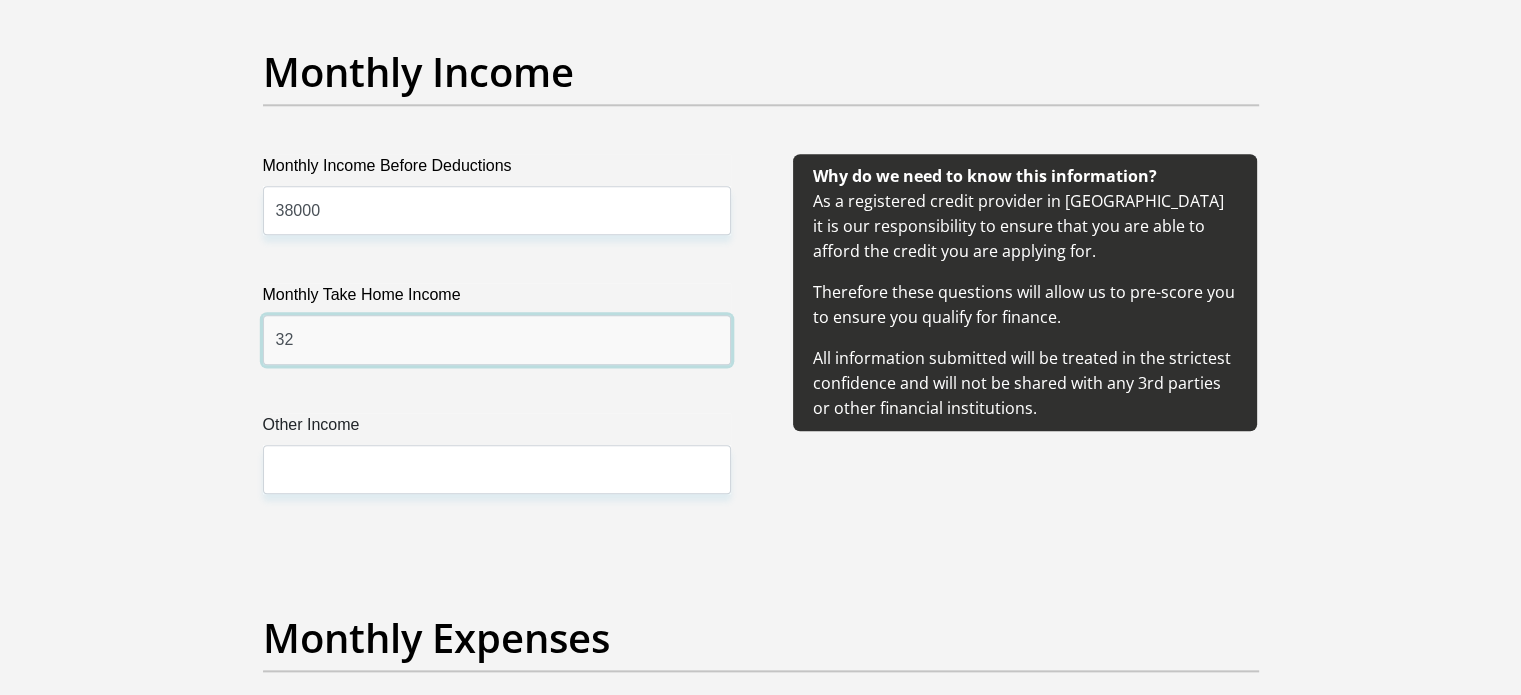 type on "3" 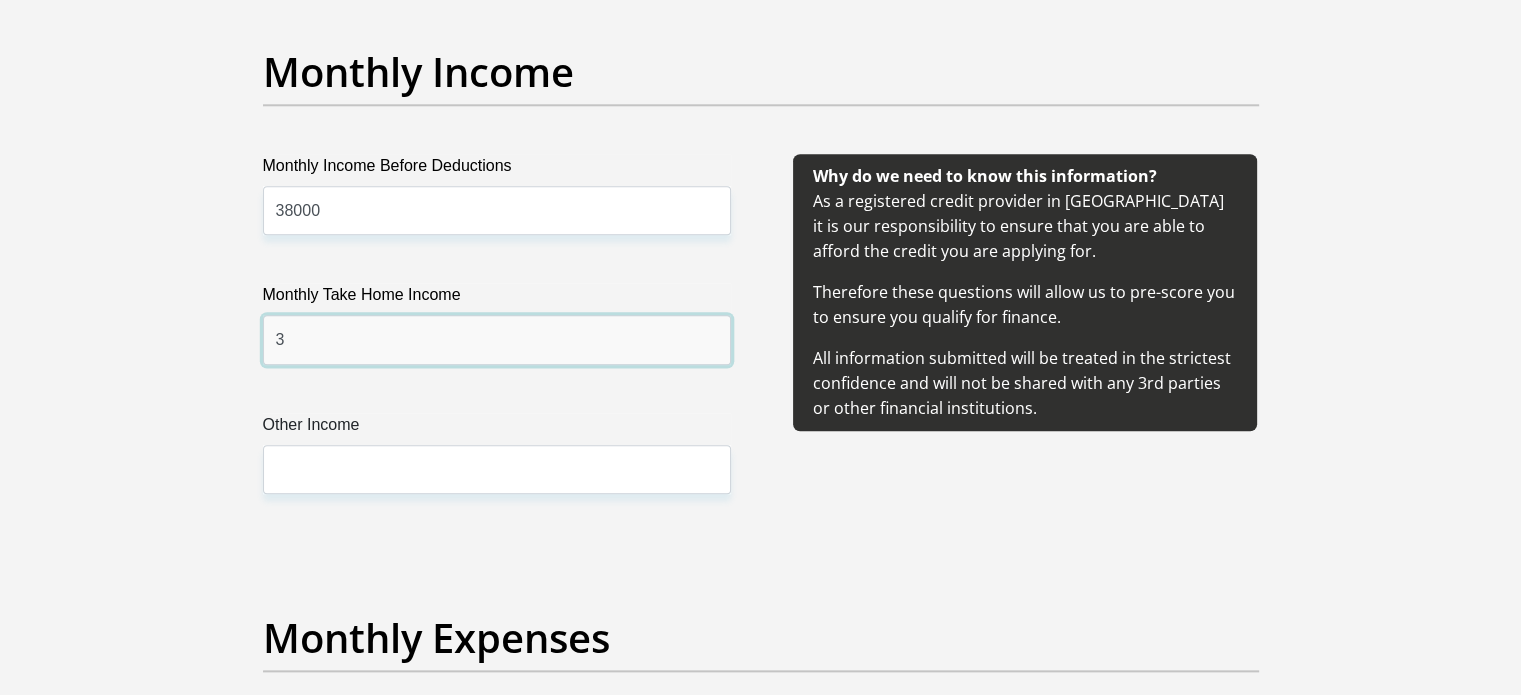 type 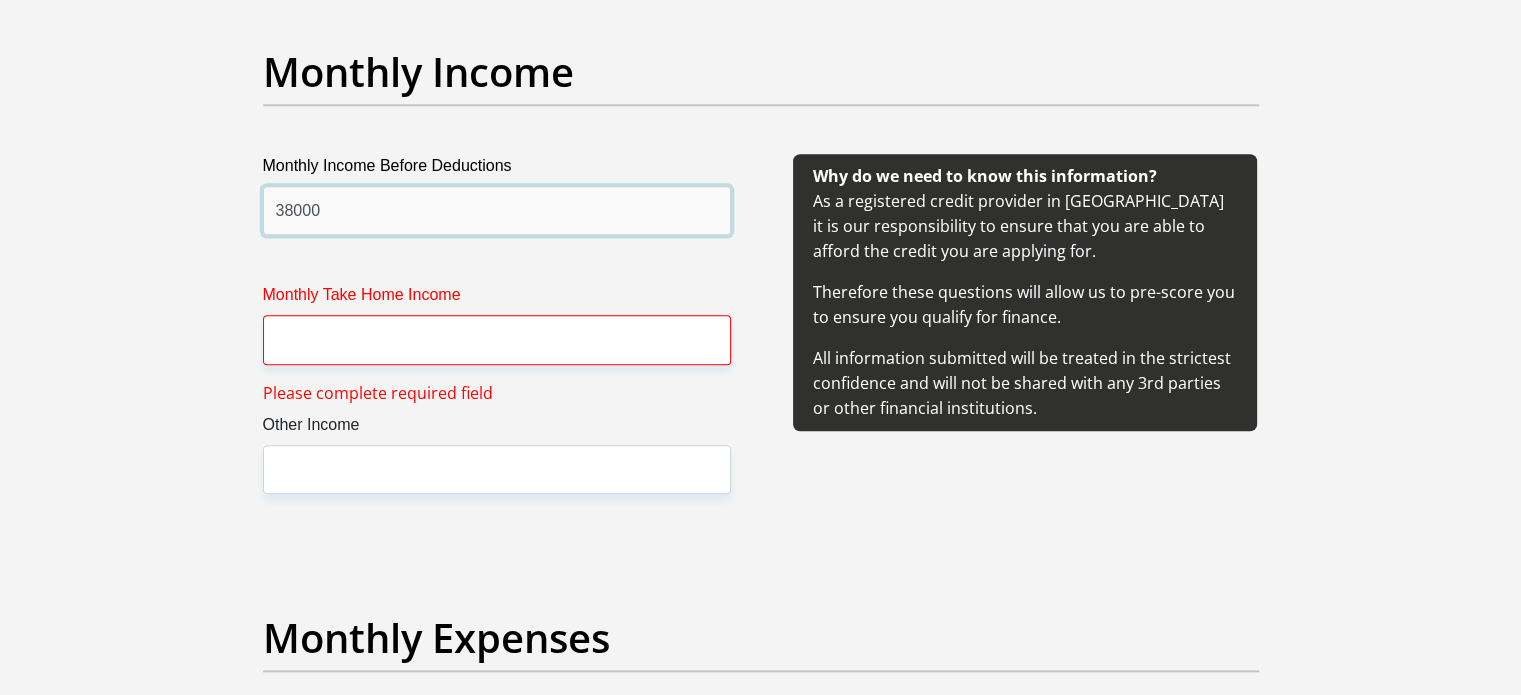 click on "38000" at bounding box center (497, 210) 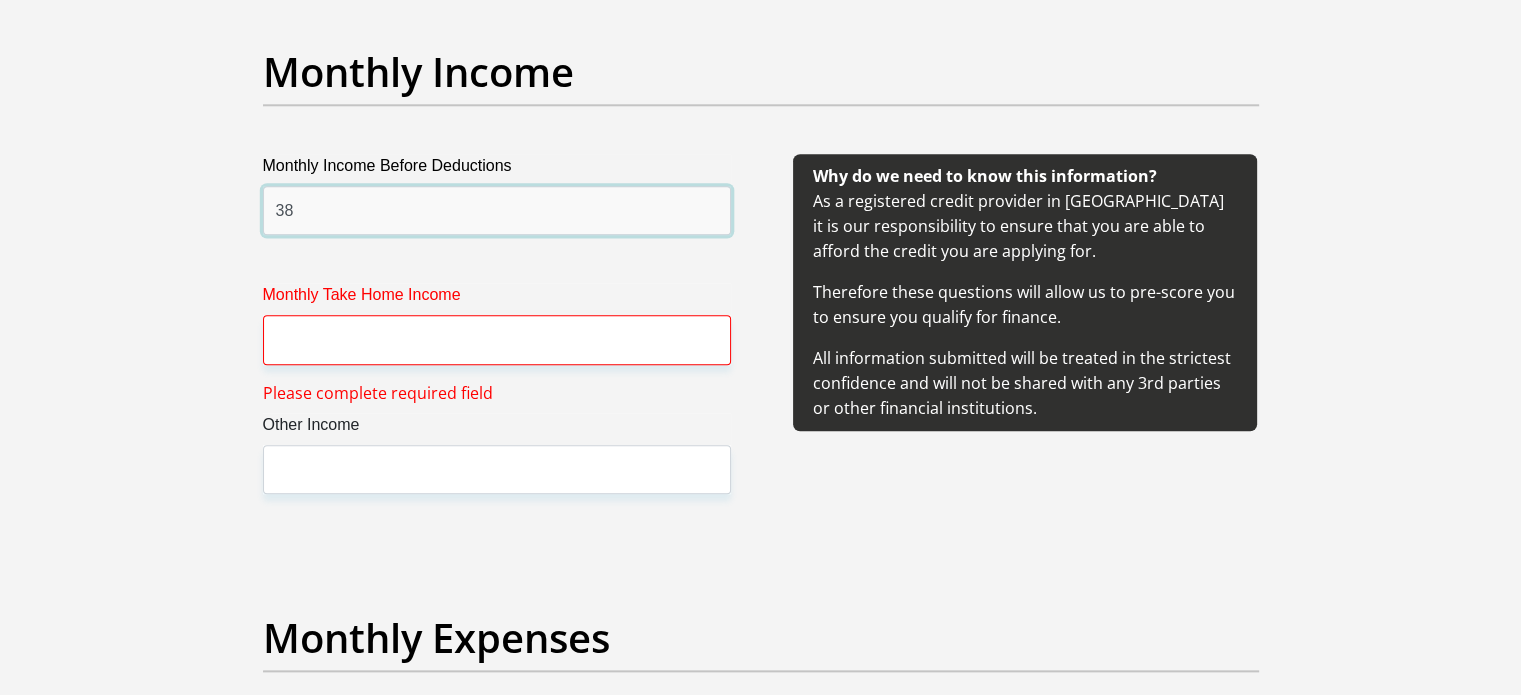 type on "3" 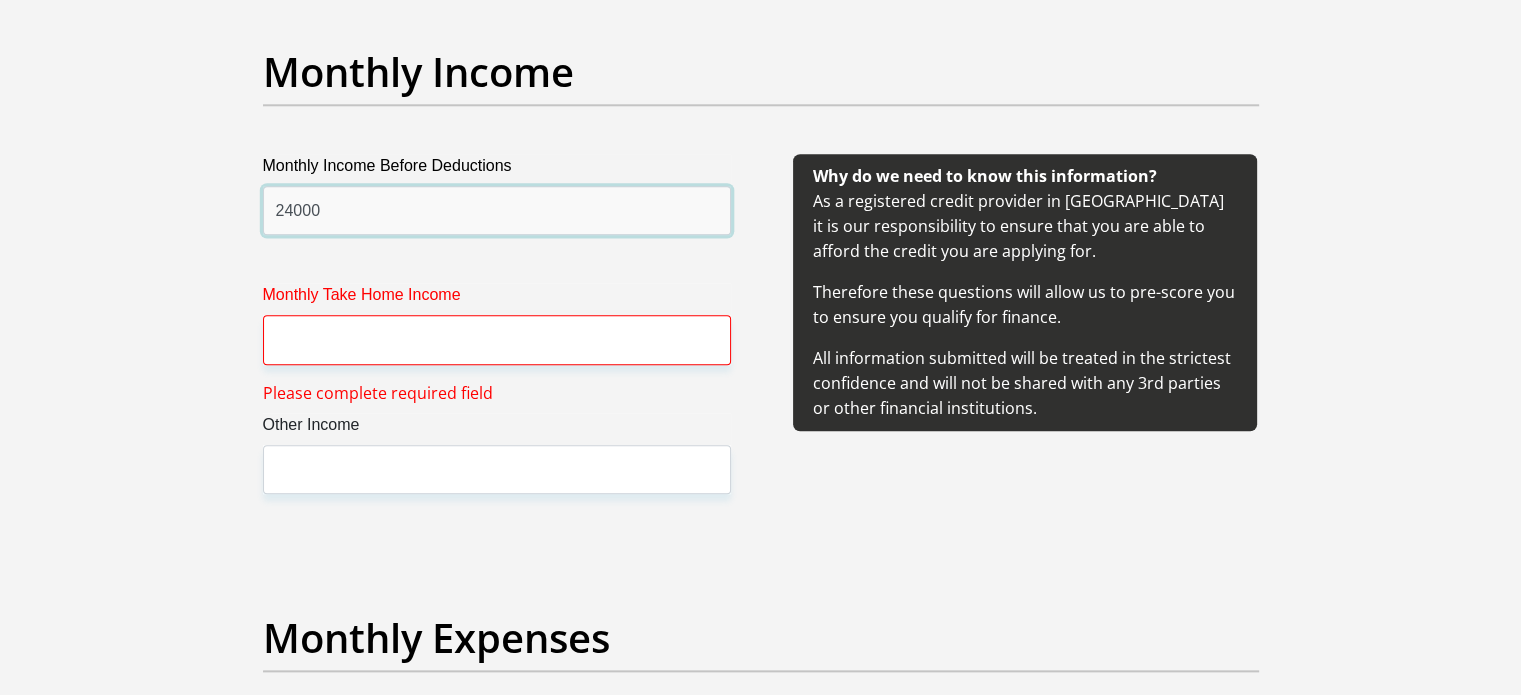 type on "24000" 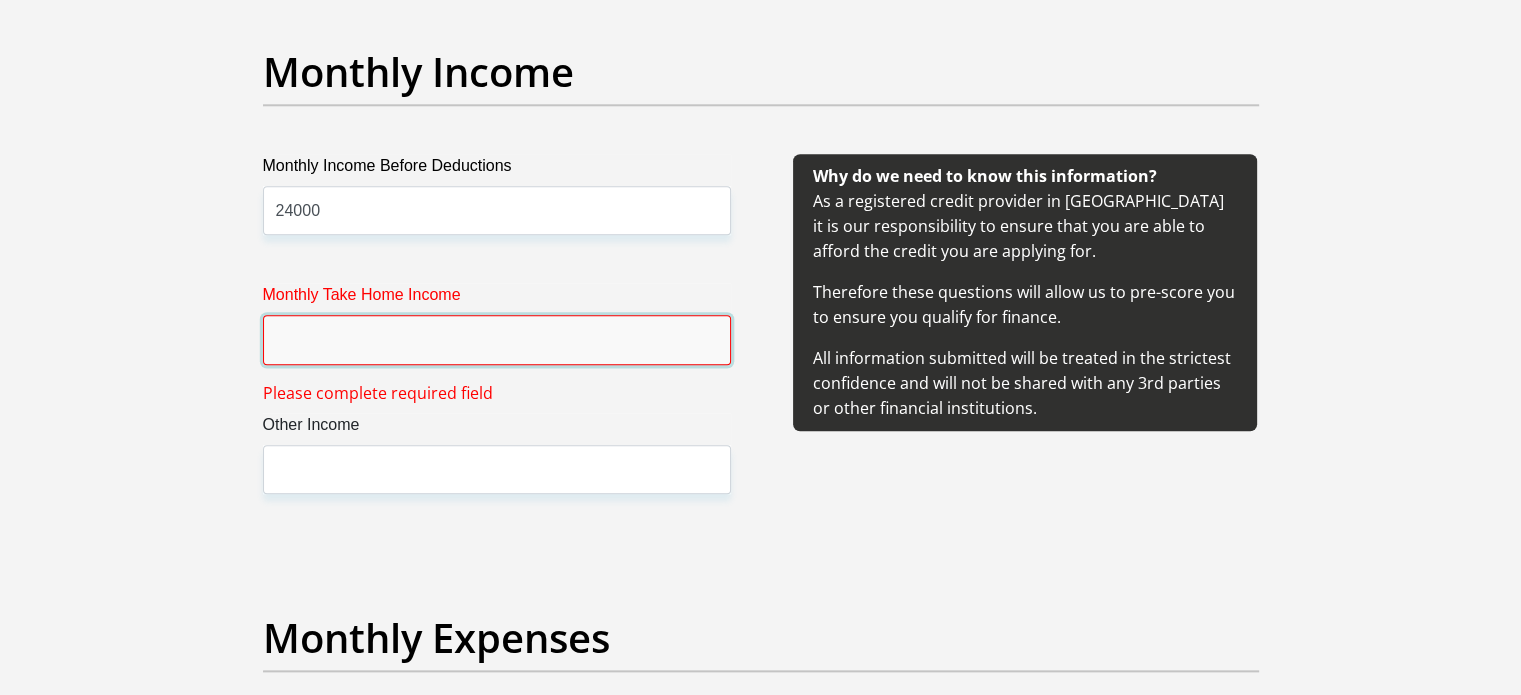 click on "Monthly Take Home Income" at bounding box center [497, 339] 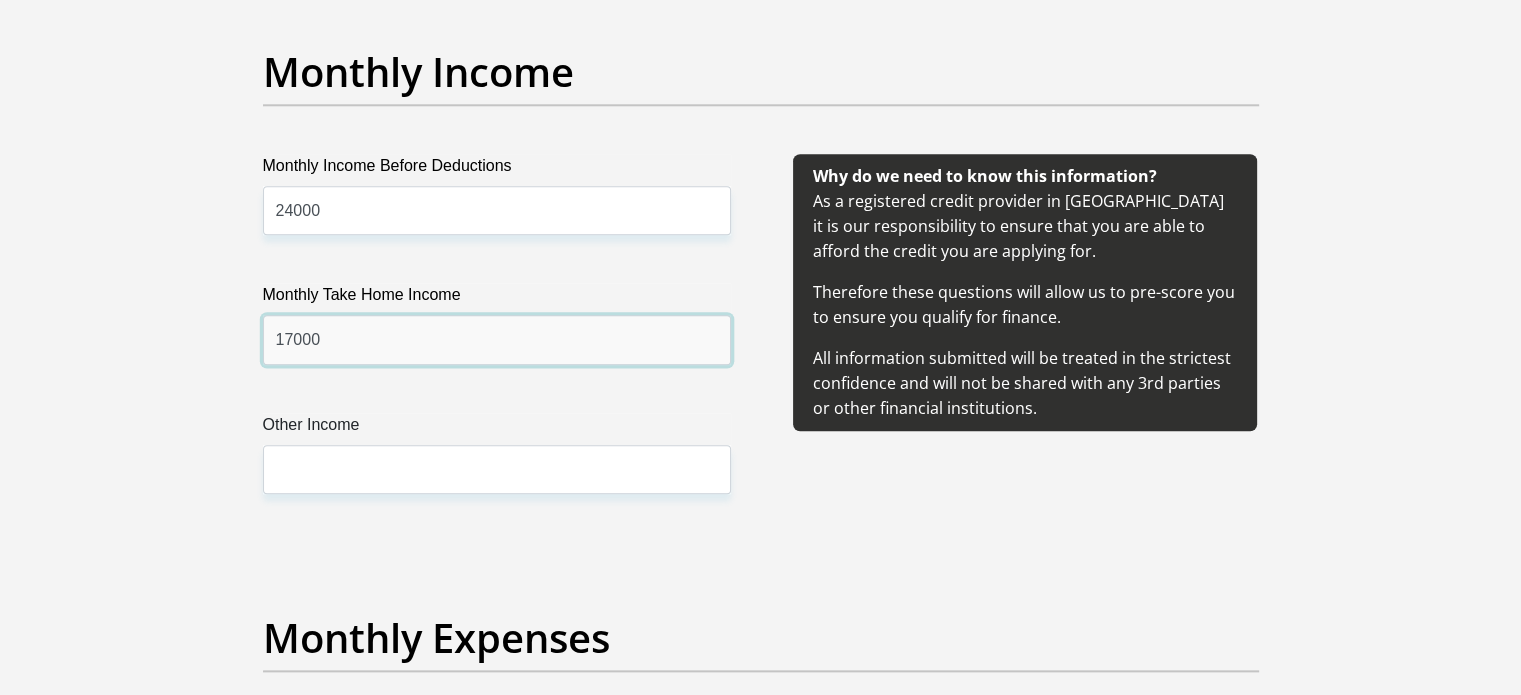type on "17000" 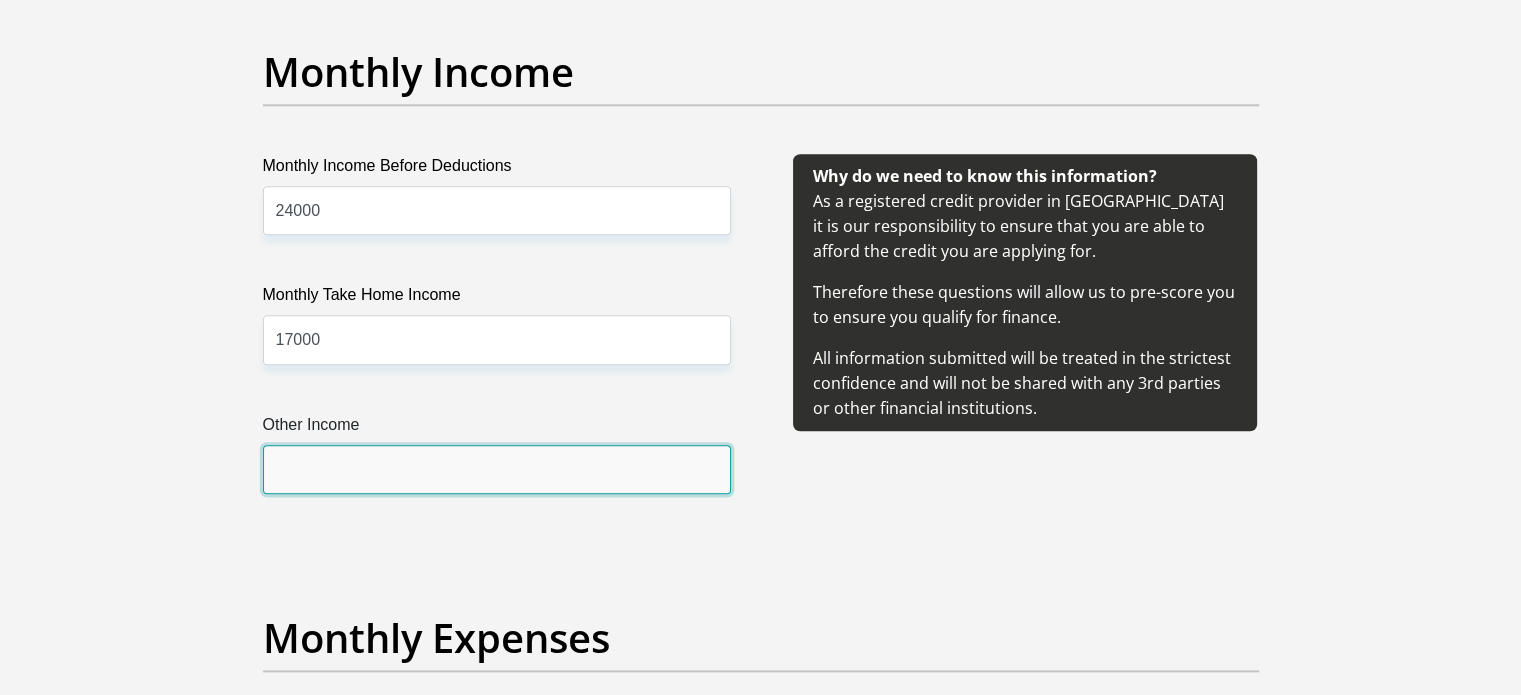 click on "Other Income" at bounding box center [497, 469] 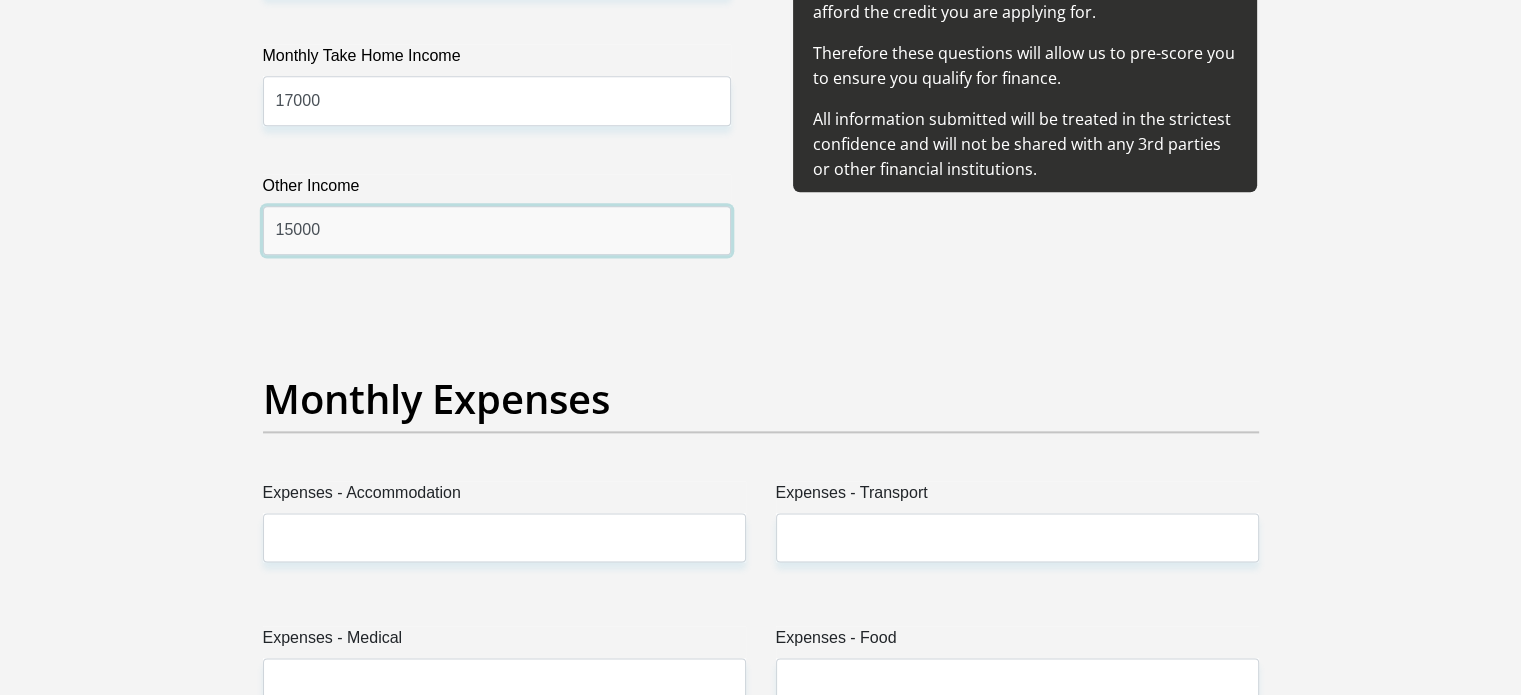 scroll, scrollTop: 2540, scrollLeft: 0, axis: vertical 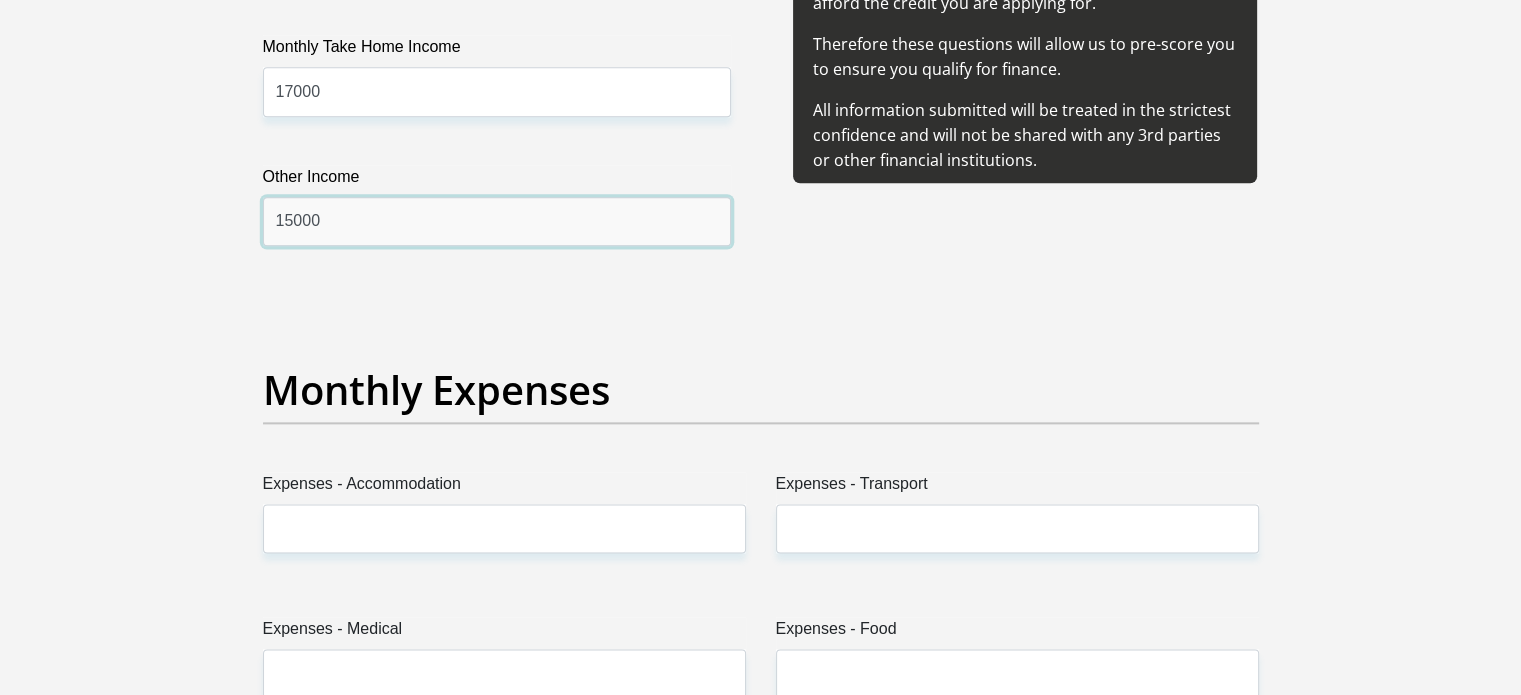 type on "15000" 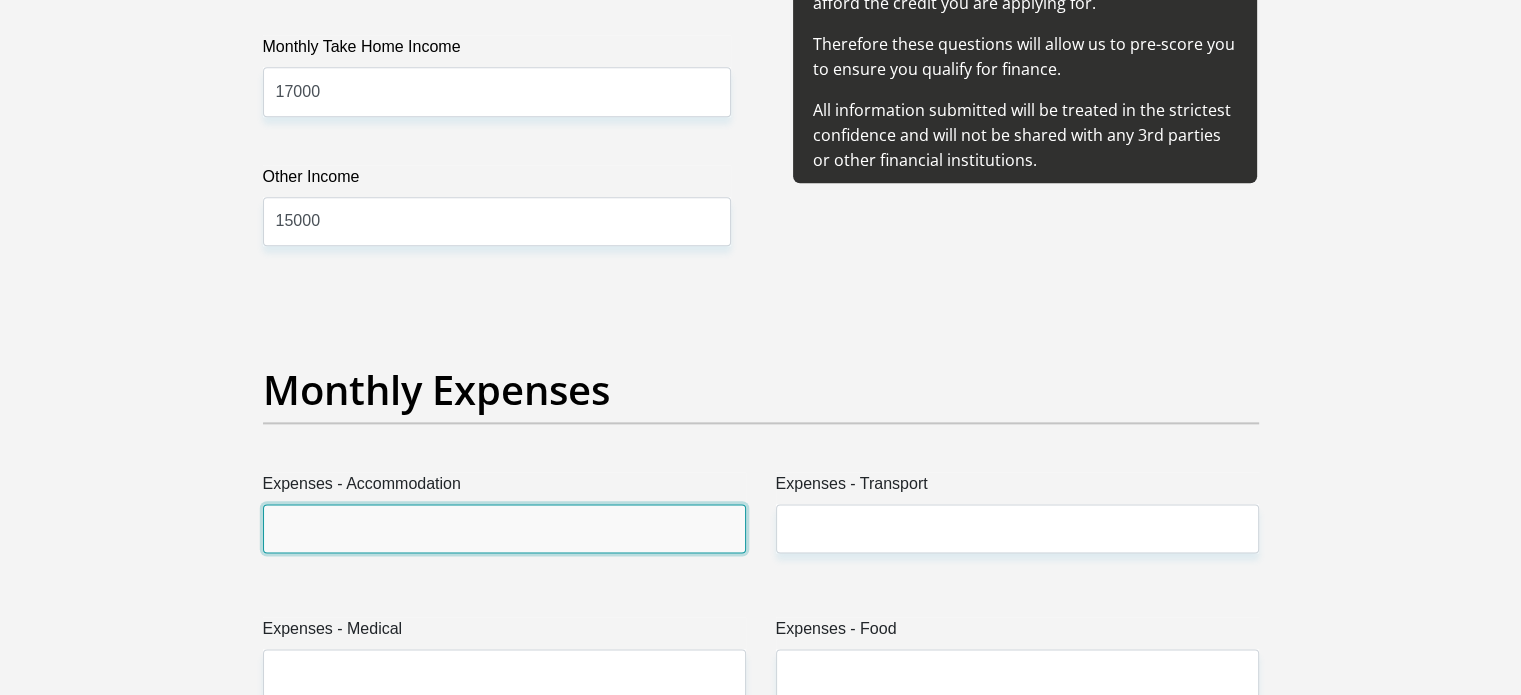 click on "Expenses - Accommodation" at bounding box center [504, 528] 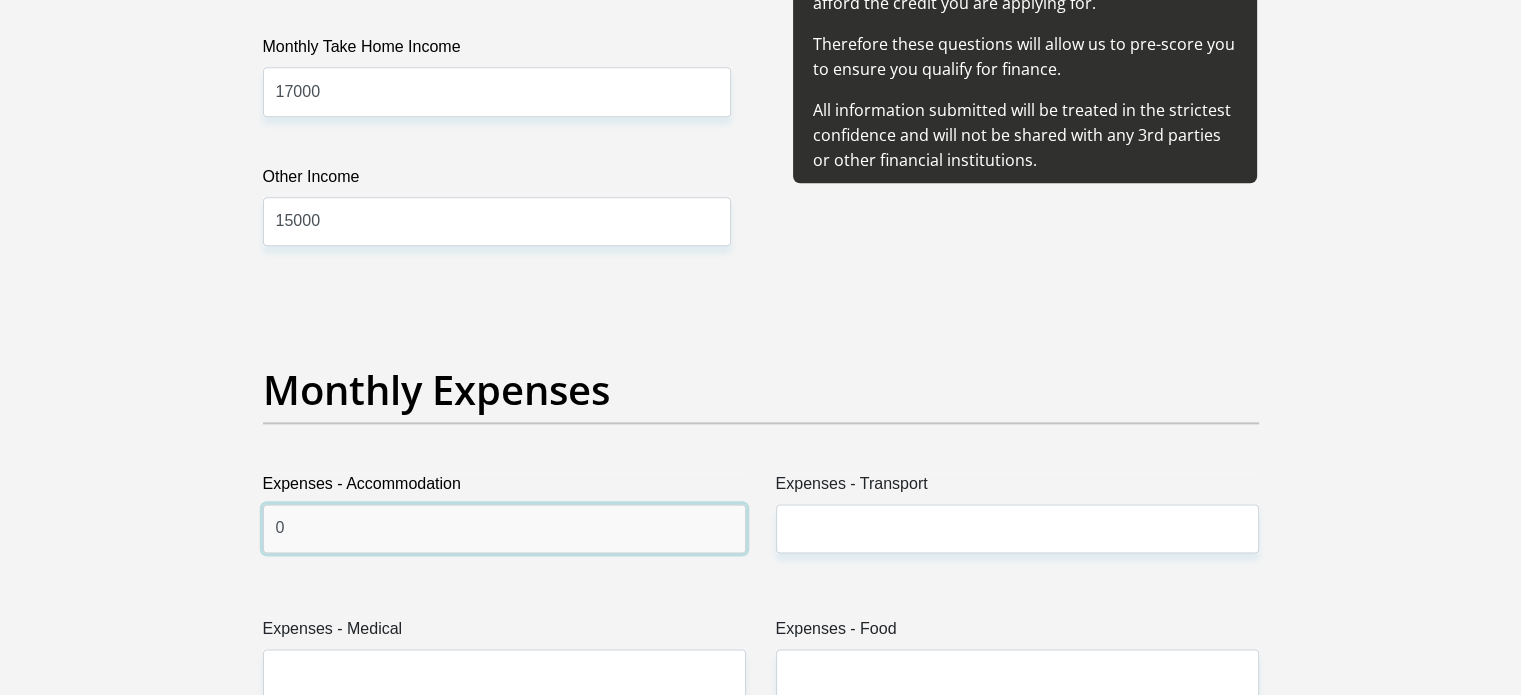 type on "0" 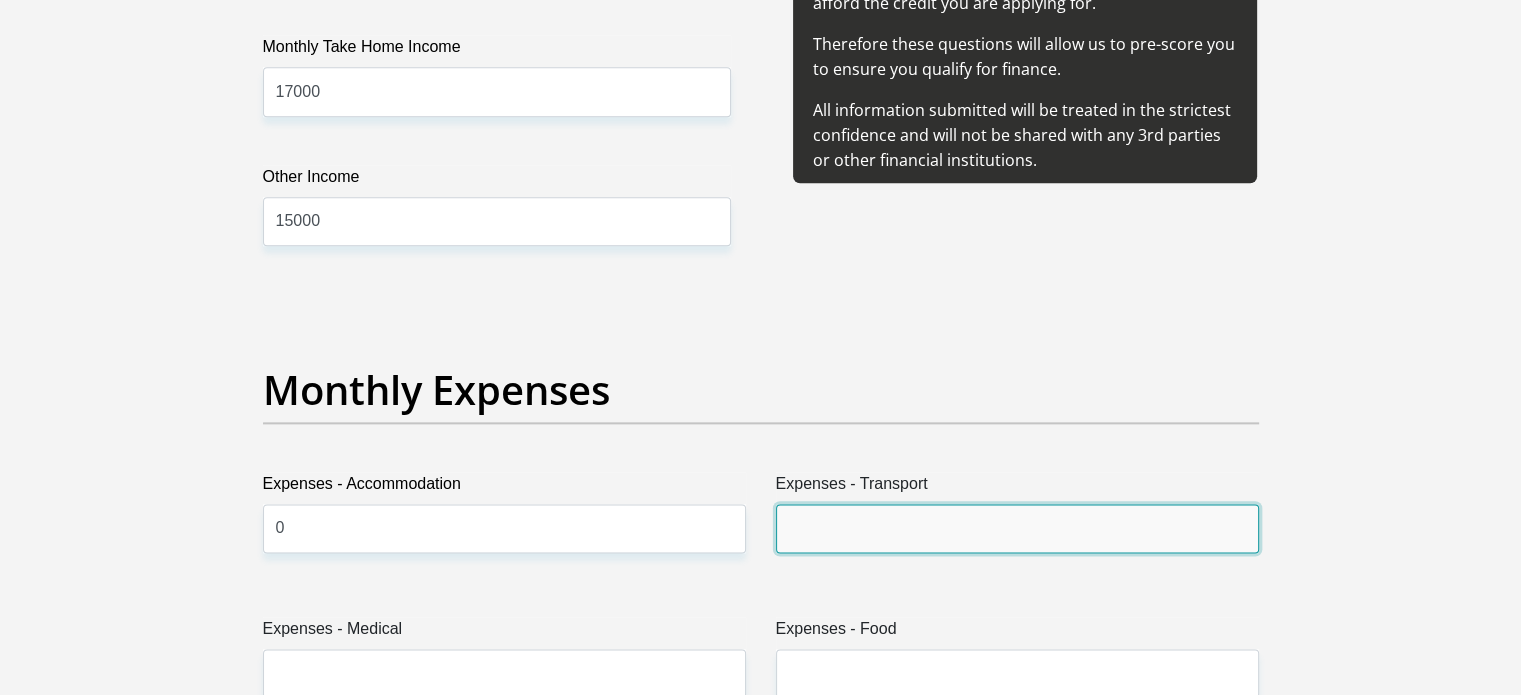 click on "Expenses - Transport" at bounding box center (1017, 528) 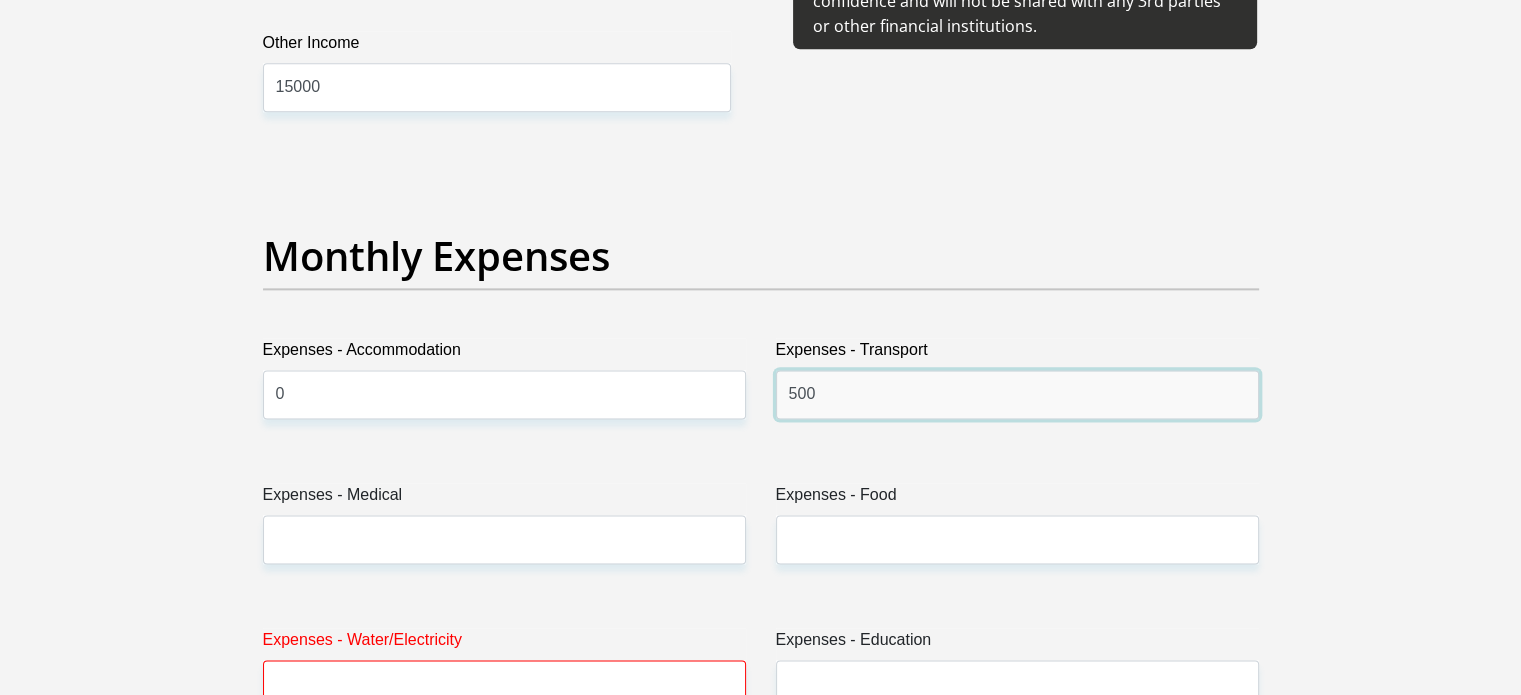 scroll, scrollTop: 2671, scrollLeft: 0, axis: vertical 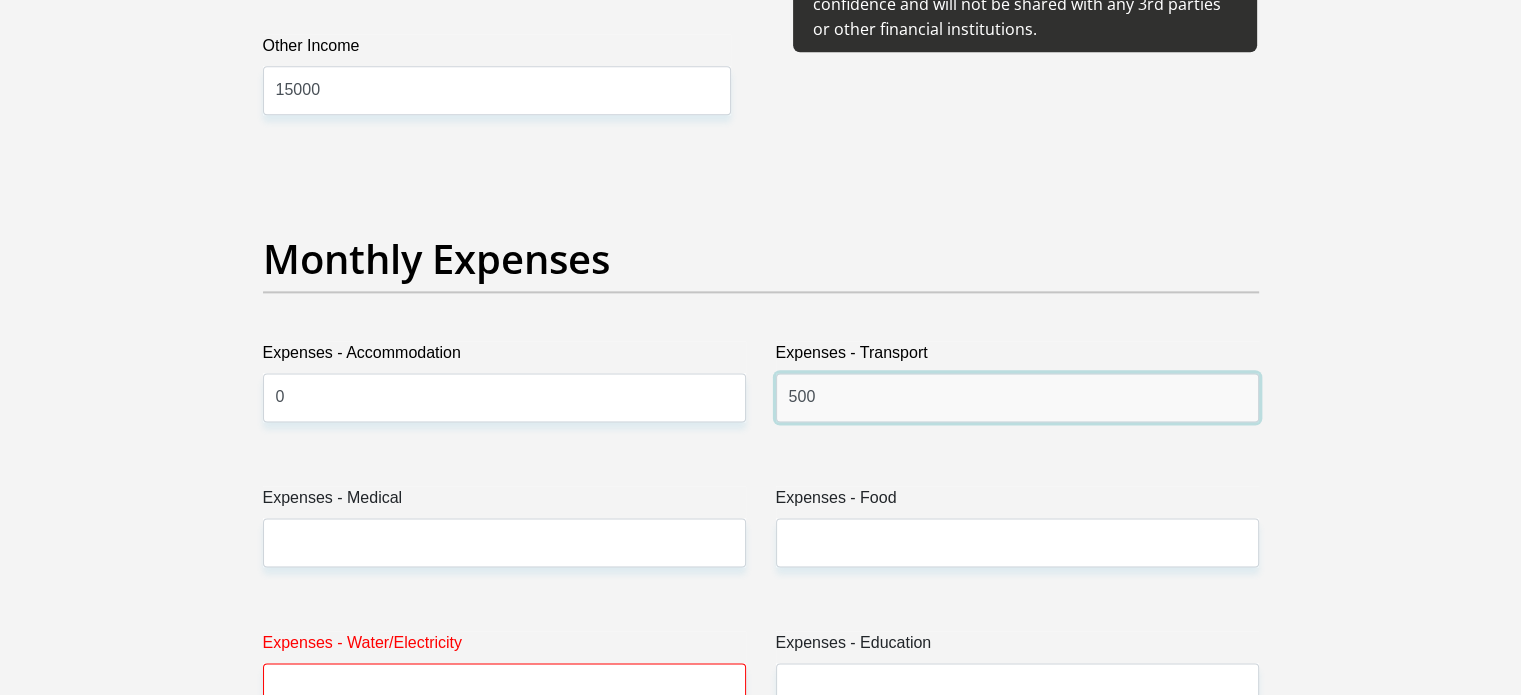 type on "500" 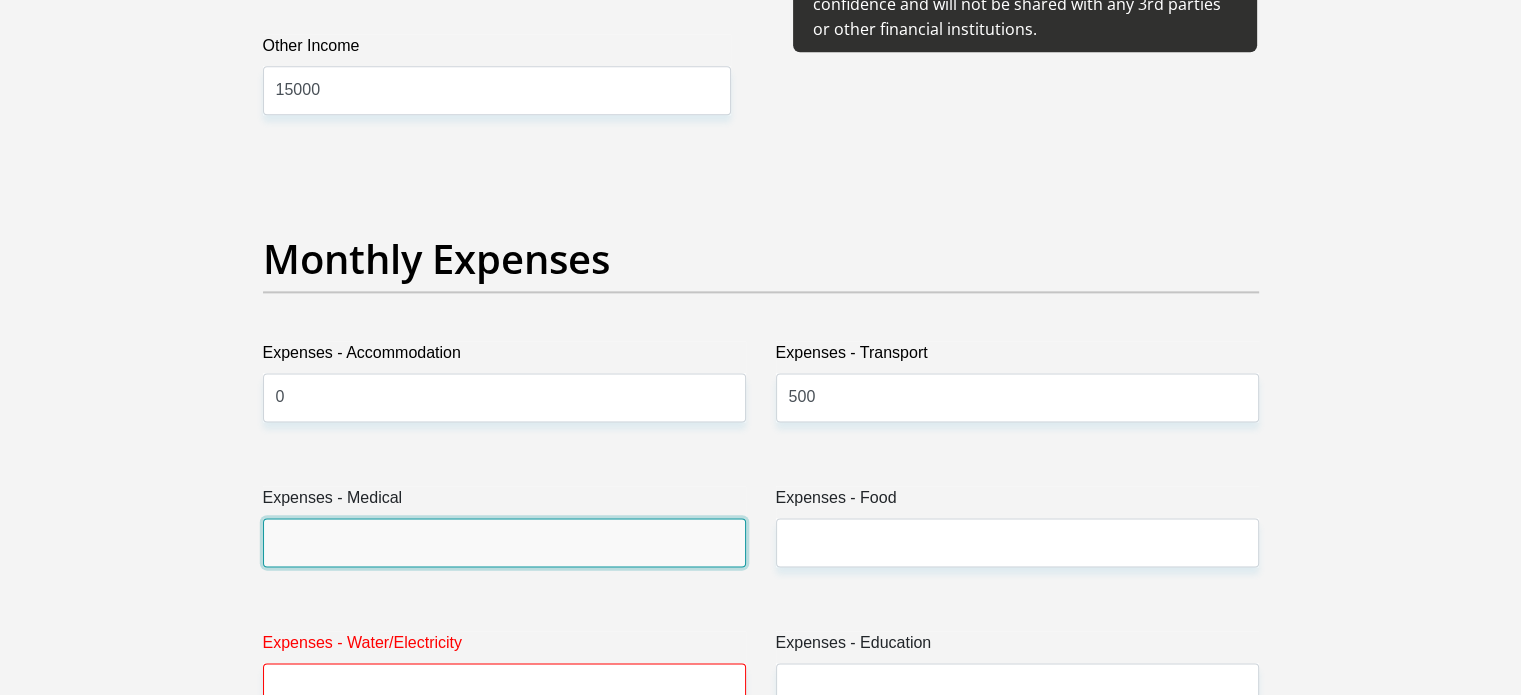 click on "Expenses - Medical" at bounding box center (504, 542) 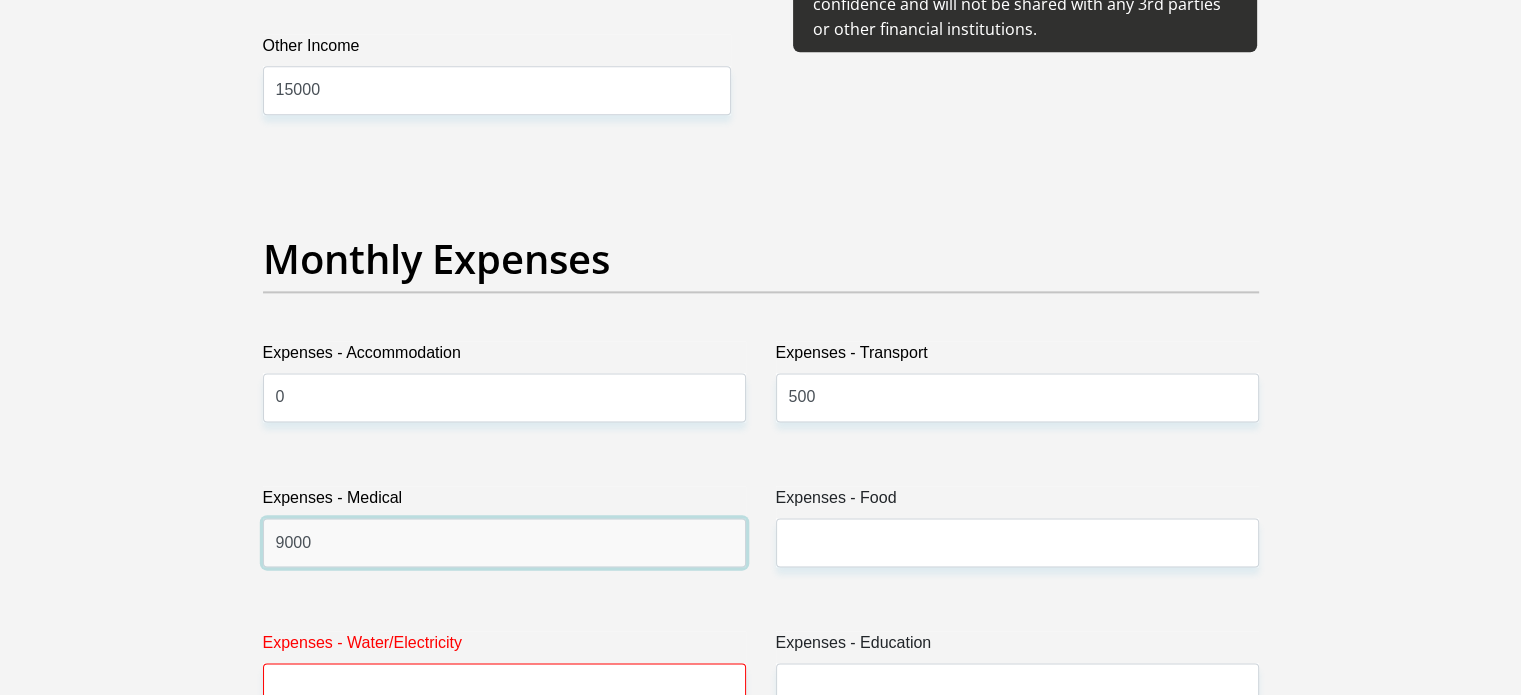 type on "9000" 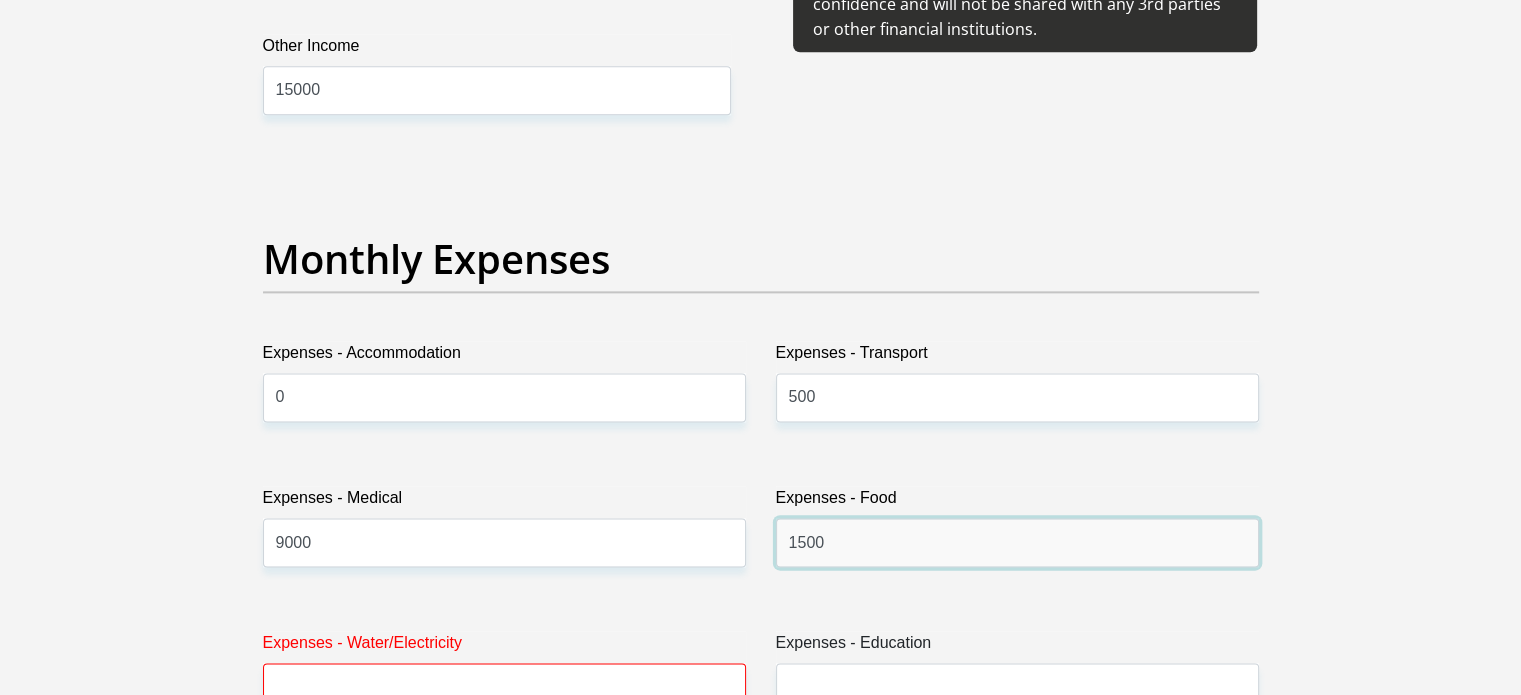type on "1500" 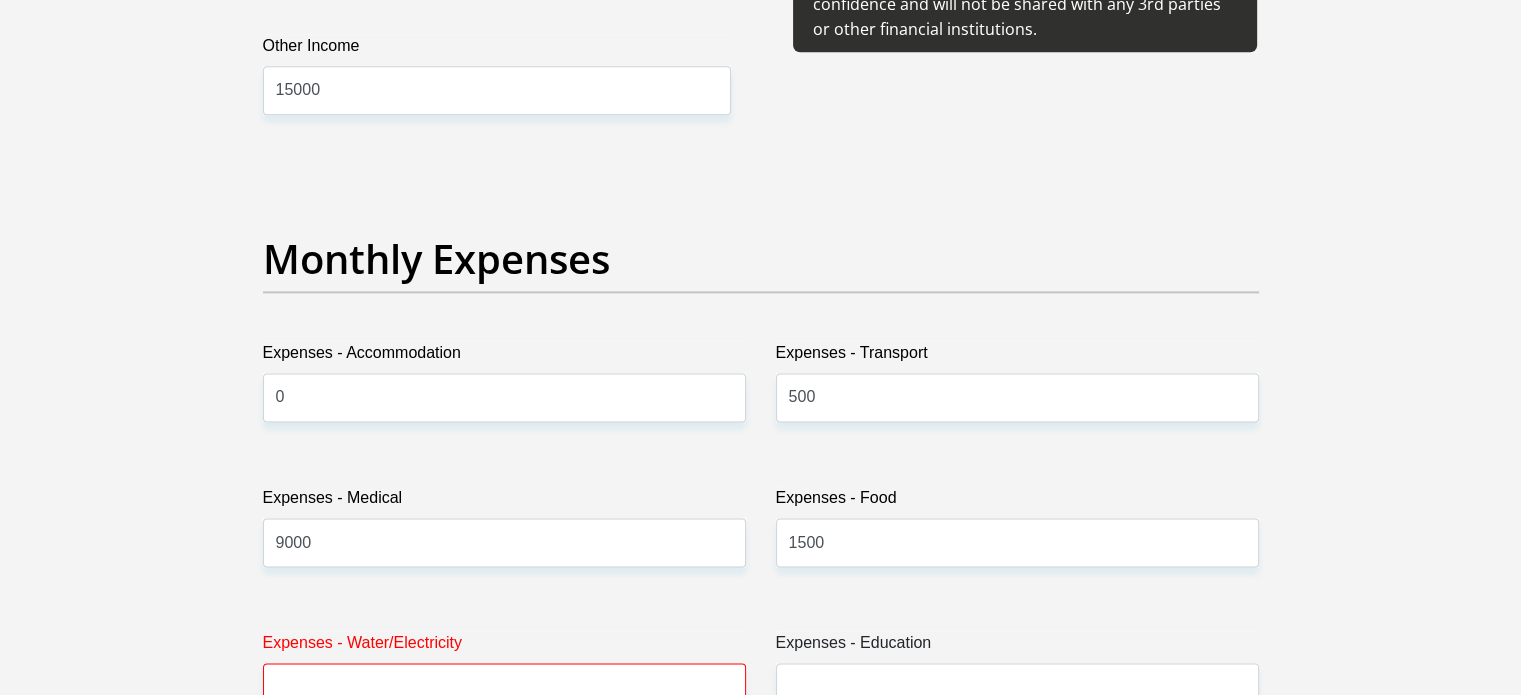 click on "Expenses - Water/Electricity" at bounding box center (504, 647) 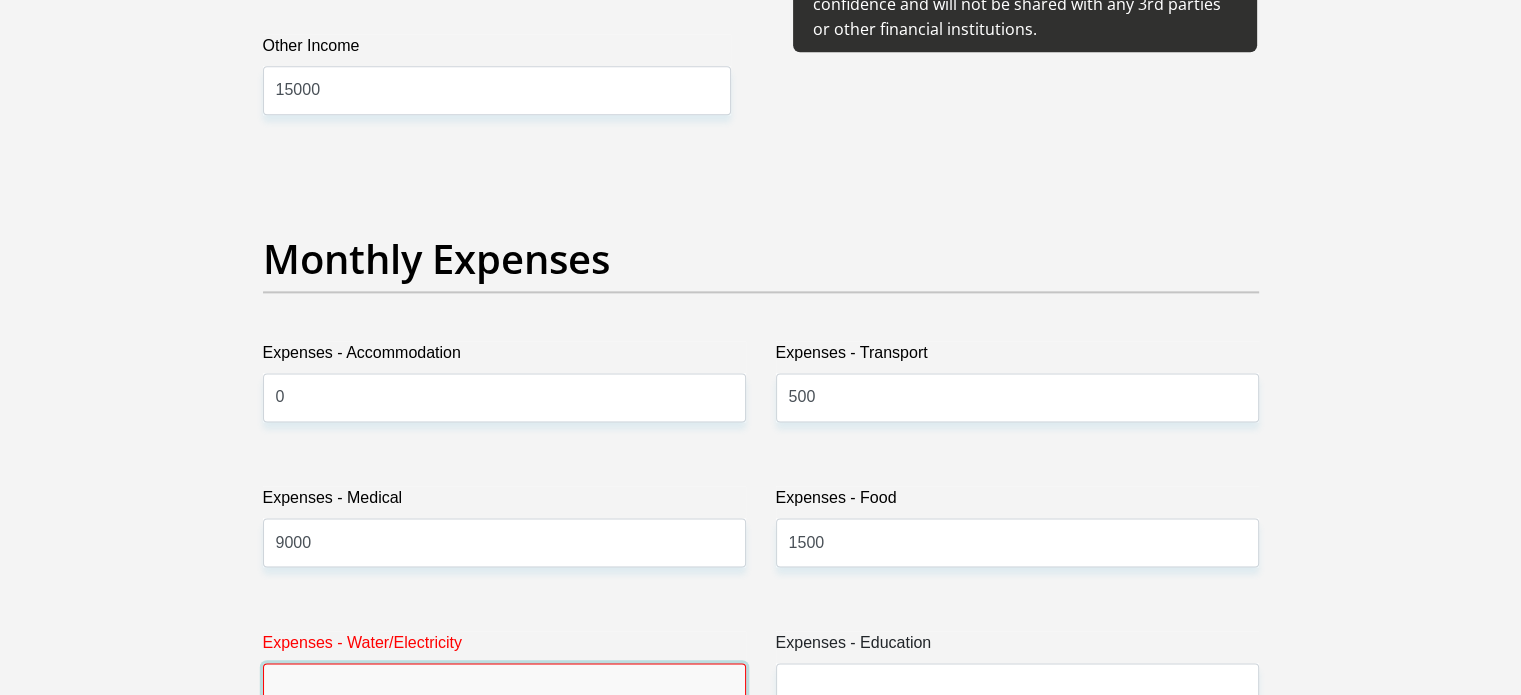 click on "Expenses - Water/Electricity" at bounding box center (504, 687) 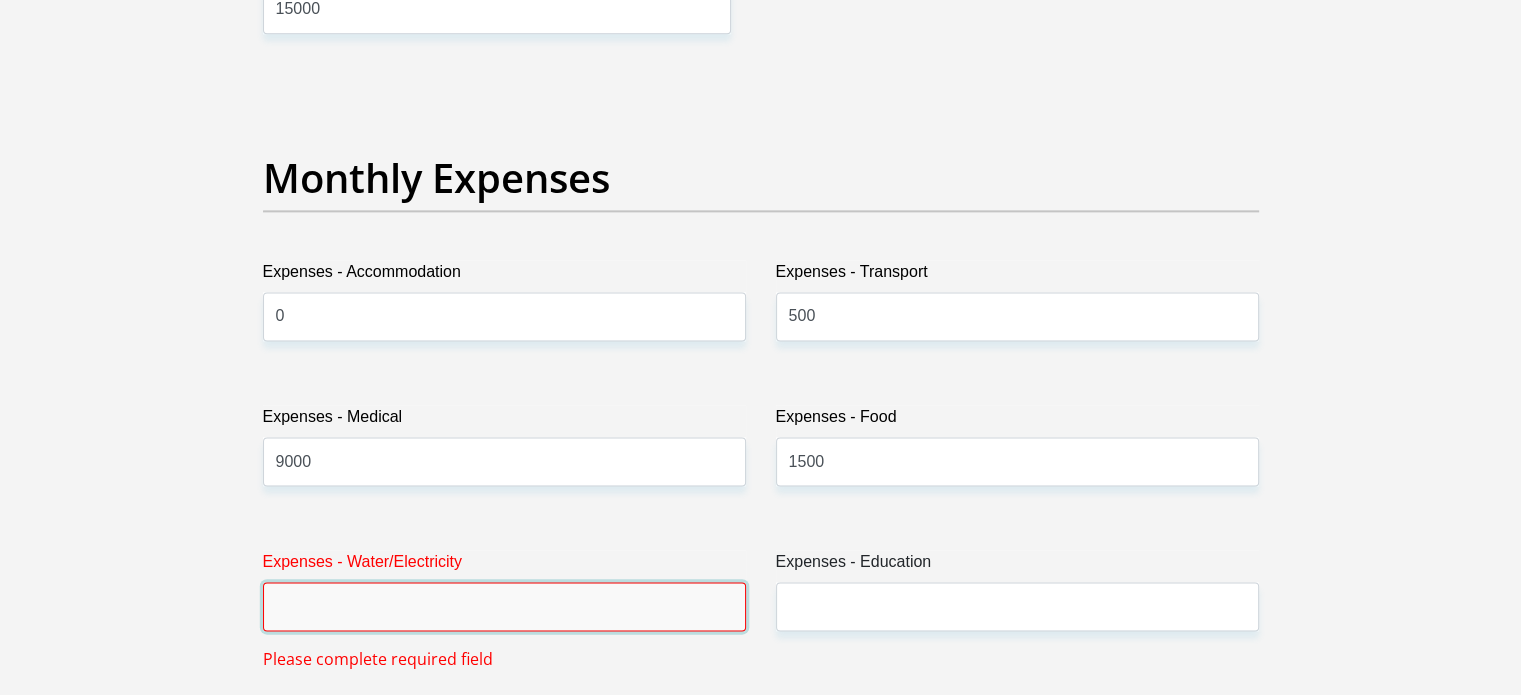 scroll, scrollTop: 2760, scrollLeft: 0, axis: vertical 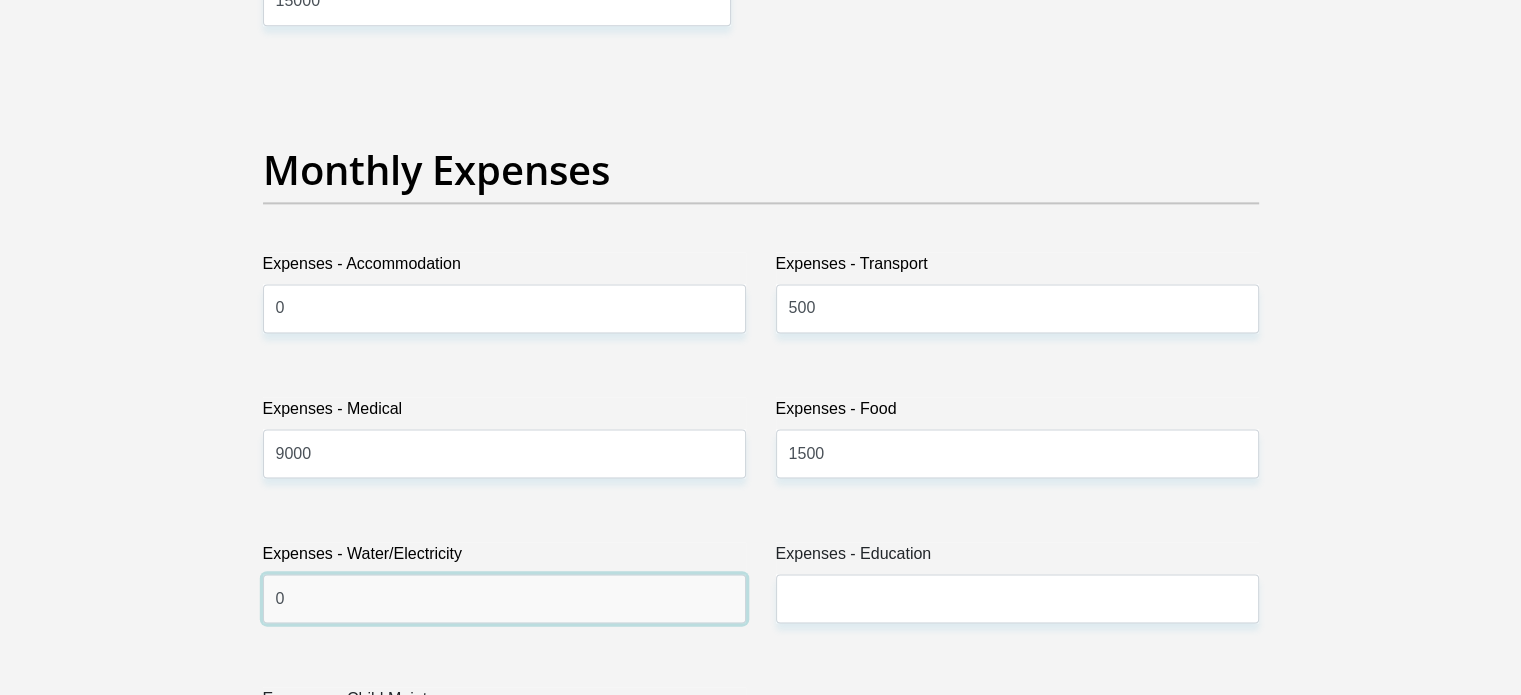 type on "0" 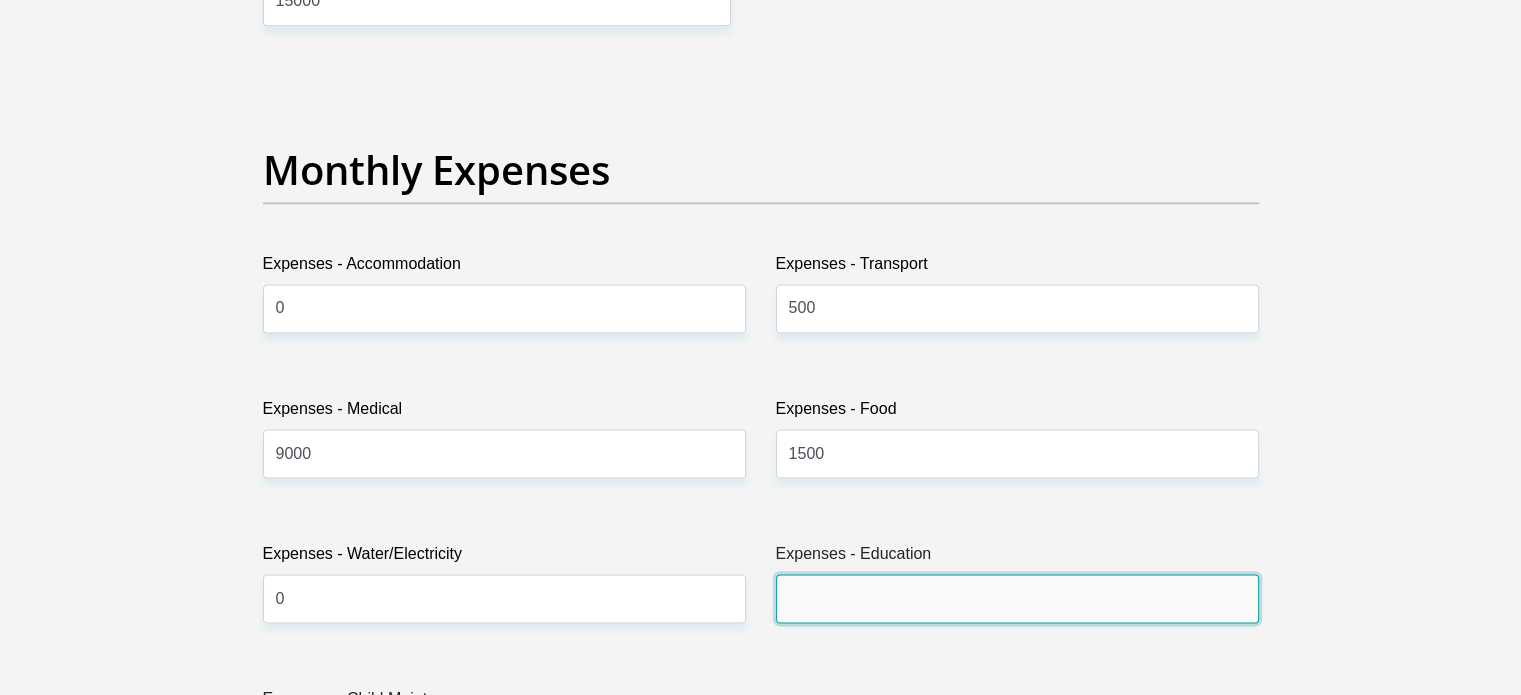 click on "Expenses - Education" at bounding box center (1017, 598) 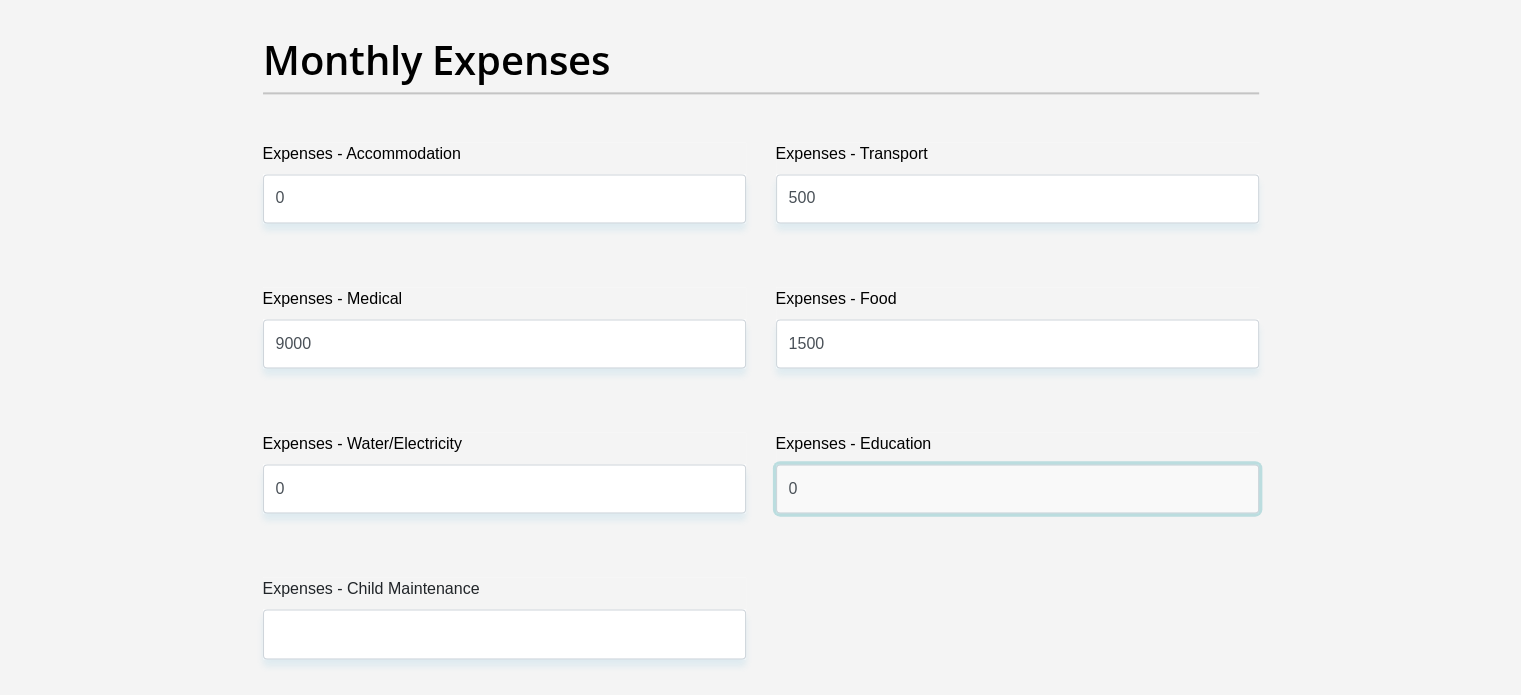 scroll, scrollTop: 2931, scrollLeft: 0, axis: vertical 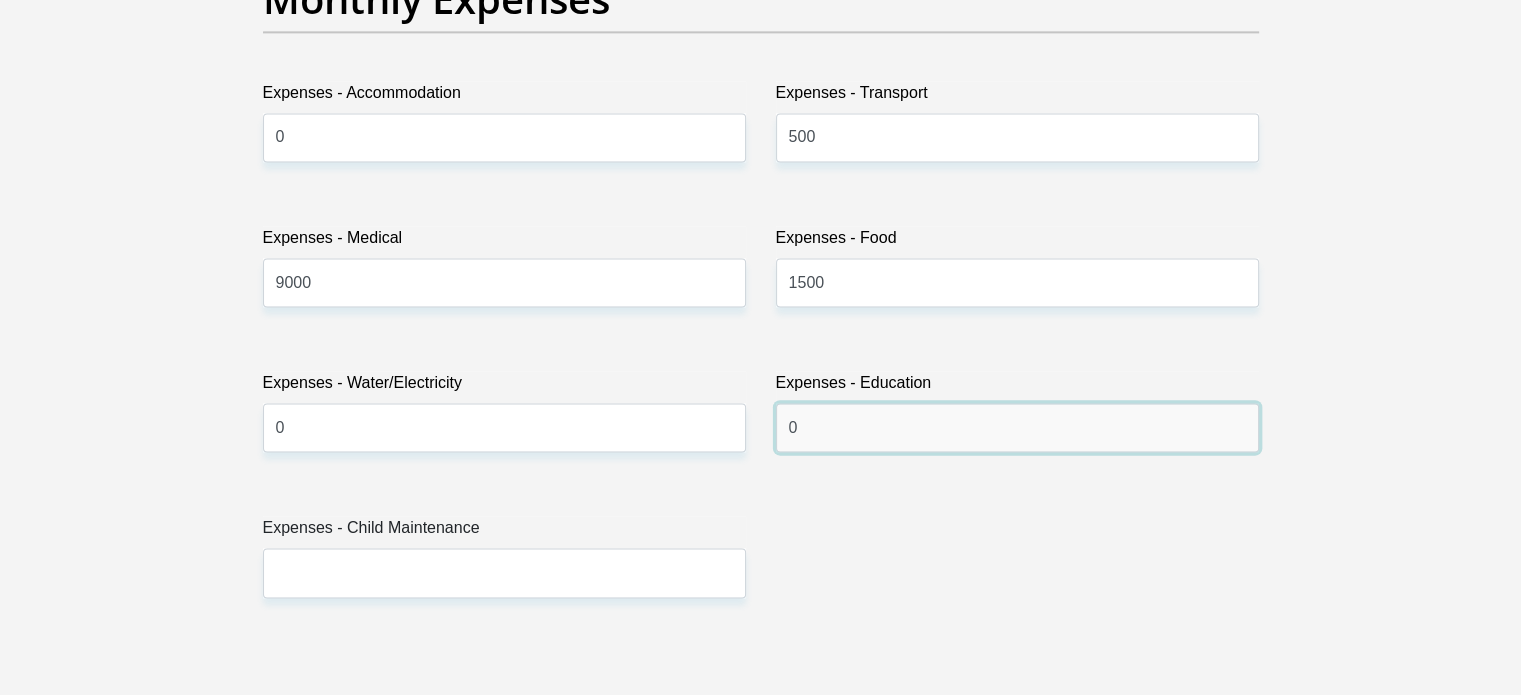 type on "0" 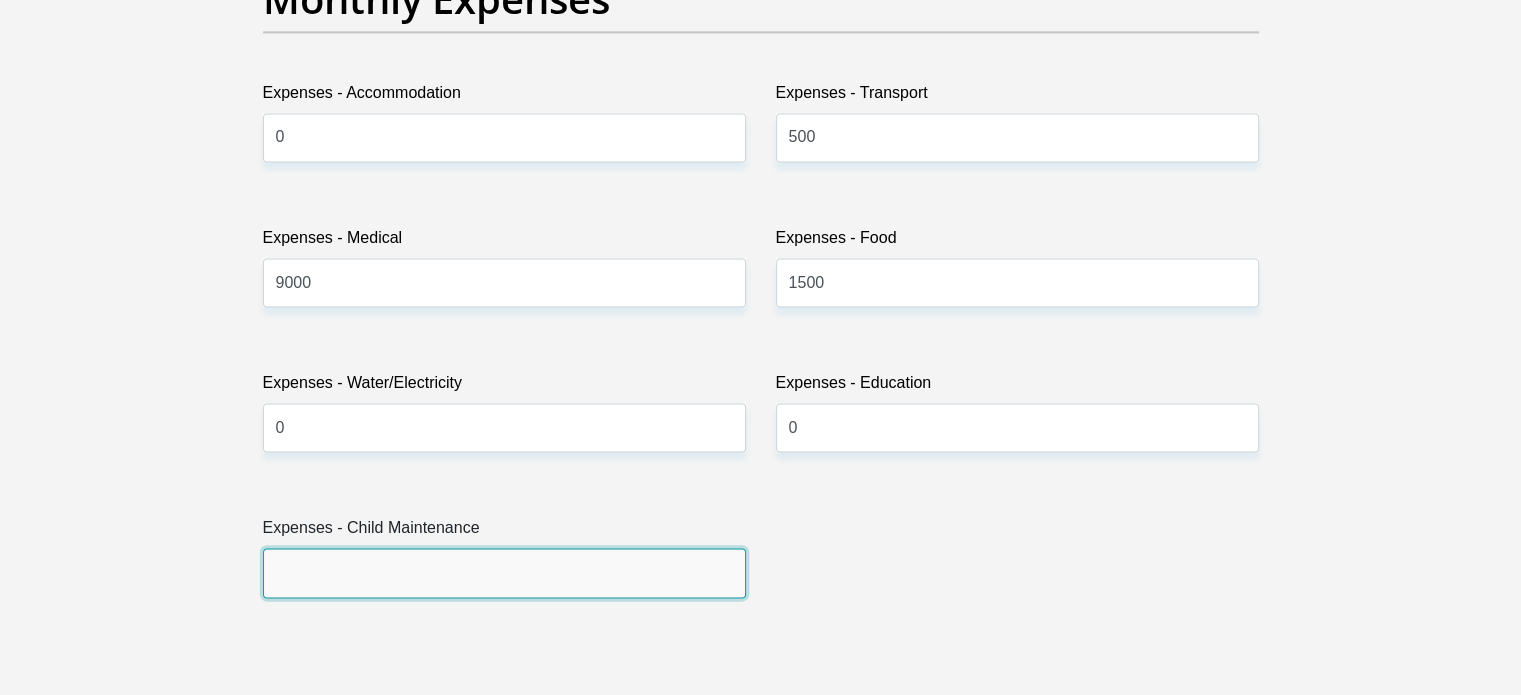 click on "Expenses - Child Maintenance" at bounding box center (504, 572) 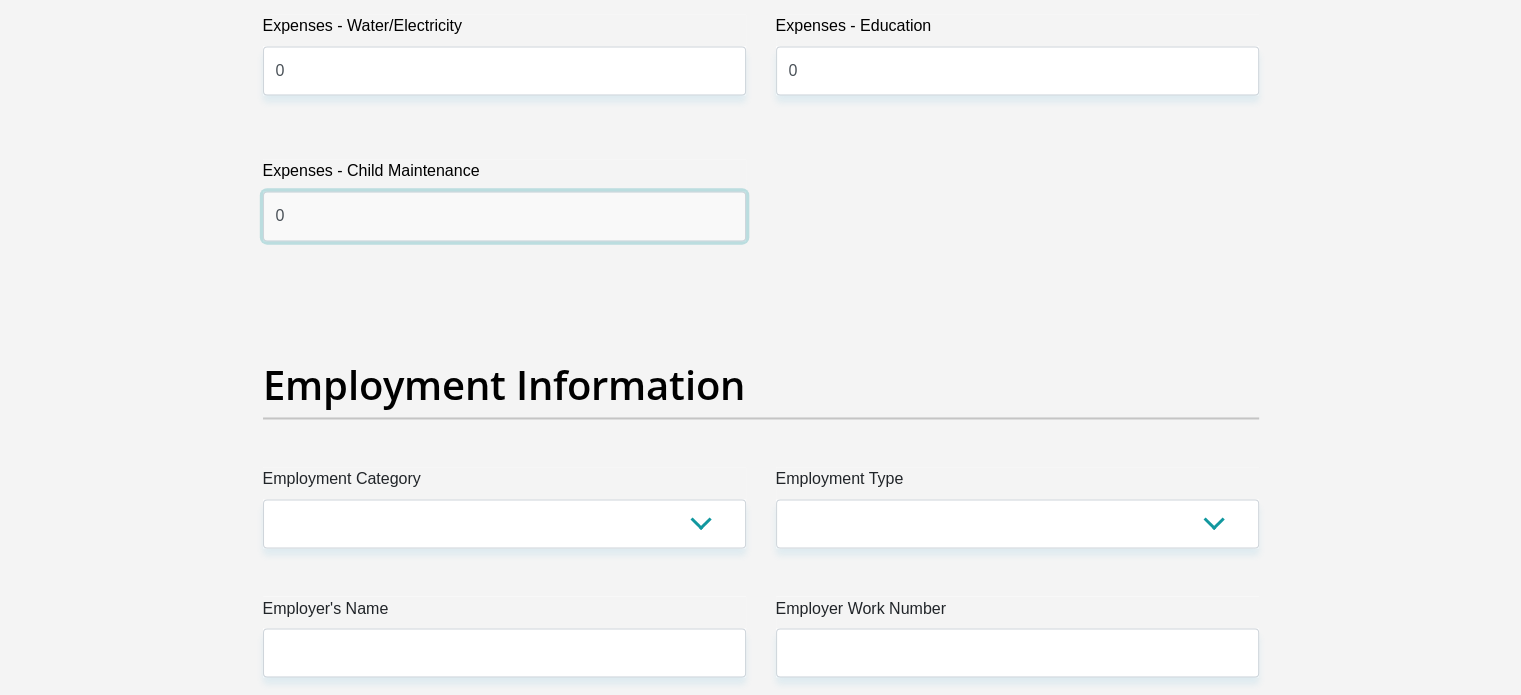 scroll, scrollTop: 3290, scrollLeft: 0, axis: vertical 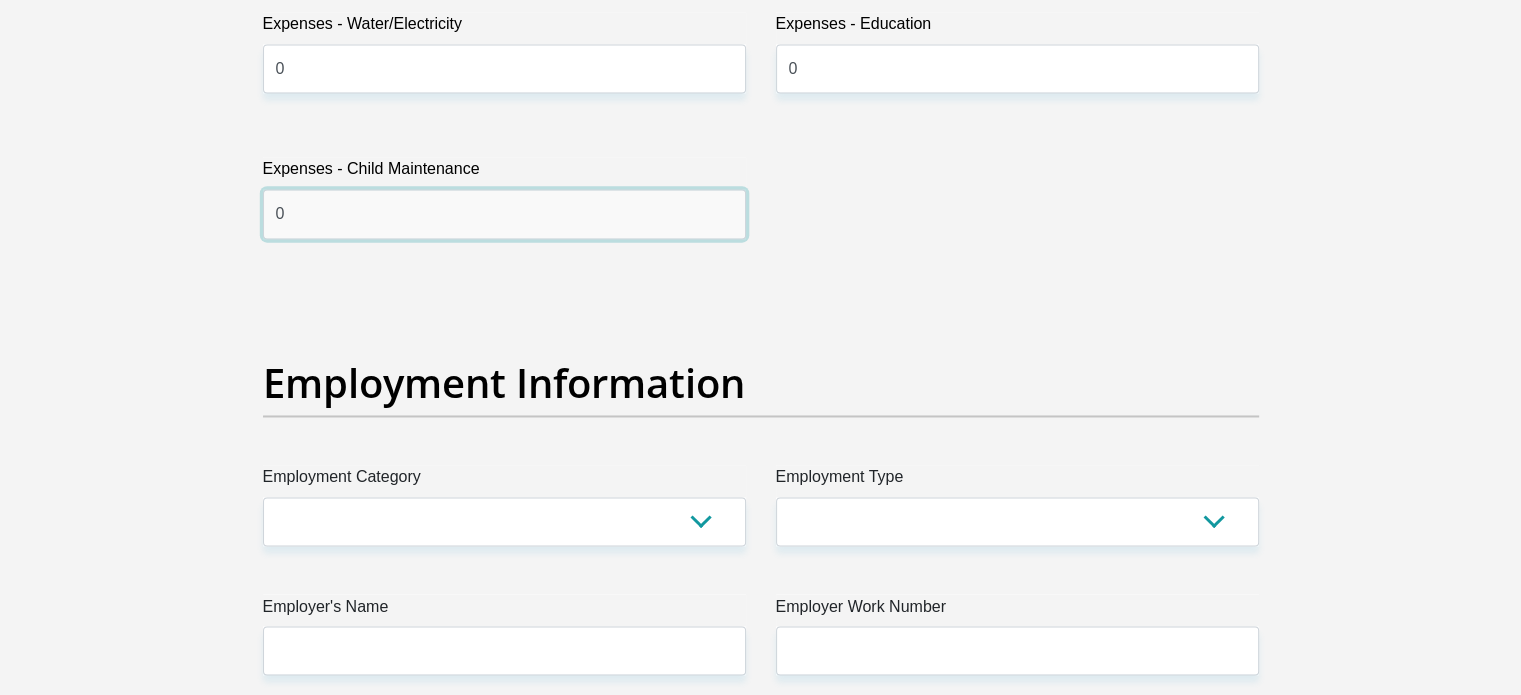 type on "0" 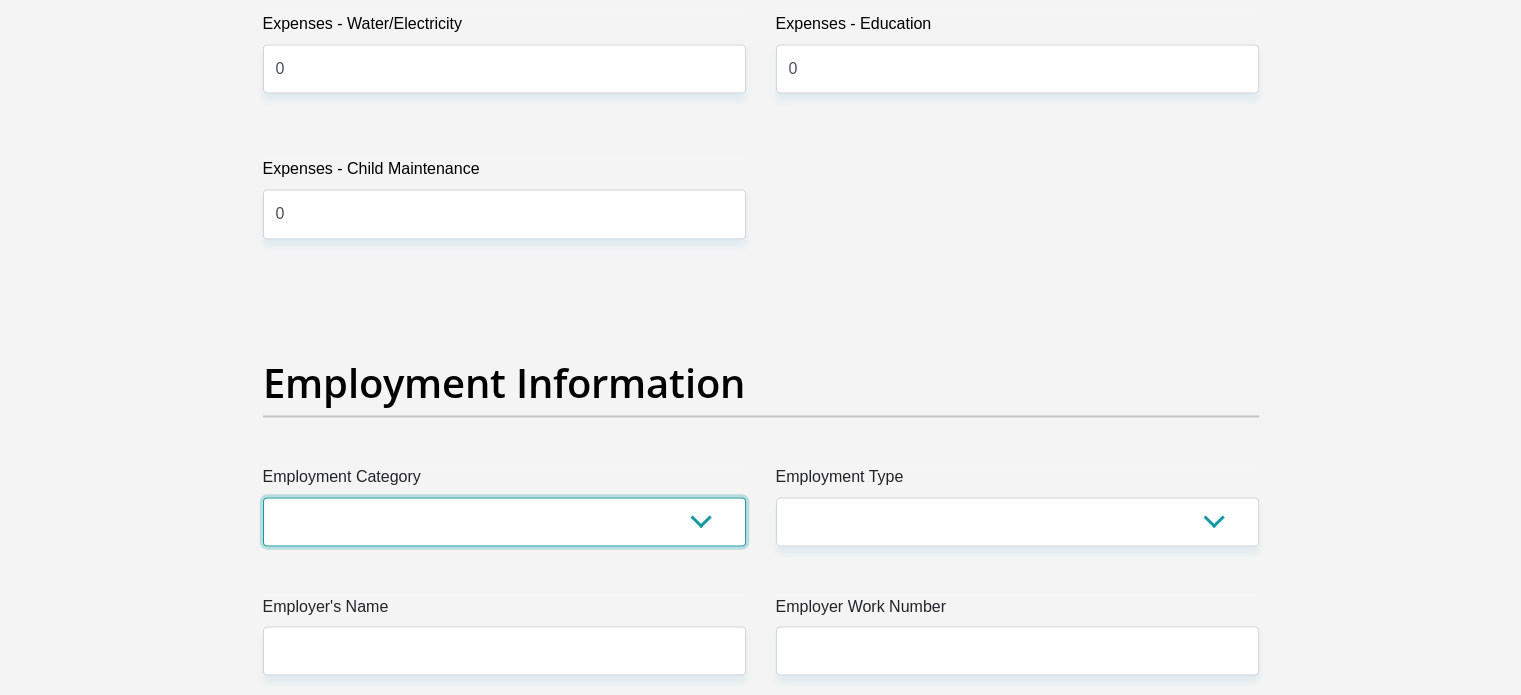 click on "AGRICULTURE
ALCOHOL & TOBACCO
CONSTRUCTION MATERIALS
METALLURGY
EQUIPMENT FOR RENEWABLE ENERGY
SPECIALIZED CONTRACTORS
CAR
GAMING (INCL. INTERNET
OTHER WHOLESALE
UNLICENSED PHARMACEUTICALS
CURRENCY EXCHANGE HOUSES
OTHER FINANCIAL INSTITUTIONS & INSURANCE
REAL ESTATE AGENTS
OIL & GAS
OTHER MATERIALS (E.G. IRON ORE)
PRECIOUS STONES & PRECIOUS METALS
POLITICAL ORGANIZATIONS
RELIGIOUS ORGANIZATIONS(NOT SECTS)
ACTI. HAVING BUSINESS DEAL WITH PUBLIC ADMINISTRATION
LAUNDROMATS" at bounding box center (504, 521) 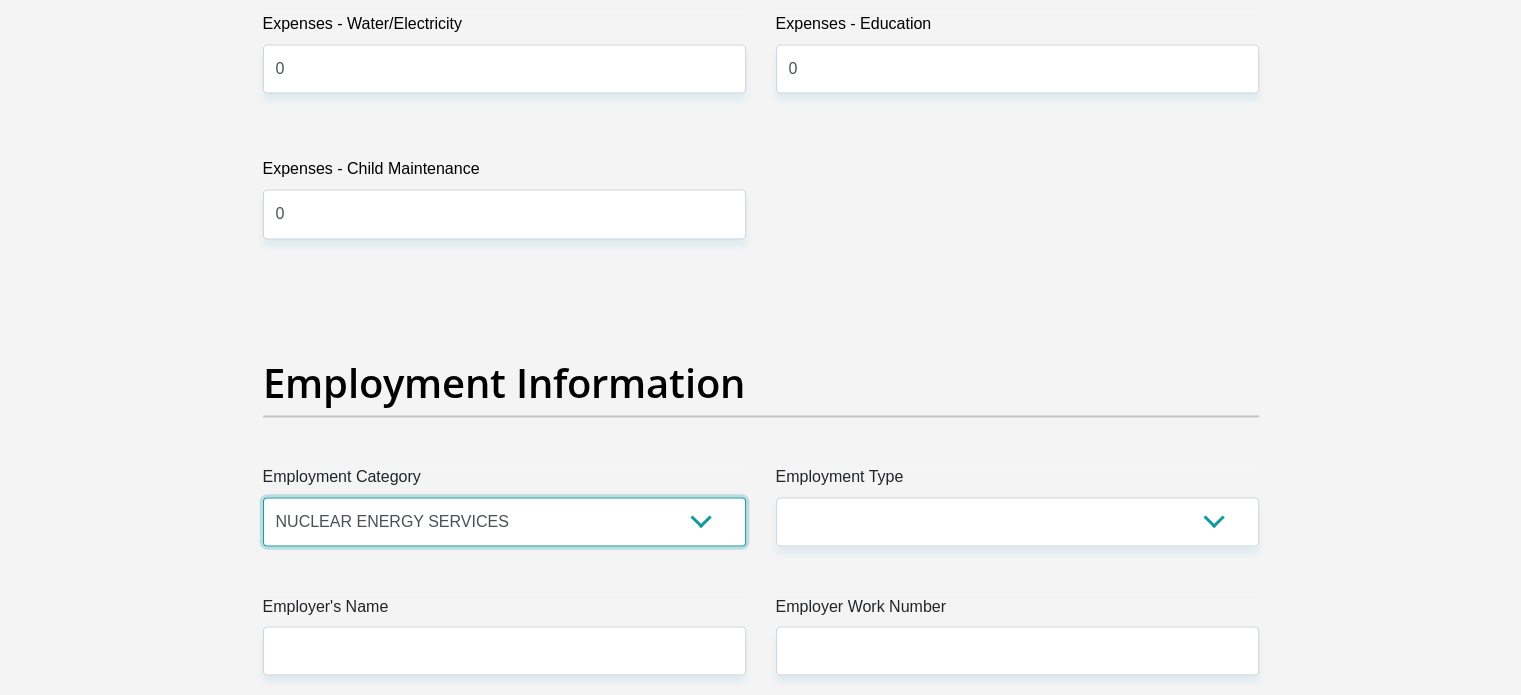 click on "AGRICULTURE
ALCOHOL & TOBACCO
CONSTRUCTION MATERIALS
METALLURGY
EQUIPMENT FOR RENEWABLE ENERGY
SPECIALIZED CONTRACTORS
CAR
GAMING (INCL. INTERNET
OTHER WHOLESALE
UNLICENSED PHARMACEUTICALS
CURRENCY EXCHANGE HOUSES
OTHER FINANCIAL INSTITUTIONS & INSURANCE
REAL ESTATE AGENTS
OIL & GAS
OTHER MATERIALS (E.G. IRON ORE)
PRECIOUS STONES & PRECIOUS METALS
POLITICAL ORGANIZATIONS
RELIGIOUS ORGANIZATIONS(NOT SECTS)
ACTI. HAVING BUSINESS DEAL WITH PUBLIC ADMINISTRATION
LAUNDROMATS" at bounding box center (504, 521) 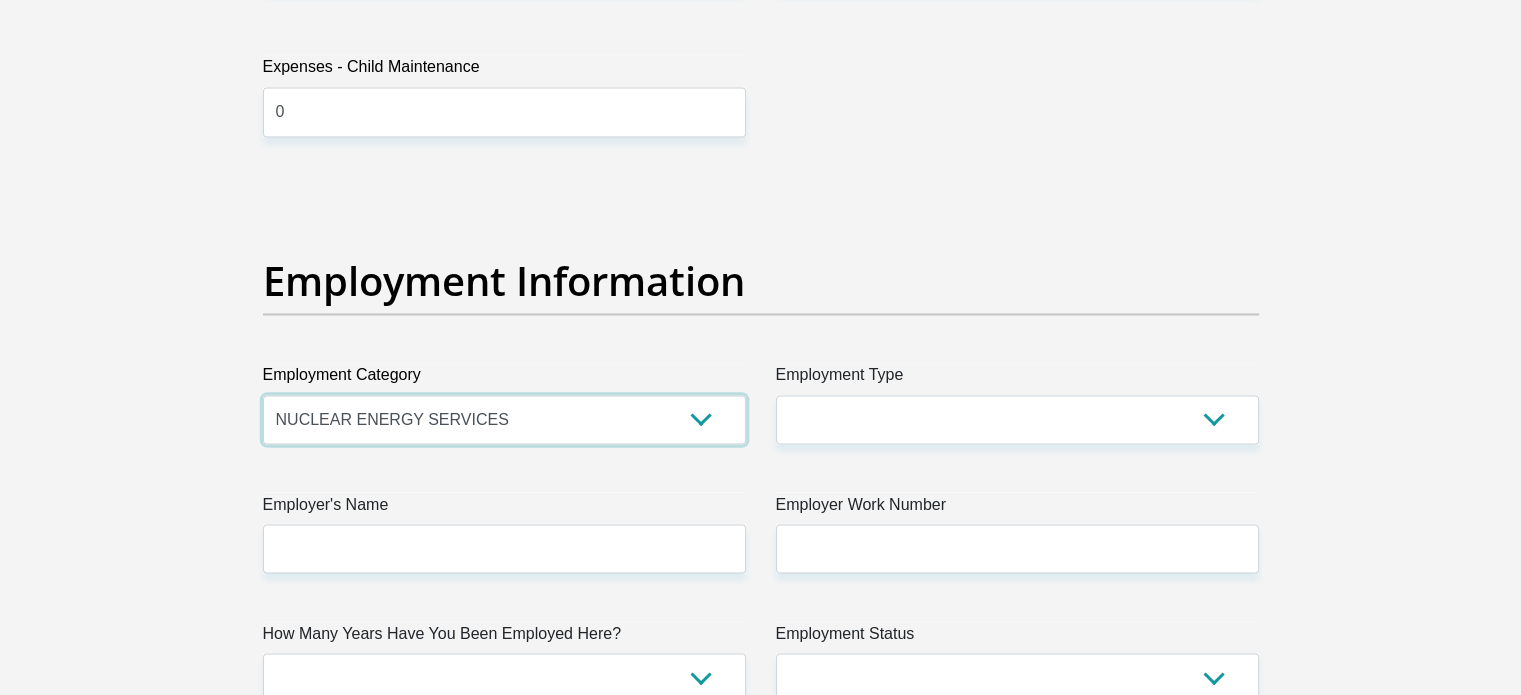 scroll, scrollTop: 3394, scrollLeft: 0, axis: vertical 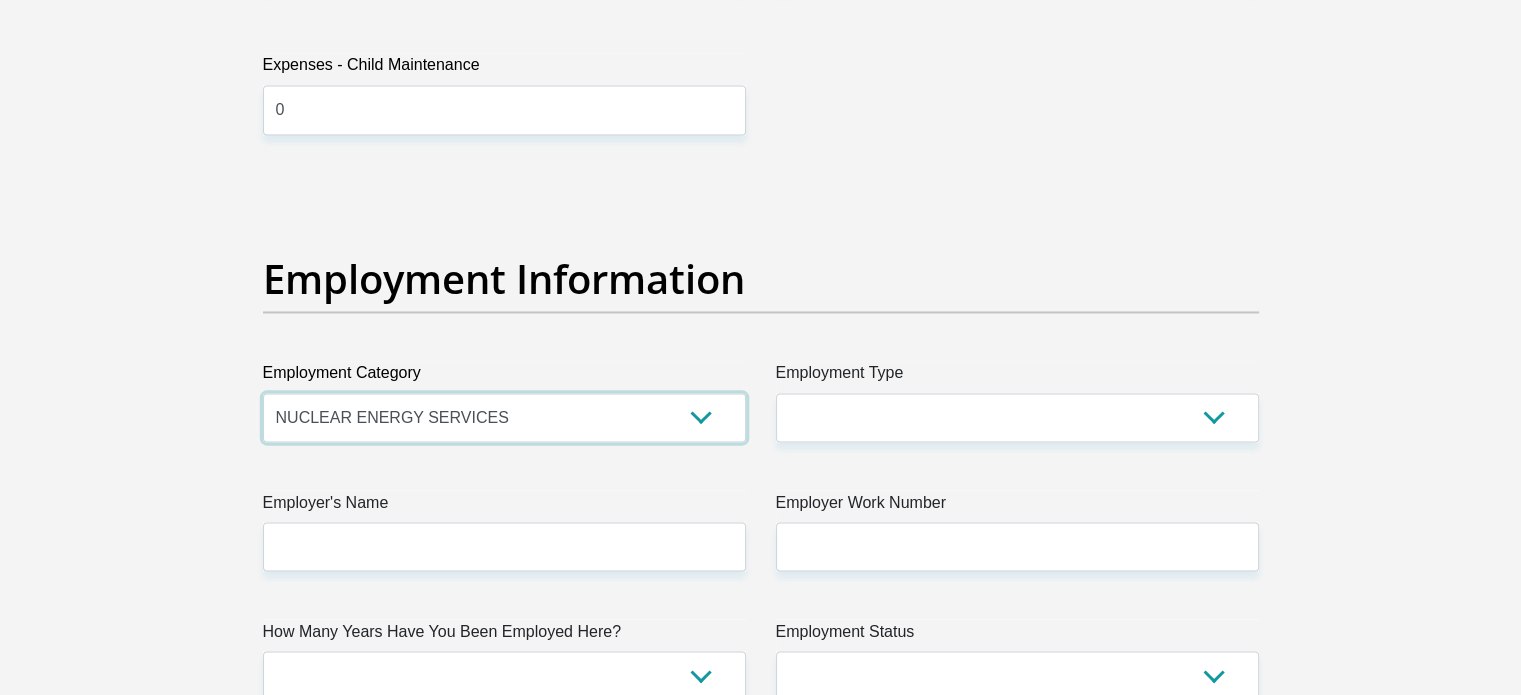 click on "AGRICULTURE
ALCOHOL & TOBACCO
CONSTRUCTION MATERIALS
METALLURGY
EQUIPMENT FOR RENEWABLE ENERGY
SPECIALIZED CONTRACTORS
CAR
GAMING (INCL. INTERNET
OTHER WHOLESALE
UNLICENSED PHARMACEUTICALS
CURRENCY EXCHANGE HOUSES
OTHER FINANCIAL INSTITUTIONS & INSURANCE
REAL ESTATE AGENTS
OIL & GAS
OTHER MATERIALS (E.G. IRON ORE)
PRECIOUS STONES & PRECIOUS METALS
POLITICAL ORGANIZATIONS
RELIGIOUS ORGANIZATIONS(NOT SECTS)
ACTI. HAVING BUSINESS DEAL WITH PUBLIC ADMINISTRATION
LAUNDROMATS" at bounding box center (504, 417) 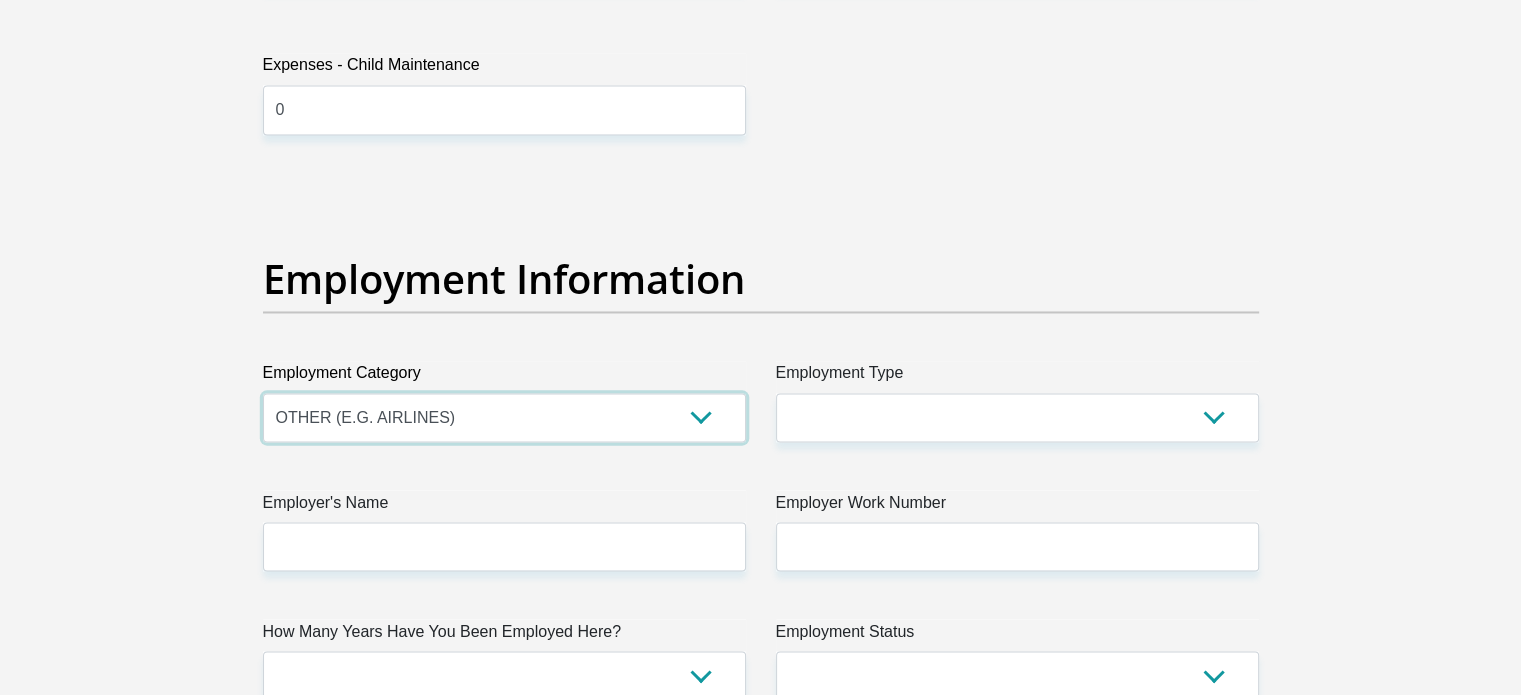 click on "AGRICULTURE
ALCOHOL & TOBACCO
CONSTRUCTION MATERIALS
METALLURGY
EQUIPMENT FOR RENEWABLE ENERGY
SPECIALIZED CONTRACTORS
CAR
GAMING (INCL. INTERNET
OTHER WHOLESALE
UNLICENSED PHARMACEUTICALS
CURRENCY EXCHANGE HOUSES
OTHER FINANCIAL INSTITUTIONS & INSURANCE
REAL ESTATE AGENTS
OIL & GAS
OTHER MATERIALS (E.G. IRON ORE)
PRECIOUS STONES & PRECIOUS METALS
POLITICAL ORGANIZATIONS
RELIGIOUS ORGANIZATIONS(NOT SECTS)
ACTI. HAVING BUSINESS DEAL WITH PUBLIC ADMINISTRATION
LAUNDROMATS" at bounding box center (504, 417) 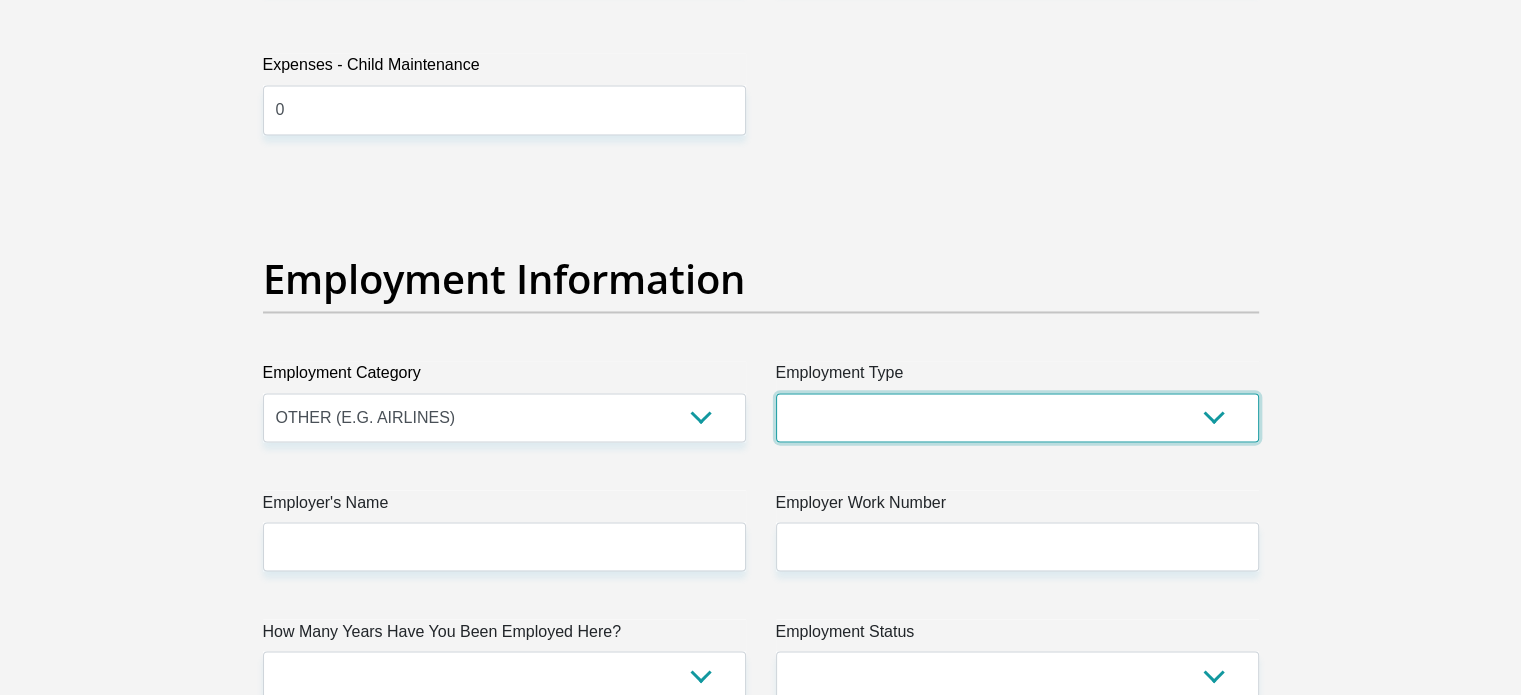 click on "College/Lecturer
Craft Seller
Creative
Driver
Executive
Farmer
Forces - Non Commissioned
Forces - Officer
Hawker
Housewife
Labourer
Licenced Professional
Manager
Miner
Non Licenced Professional
Office Staff/Clerk
Outside Worker
Pensioner
Permanent Teacher
Production/Manufacturing
Sales
Self-Employed
Semi-Professional Worker
Service Industry  Social Worker  Student" at bounding box center (1017, 417) 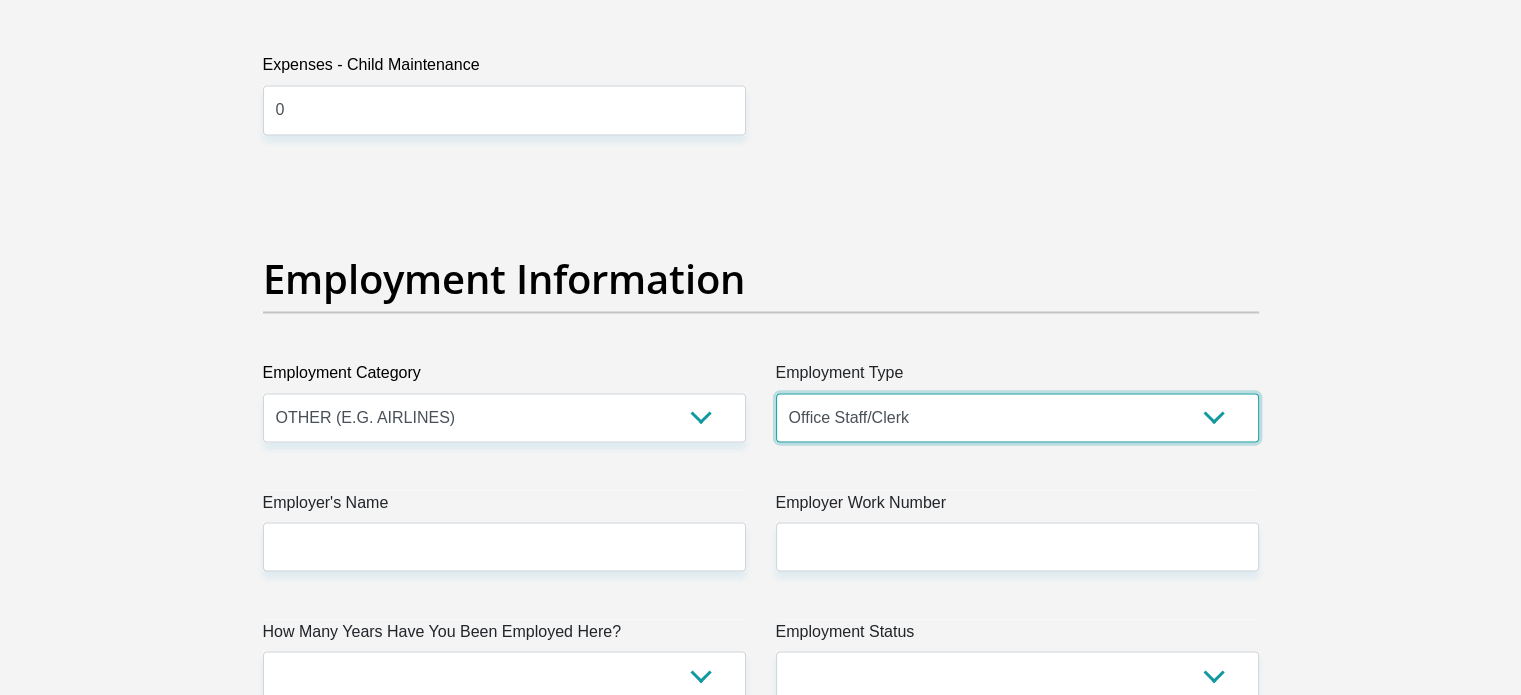 click on "College/Lecturer
Craft Seller
Creative
Driver
Executive
Farmer
Forces - Non Commissioned
Forces - Officer
Hawker
Housewife
Labourer
Licenced Professional
Manager
Miner
Non Licenced Professional
Office Staff/Clerk
Outside Worker
Pensioner
Permanent Teacher
Production/Manufacturing
Sales
Self-Employed
Semi-Professional Worker
Service Industry  Social Worker  Student" at bounding box center (1017, 417) 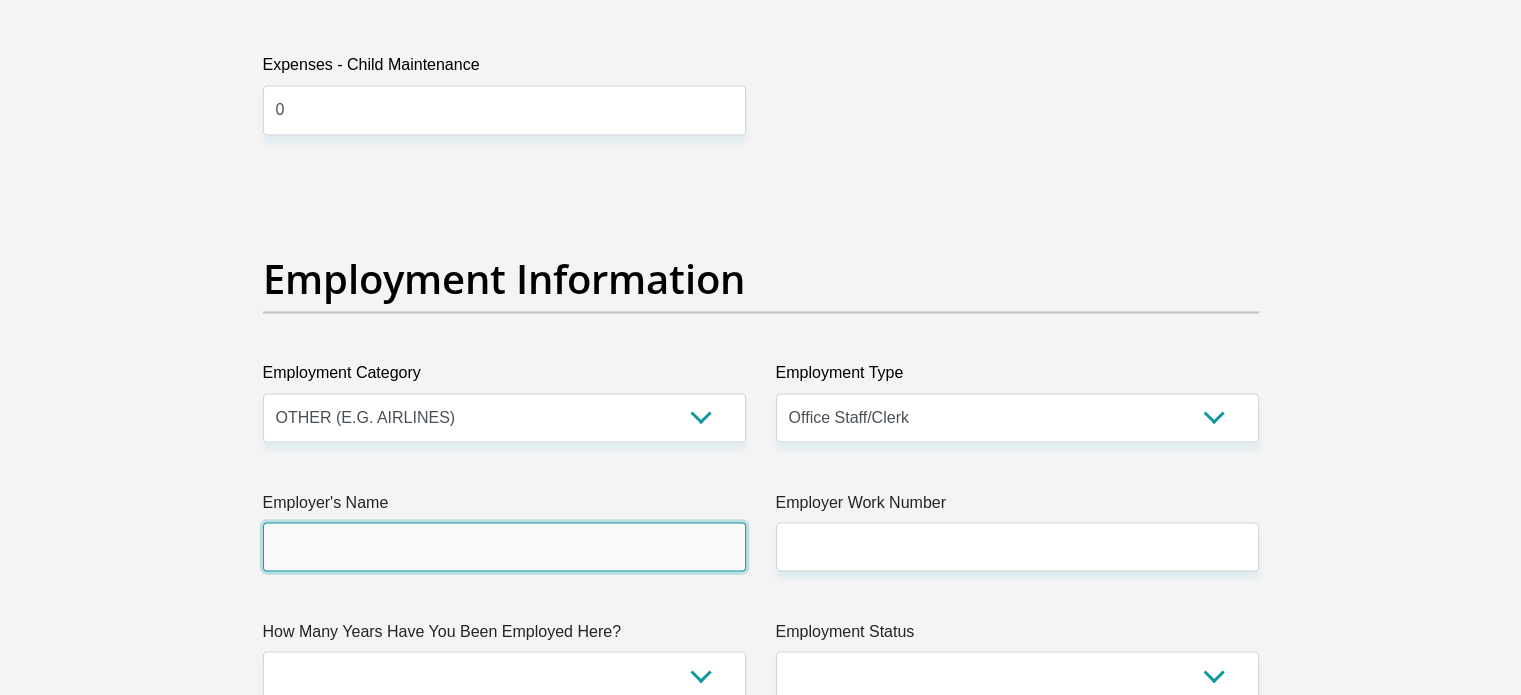 click on "Employer's Name" at bounding box center (504, 546) 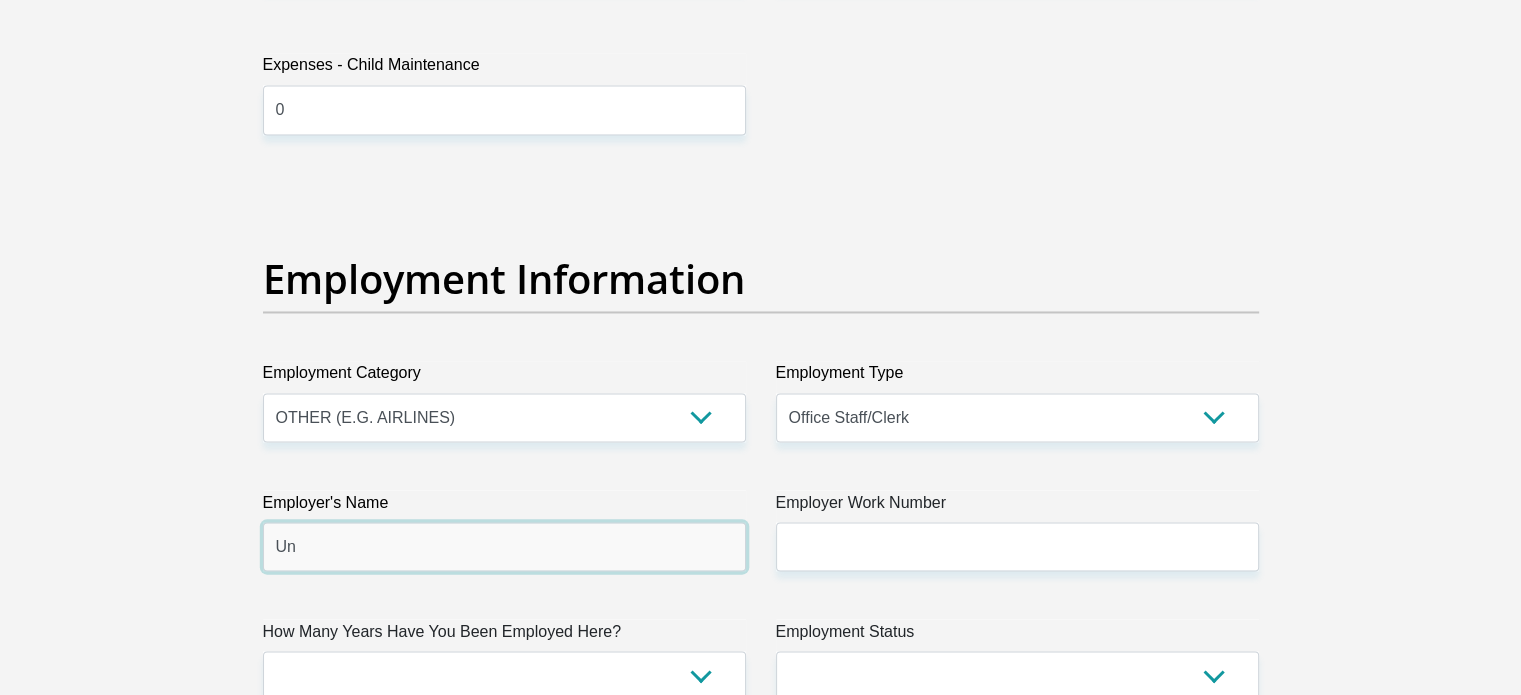 type on "U" 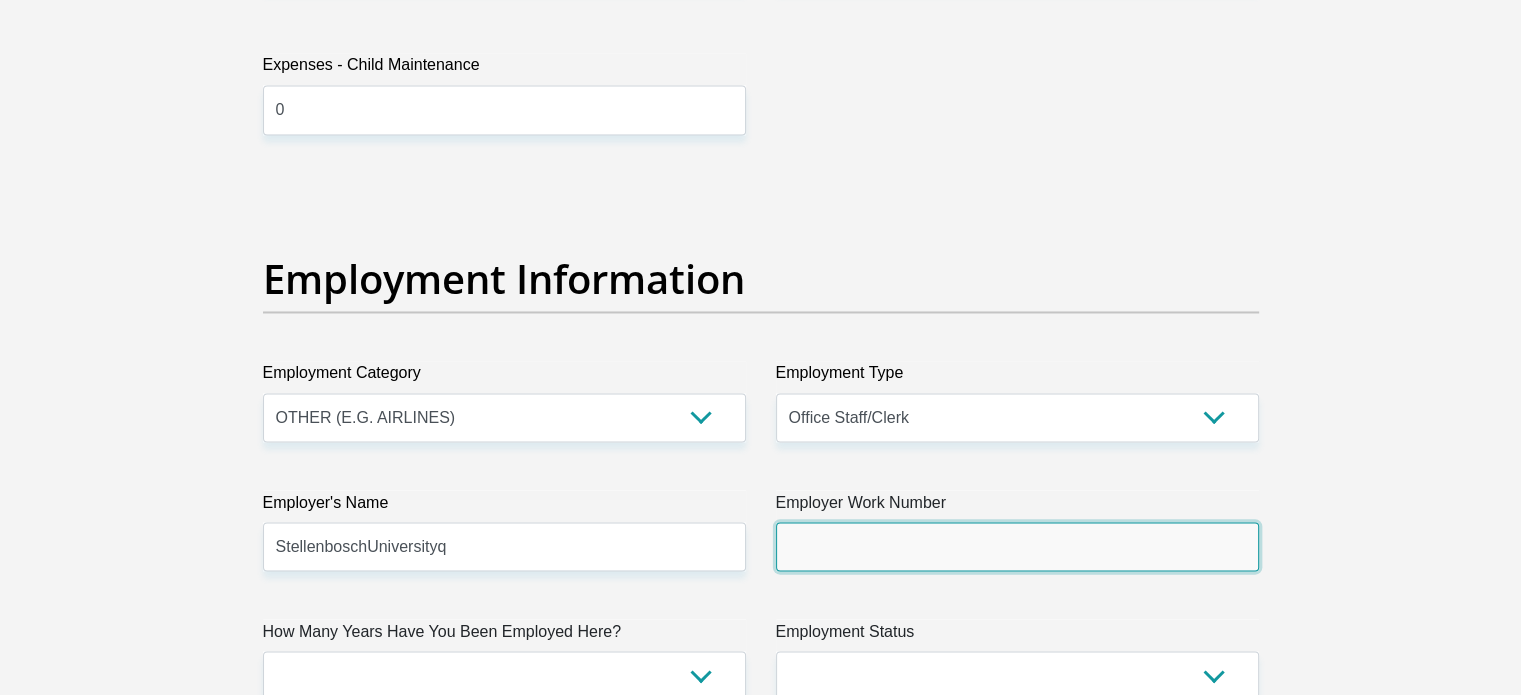 click on "Employer Work Number" at bounding box center [1017, 546] 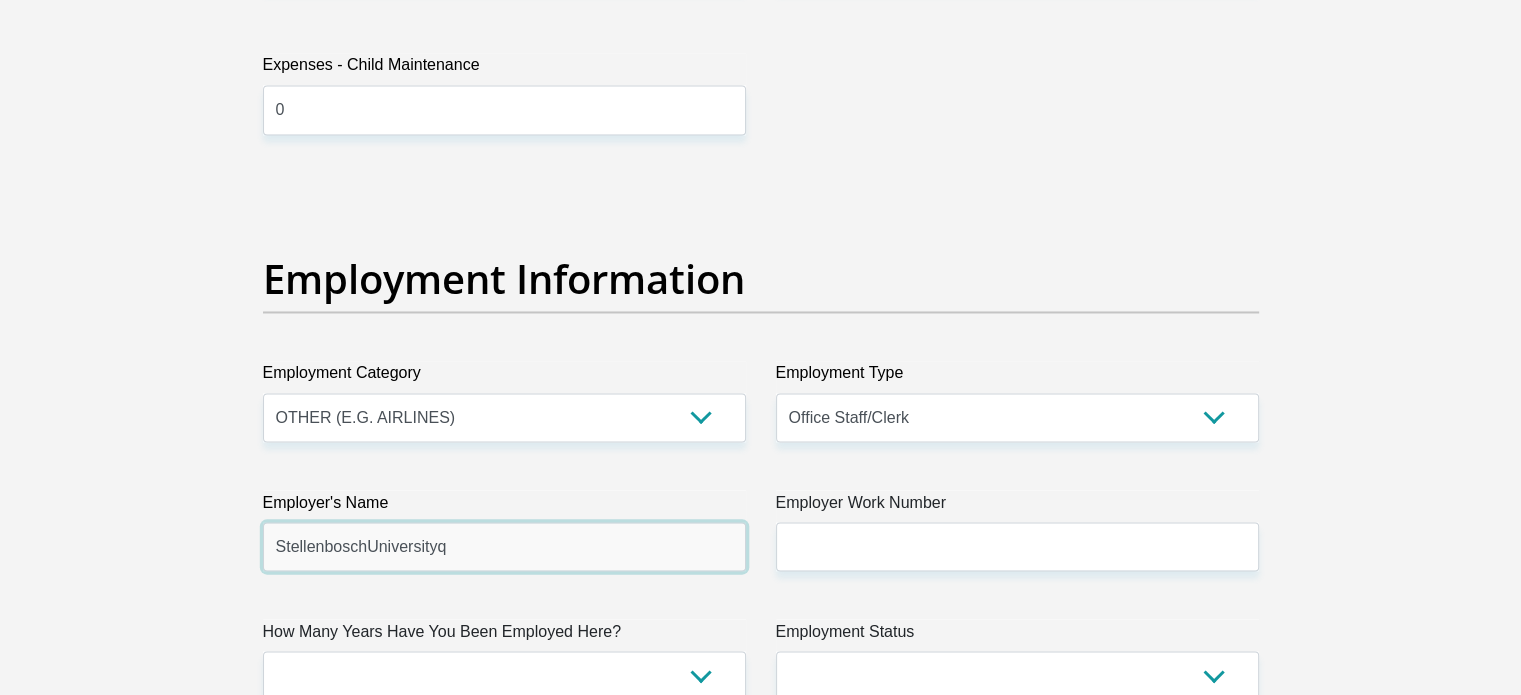 click on "StellenboschUniversityq" at bounding box center [504, 546] 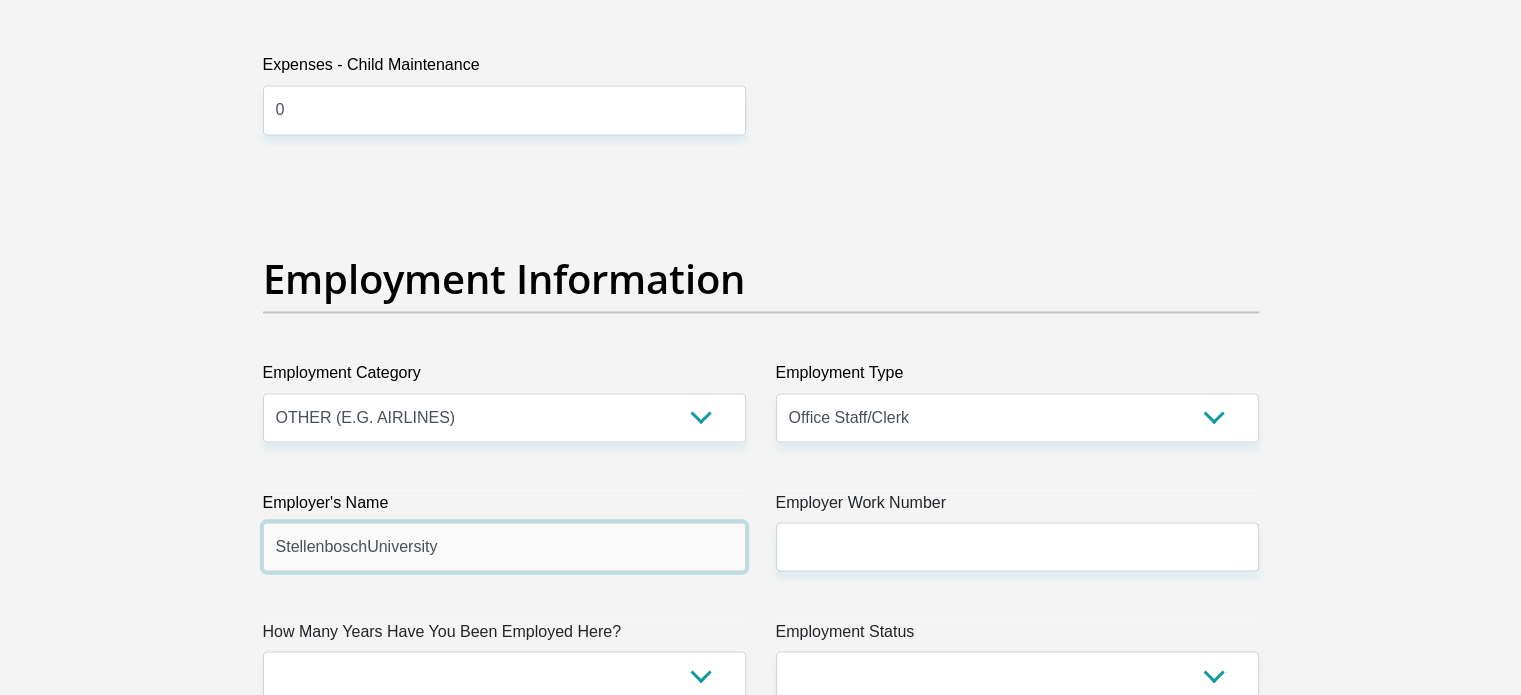 type on "StellenboschUniversity" 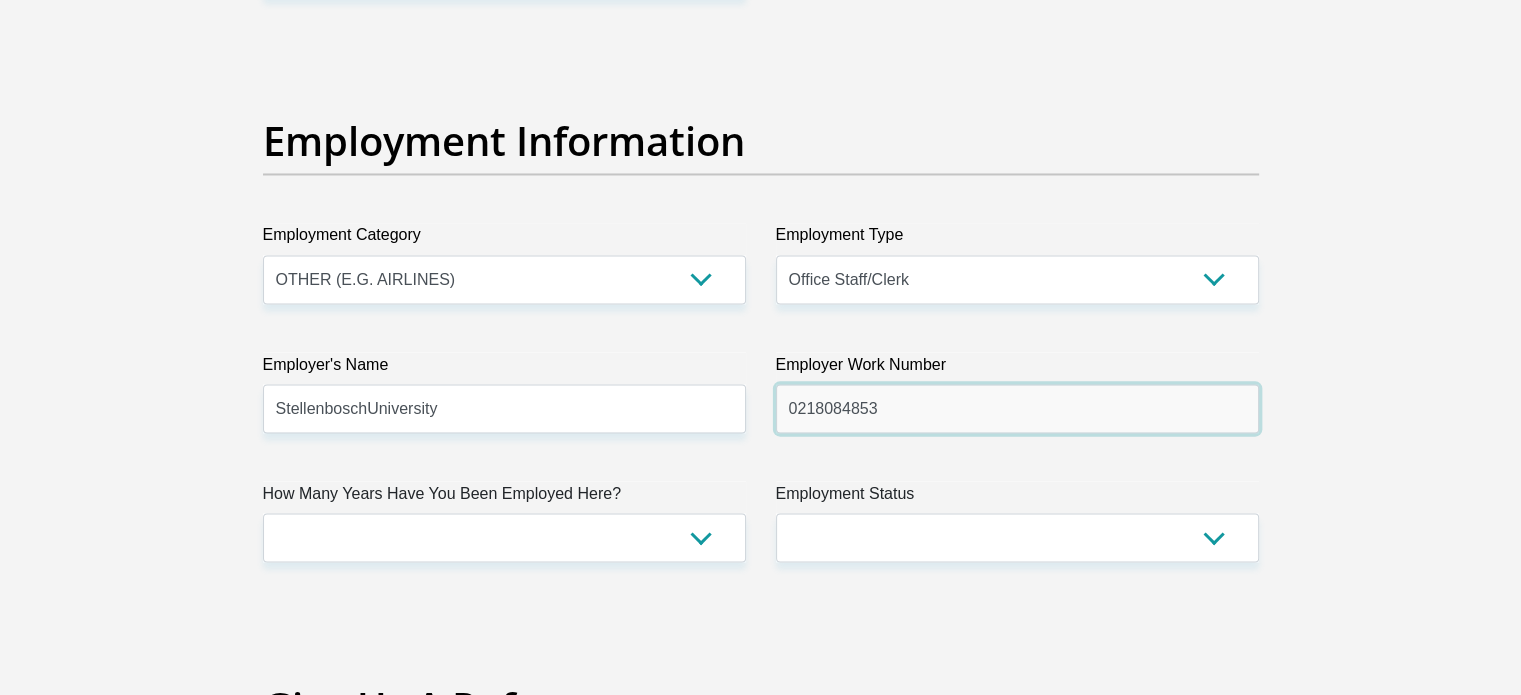 scroll, scrollTop: 3568, scrollLeft: 0, axis: vertical 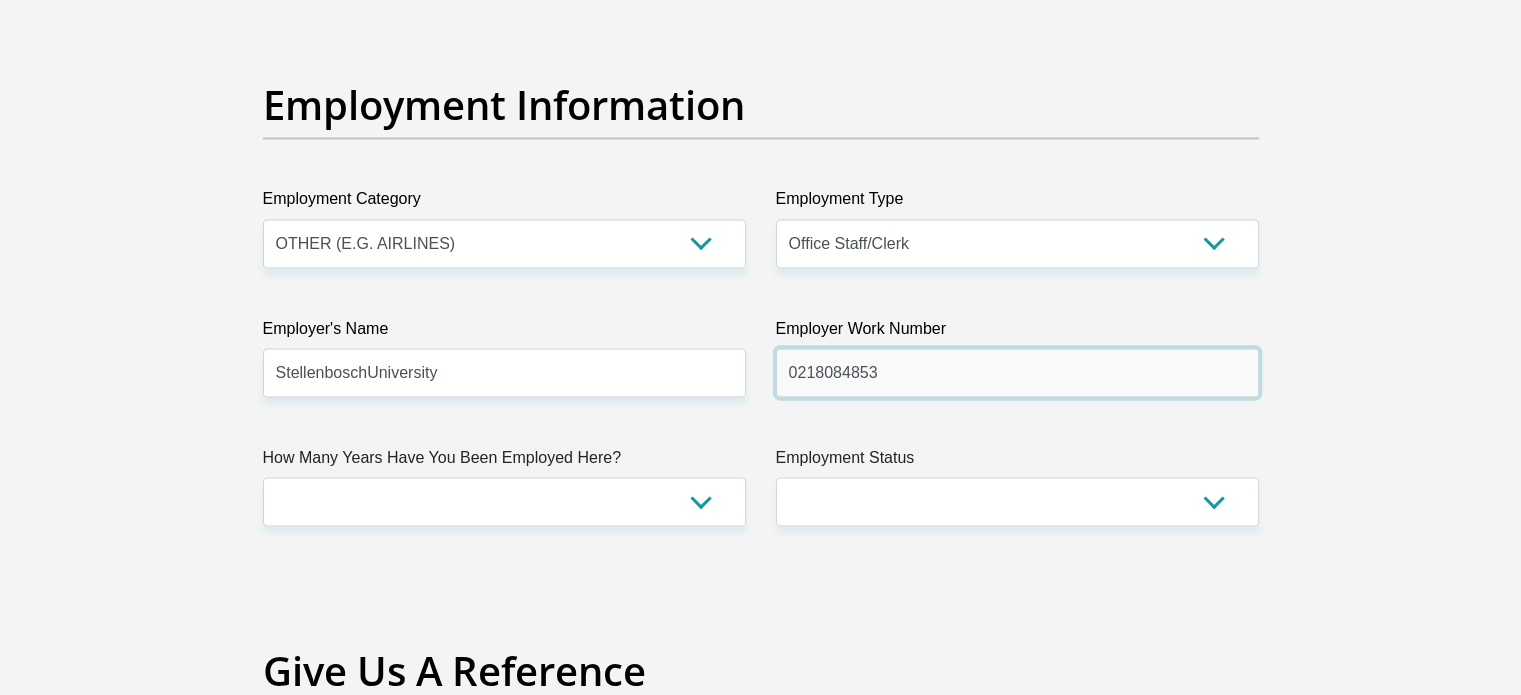 type on "0218084853" 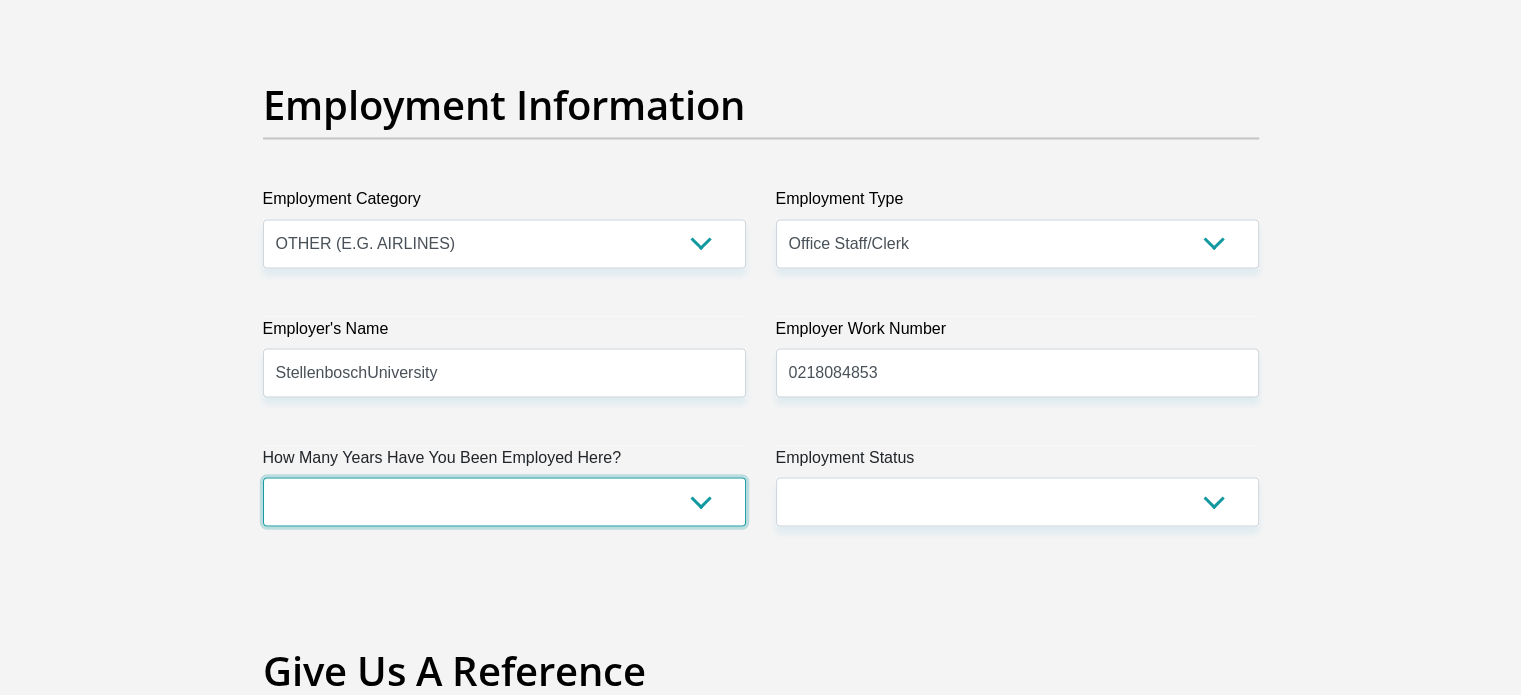 click on "less than 1 year
1-3 years
3-5 years
5+ years" at bounding box center (504, 501) 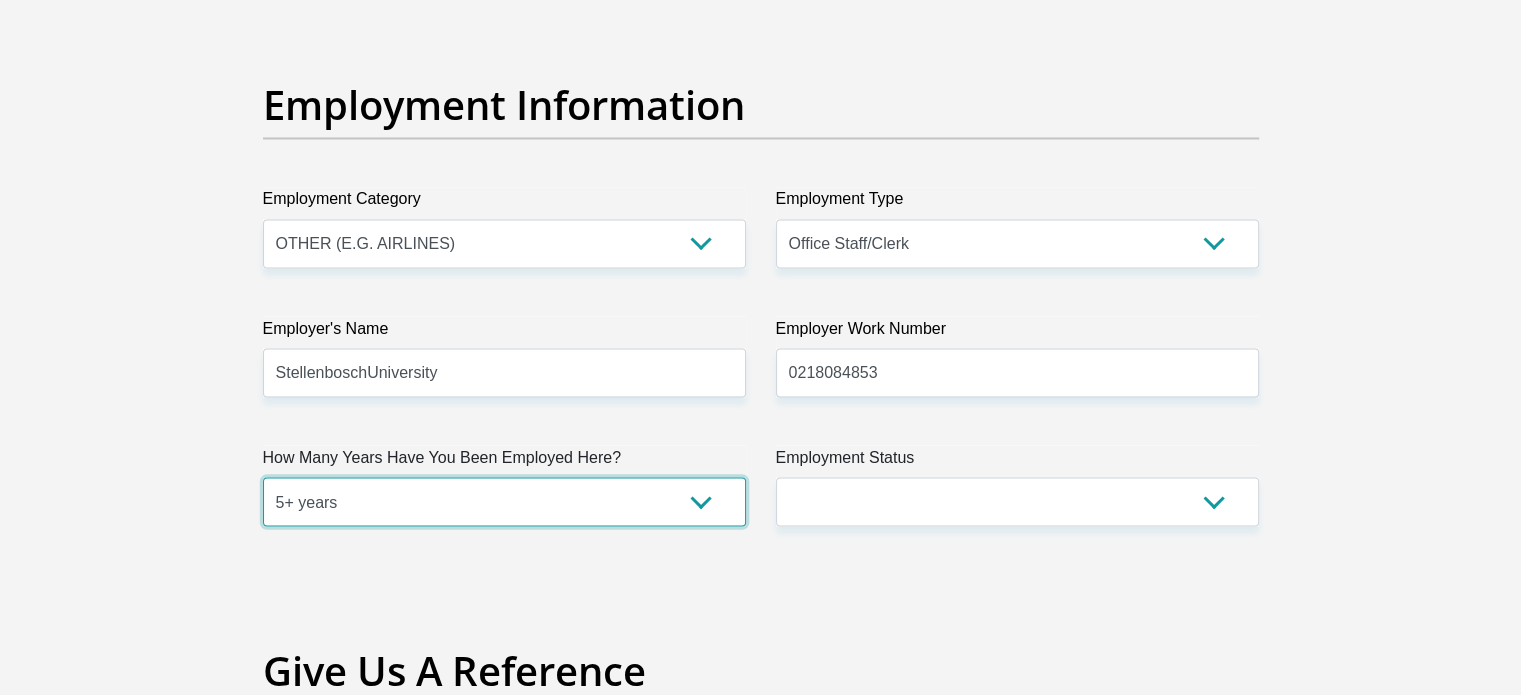 click on "less than 1 year
1-3 years
3-5 years
5+ years" at bounding box center [504, 501] 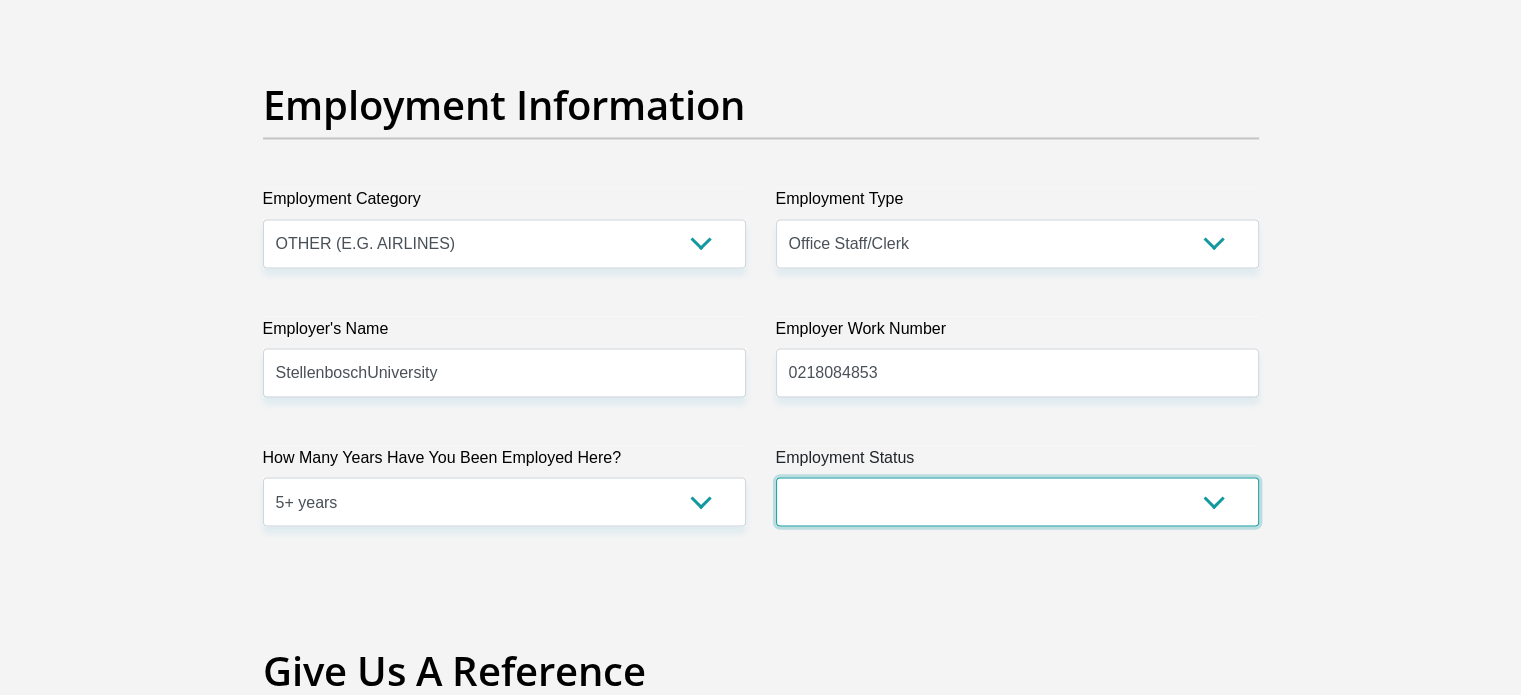 click on "Permanent/Full-time
Part-time/Casual
Contract Worker
Self-Employed
Housewife
Retired
Student
Medically Boarded
Disability
Unemployed" at bounding box center (1017, 501) 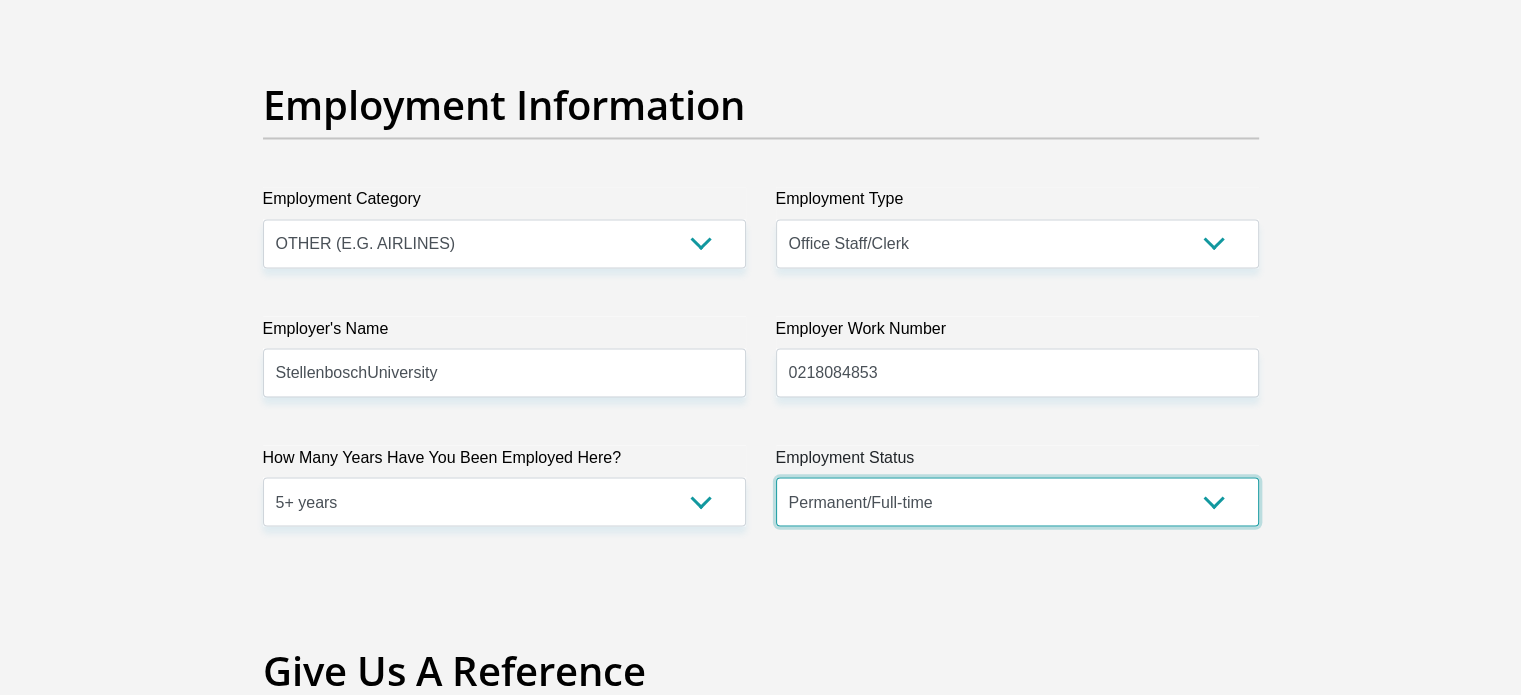 click on "Permanent/Full-time
Part-time/Casual
Contract Worker
Self-Employed
Housewife
Retired
Student
Medically Boarded
Disability
Unemployed" at bounding box center [1017, 501] 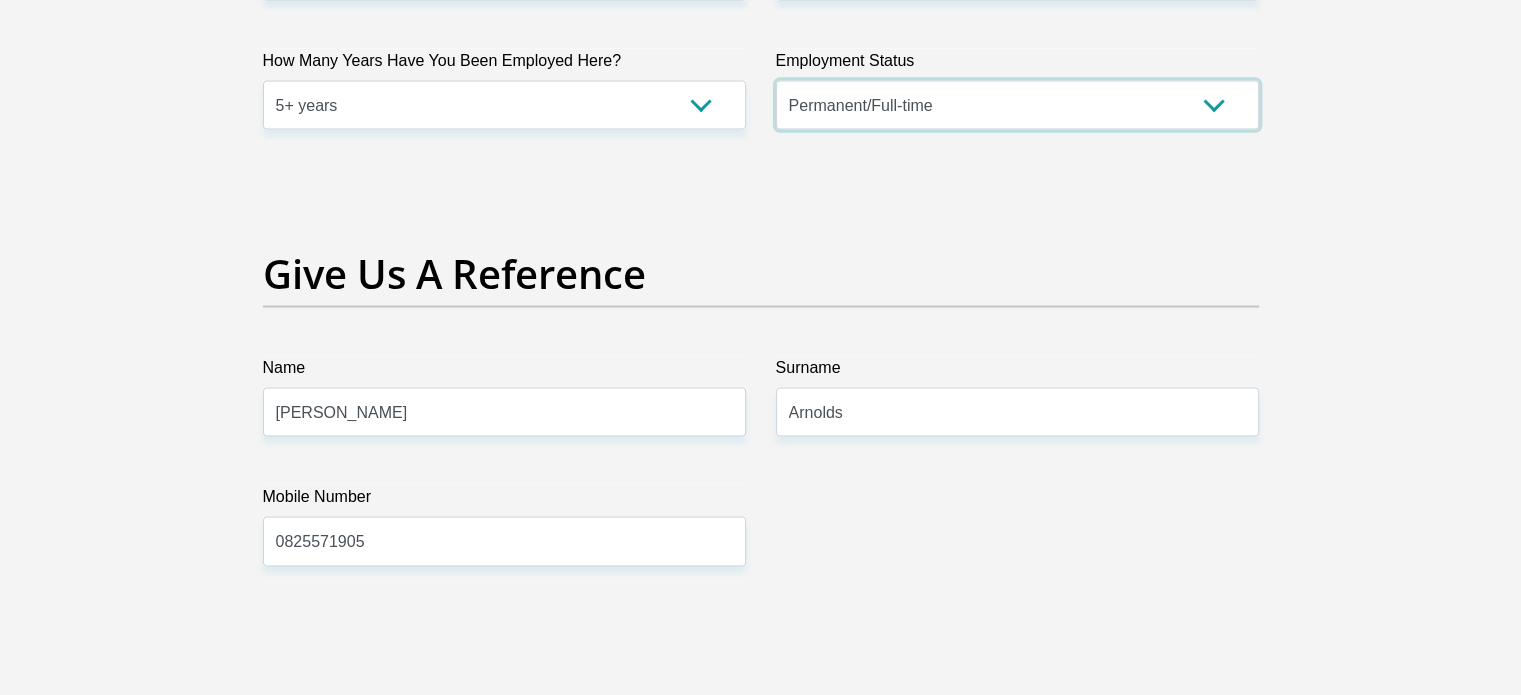 scroll, scrollTop: 3972, scrollLeft: 0, axis: vertical 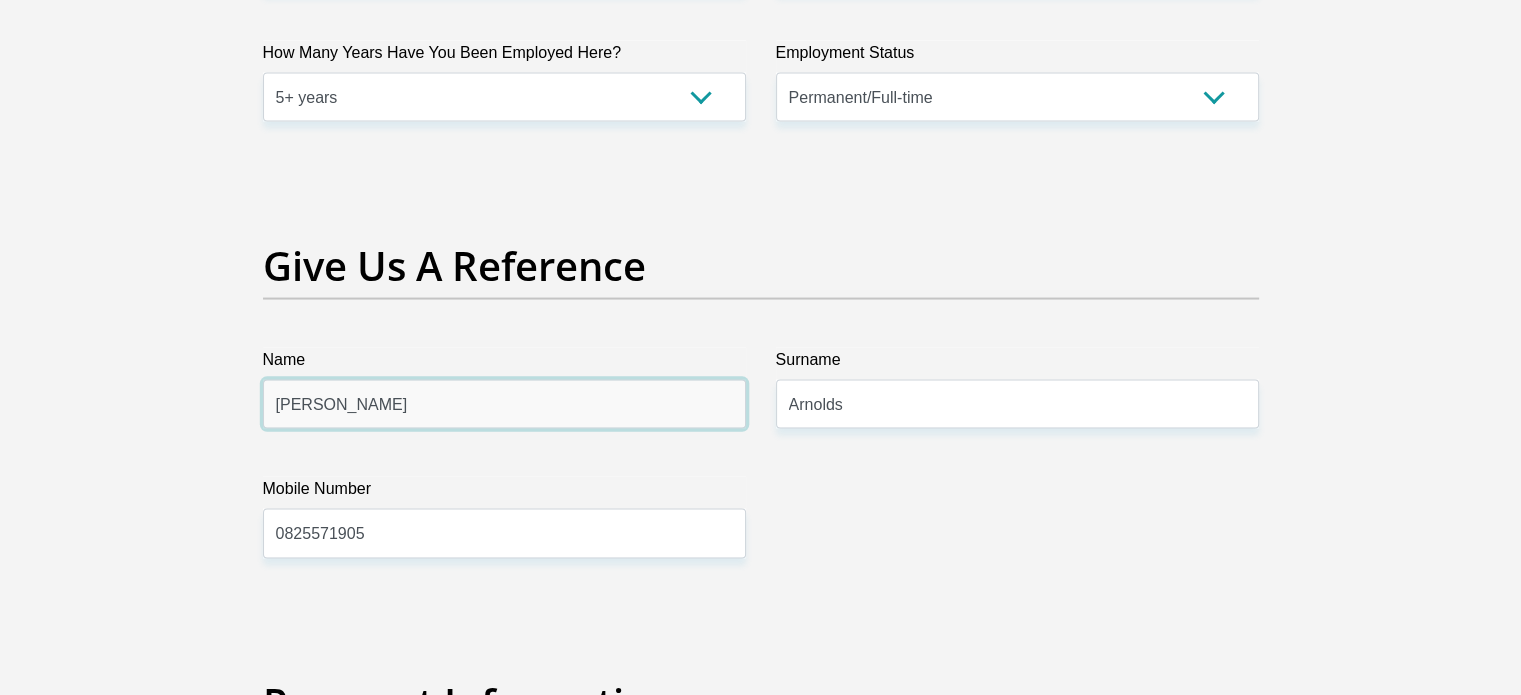 click on "Shazneen" at bounding box center (504, 404) 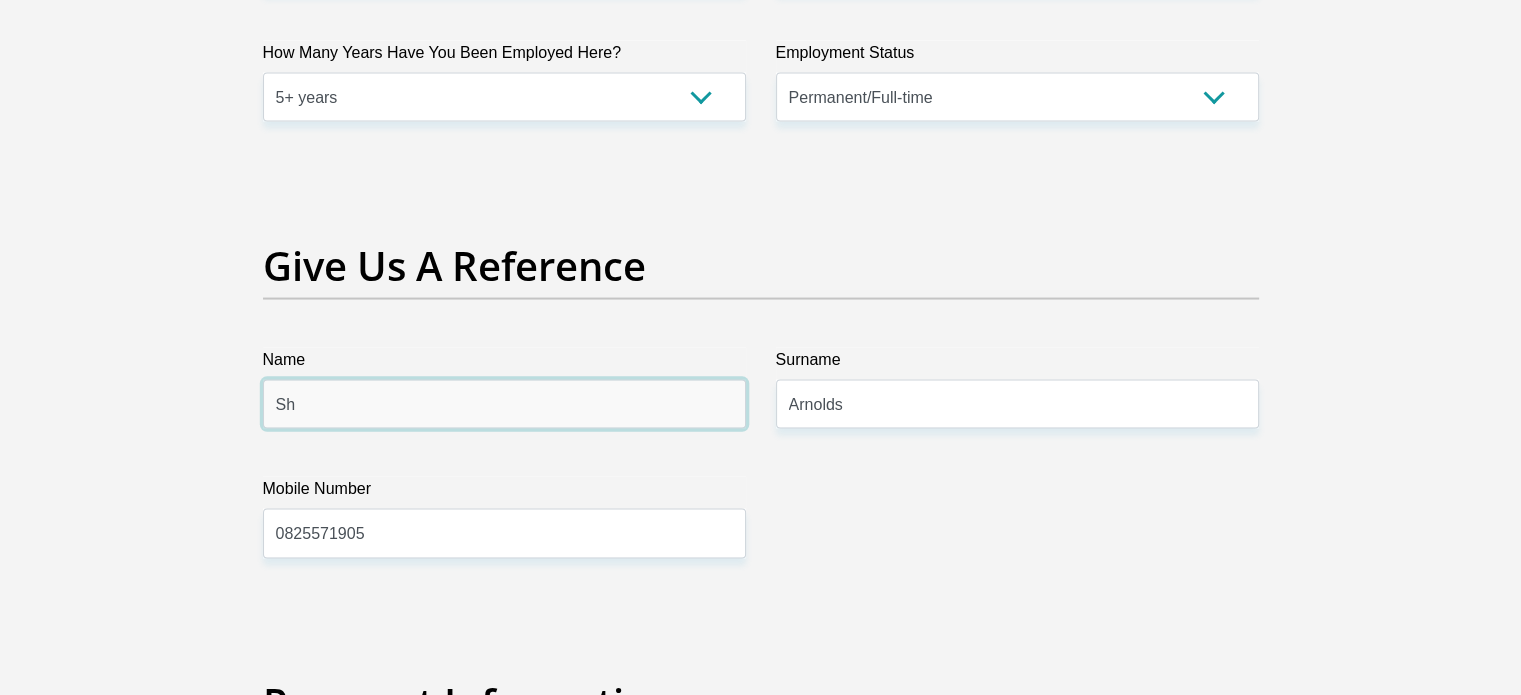 type on "S" 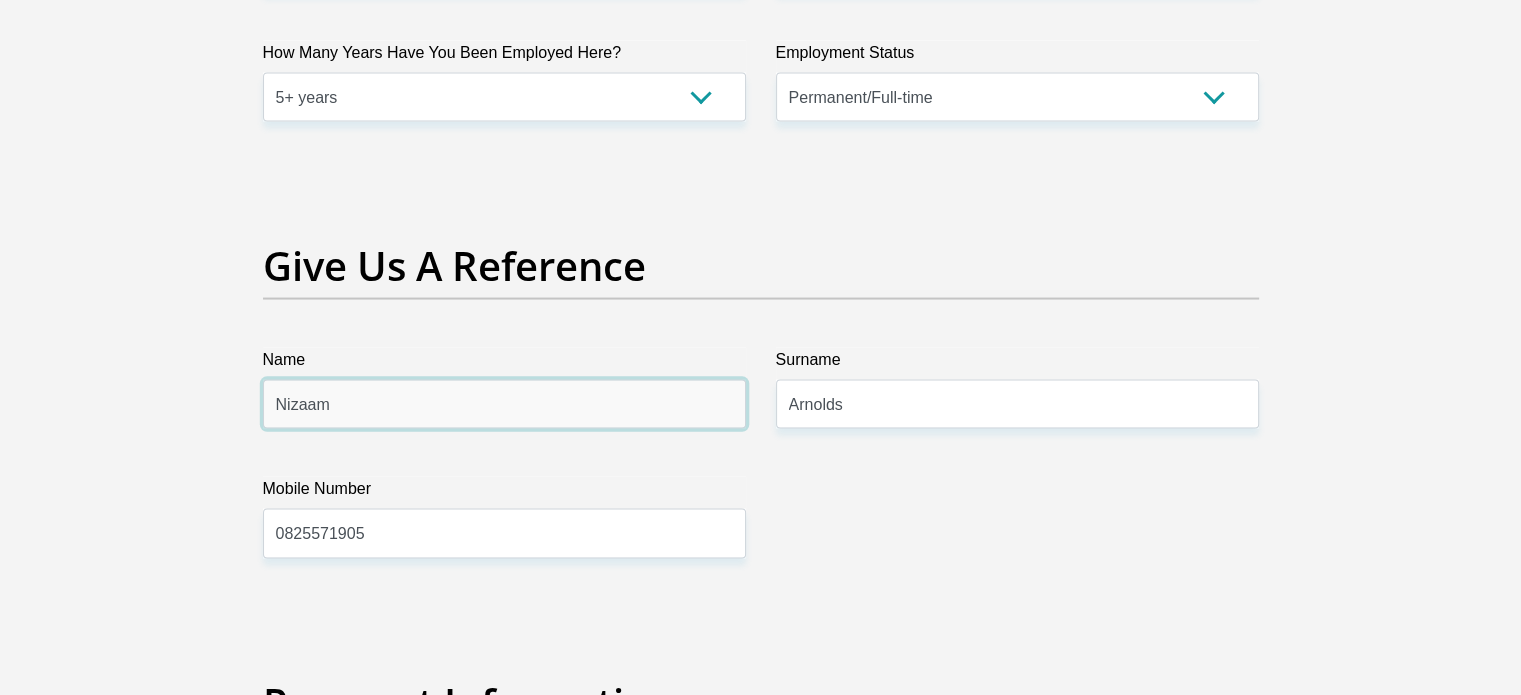 type on "Nizaam" 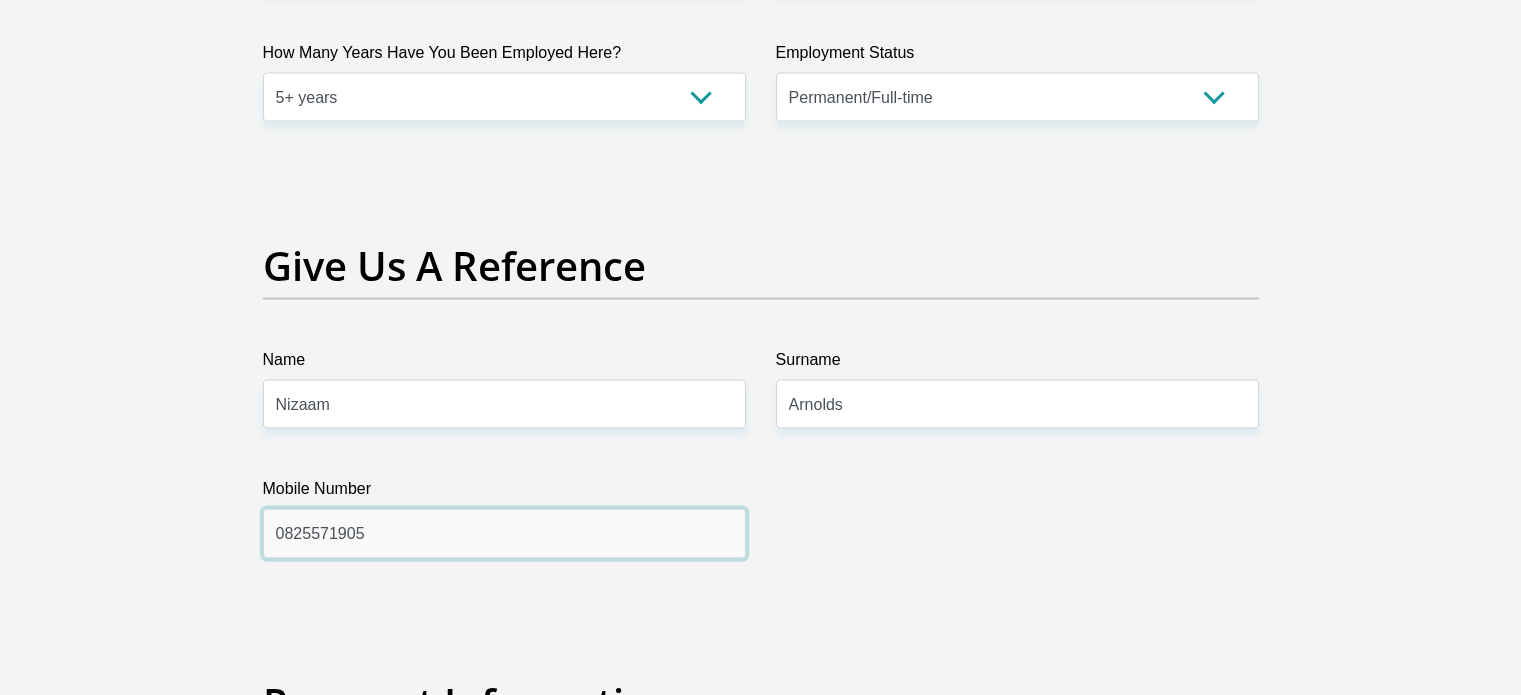 click on "0825571905" at bounding box center (504, 533) 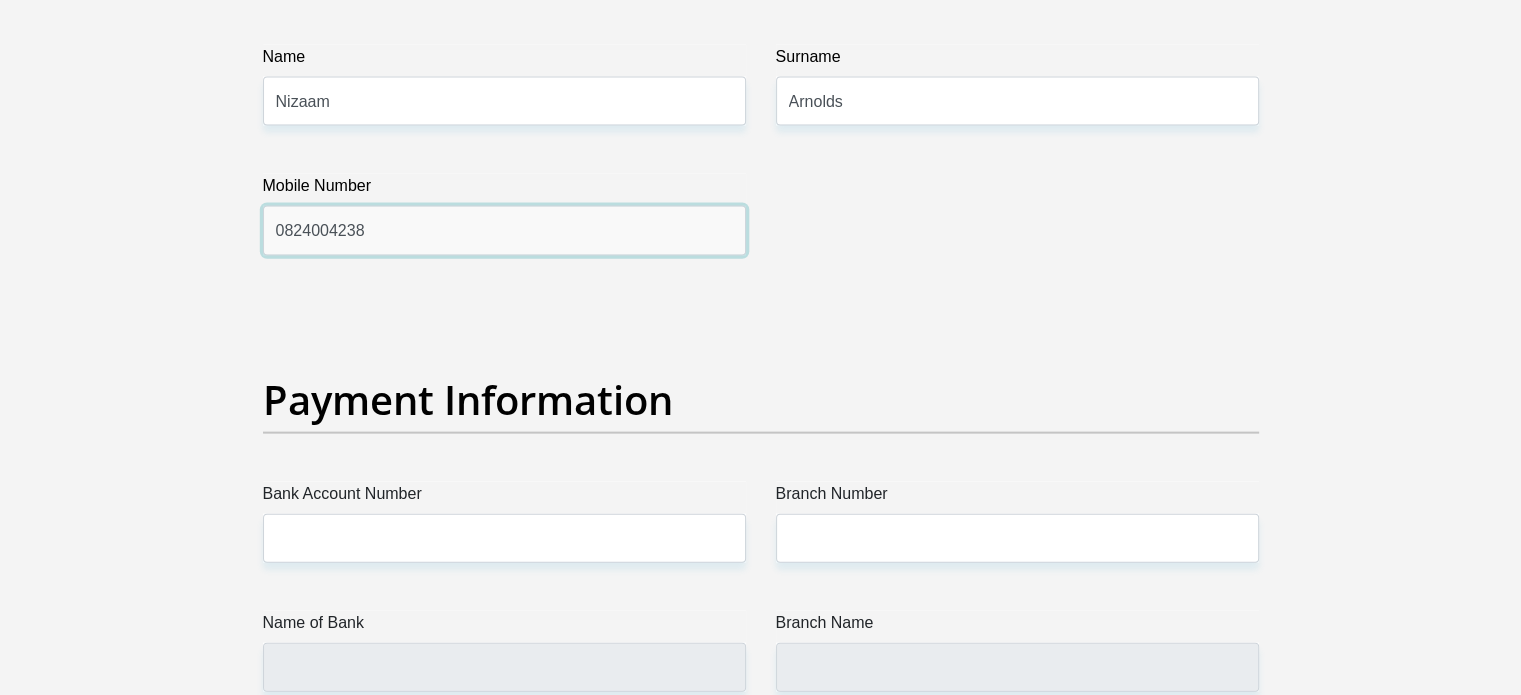 scroll, scrollTop: 4277, scrollLeft: 0, axis: vertical 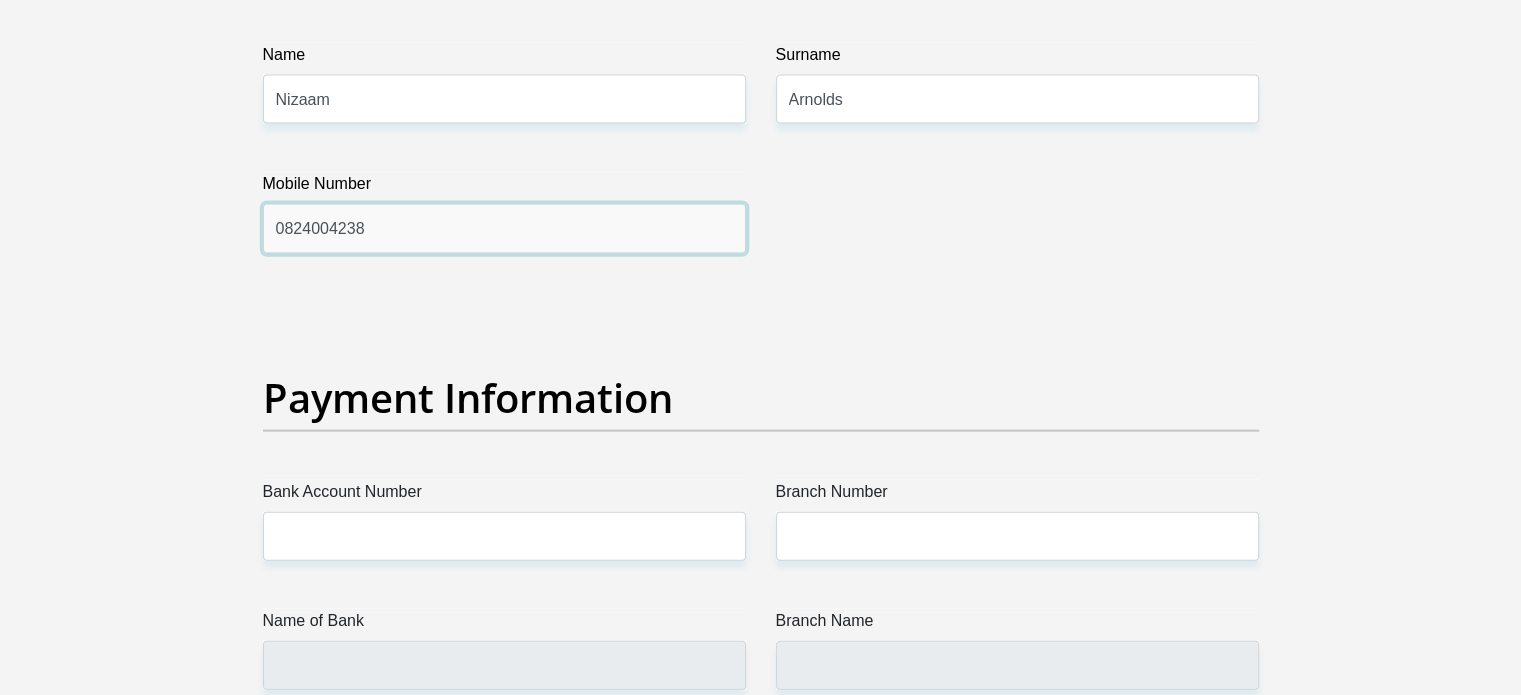 type on "0824004238" 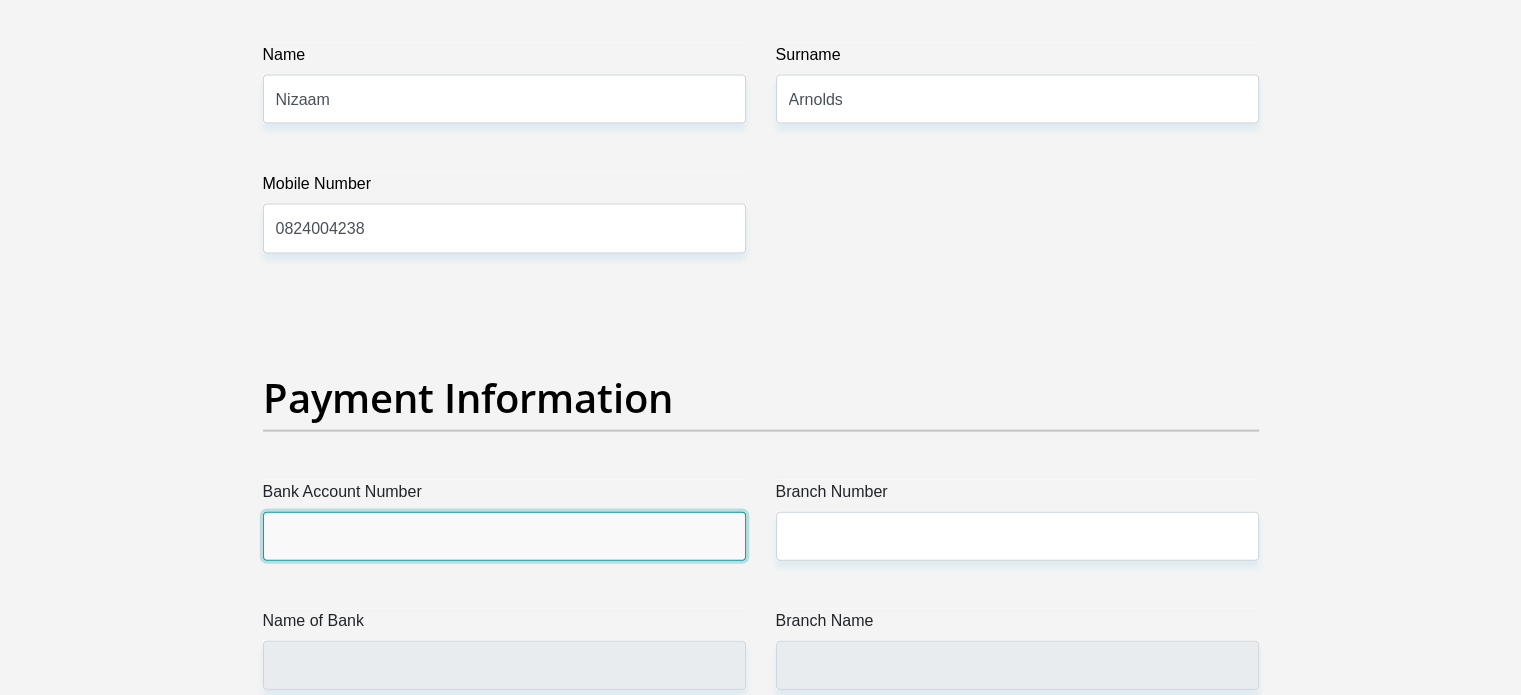 click on "Bank Account Number" at bounding box center (504, 536) 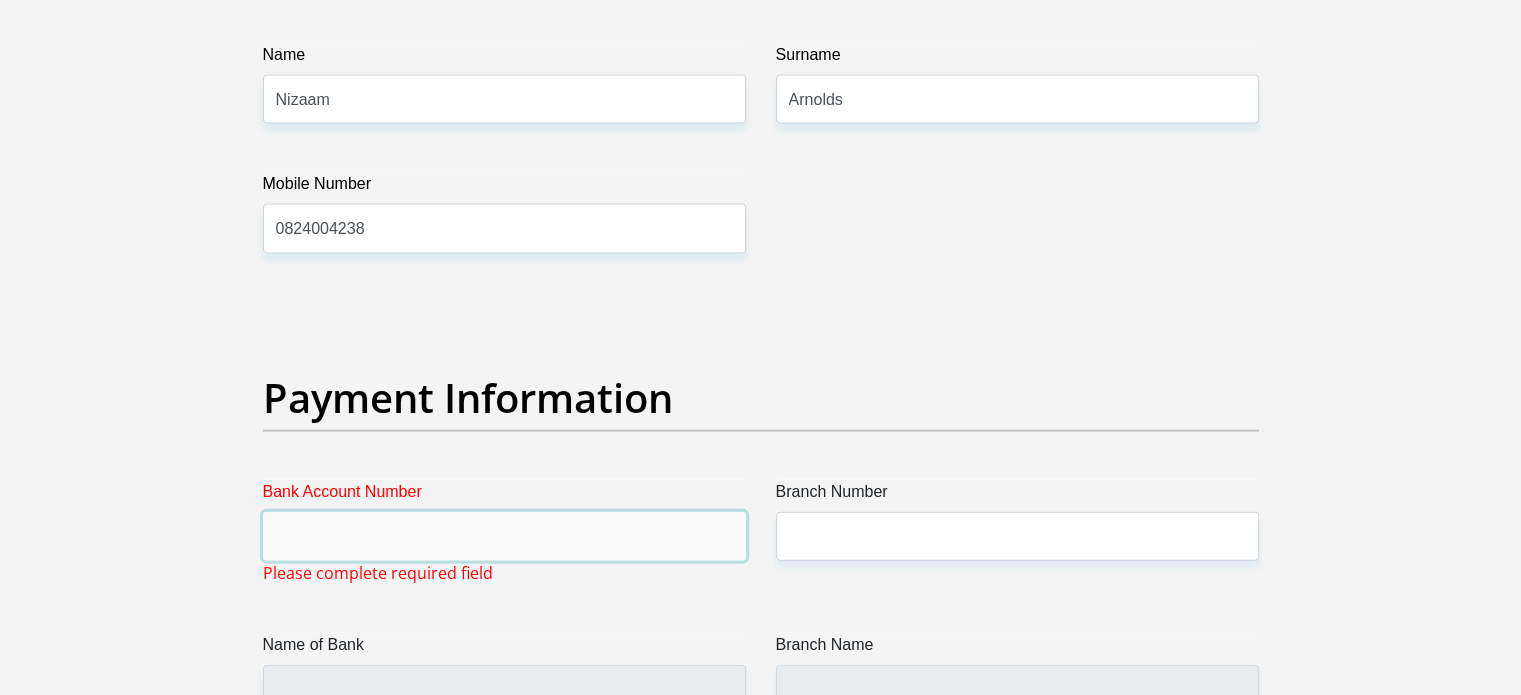 paste on "30 313 262 0" 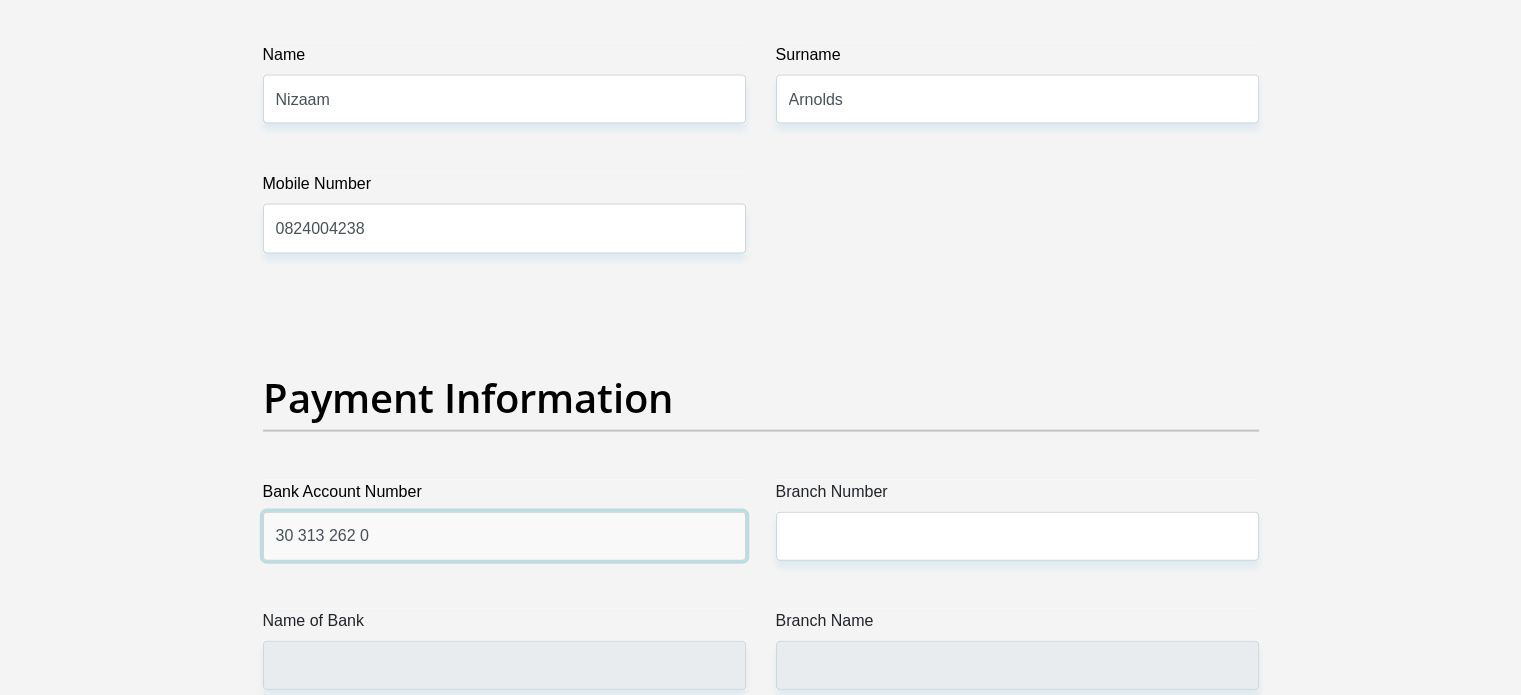 click on "30 313 262 0" at bounding box center (504, 536) 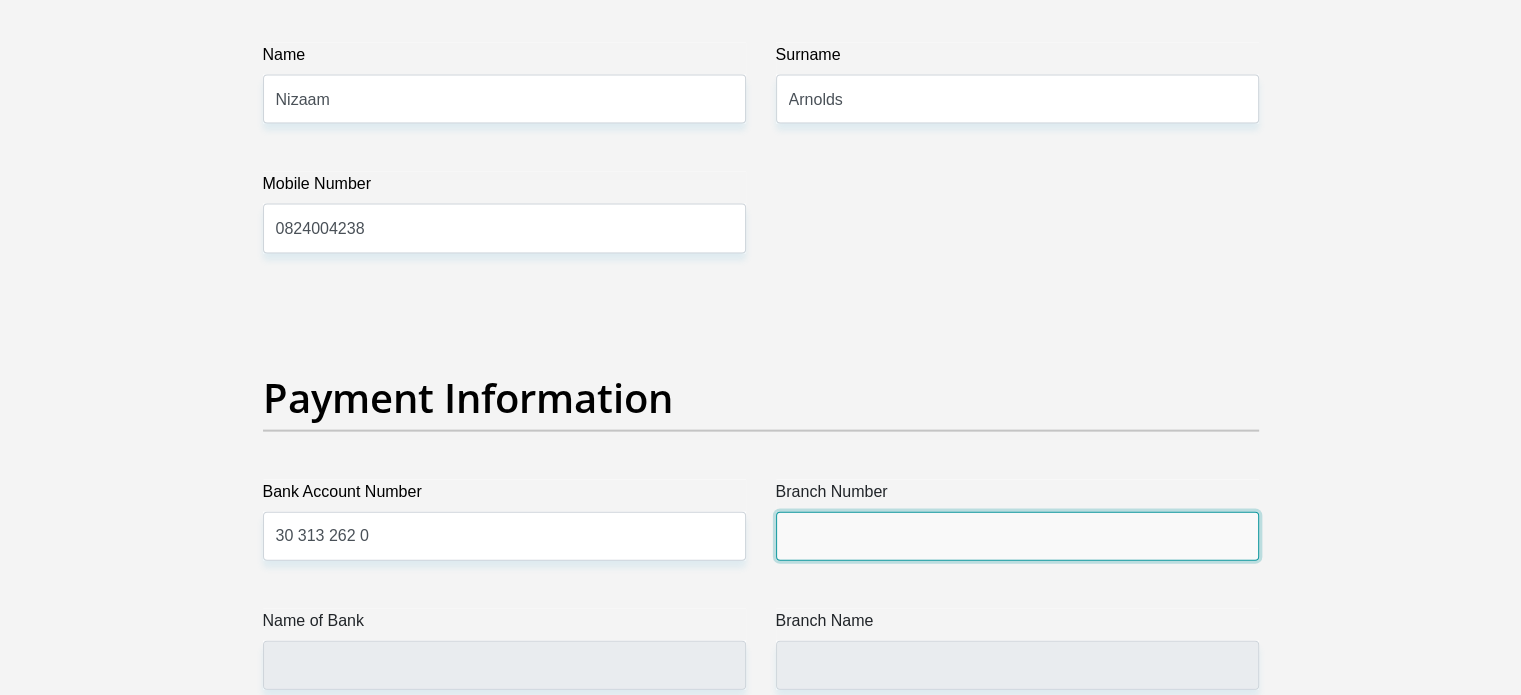 click on "Branch Number" at bounding box center [1017, 536] 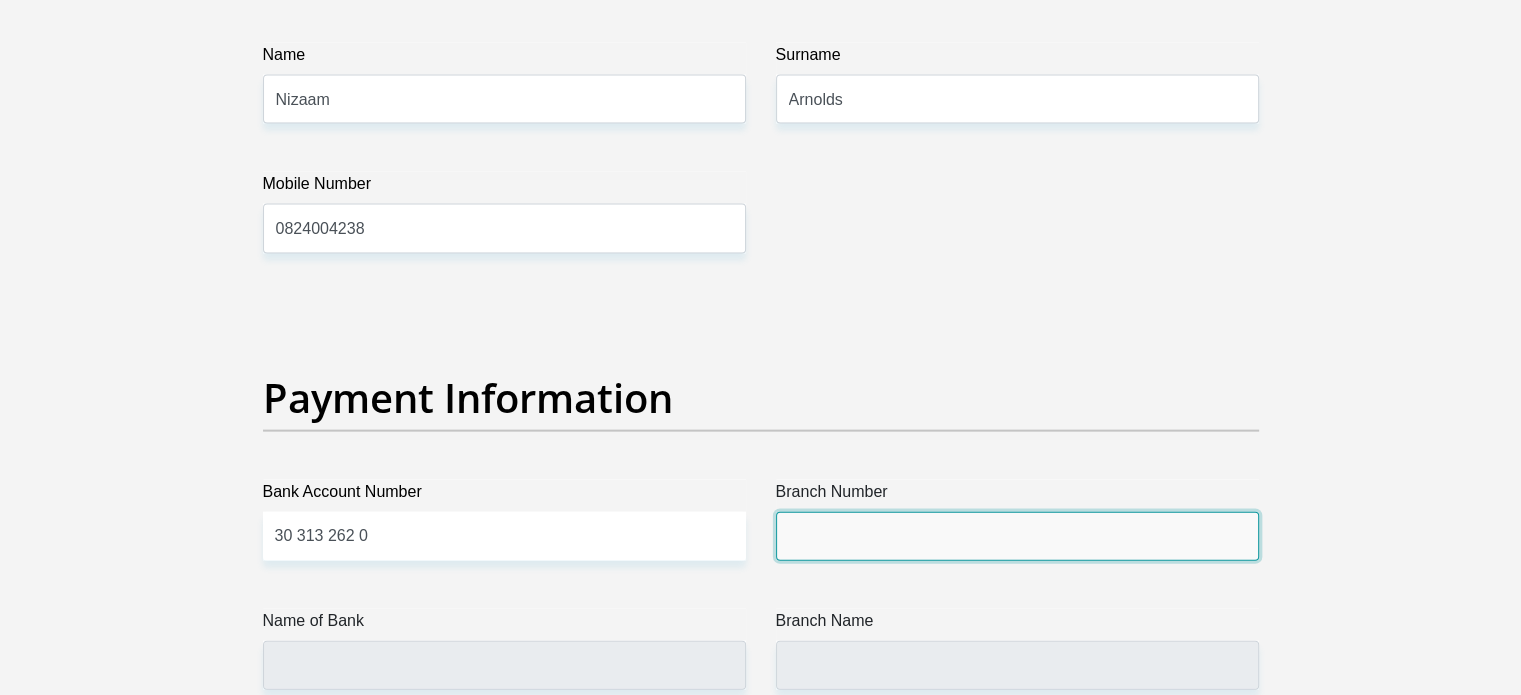 paste on "051001" 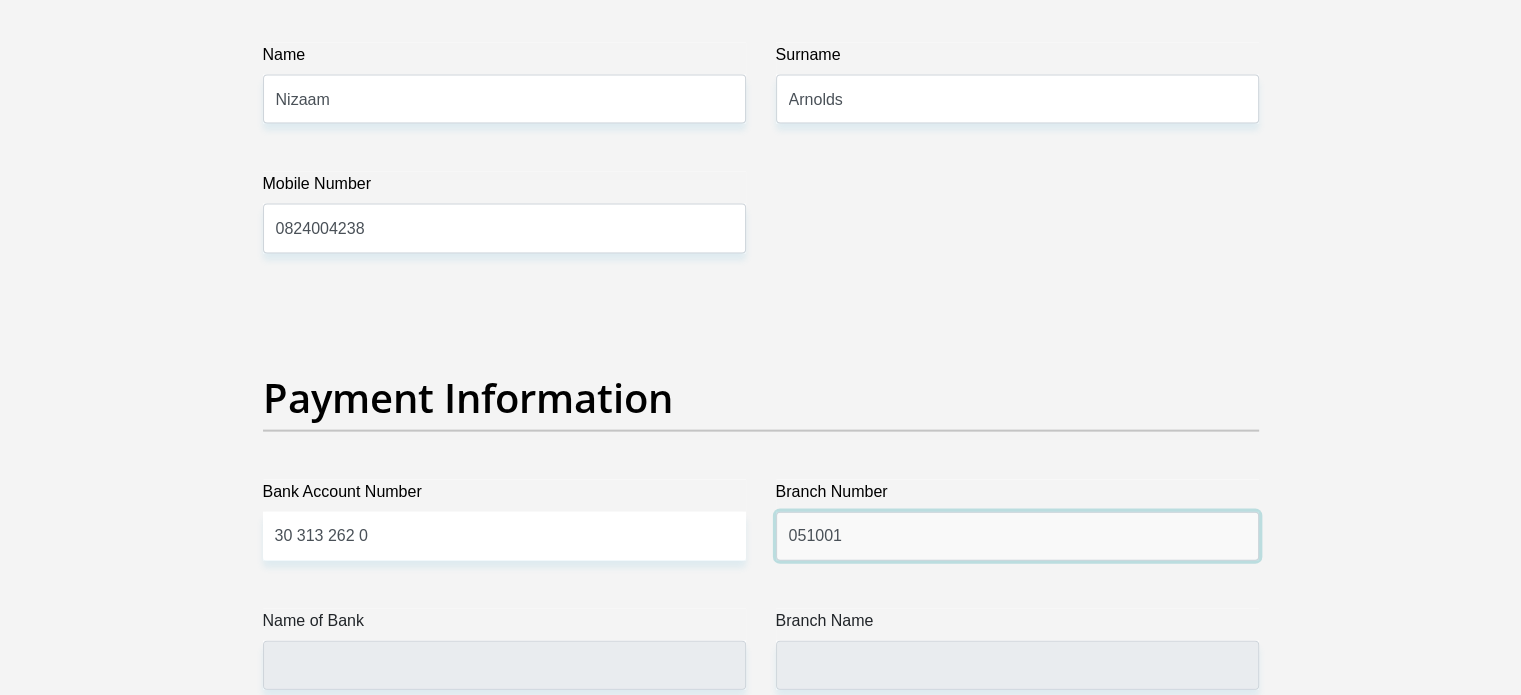 type on "051001" 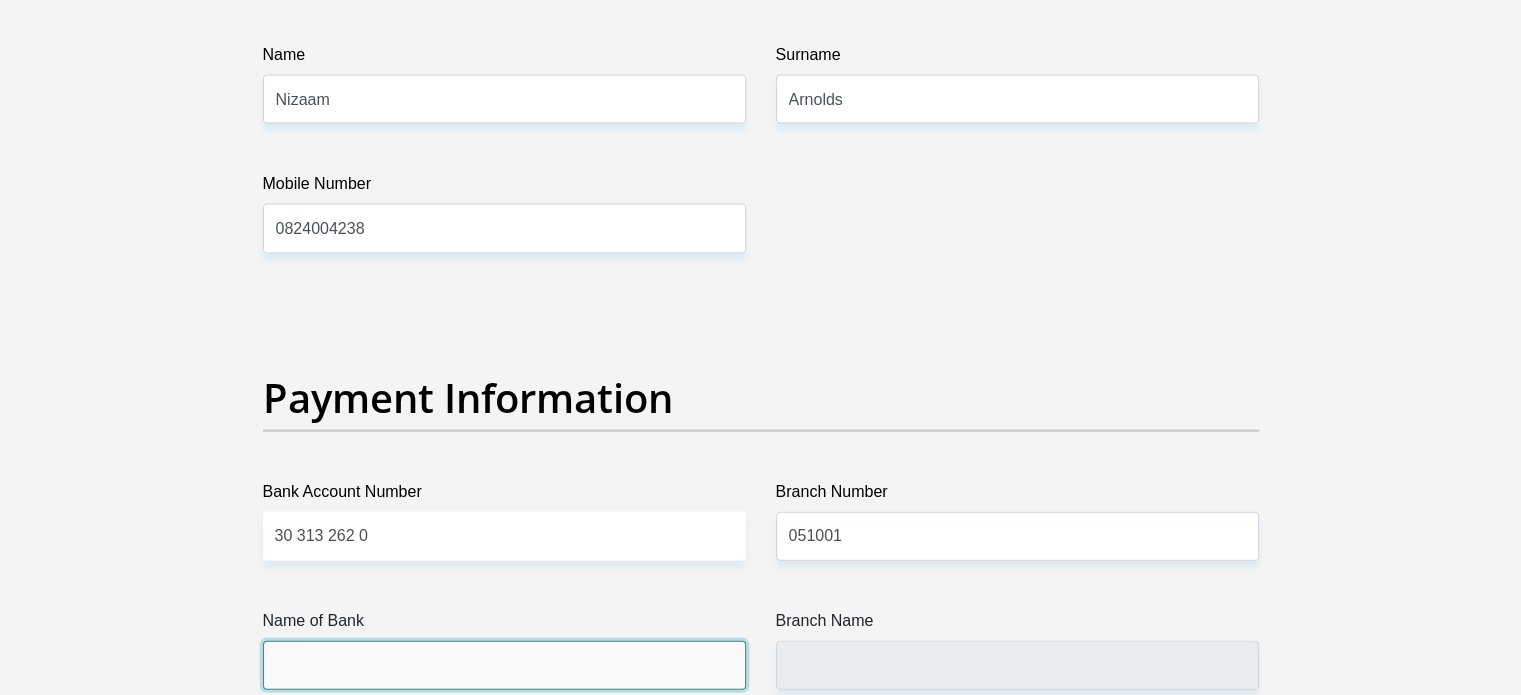 click on "Name of Bank" at bounding box center (504, 665) 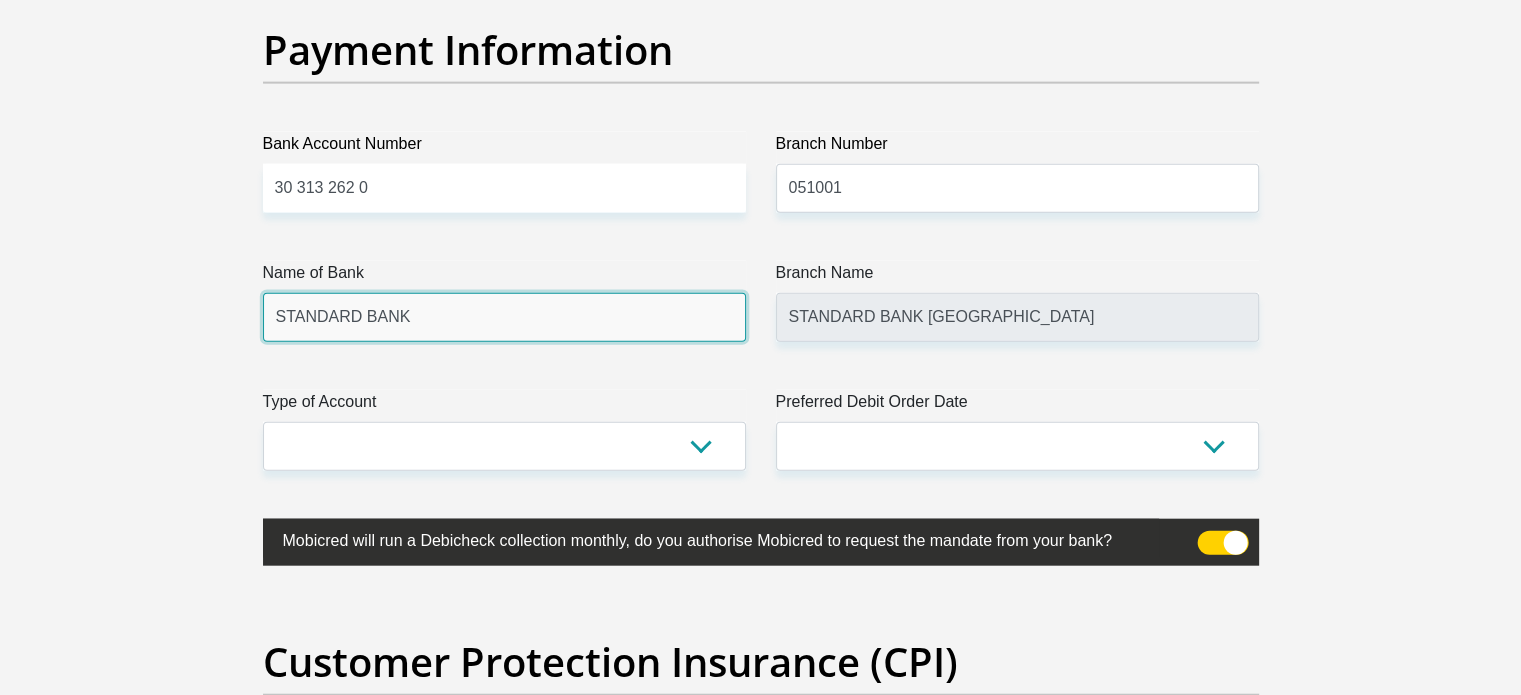 scroll, scrollTop: 4634, scrollLeft: 0, axis: vertical 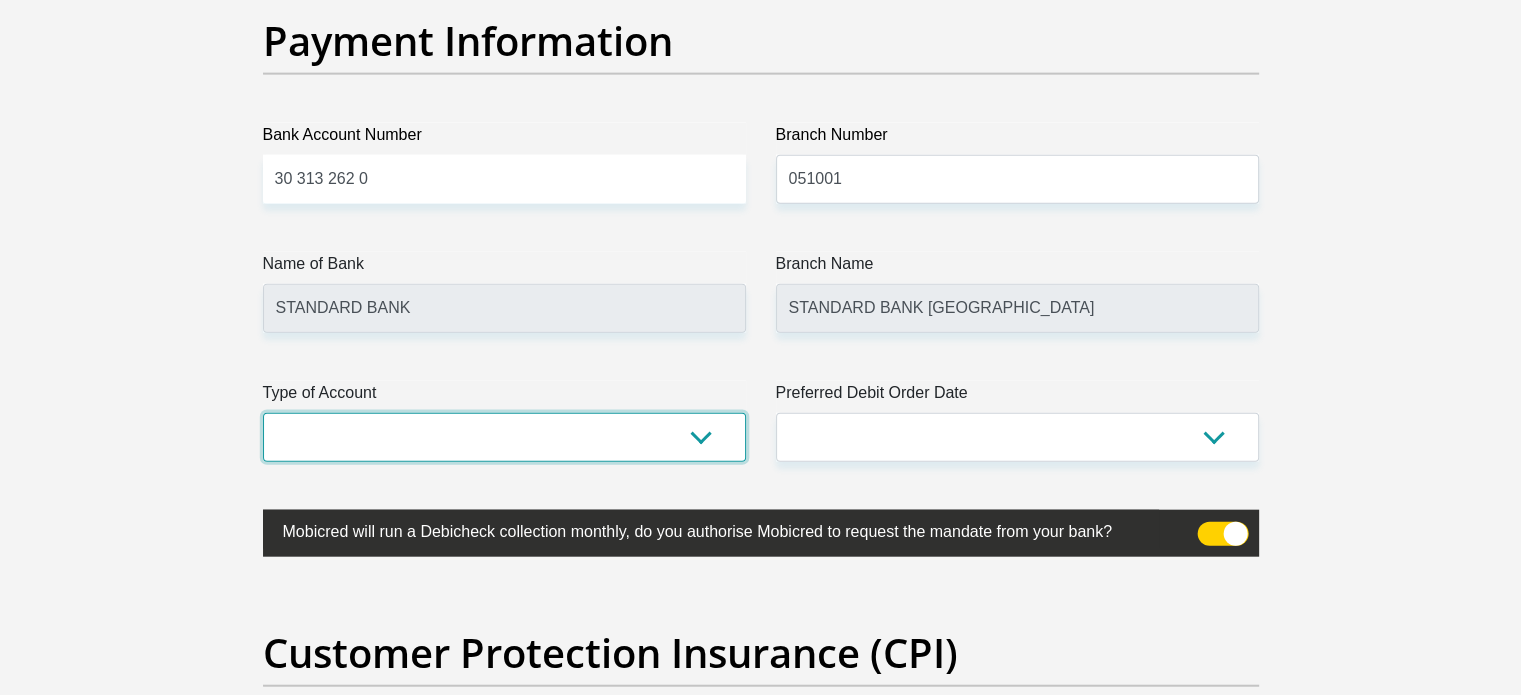 click on "Cheque
Savings" at bounding box center (504, 437) 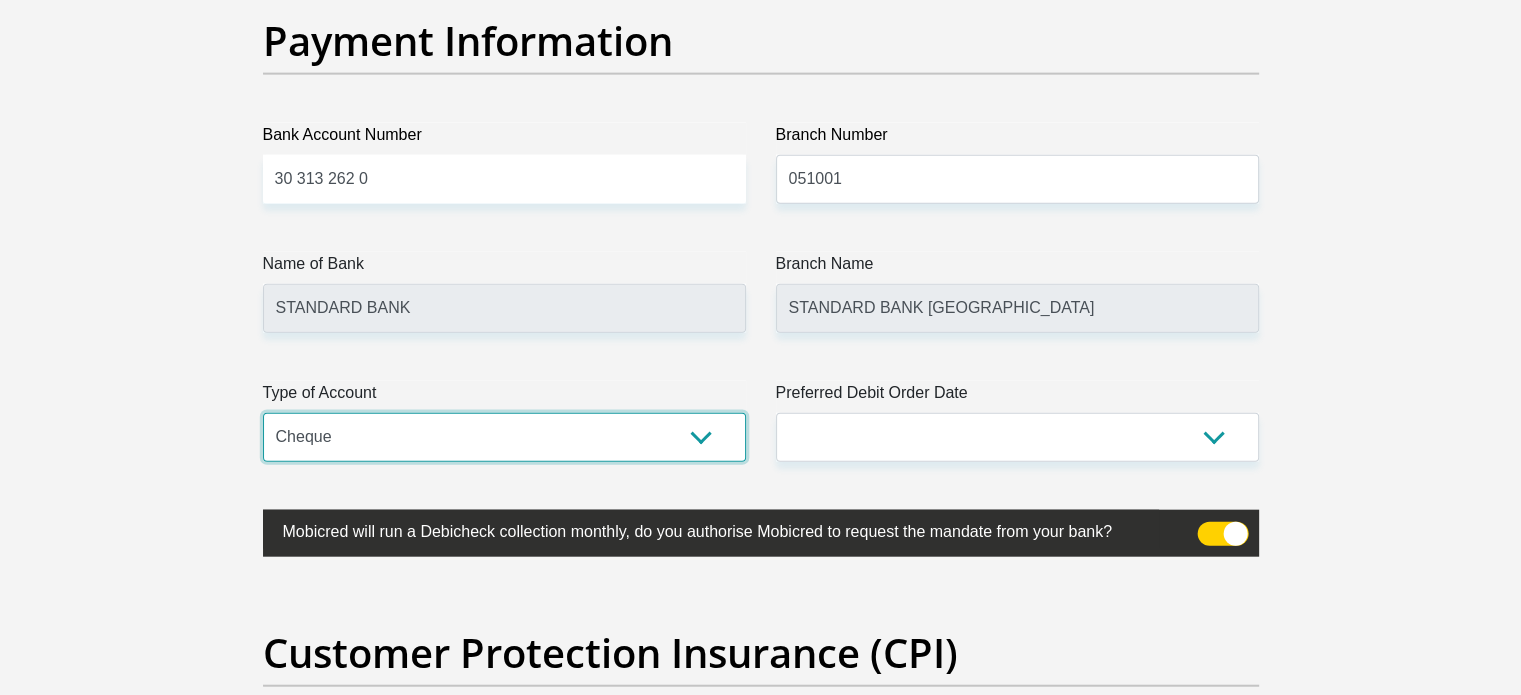 click on "Cheque
Savings" at bounding box center (504, 437) 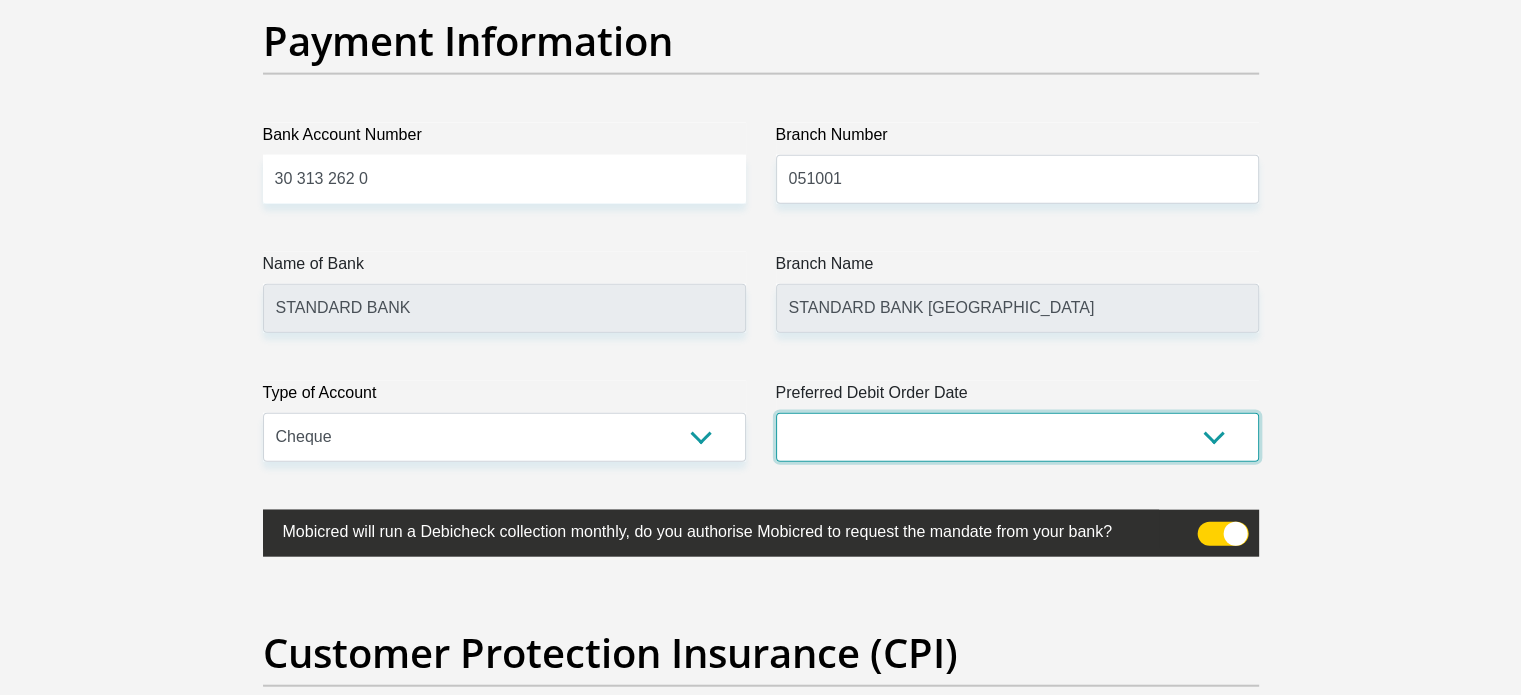 click on "1st
2nd
3rd
4th
5th
7th
18th
19th
20th
21st
22nd
23rd
24th
25th
26th
27th
28th
29th
30th" at bounding box center (1017, 437) 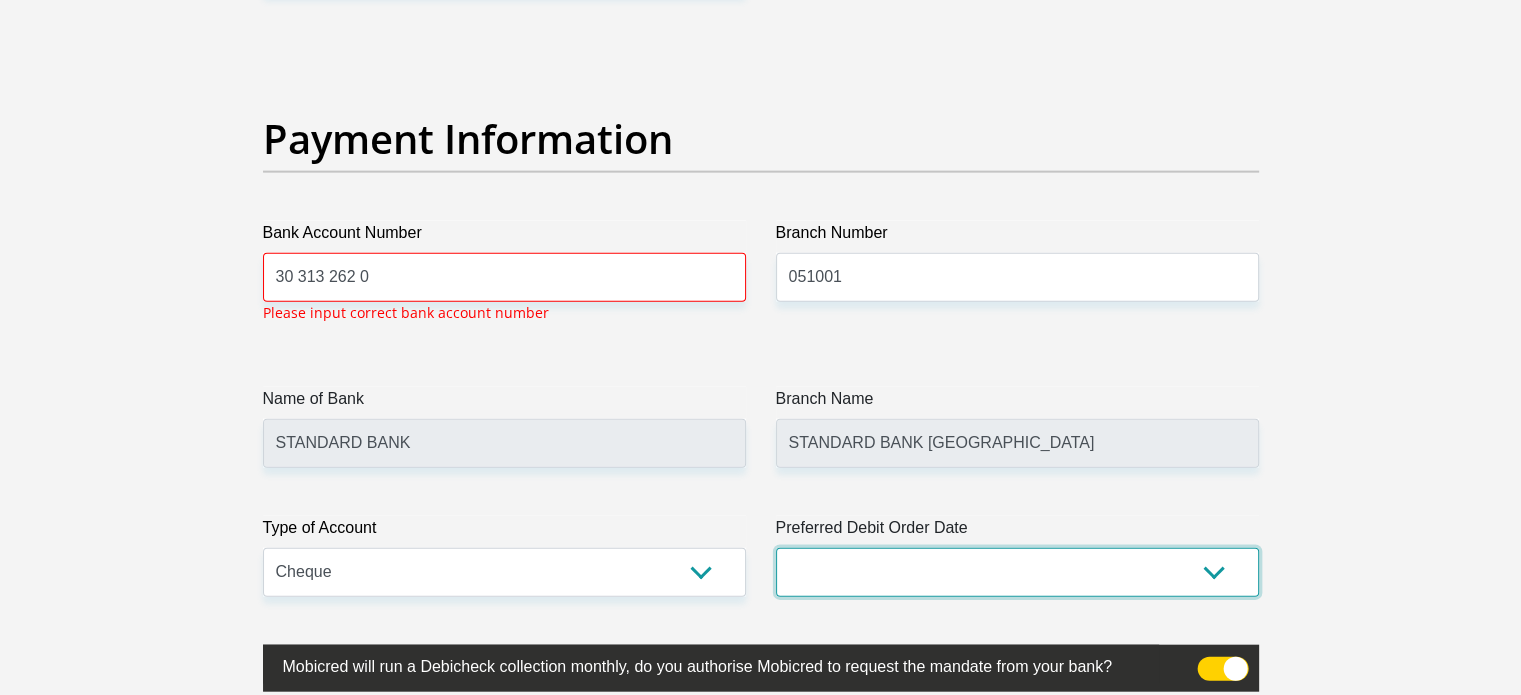 scroll, scrollTop: 4535, scrollLeft: 0, axis: vertical 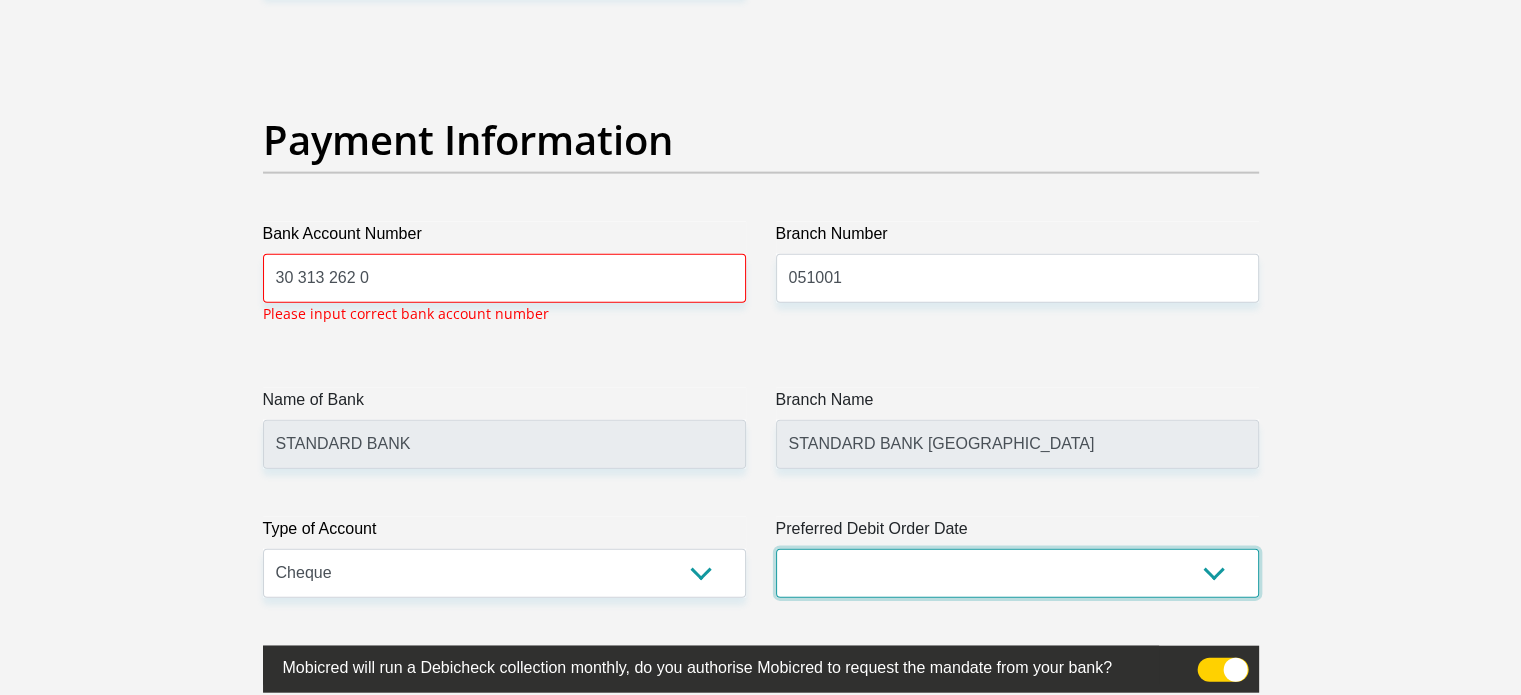 select on "25" 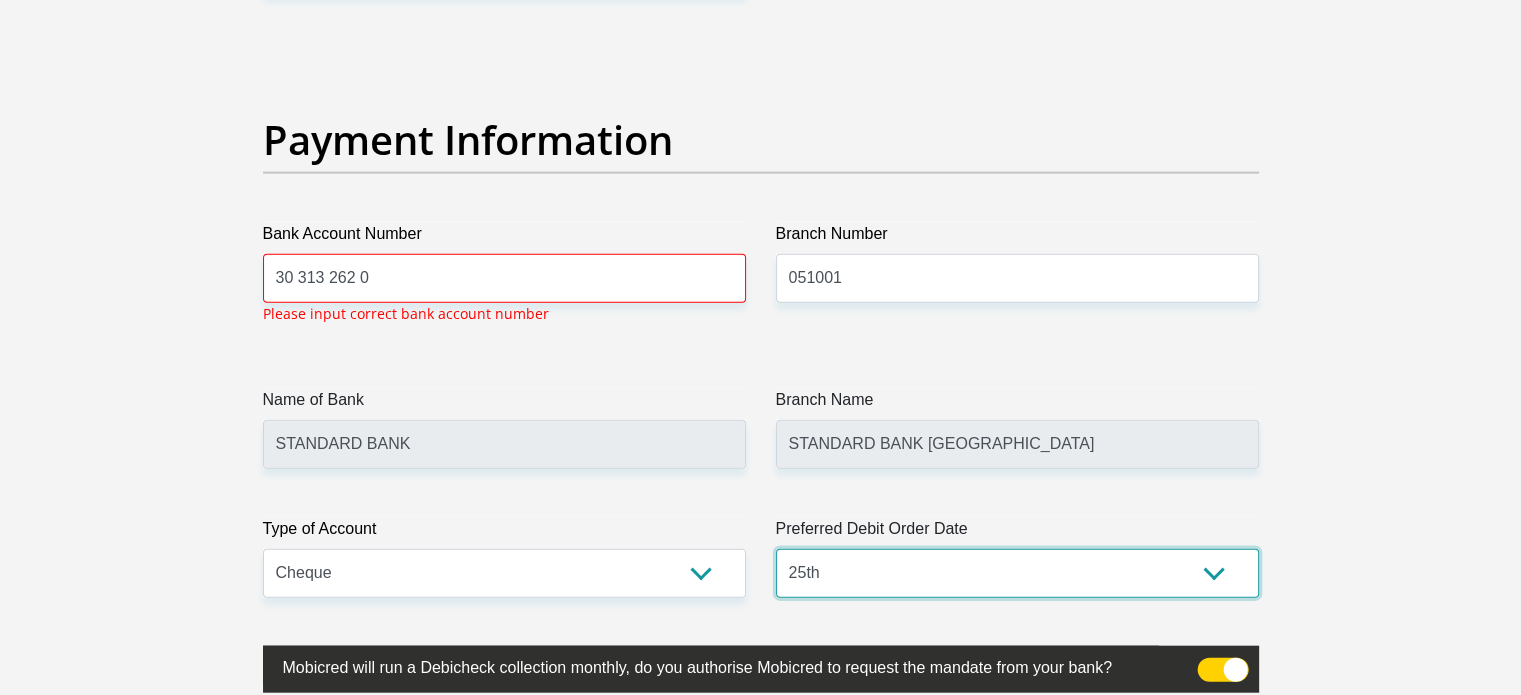 click on "1st
2nd
3rd
4th
5th
7th
18th
19th
20th
21st
22nd
23rd
24th
25th
26th
27th
28th
29th
30th" at bounding box center [1017, 573] 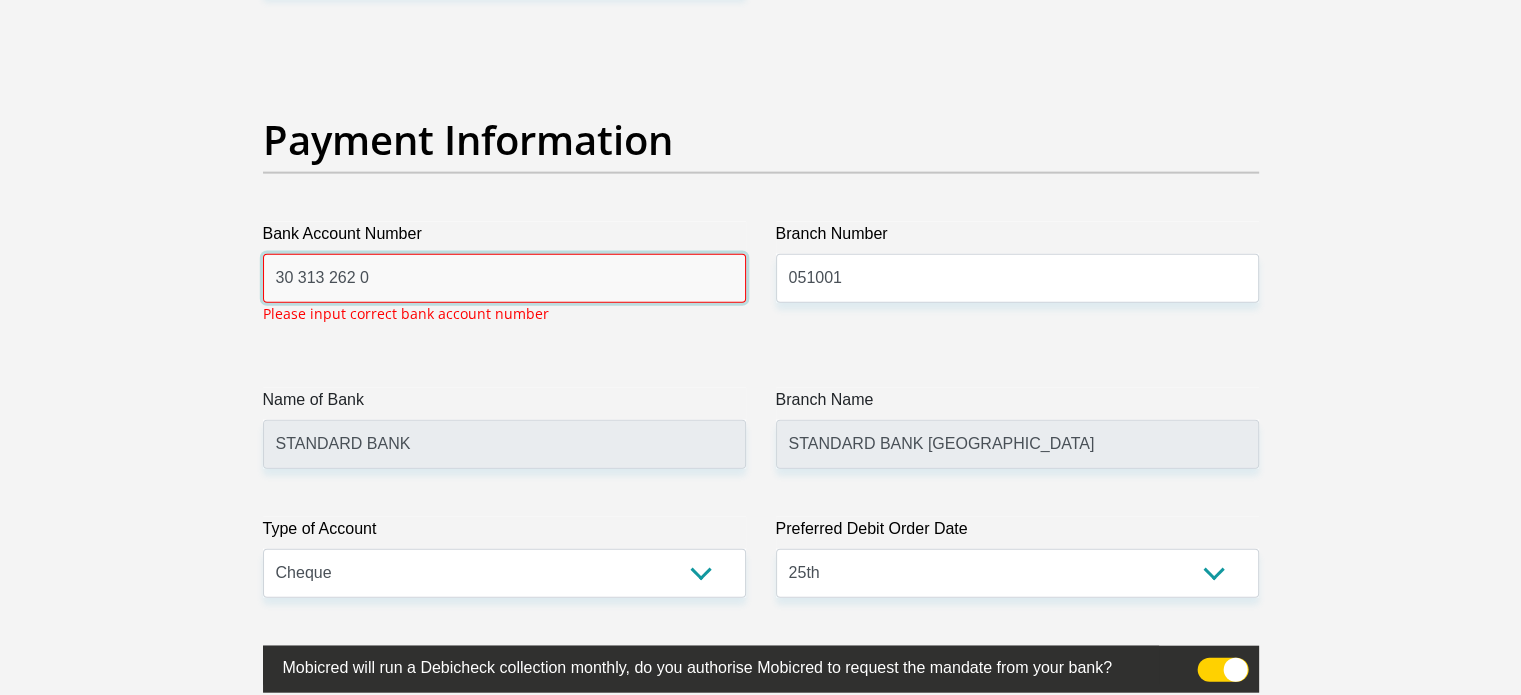 click on "30 313 262 0" at bounding box center (504, 278) 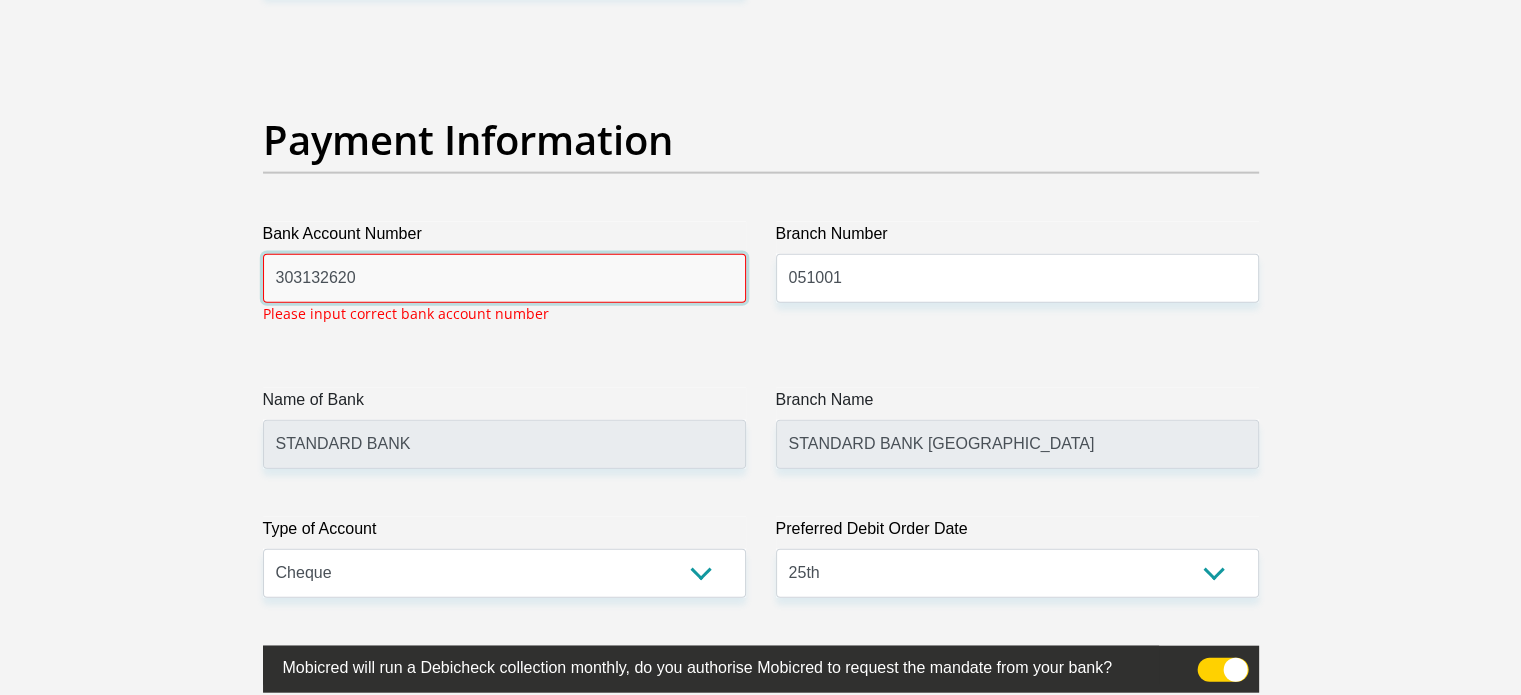 type on "303132620" 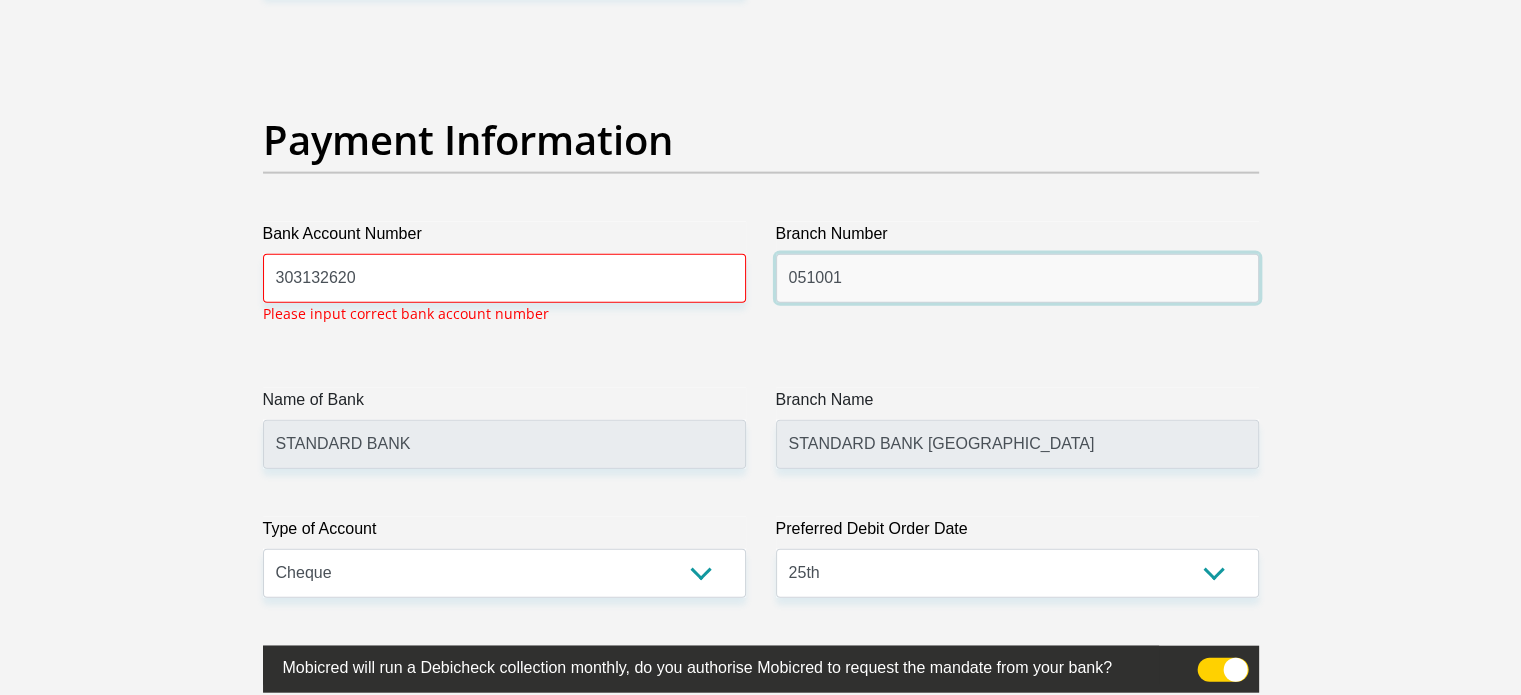 click on "051001" at bounding box center [1017, 278] 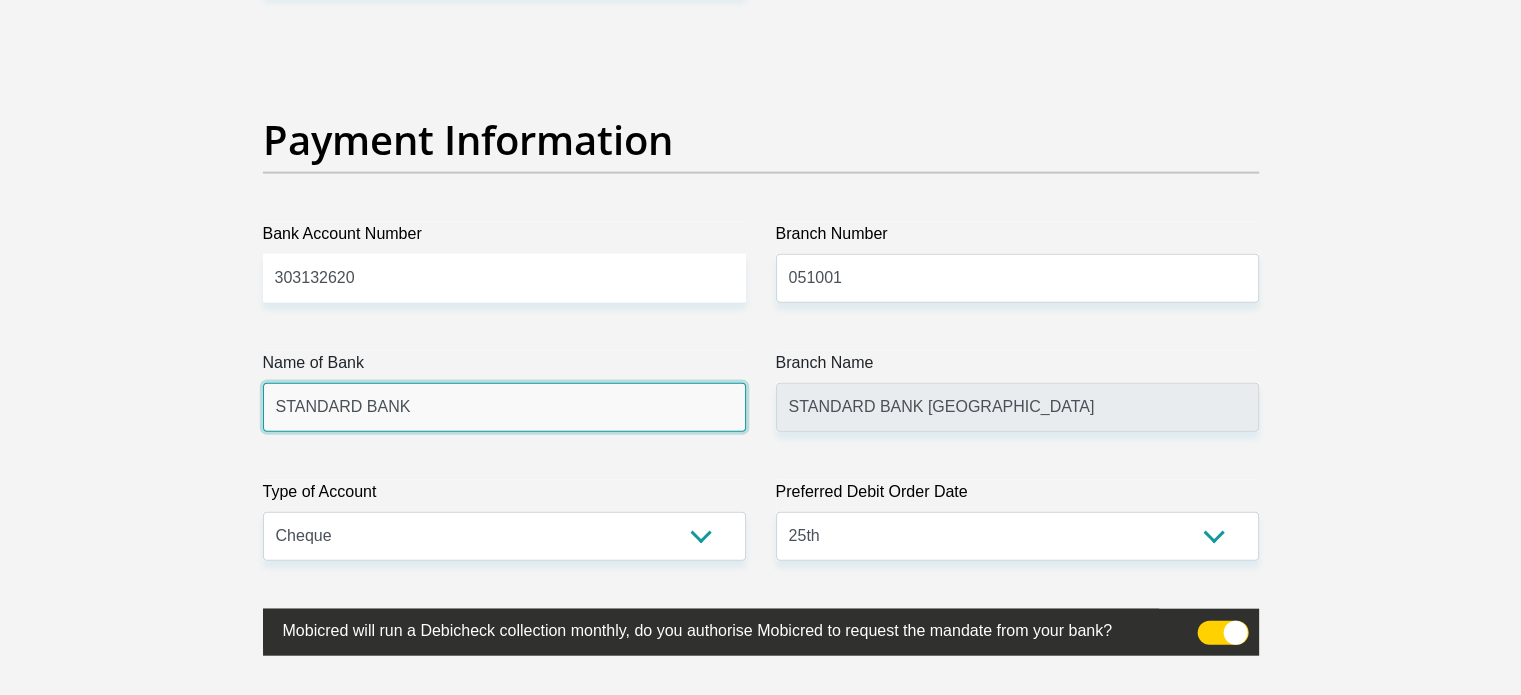 click on "STANDARD BANK" at bounding box center (504, 407) 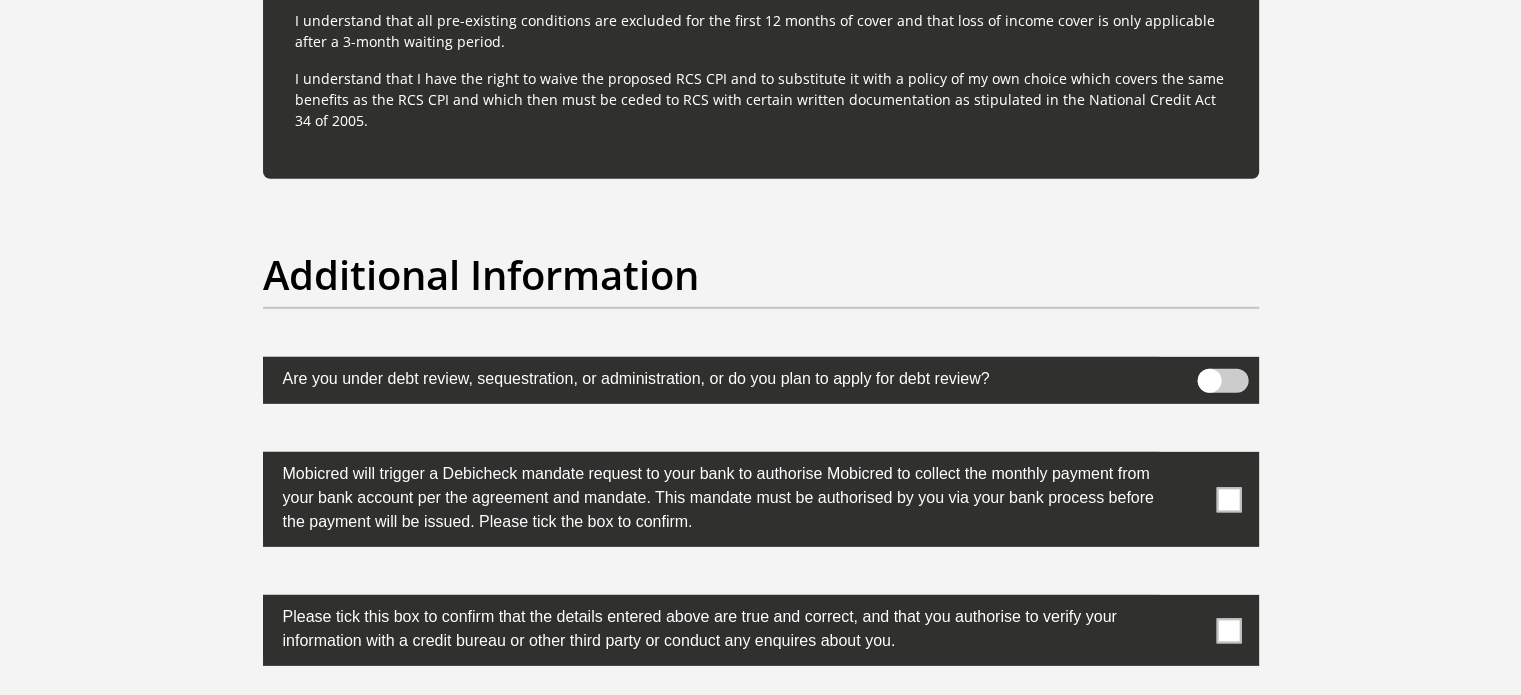 scroll, scrollTop: 6031, scrollLeft: 0, axis: vertical 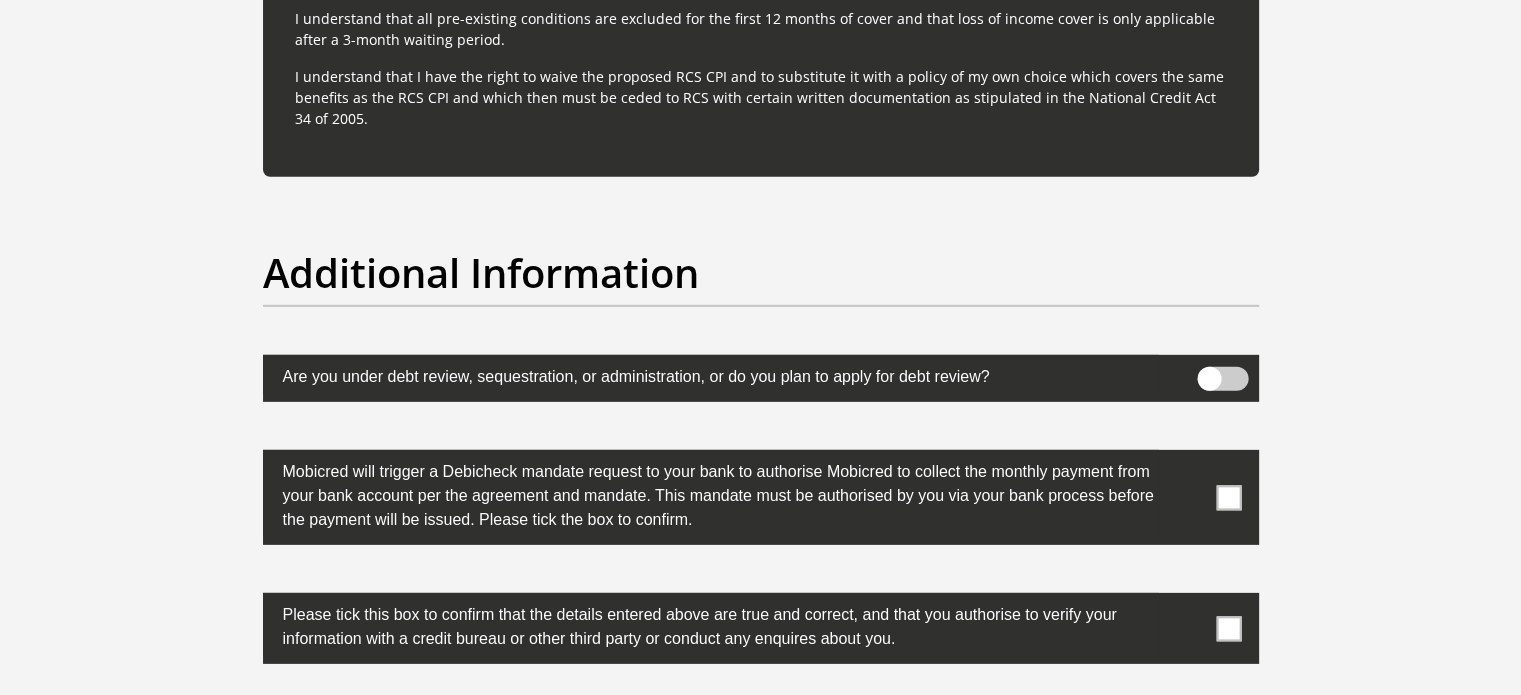 click on "Proceed" at bounding box center (922, 884) 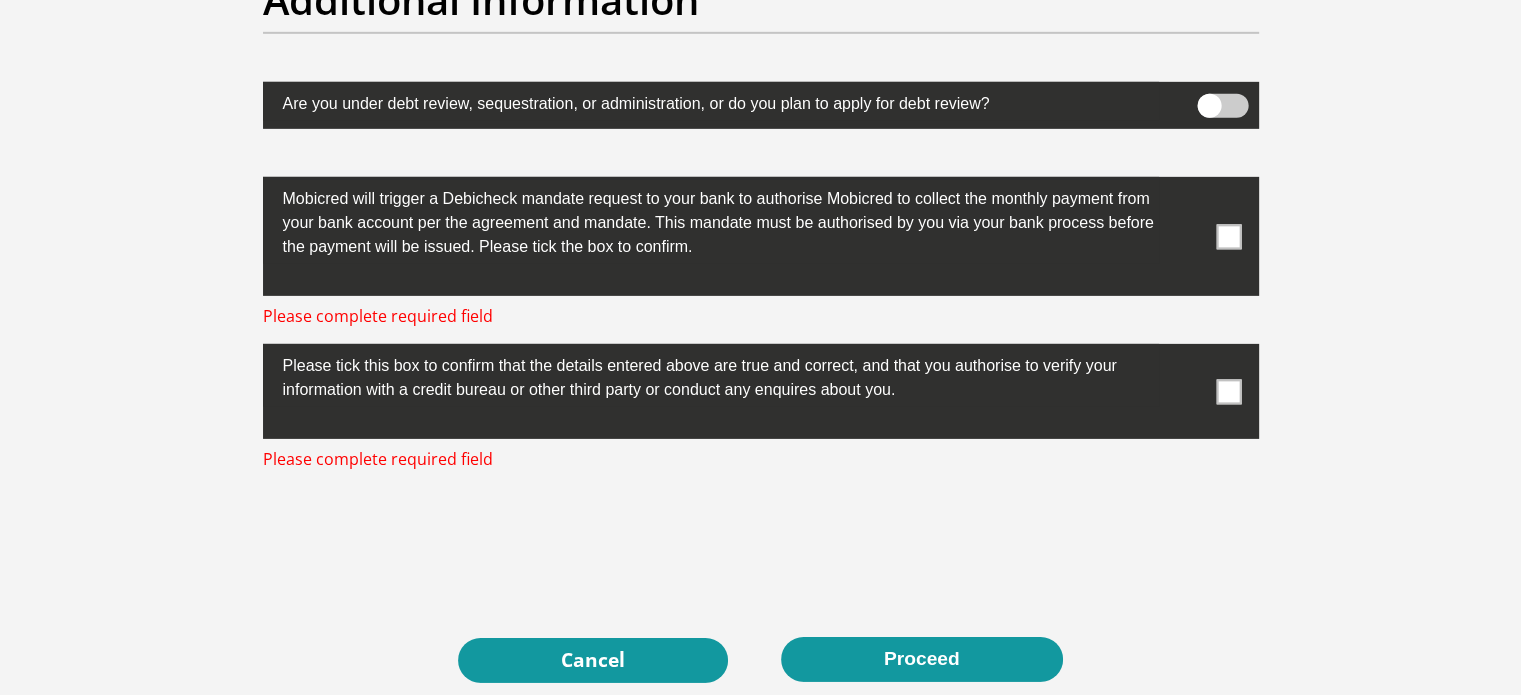 scroll, scrollTop: 6304, scrollLeft: 0, axis: vertical 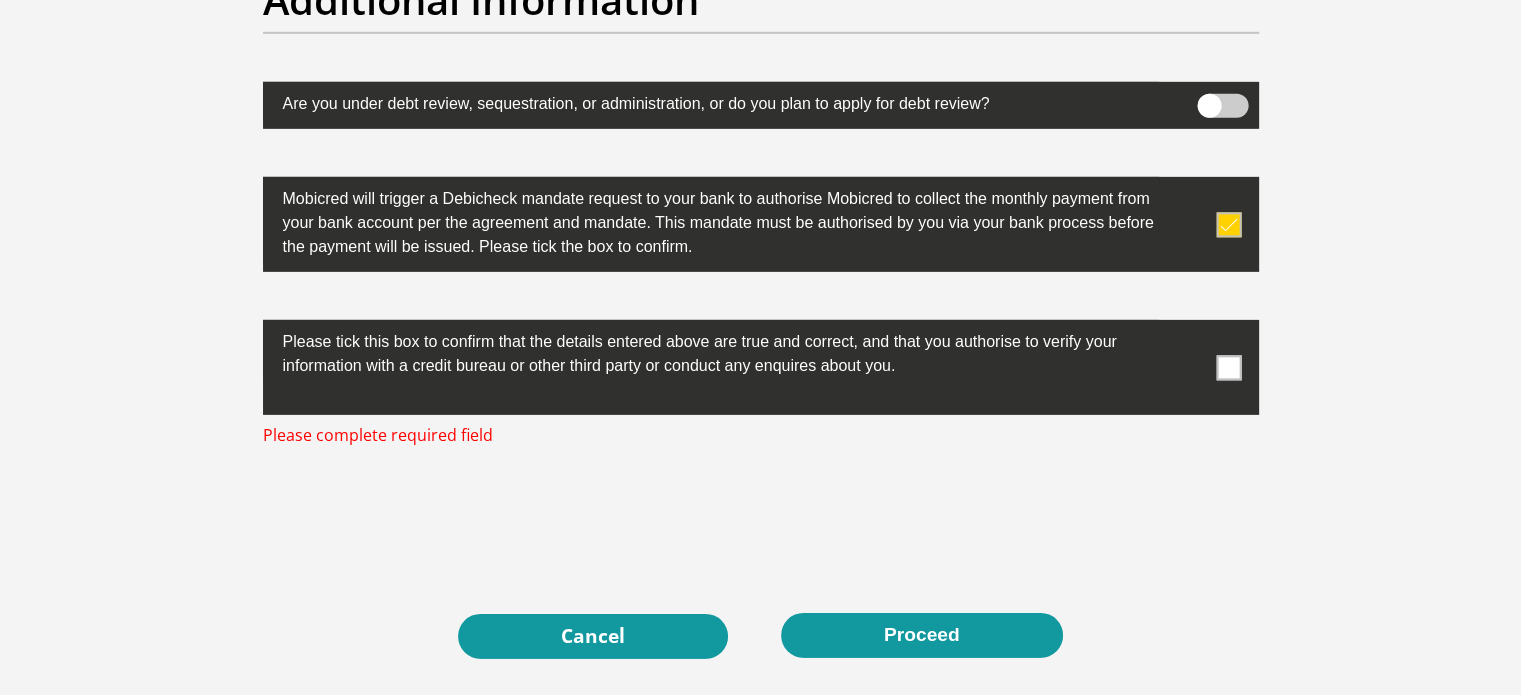 click at bounding box center [761, 367] 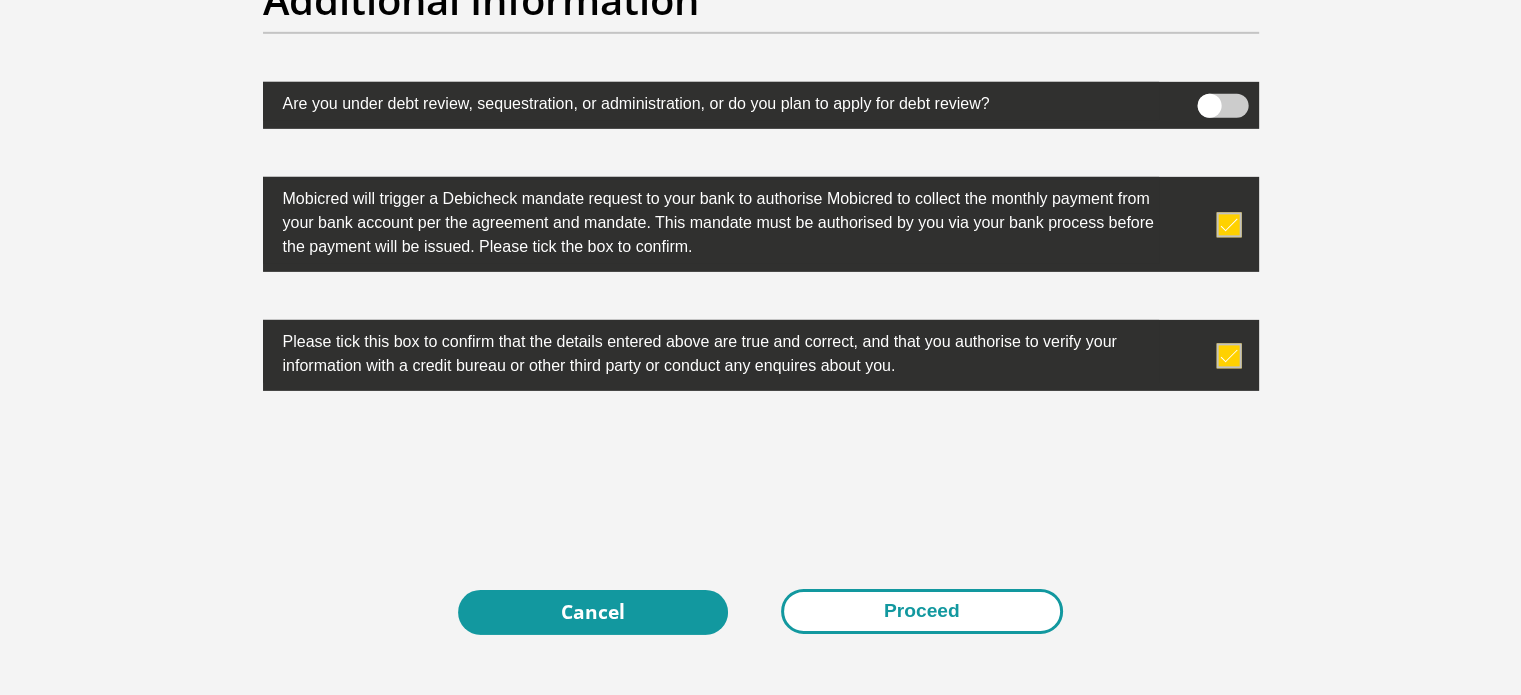 click on "Proceed" at bounding box center [922, 611] 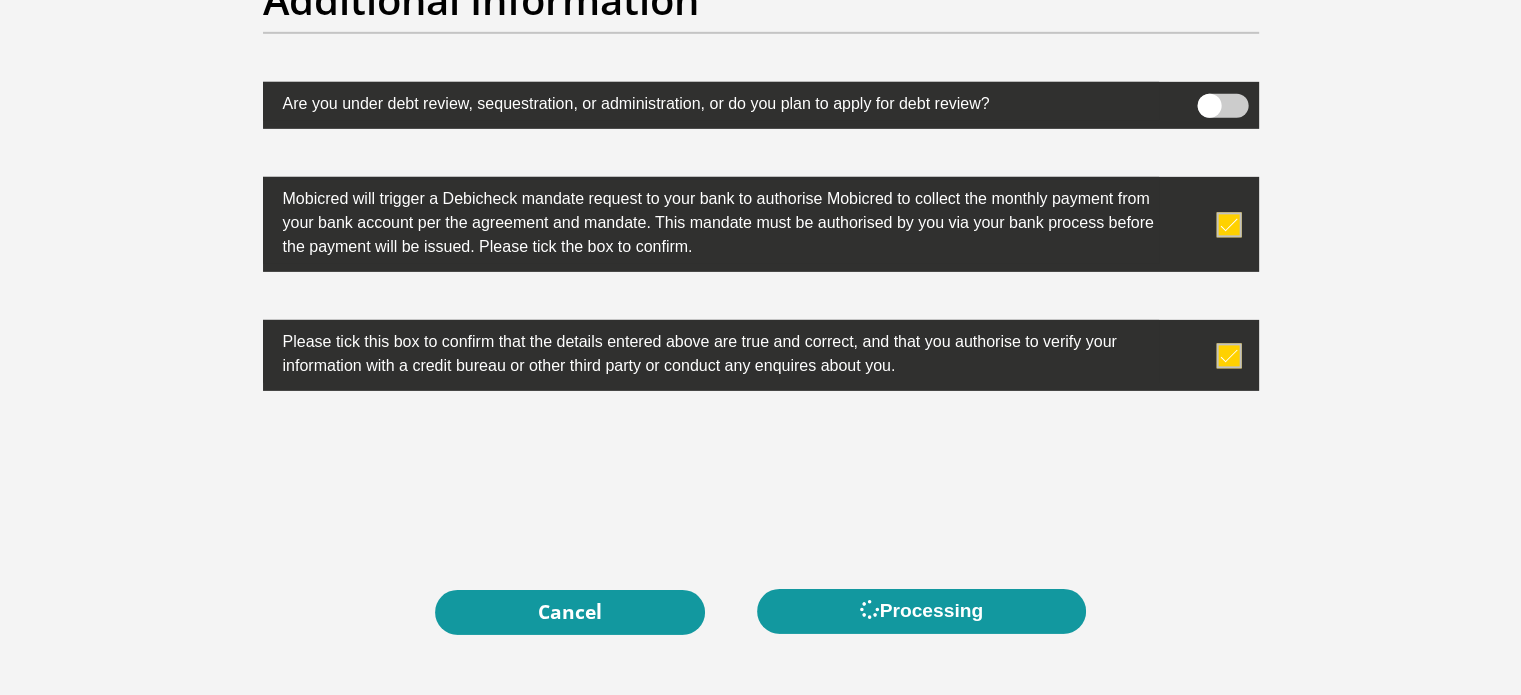 scroll, scrollTop: 0, scrollLeft: 0, axis: both 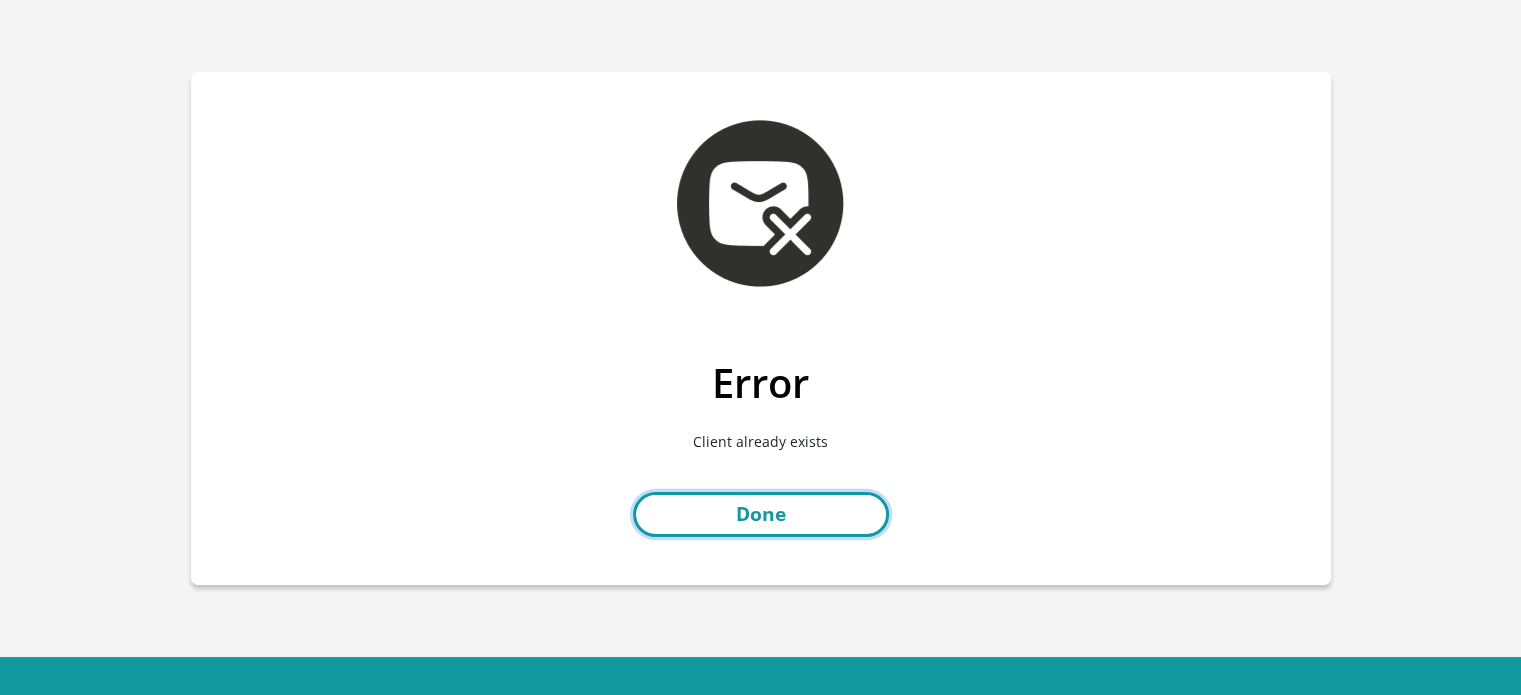 click on "Done" at bounding box center [761, 514] 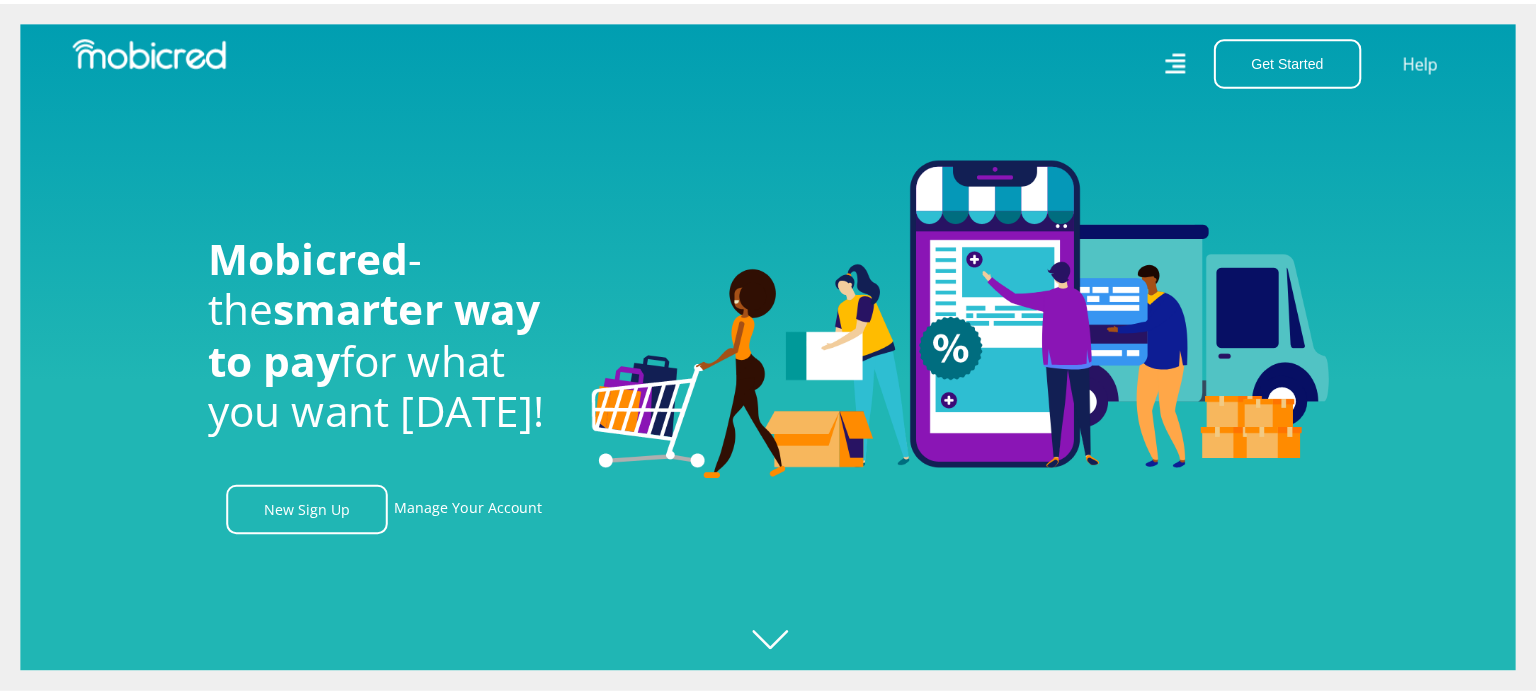 scroll, scrollTop: 0, scrollLeft: 0, axis: both 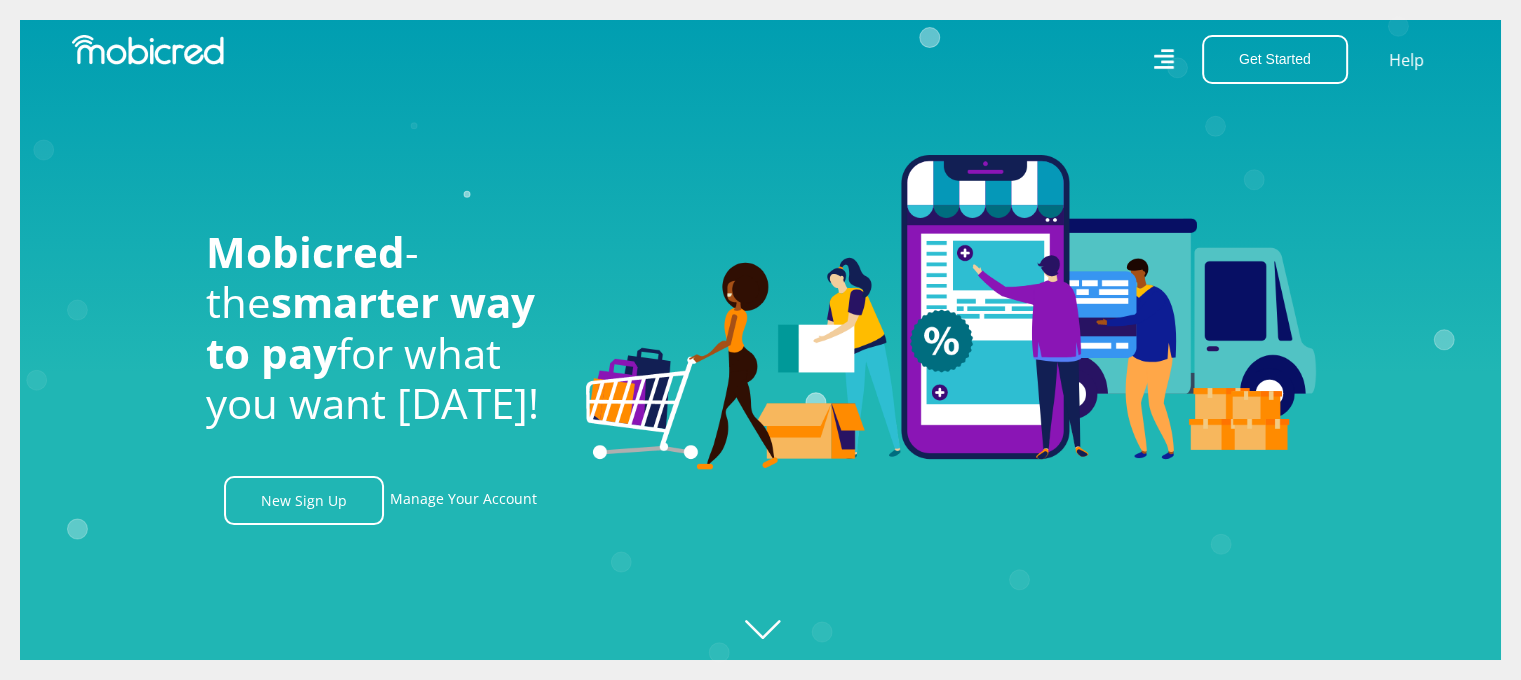 click 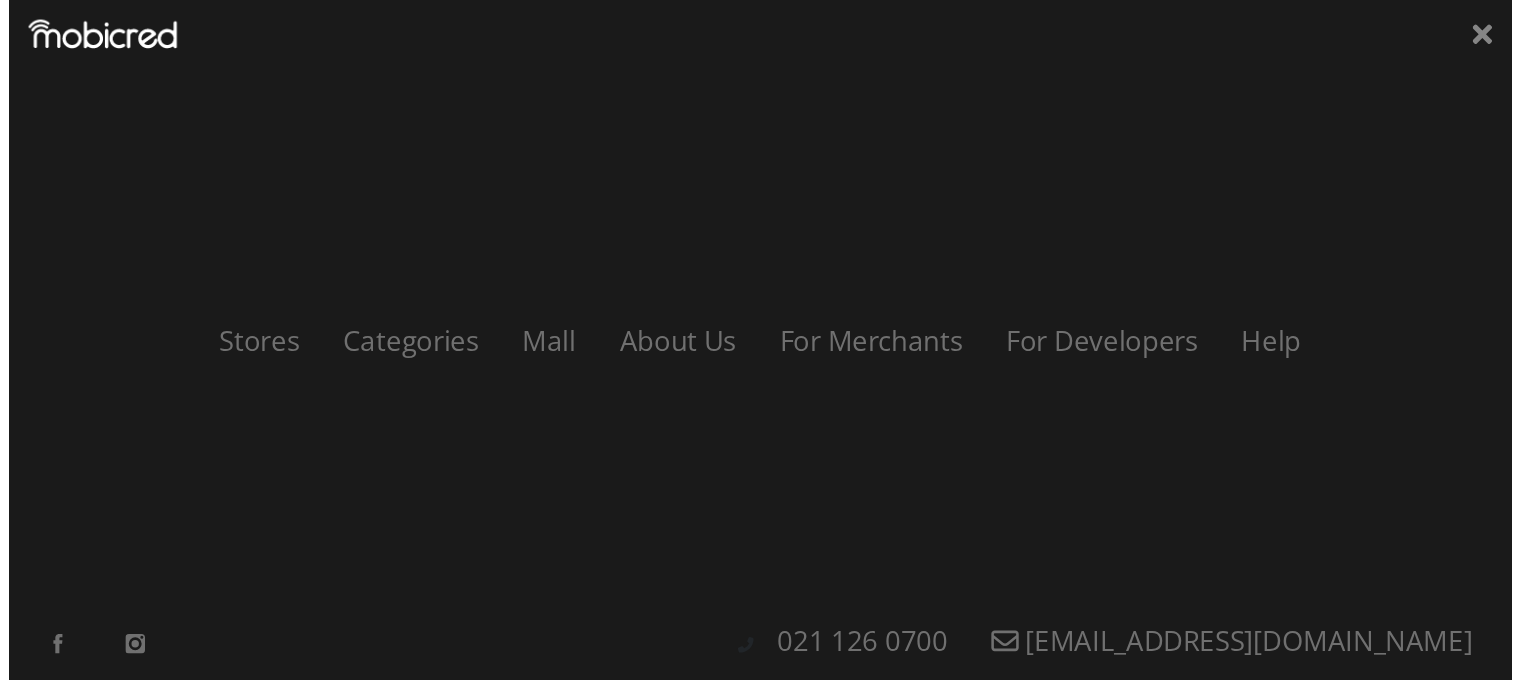 scroll, scrollTop: 0, scrollLeft: 1424, axis: horizontal 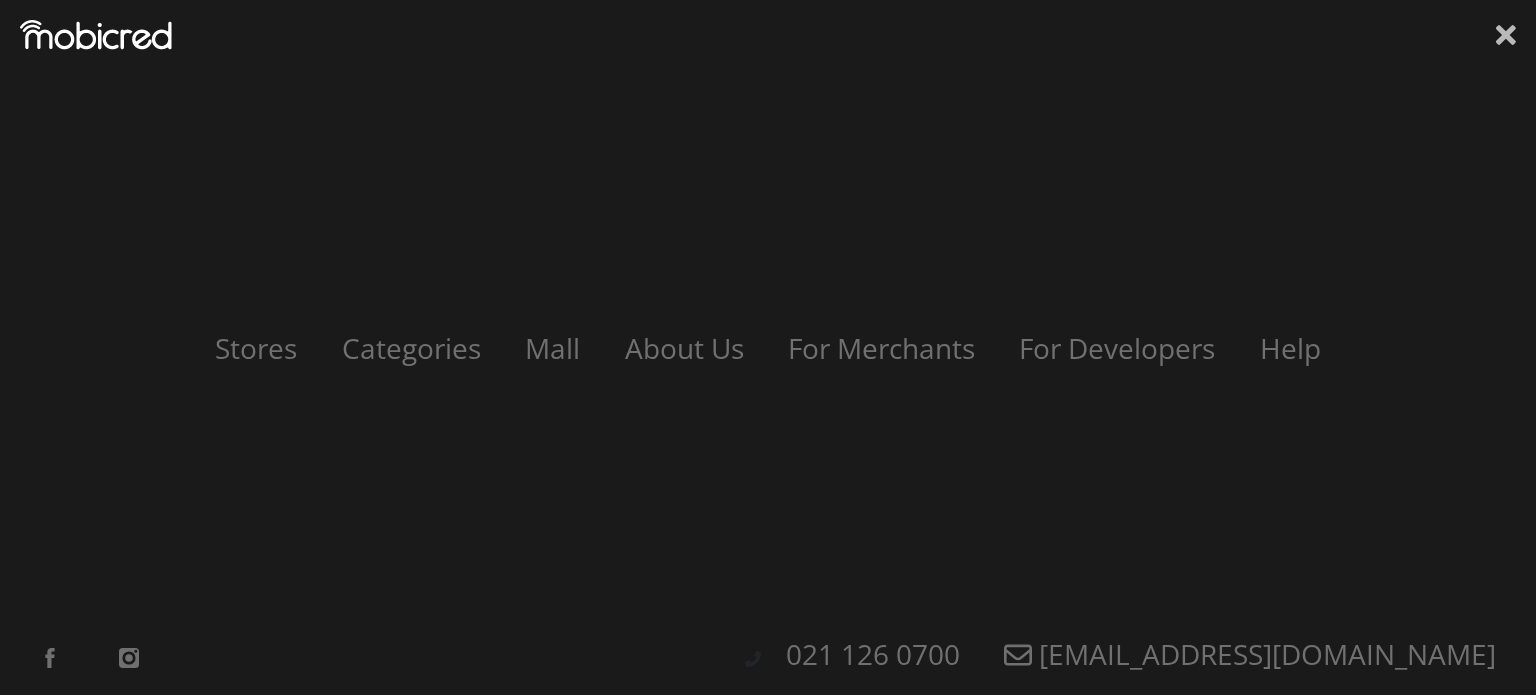 click 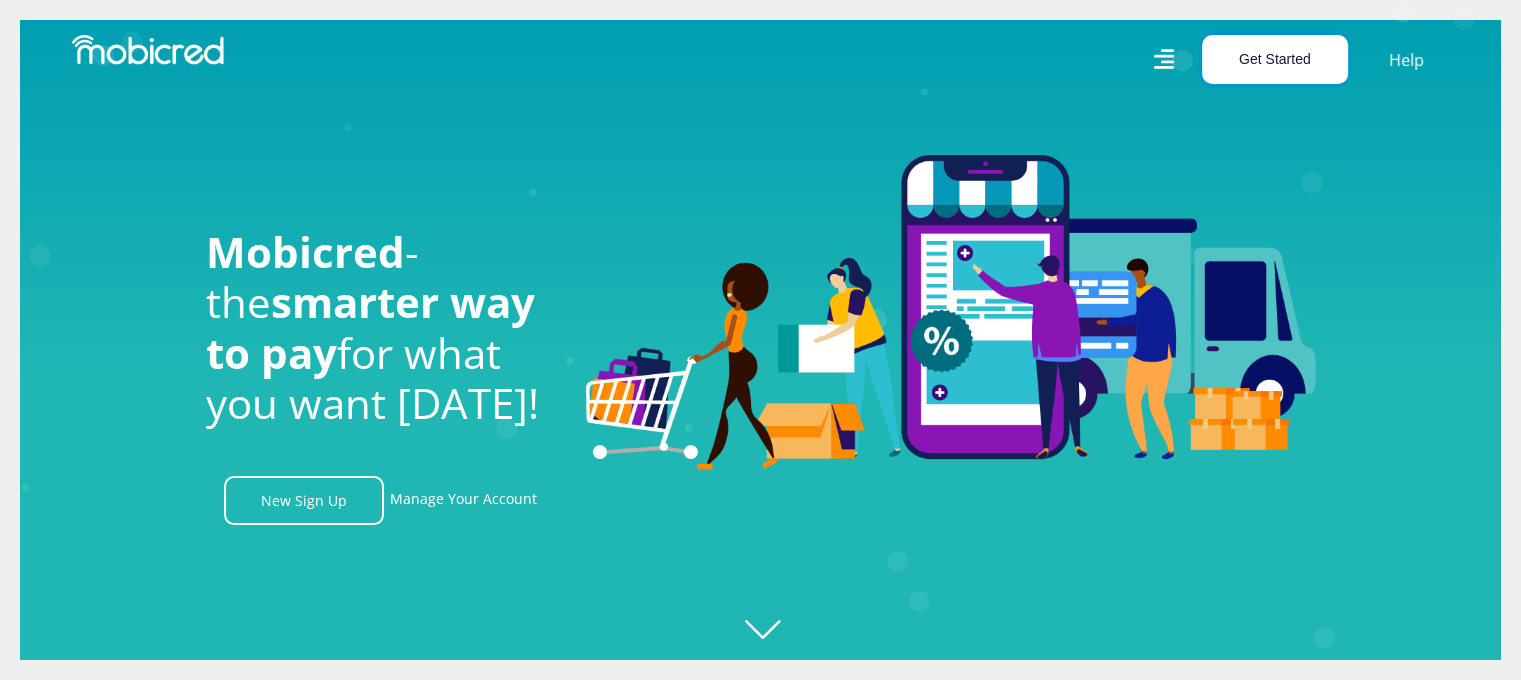 click on "Get Started" at bounding box center (1275, 59) 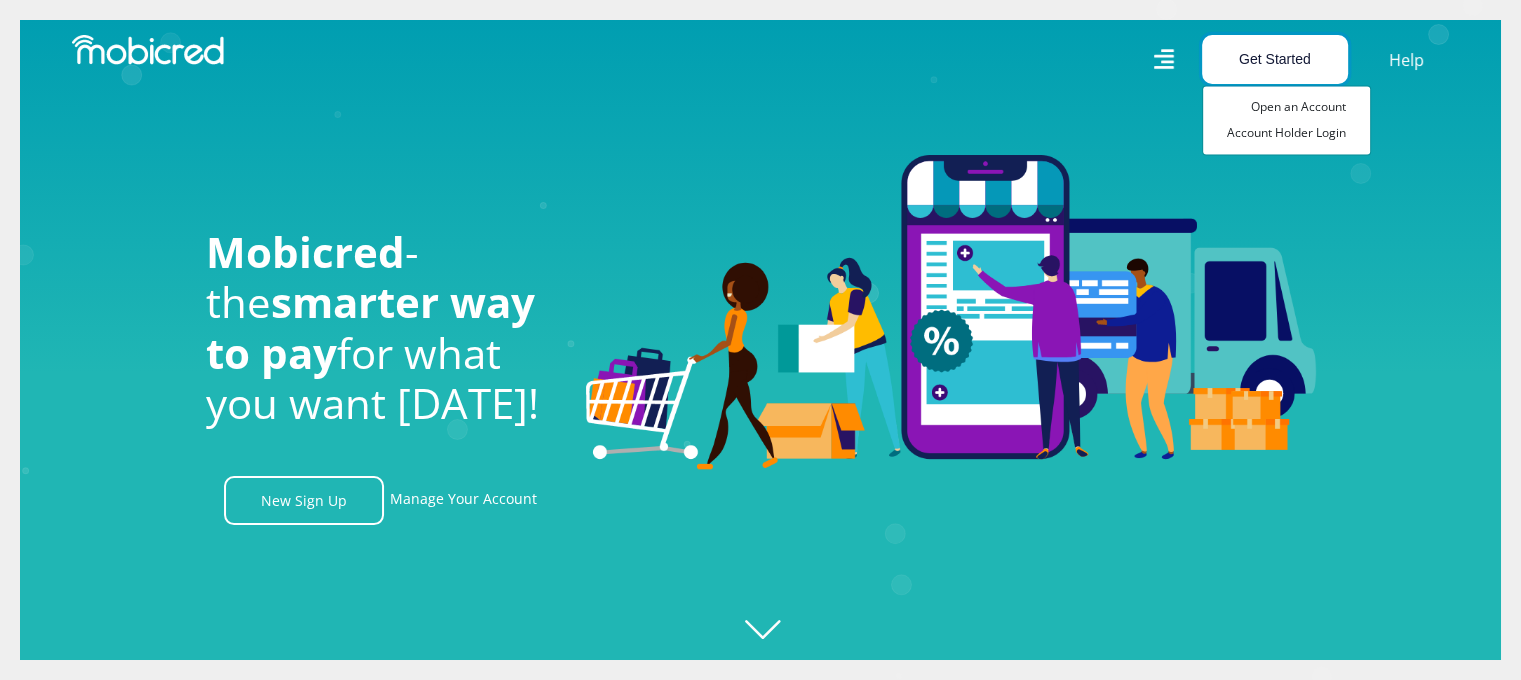 scroll, scrollTop: 0, scrollLeft: 2564, axis: horizontal 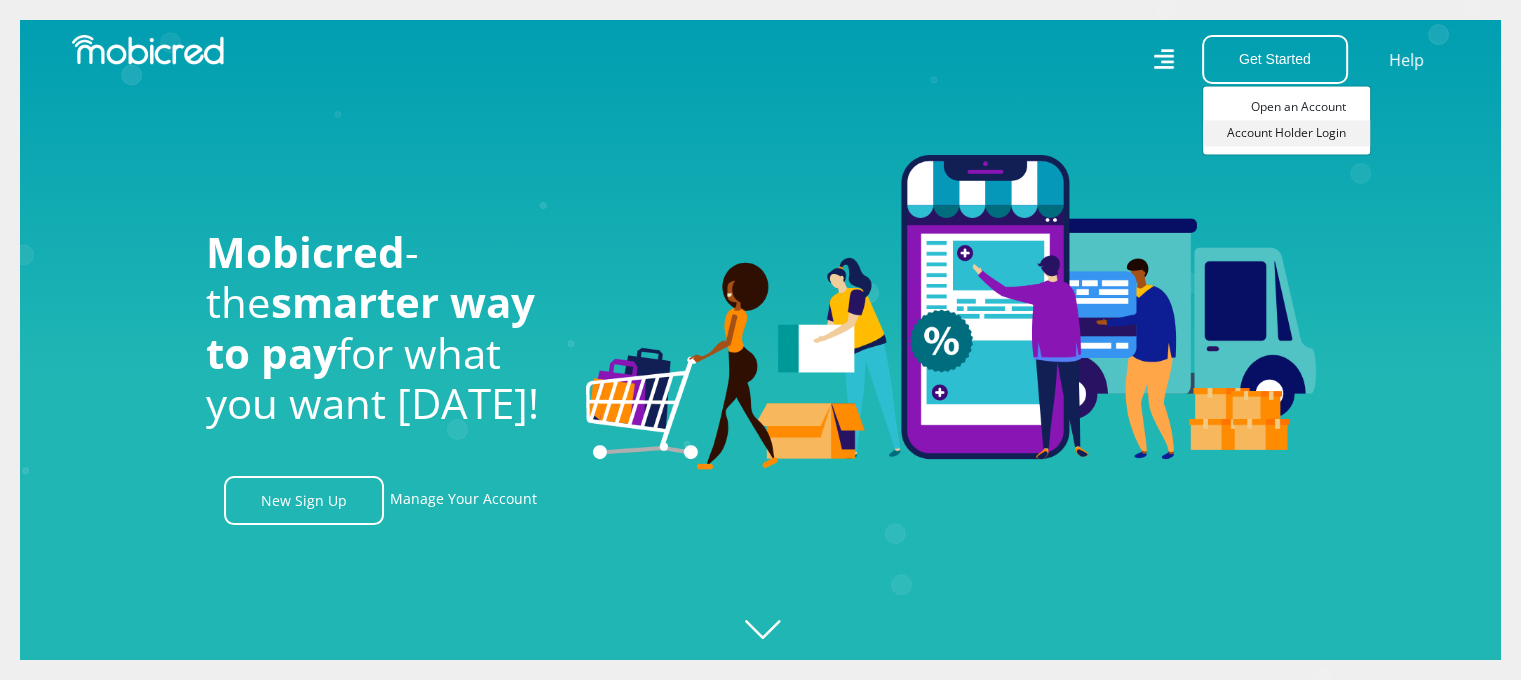 click on "Account Holder Login" at bounding box center [1286, 133] 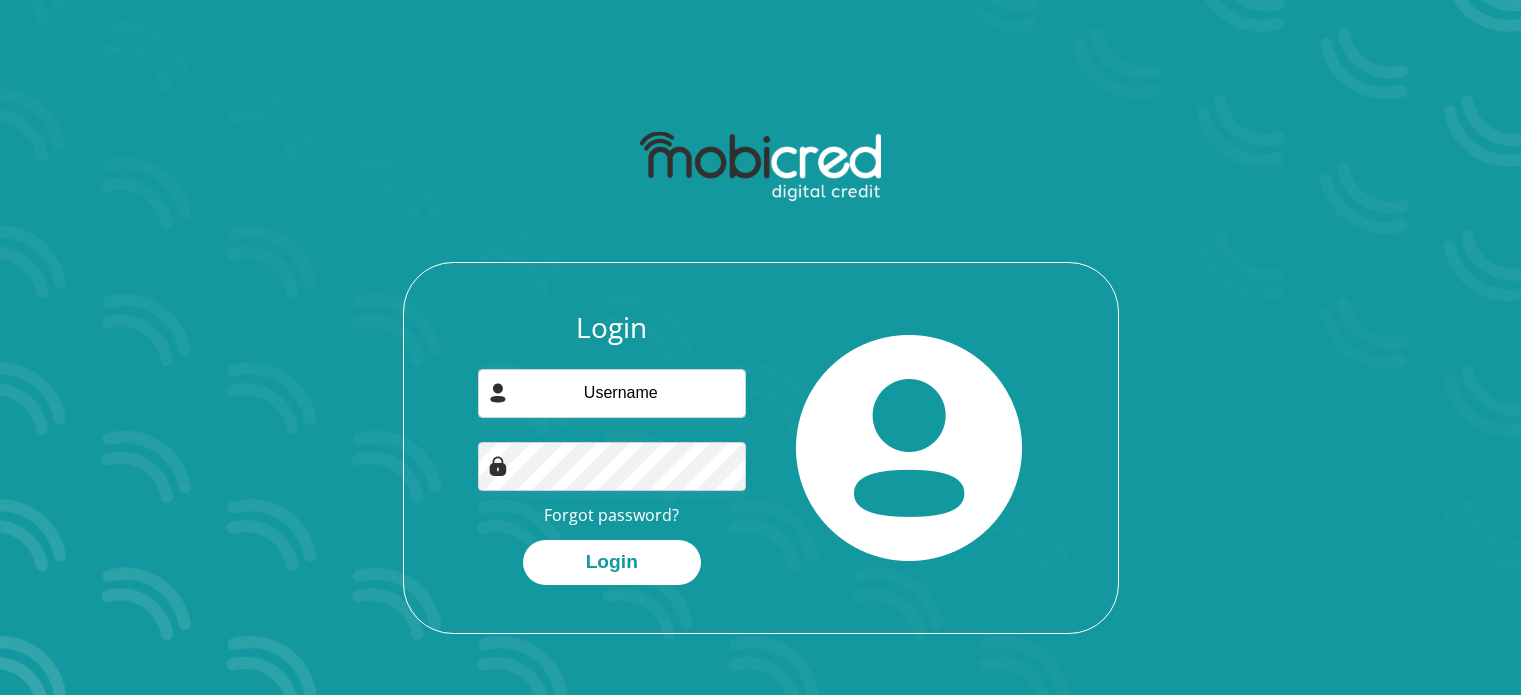 scroll, scrollTop: 0, scrollLeft: 0, axis: both 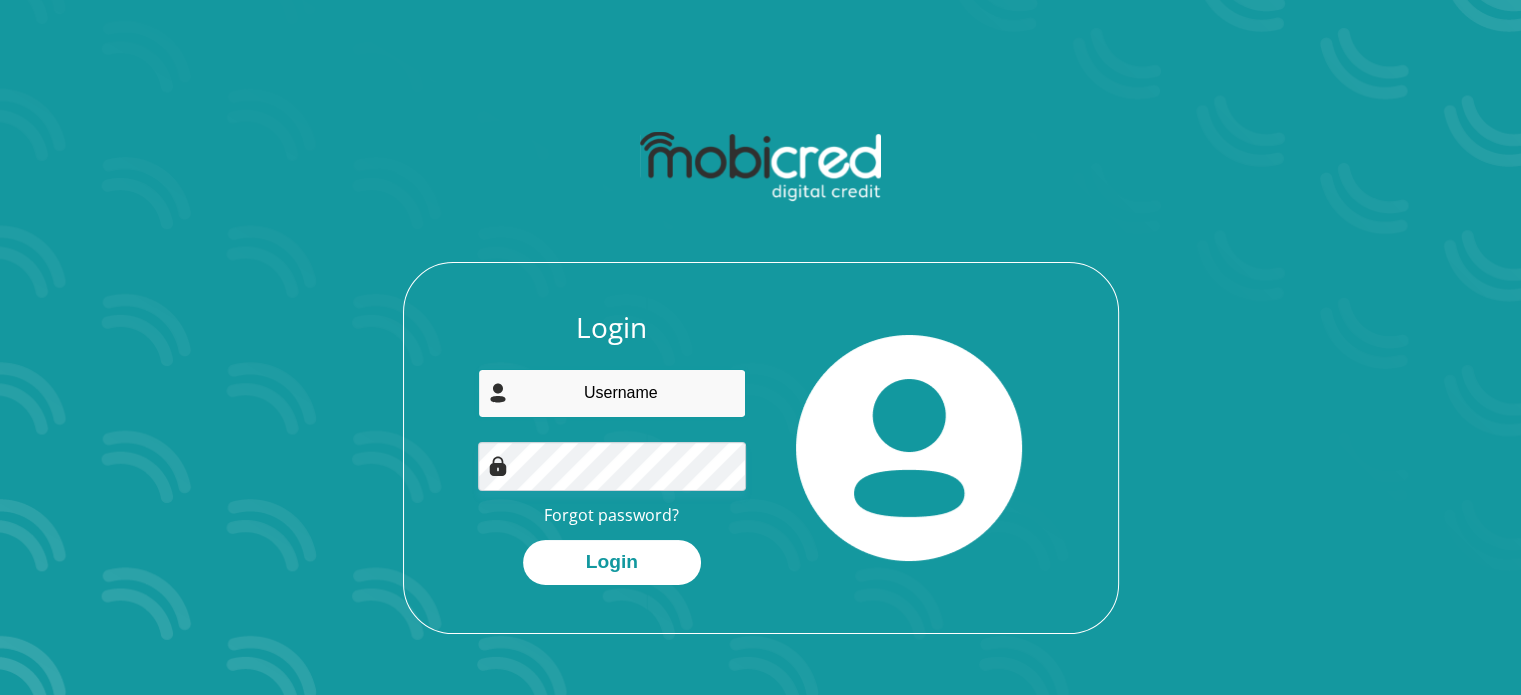 click at bounding box center [612, 393] 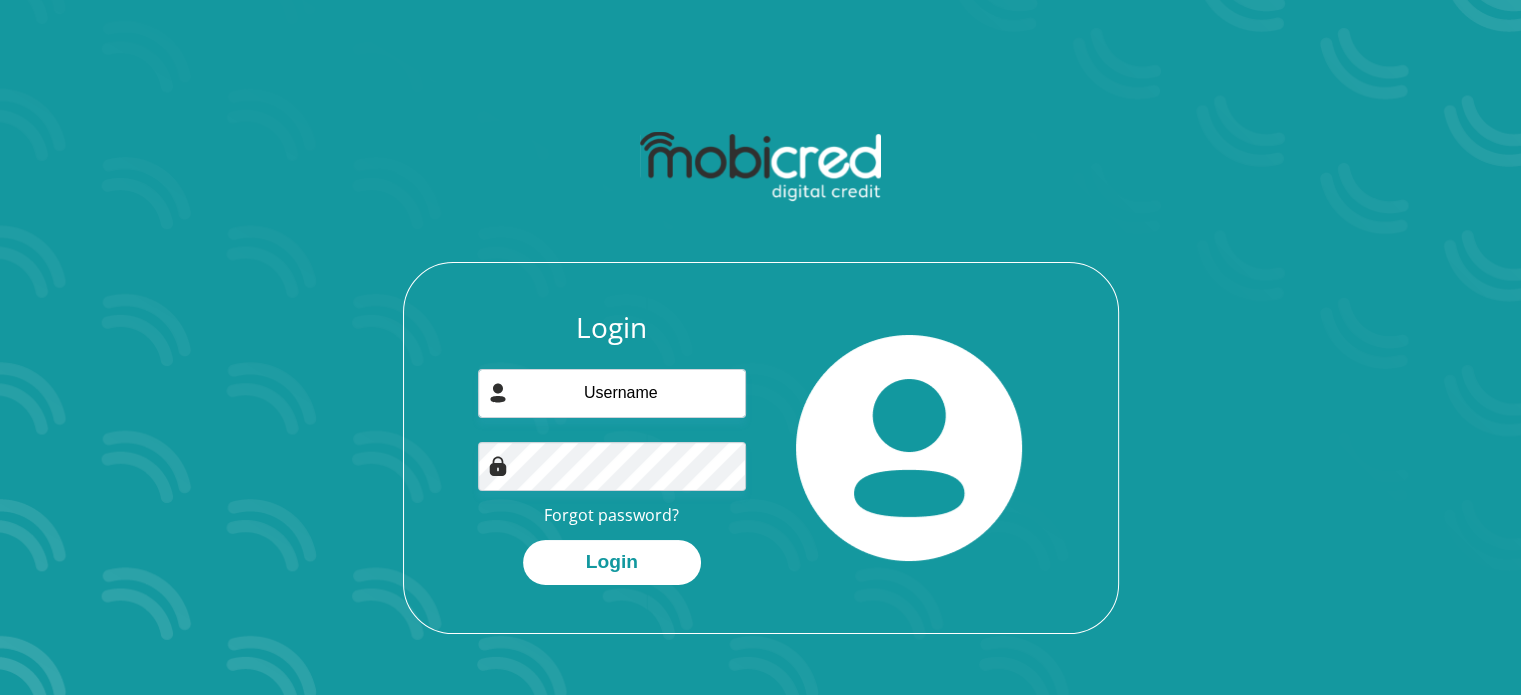 click at bounding box center (498, 393) 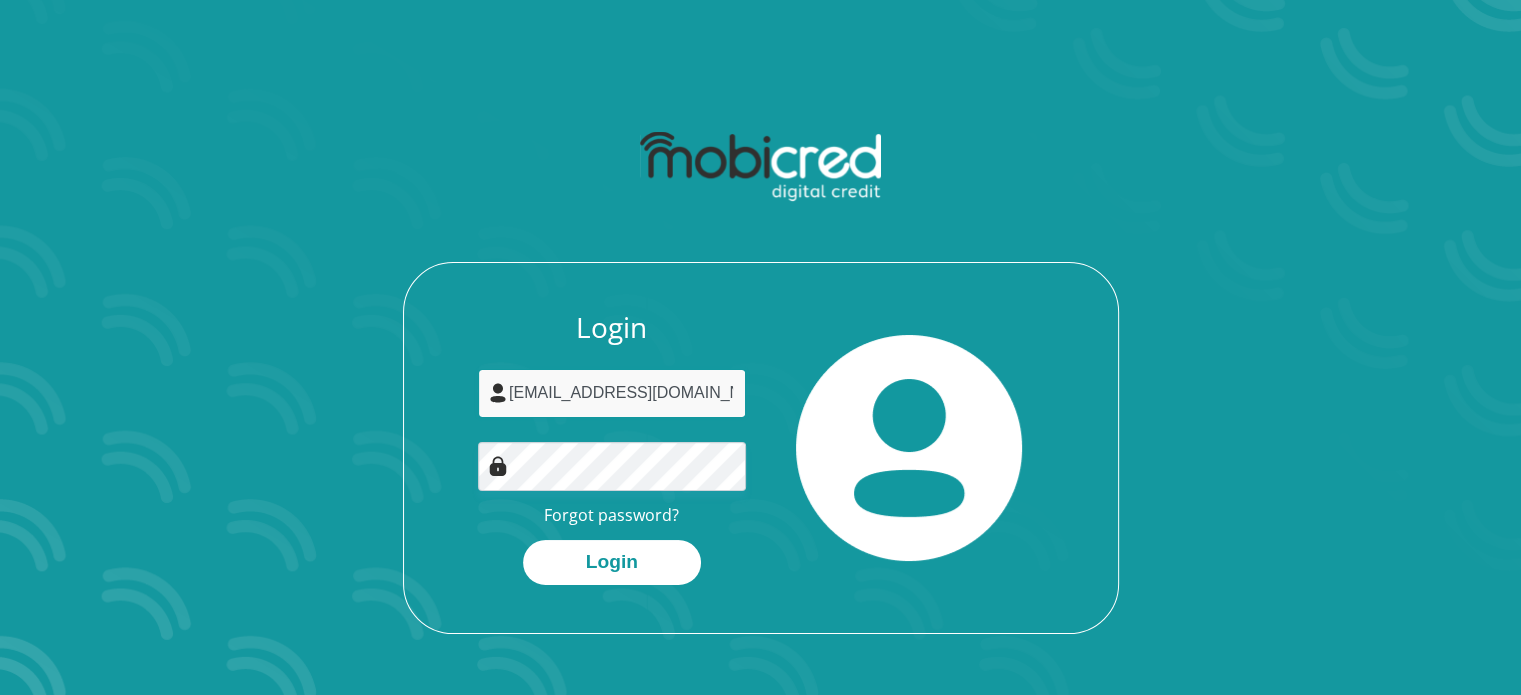 click on "Sarnolds@sun.ac.za" at bounding box center [612, 393] 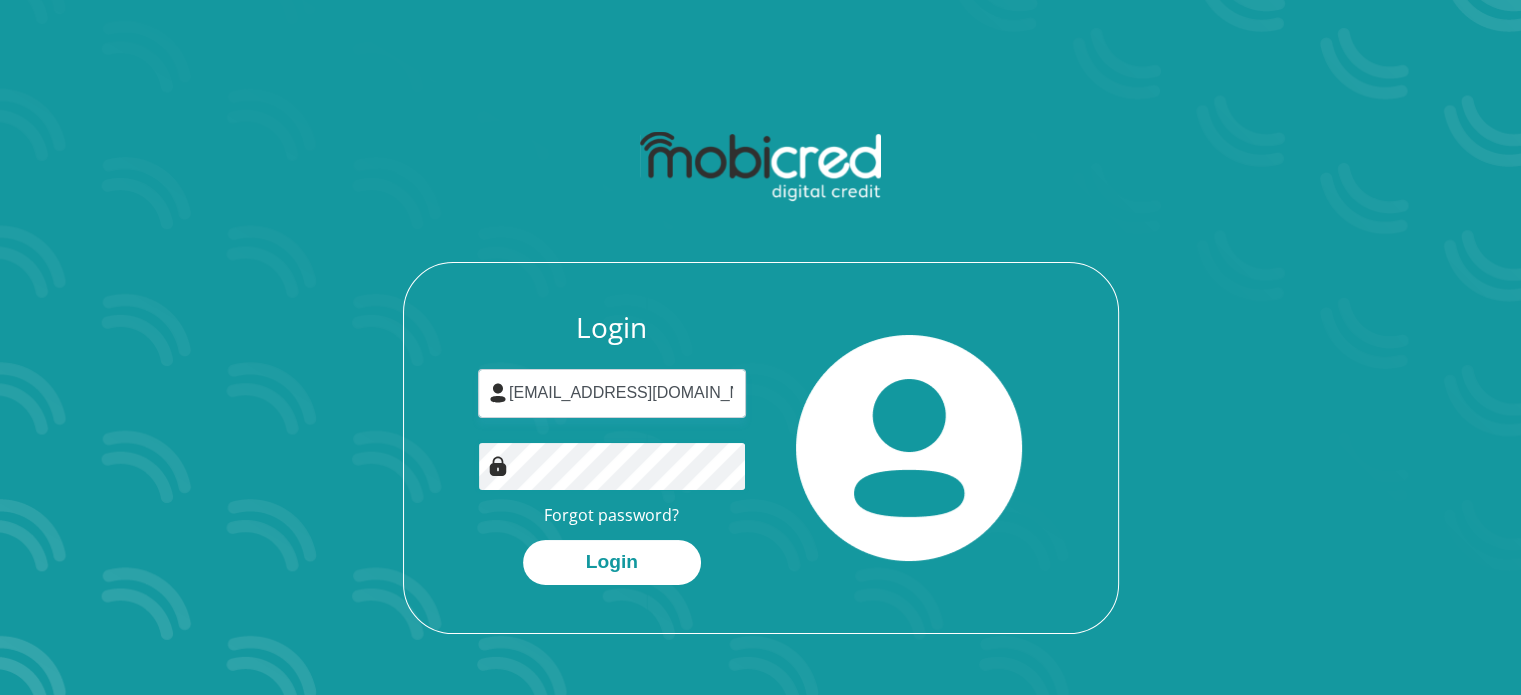 click on "Login" at bounding box center (612, 562) 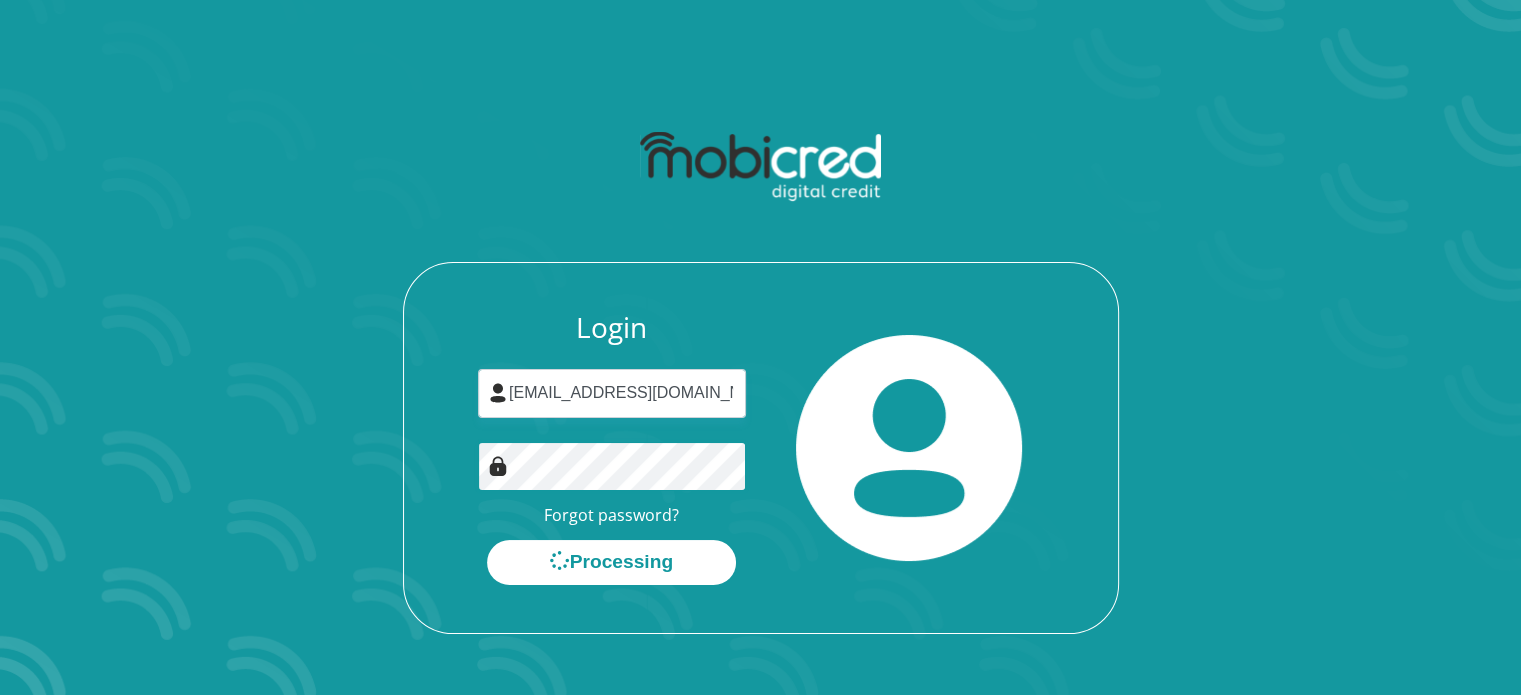 scroll, scrollTop: 0, scrollLeft: 0, axis: both 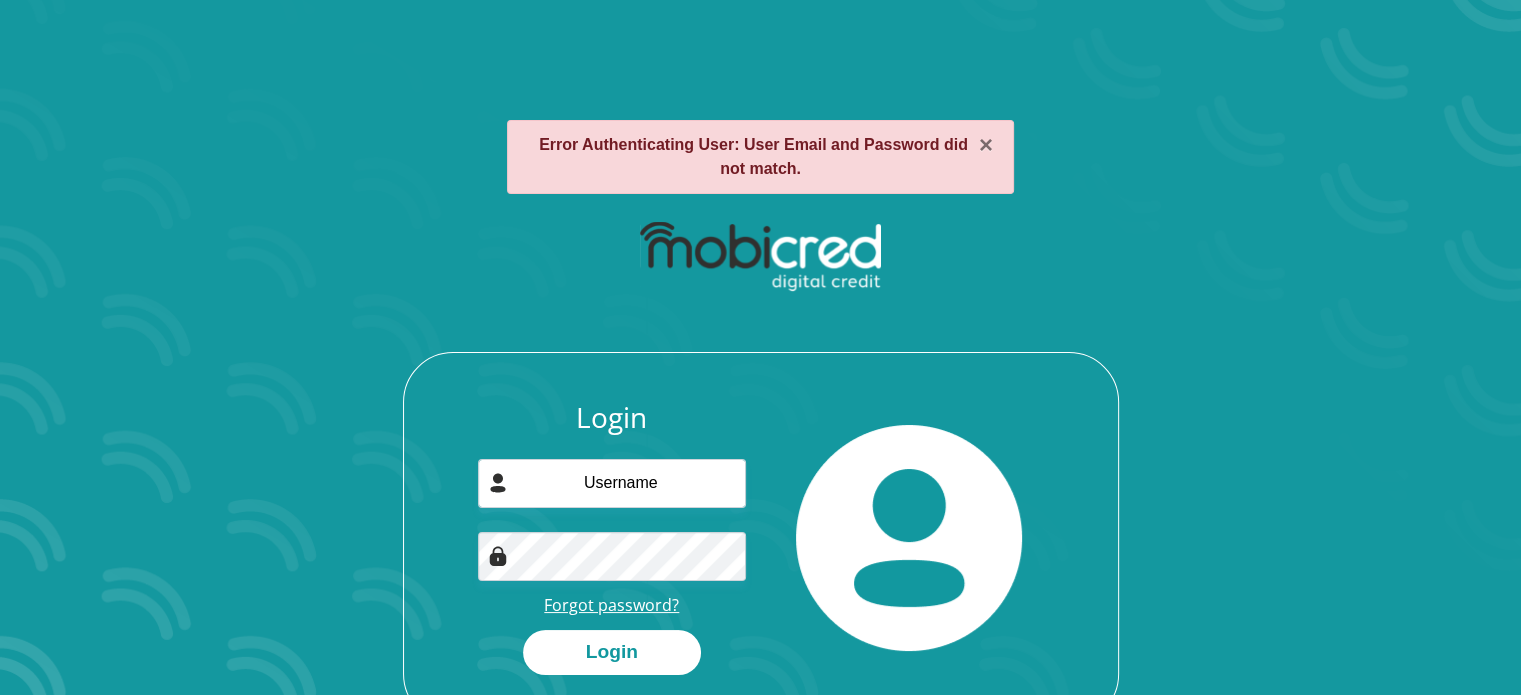 click on "Forgot password?" at bounding box center (611, 605) 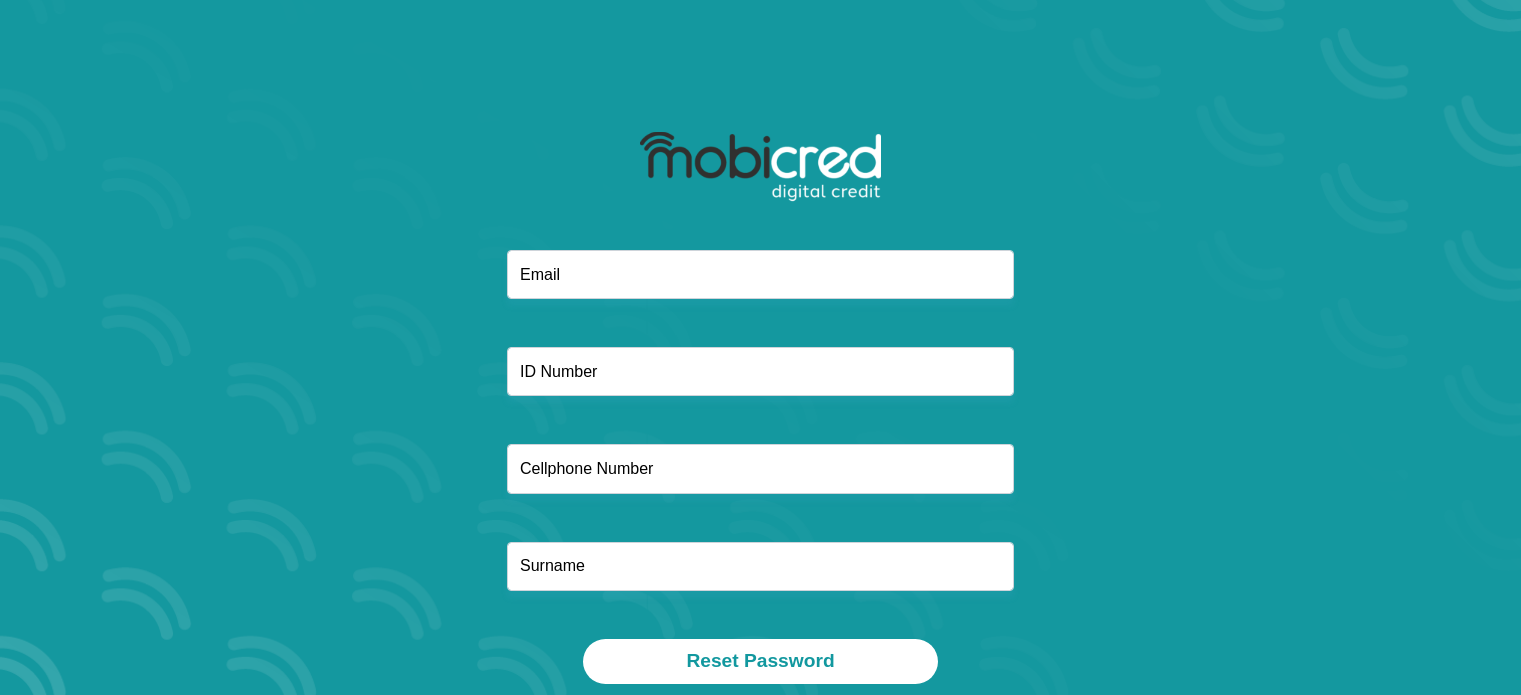 scroll, scrollTop: 0, scrollLeft: 0, axis: both 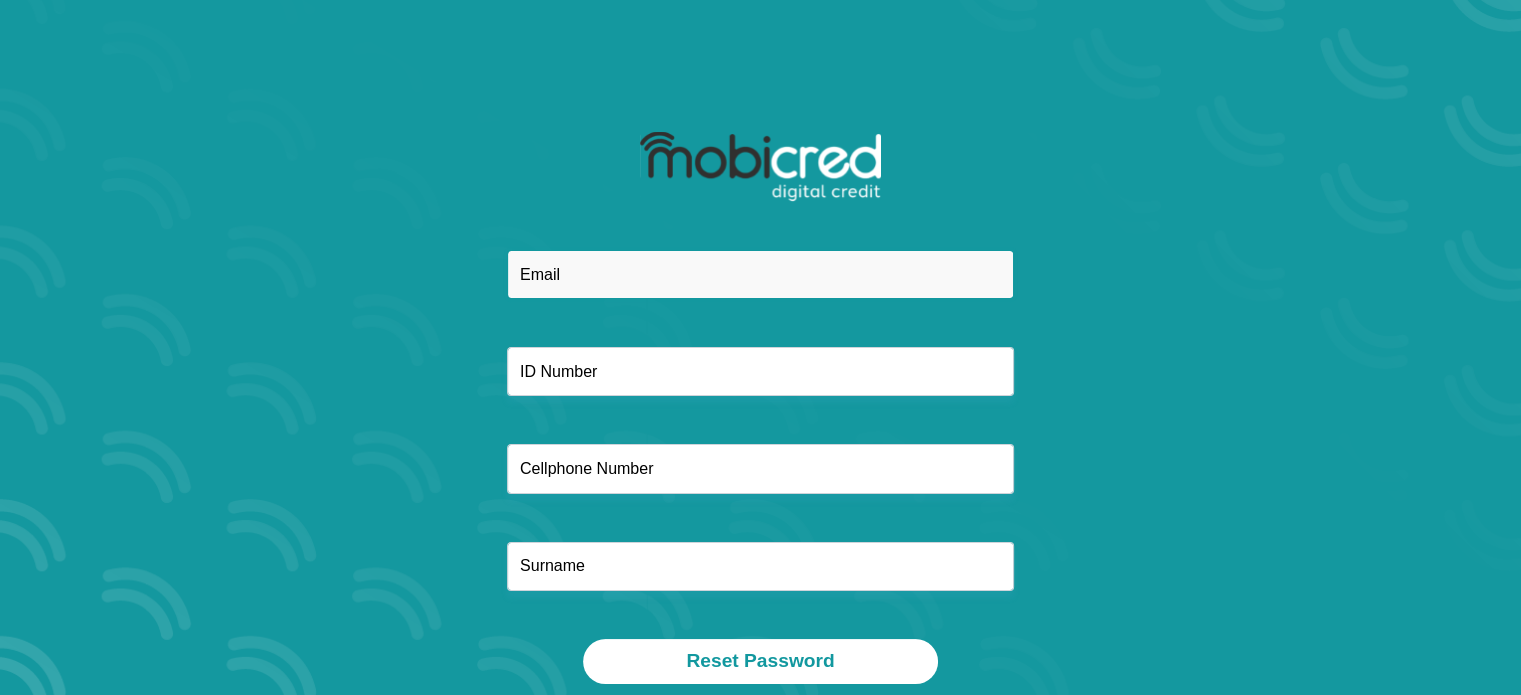 click at bounding box center [760, 274] 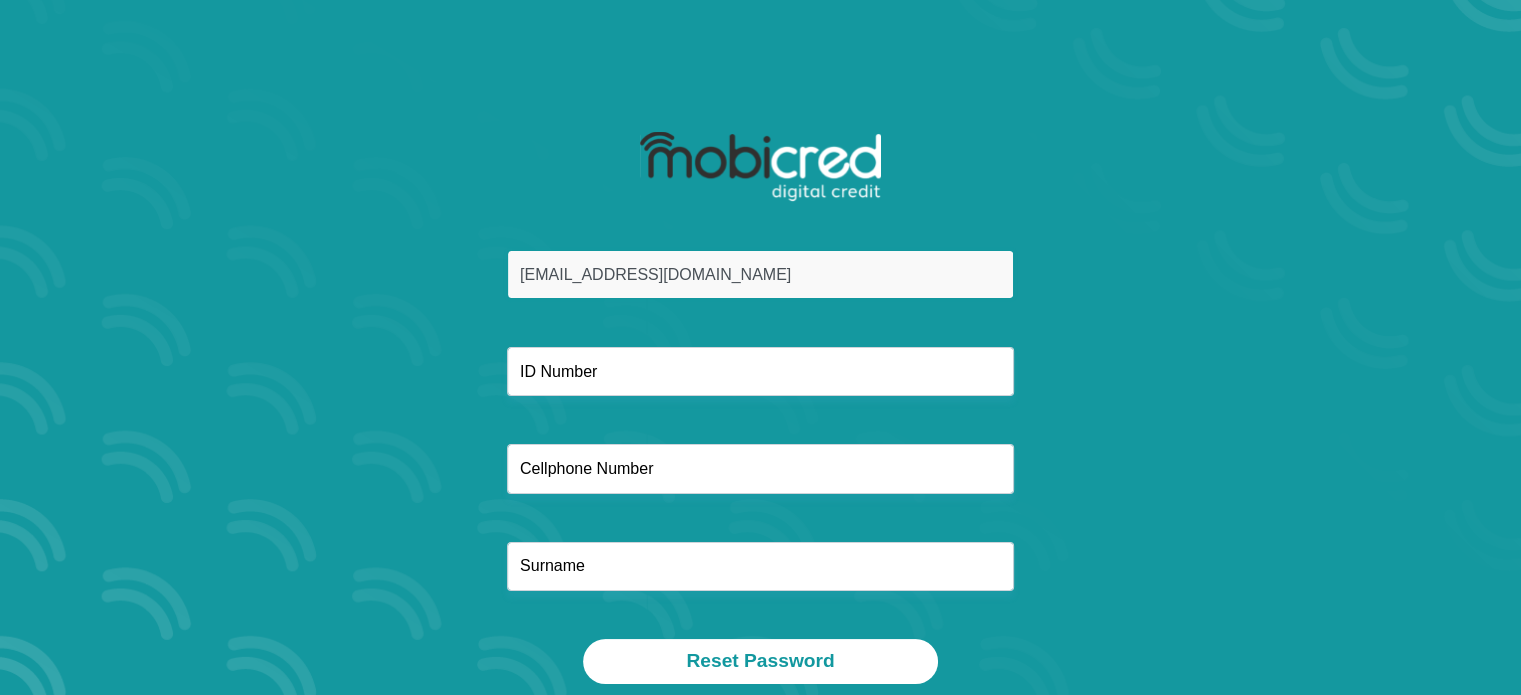 type on "0825571905" 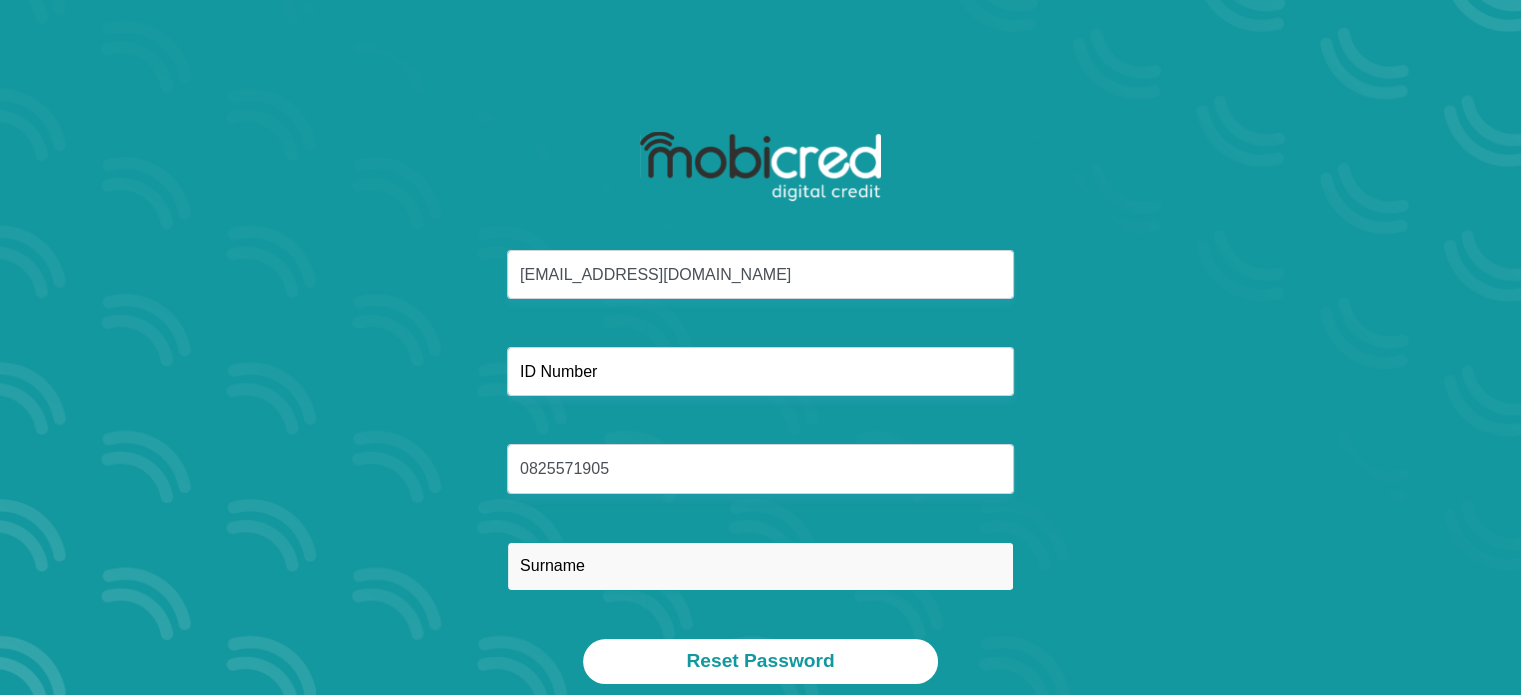 type on "Arnolds" 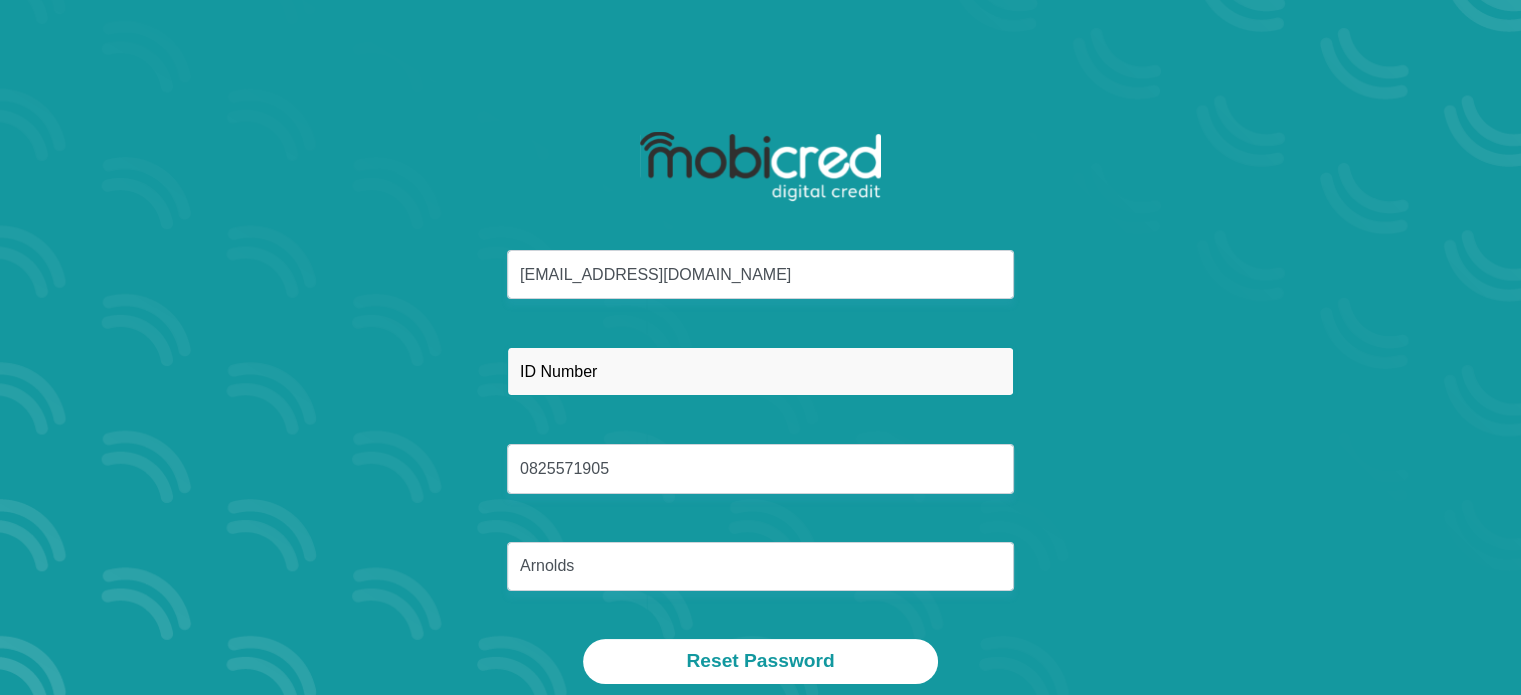 click at bounding box center [760, 371] 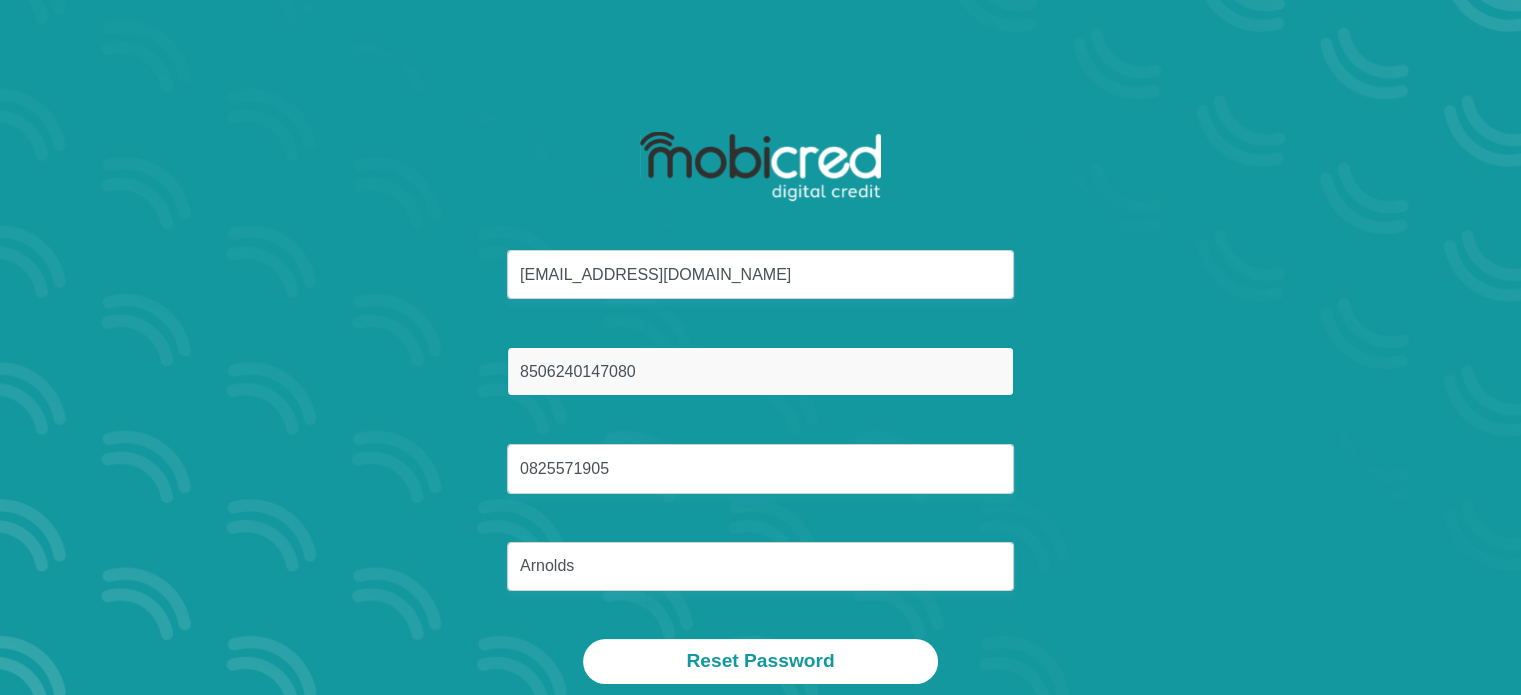 type on "8506240147080" 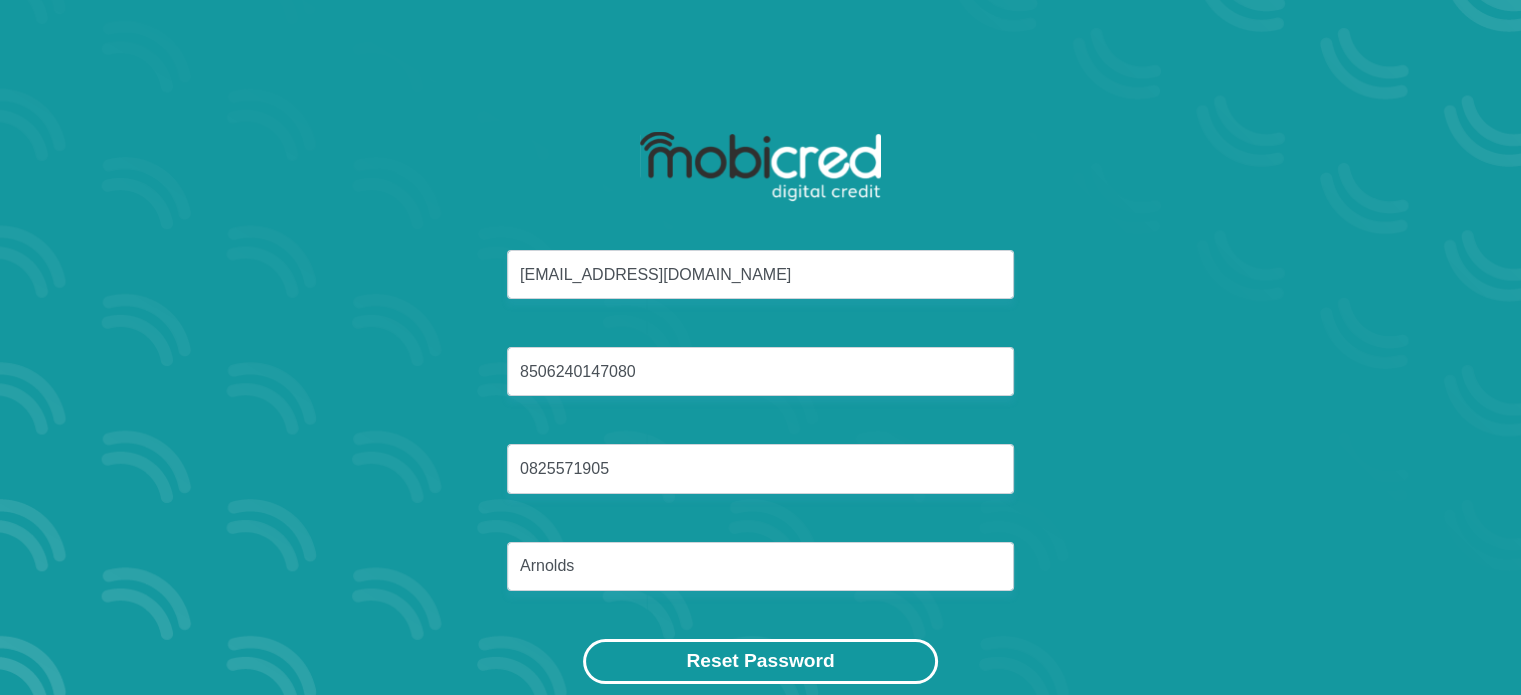 click on "Reset Password" at bounding box center [760, 661] 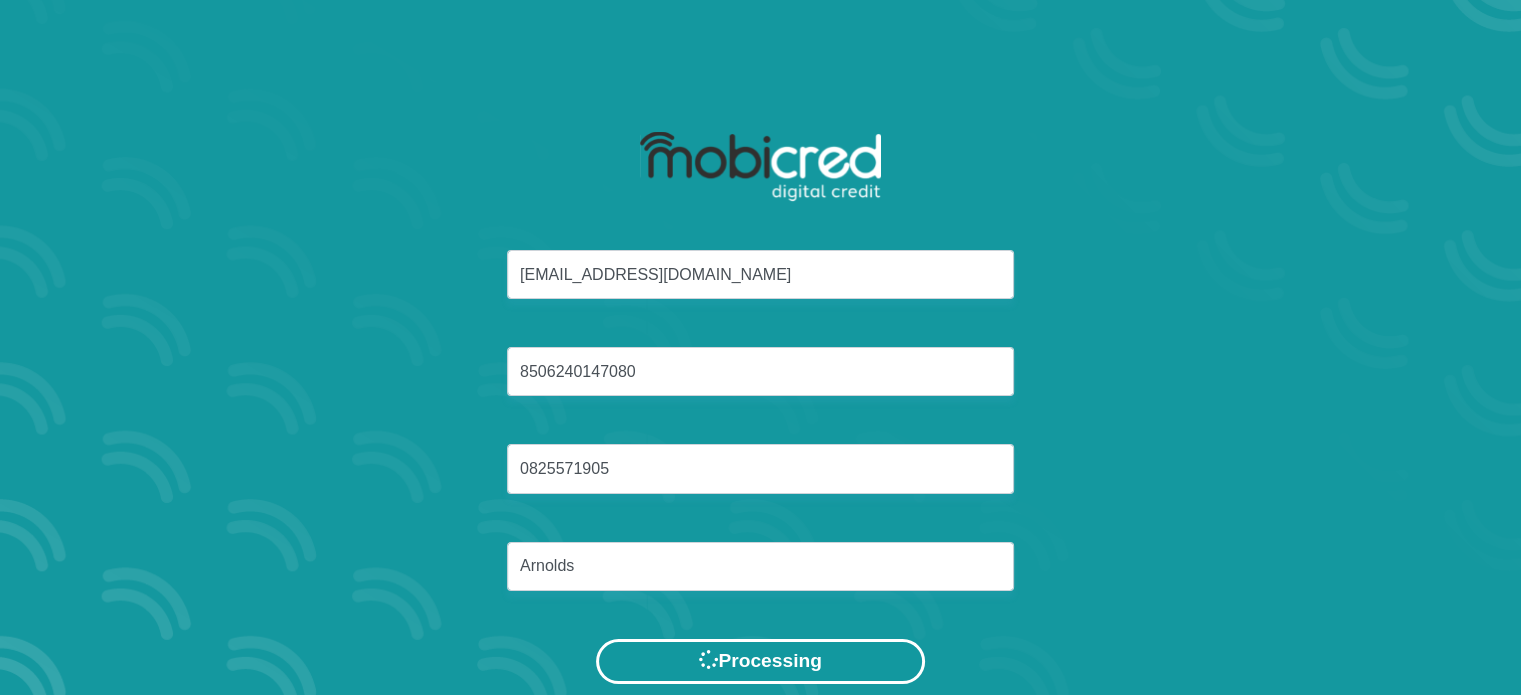 scroll, scrollTop: 0, scrollLeft: 0, axis: both 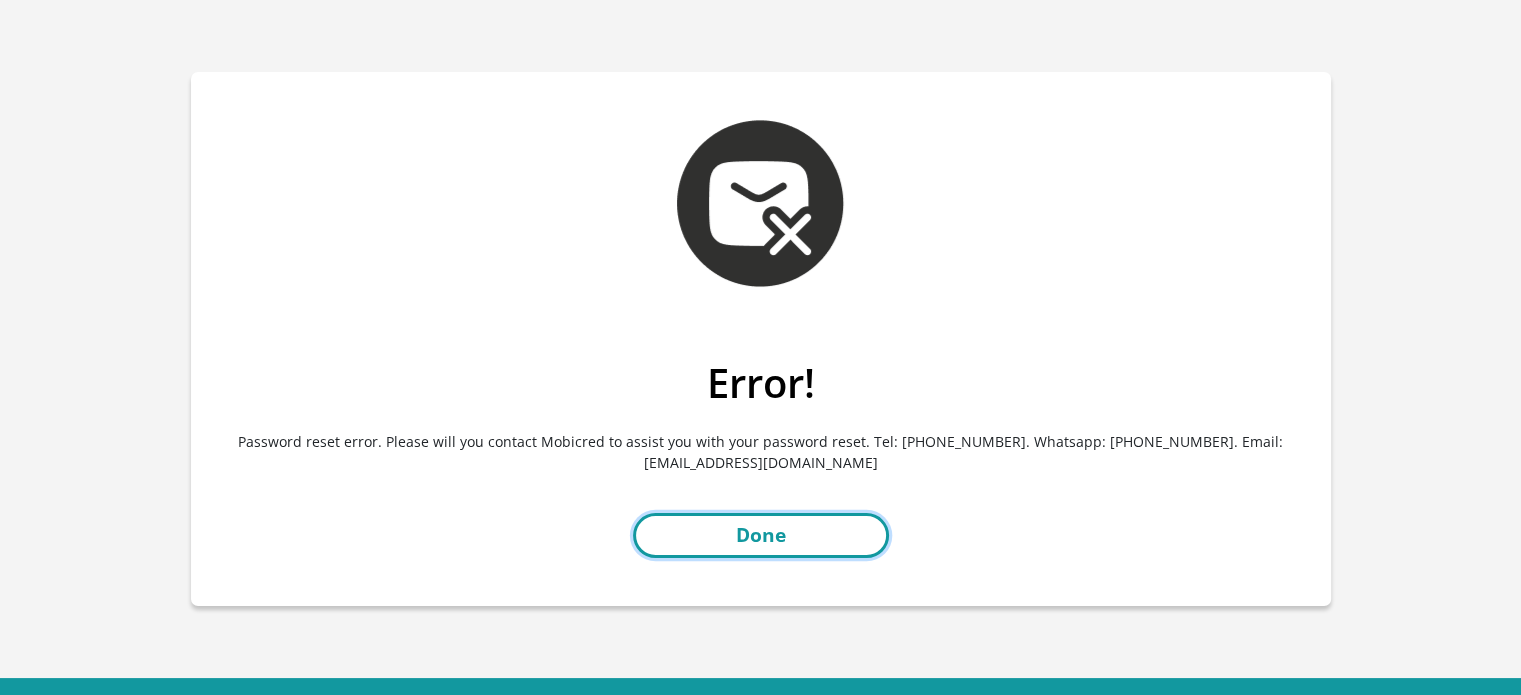 click on "Done" at bounding box center (761, 535) 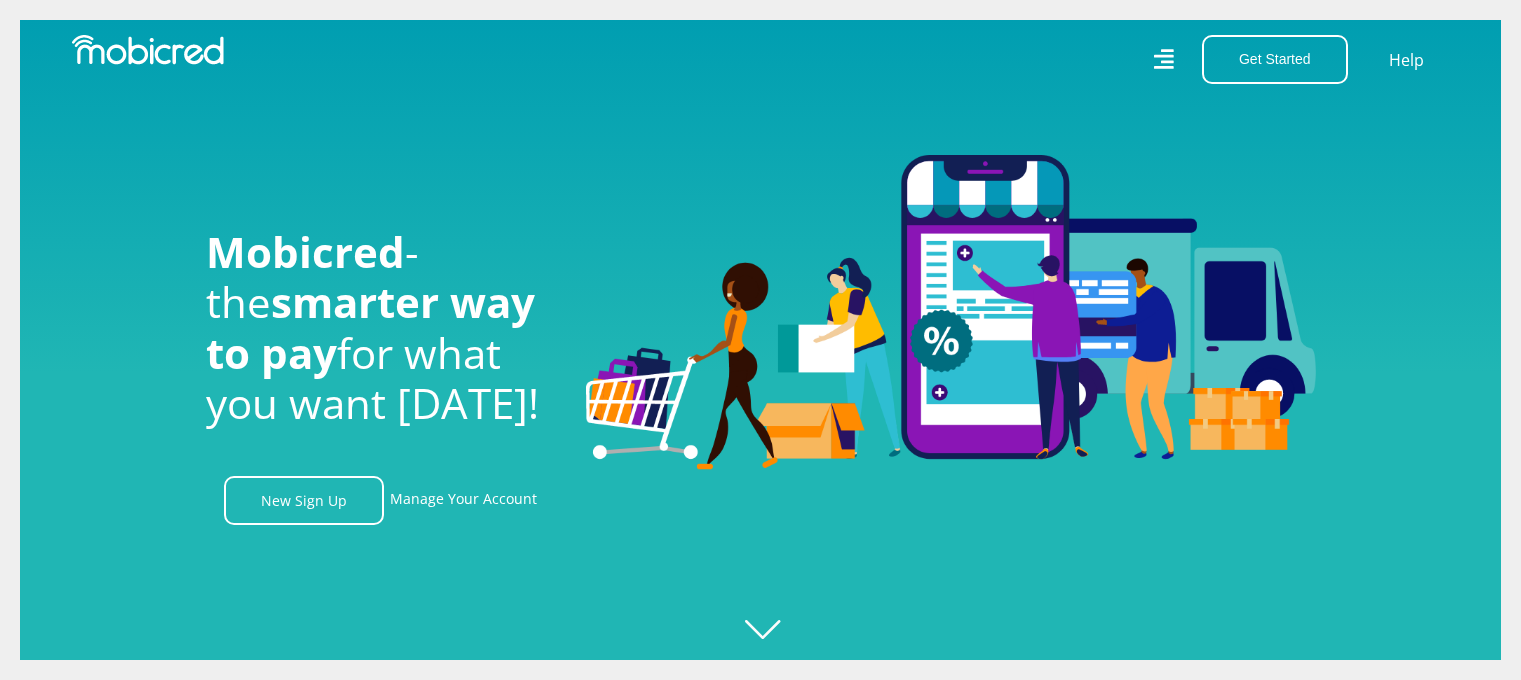 scroll, scrollTop: 0, scrollLeft: 0, axis: both 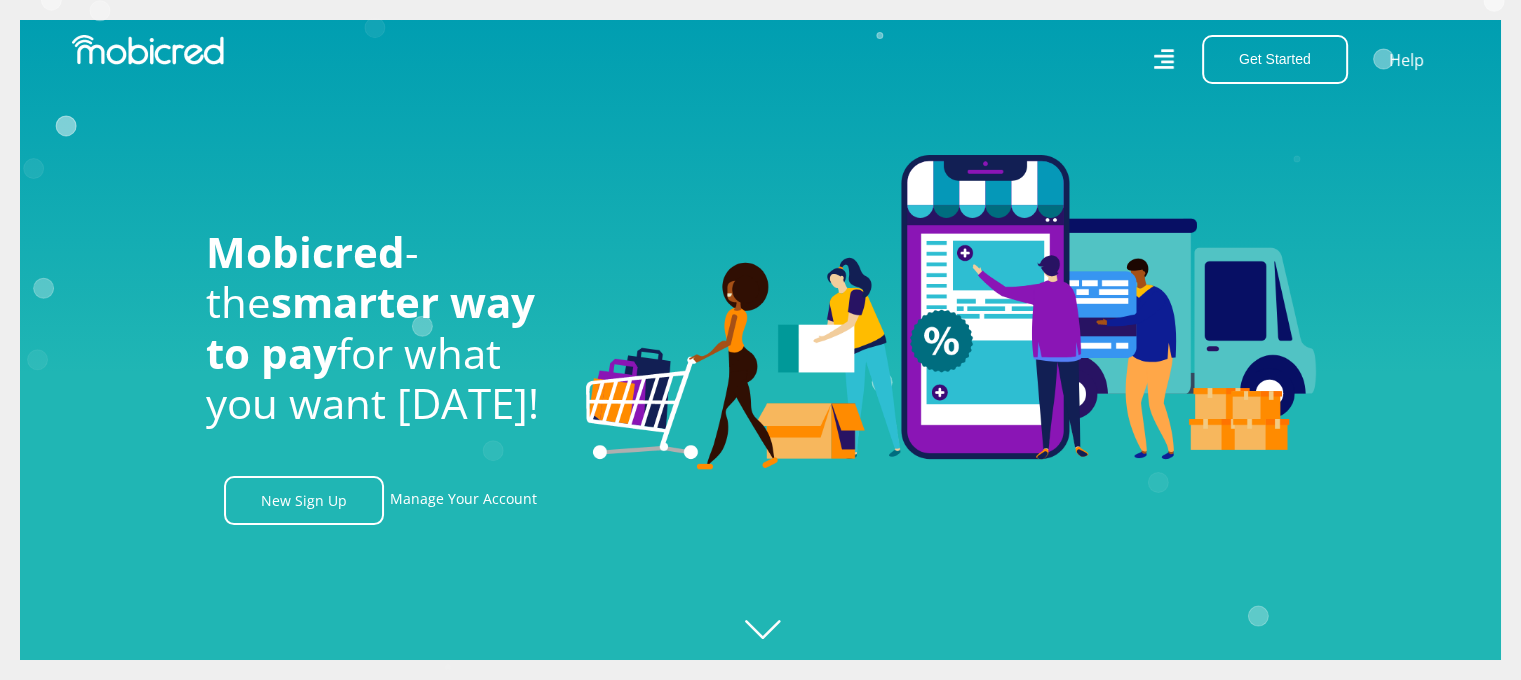click 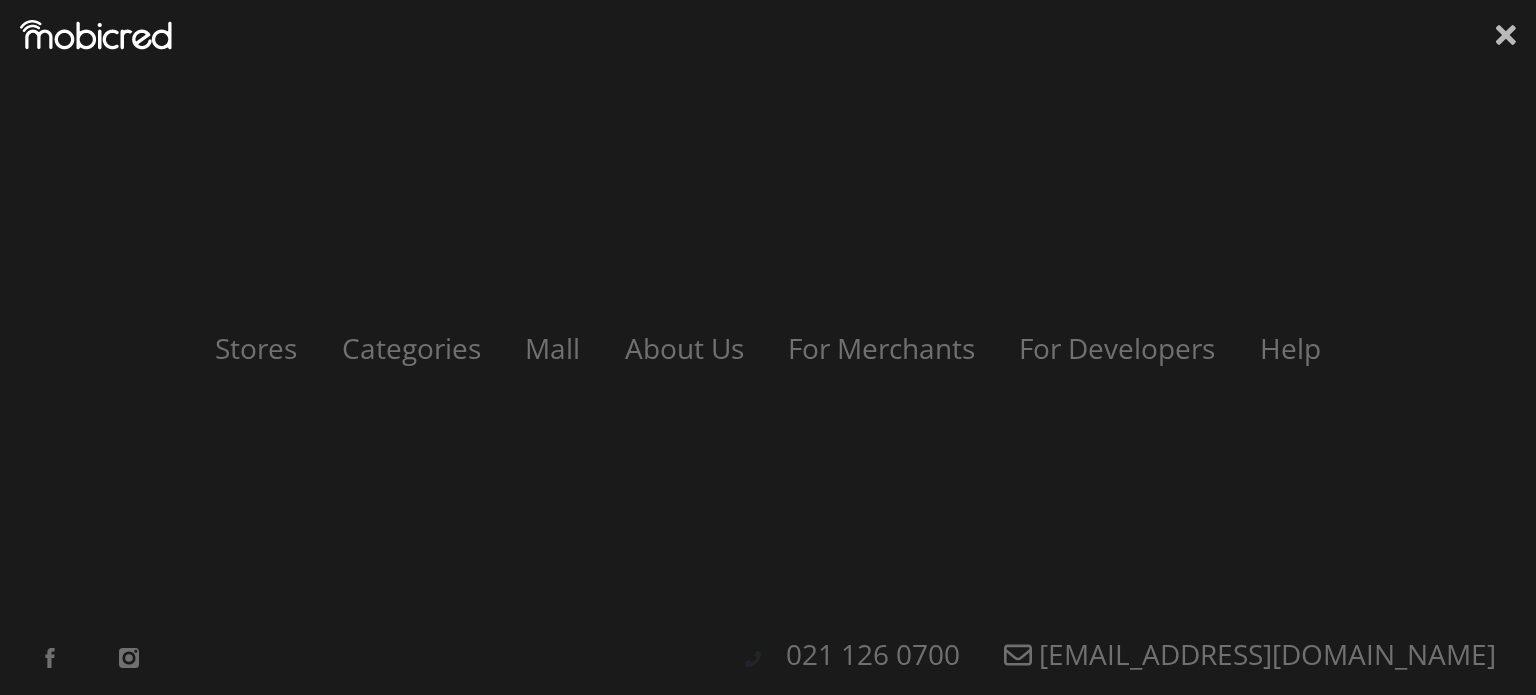 click 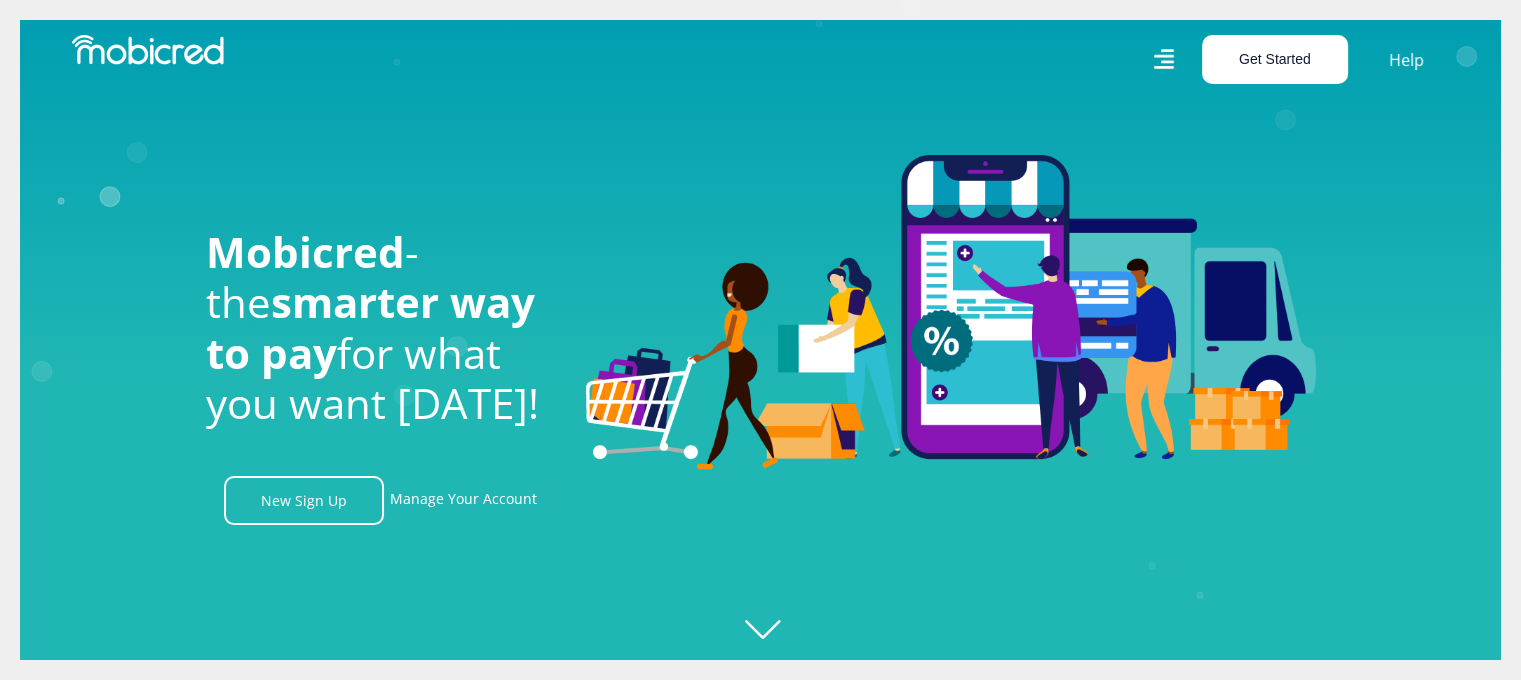 click on "Get Started" at bounding box center [1275, 59] 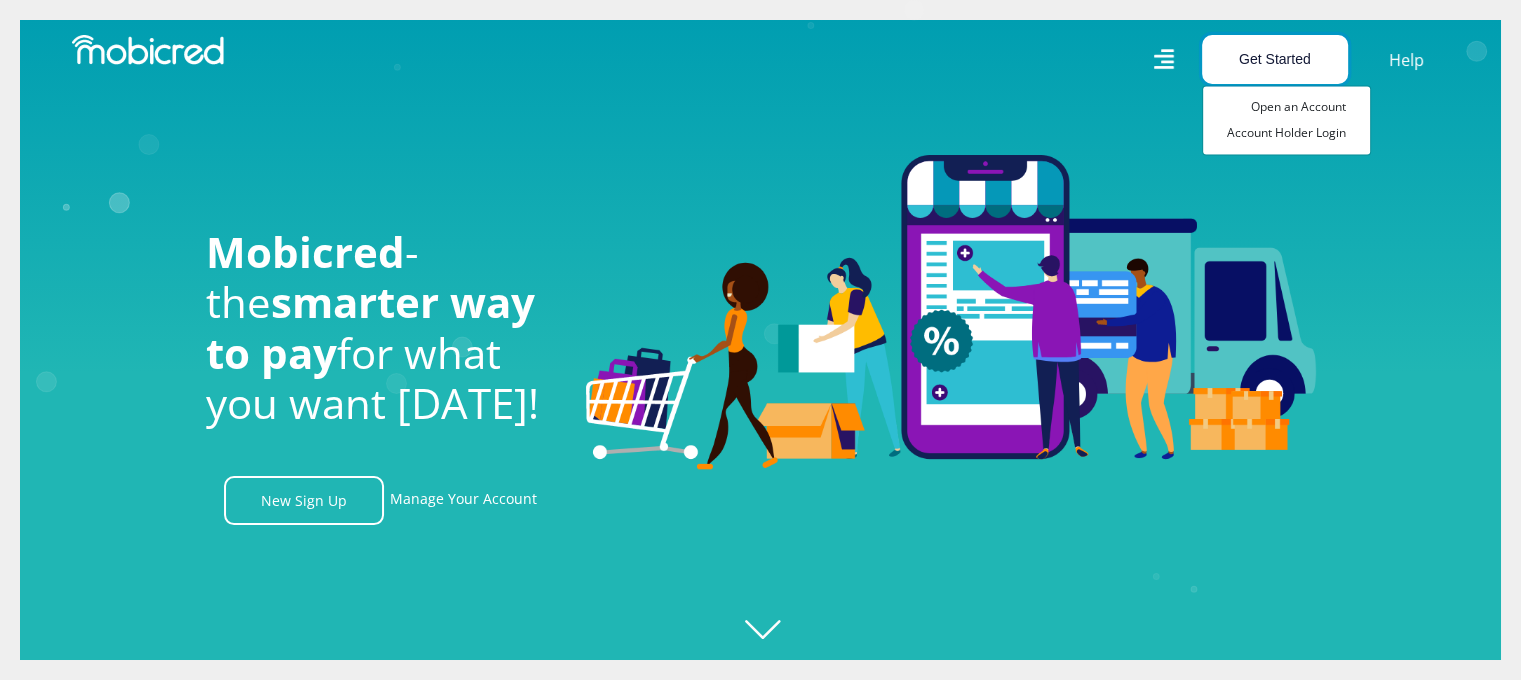 scroll, scrollTop: 0, scrollLeft: 1424, axis: horizontal 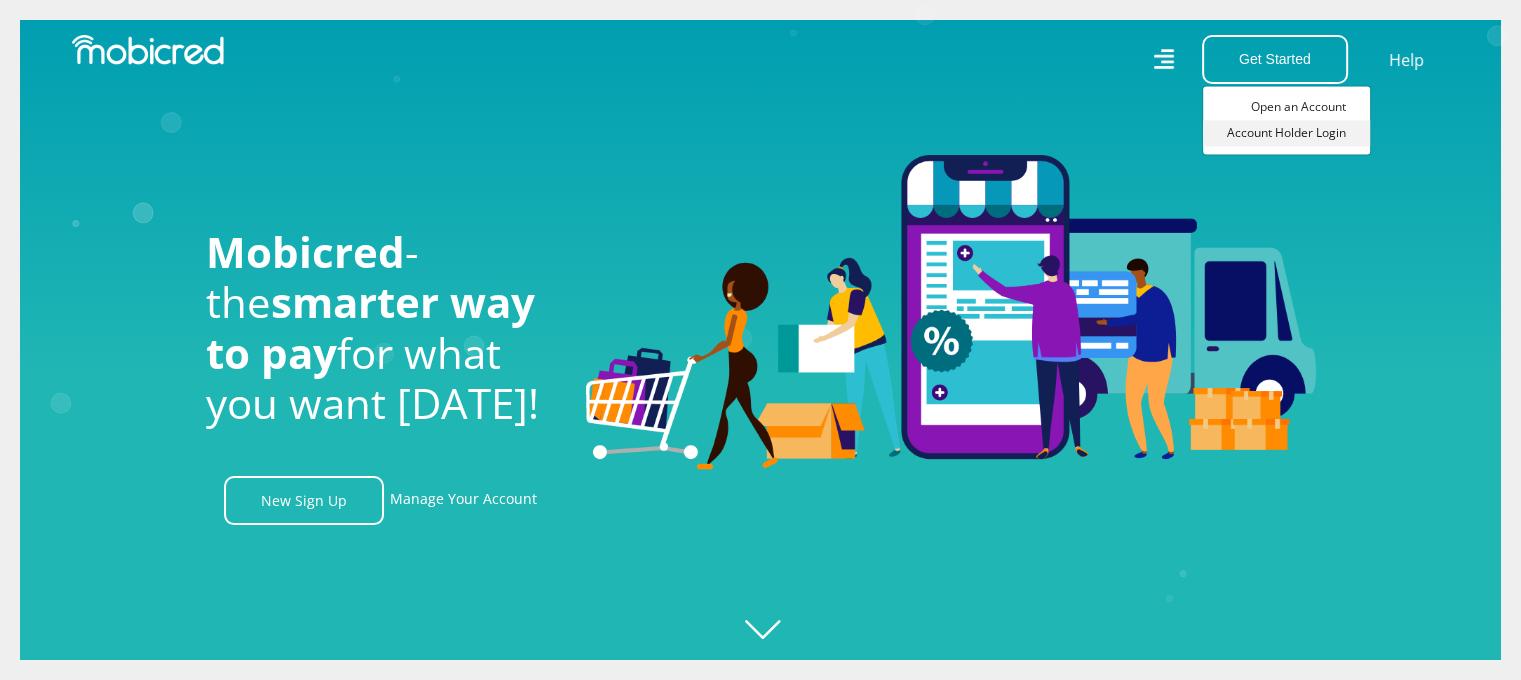 click on "Account Holder Login" at bounding box center [1286, 133] 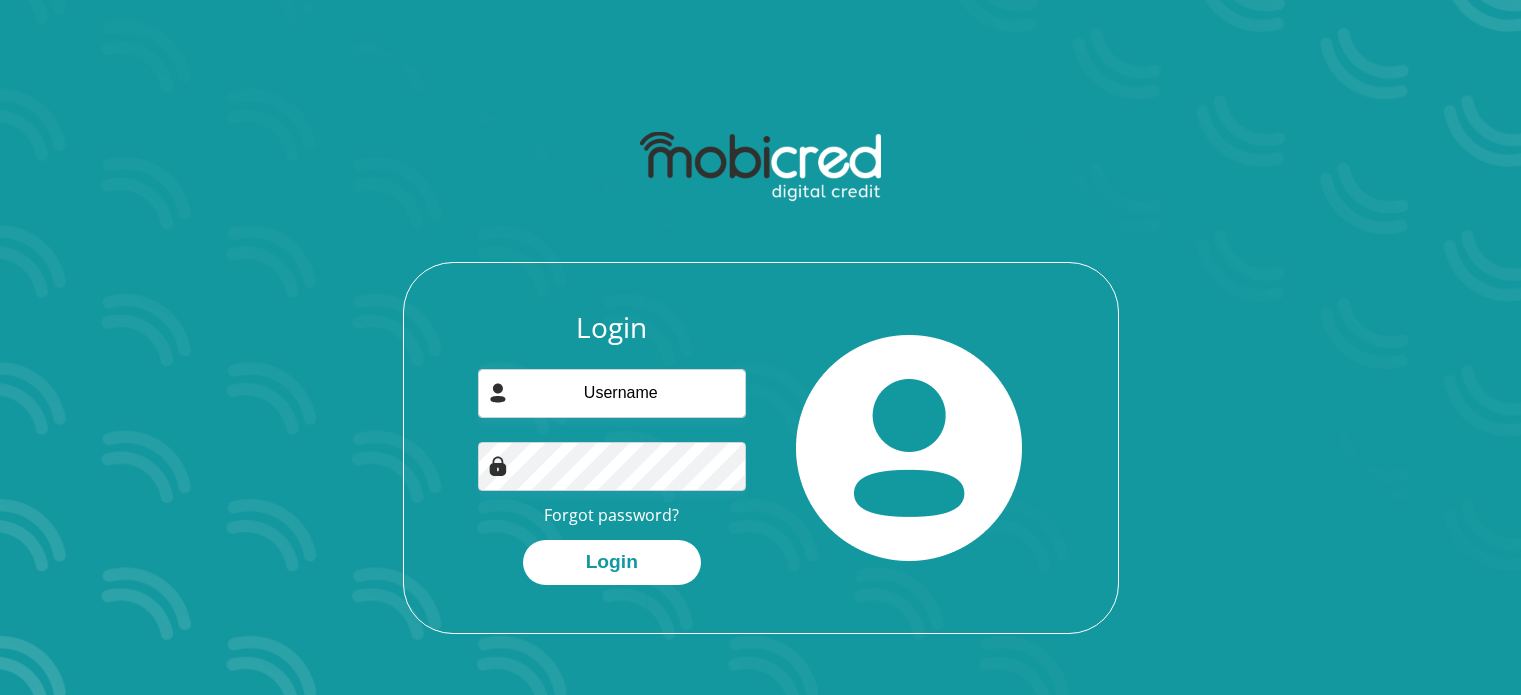 scroll, scrollTop: 0, scrollLeft: 0, axis: both 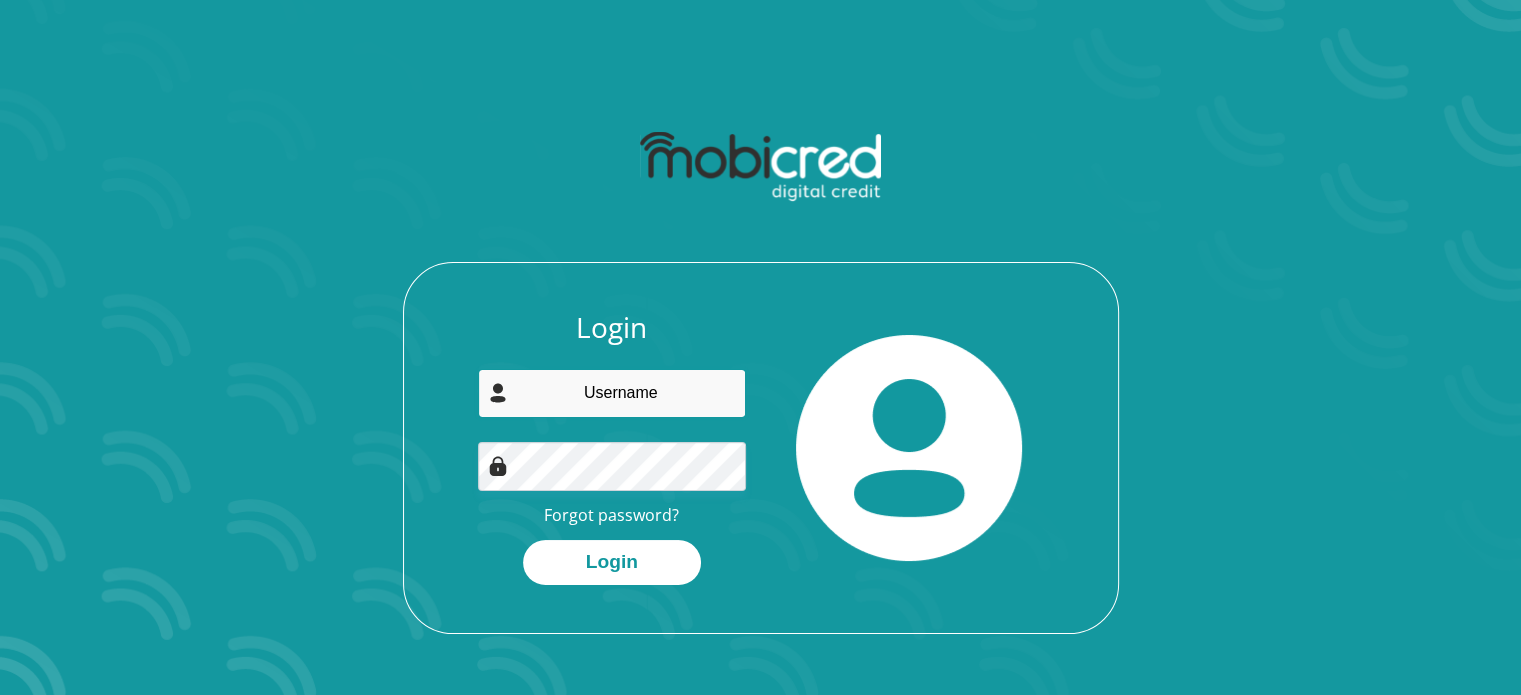 click at bounding box center [612, 393] 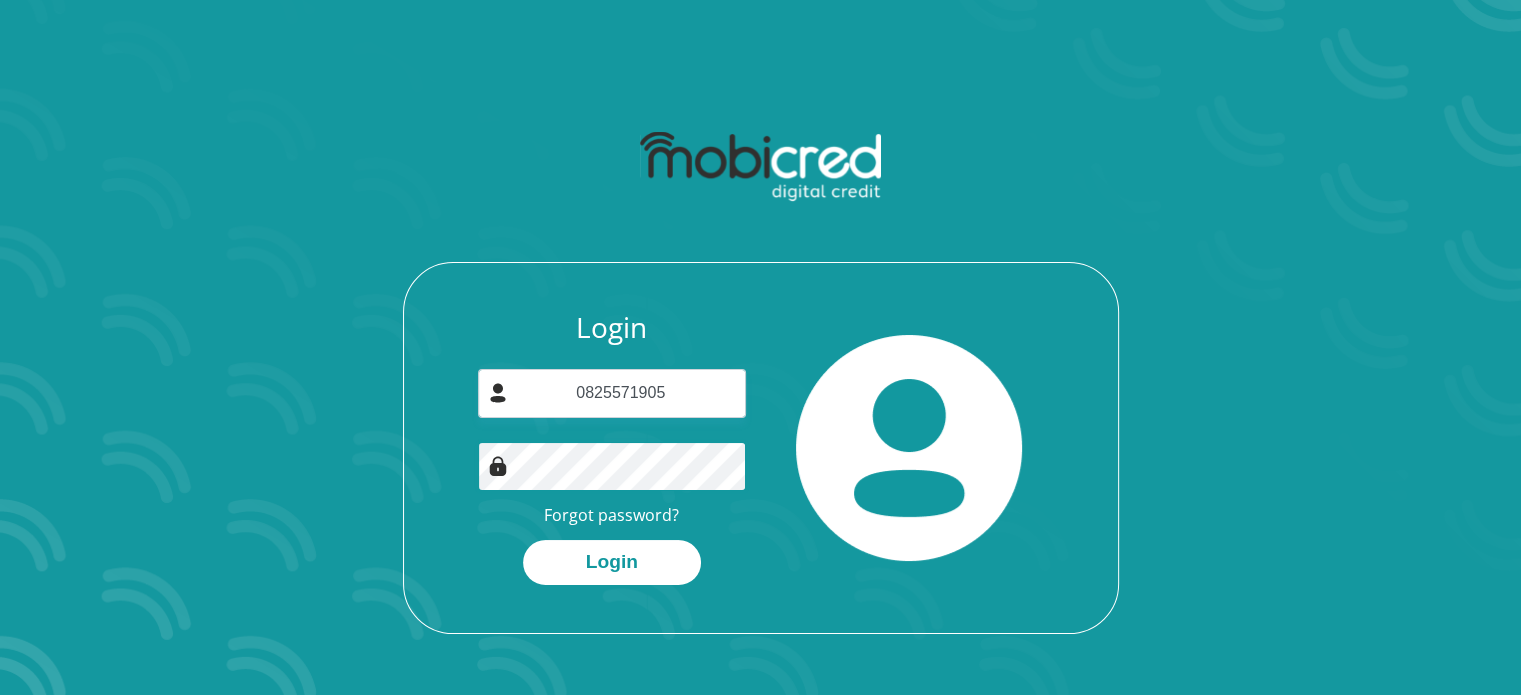 click on "Login" at bounding box center (612, 562) 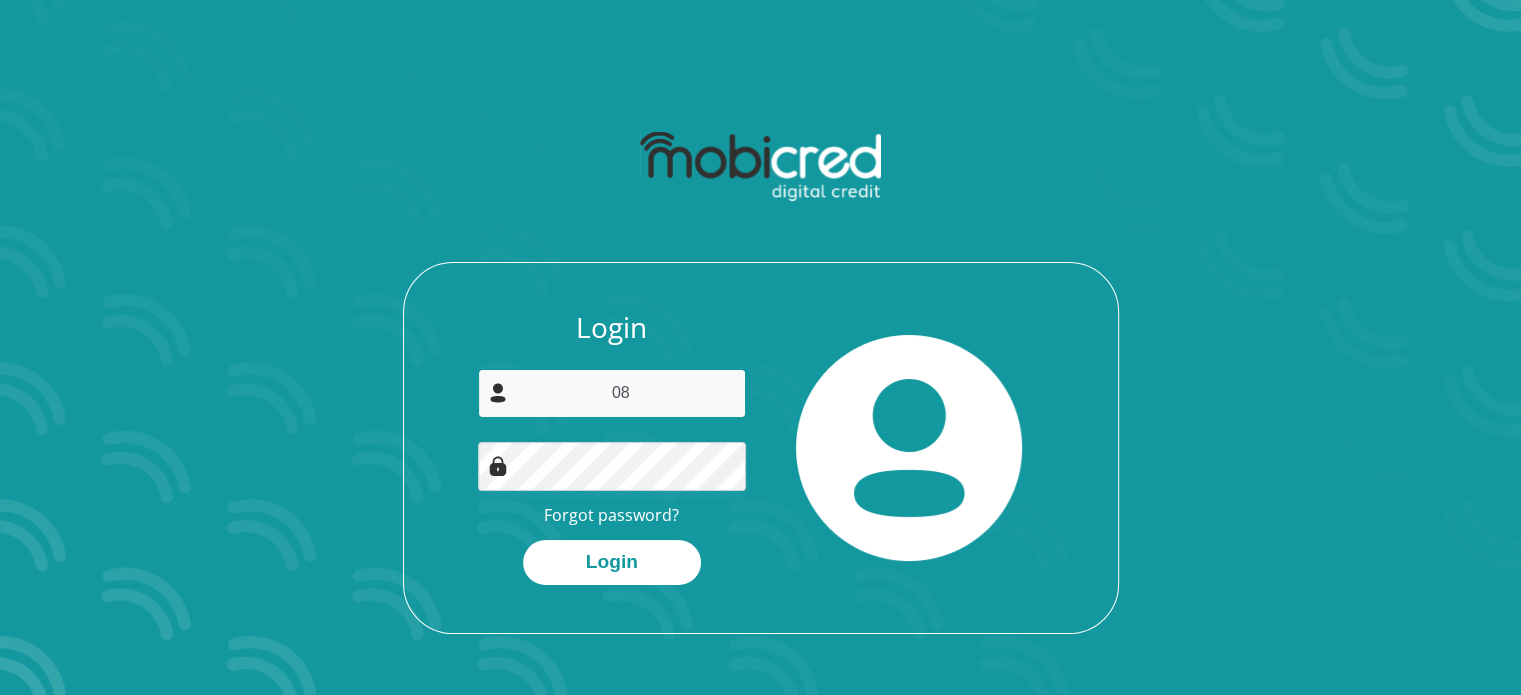 type on "0" 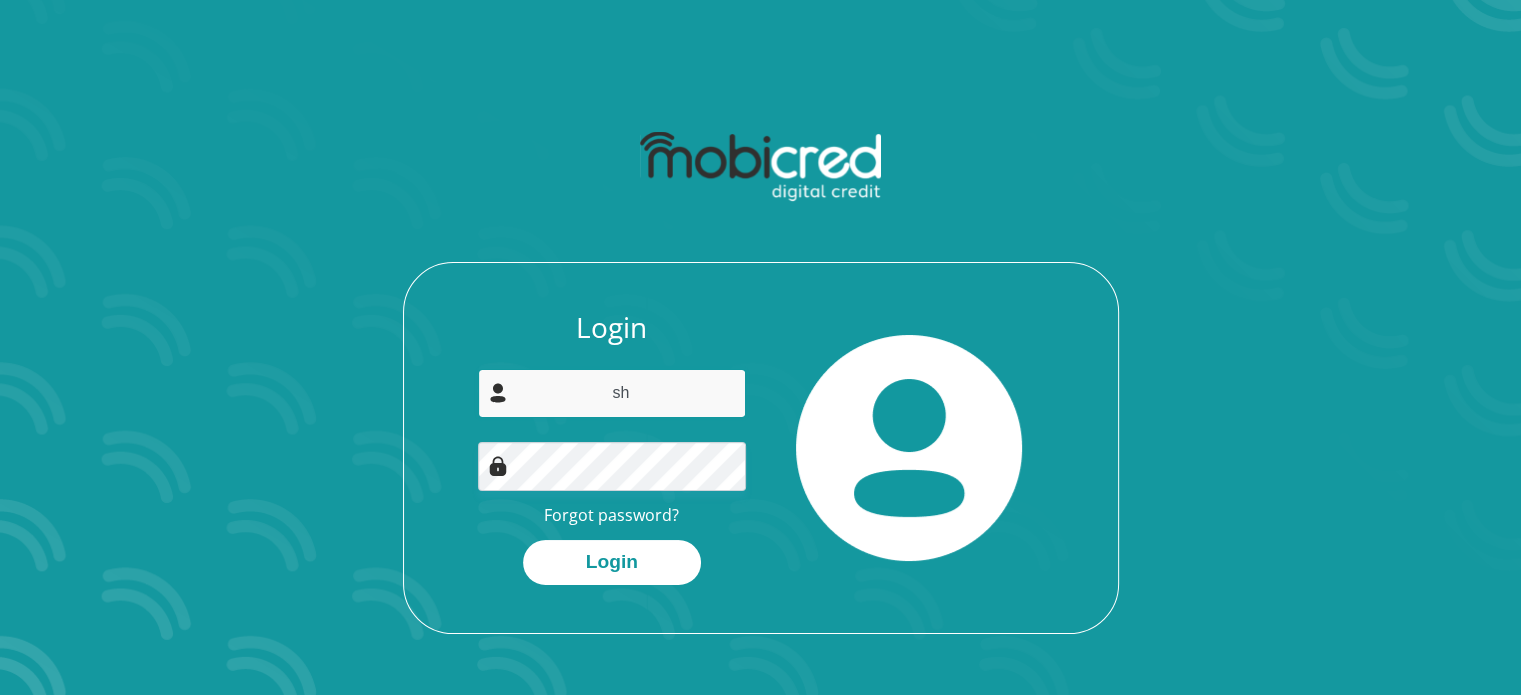 type on "Shazneenarnolds@gmail.com" 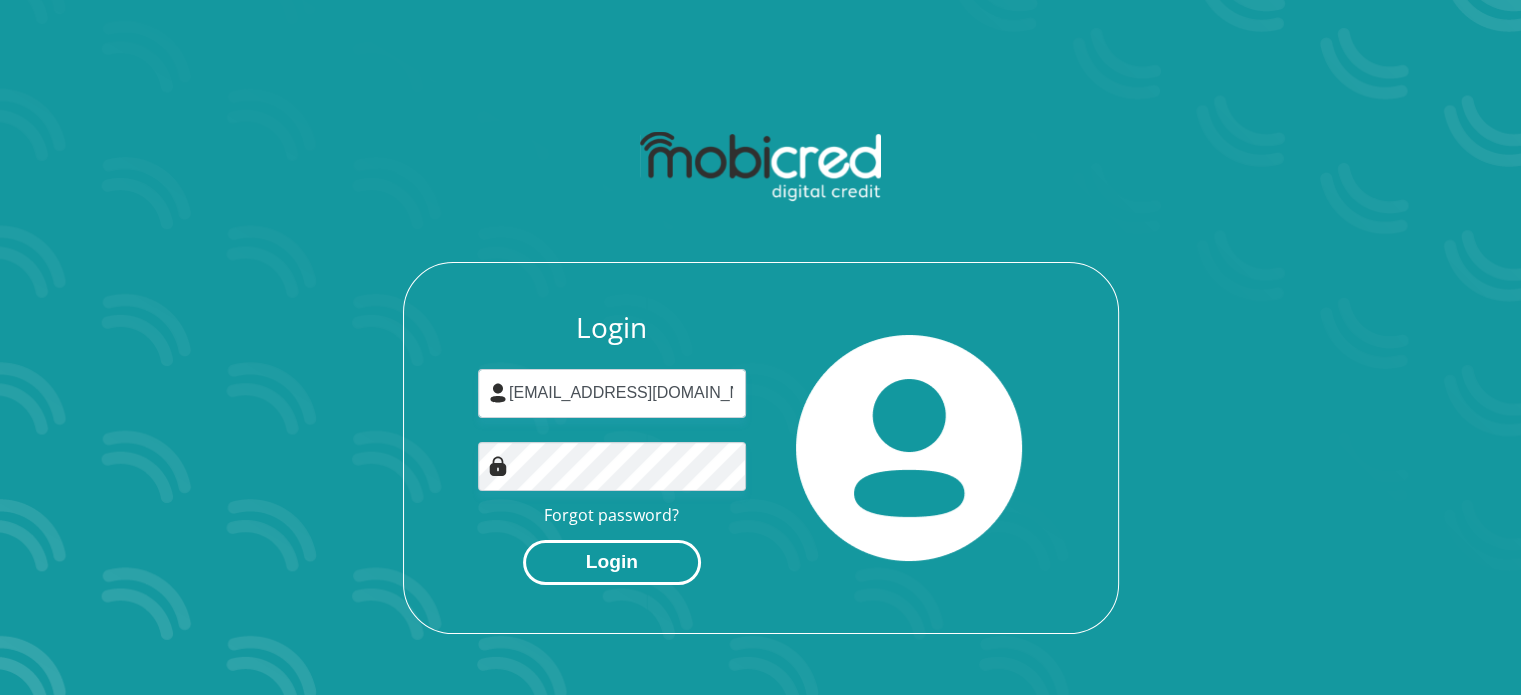 click on "Login" at bounding box center (612, 562) 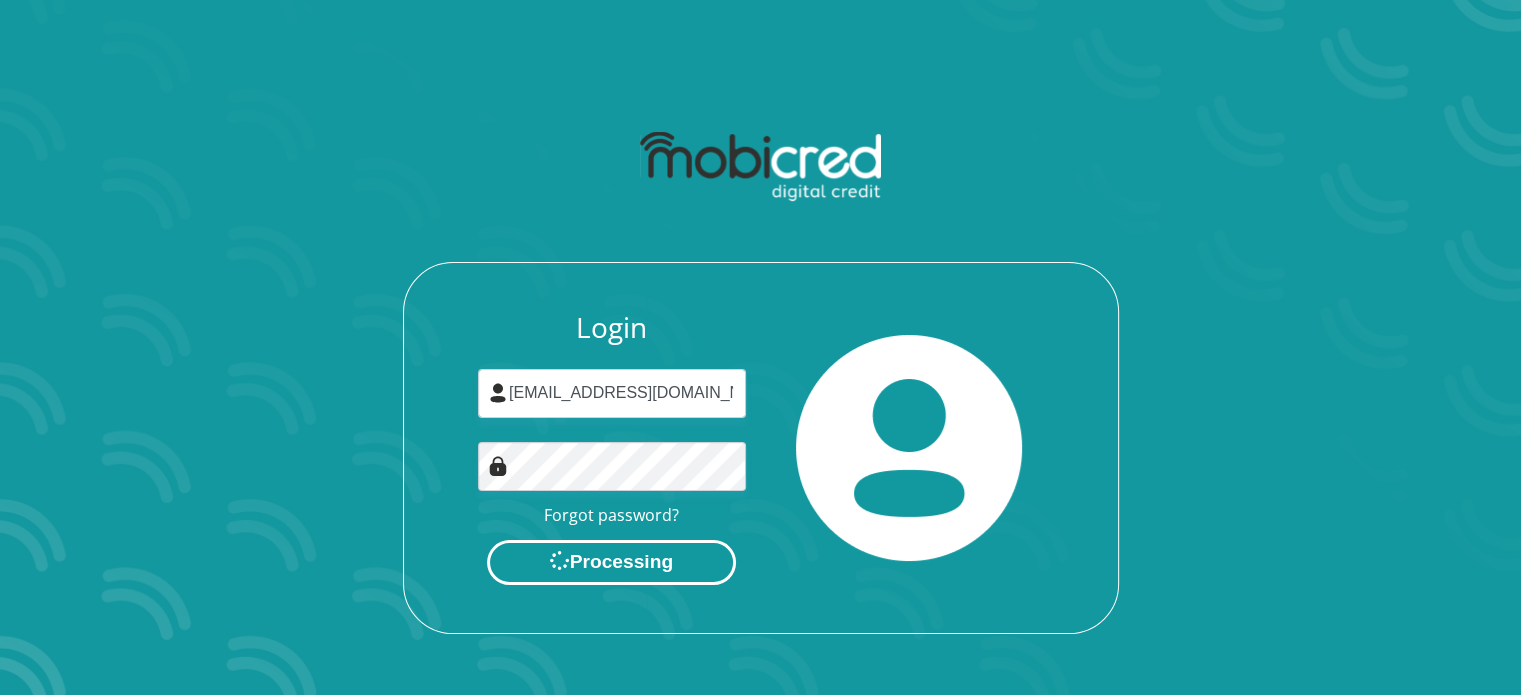 scroll, scrollTop: 0, scrollLeft: 0, axis: both 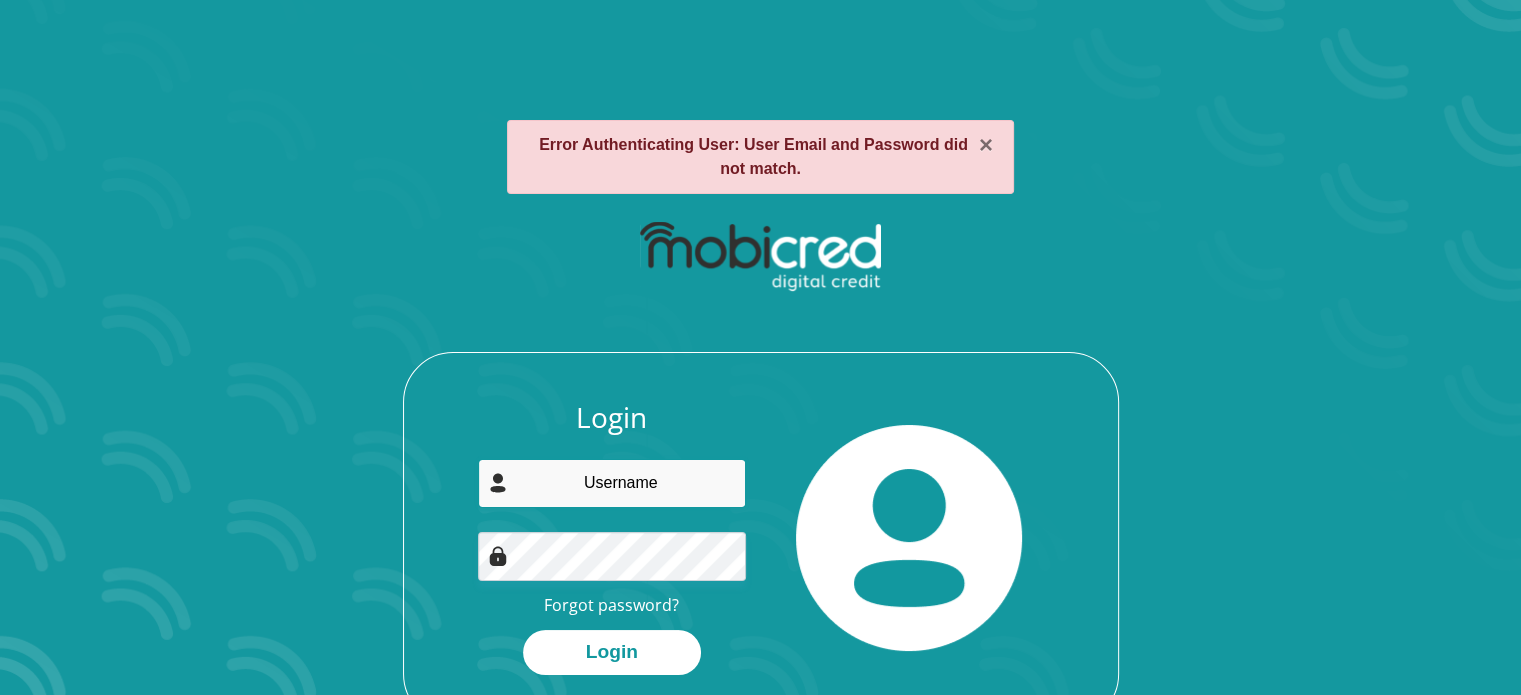click at bounding box center (612, 483) 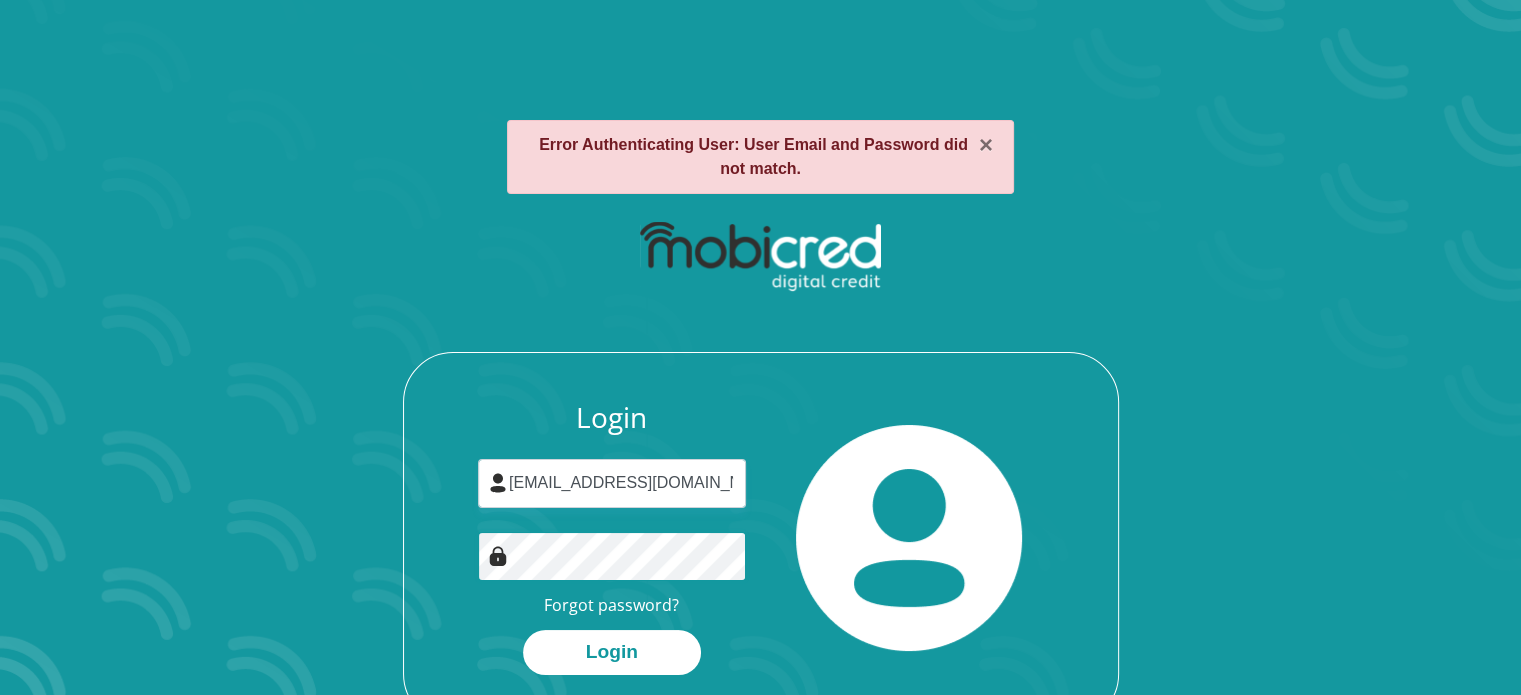 click on "Login" at bounding box center (612, 652) 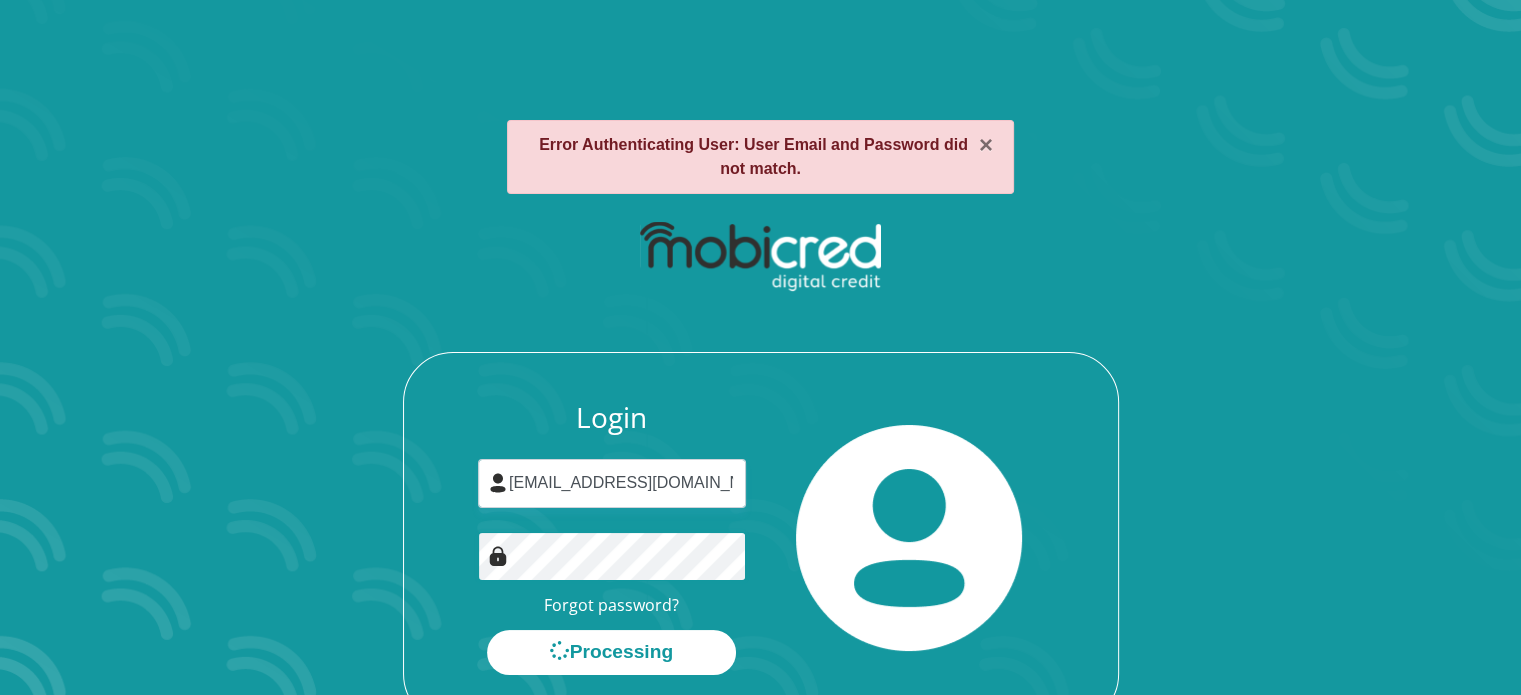 scroll, scrollTop: 0, scrollLeft: 0, axis: both 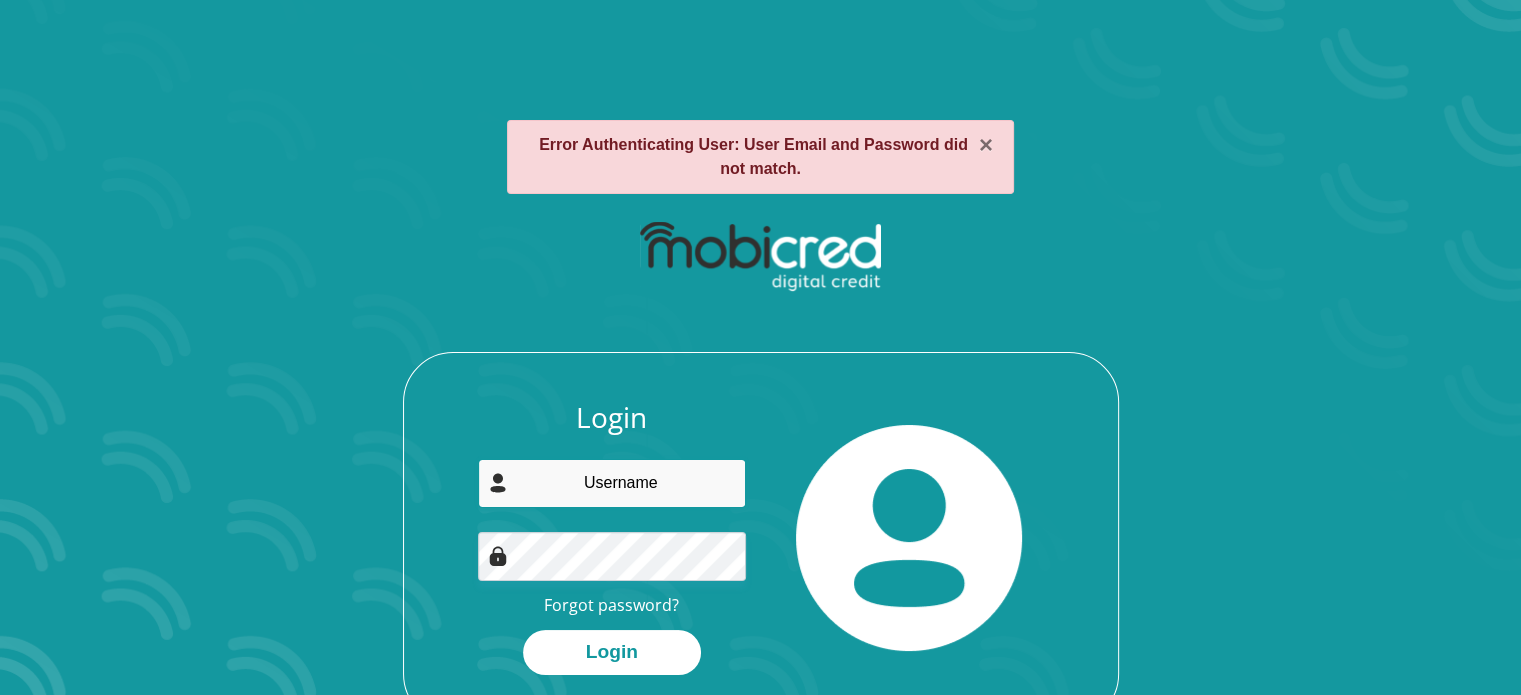click at bounding box center [612, 483] 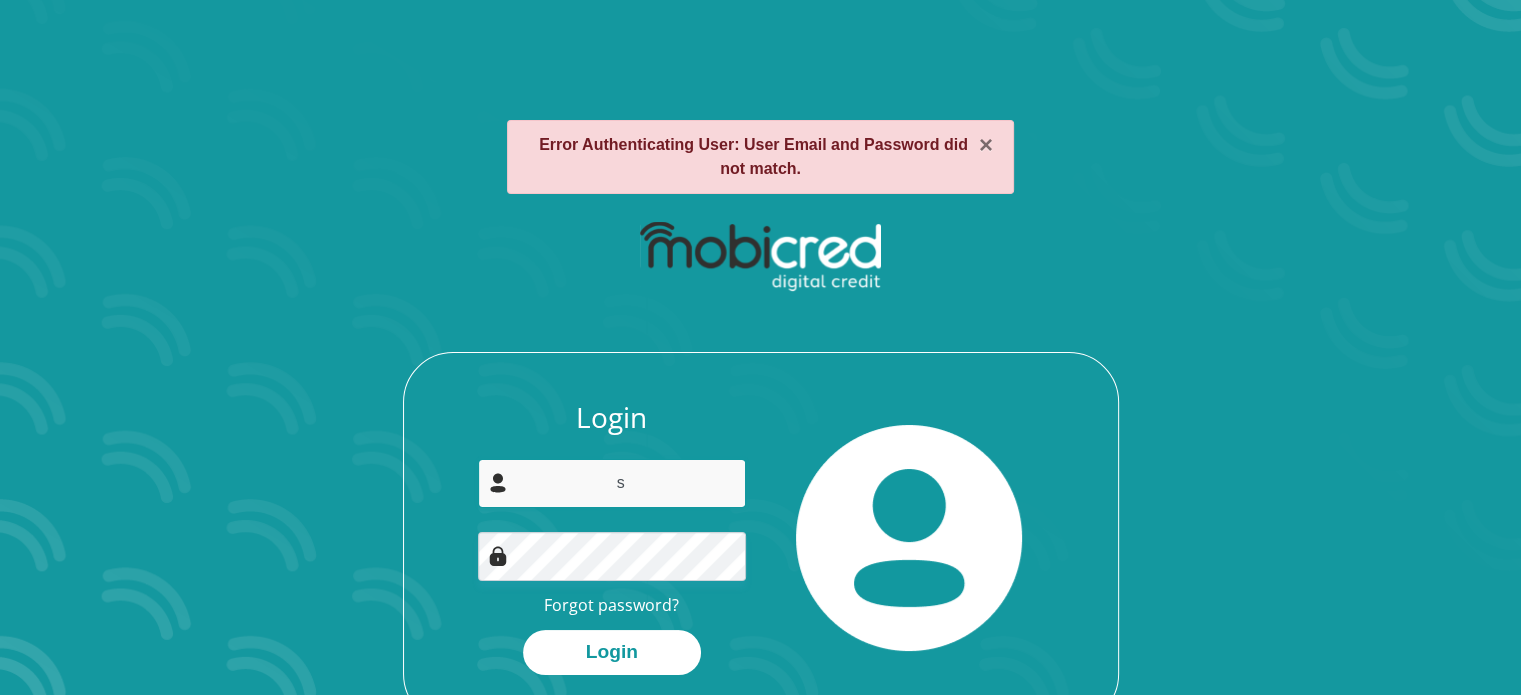 type on "Shazneenarnolds@gmail.com" 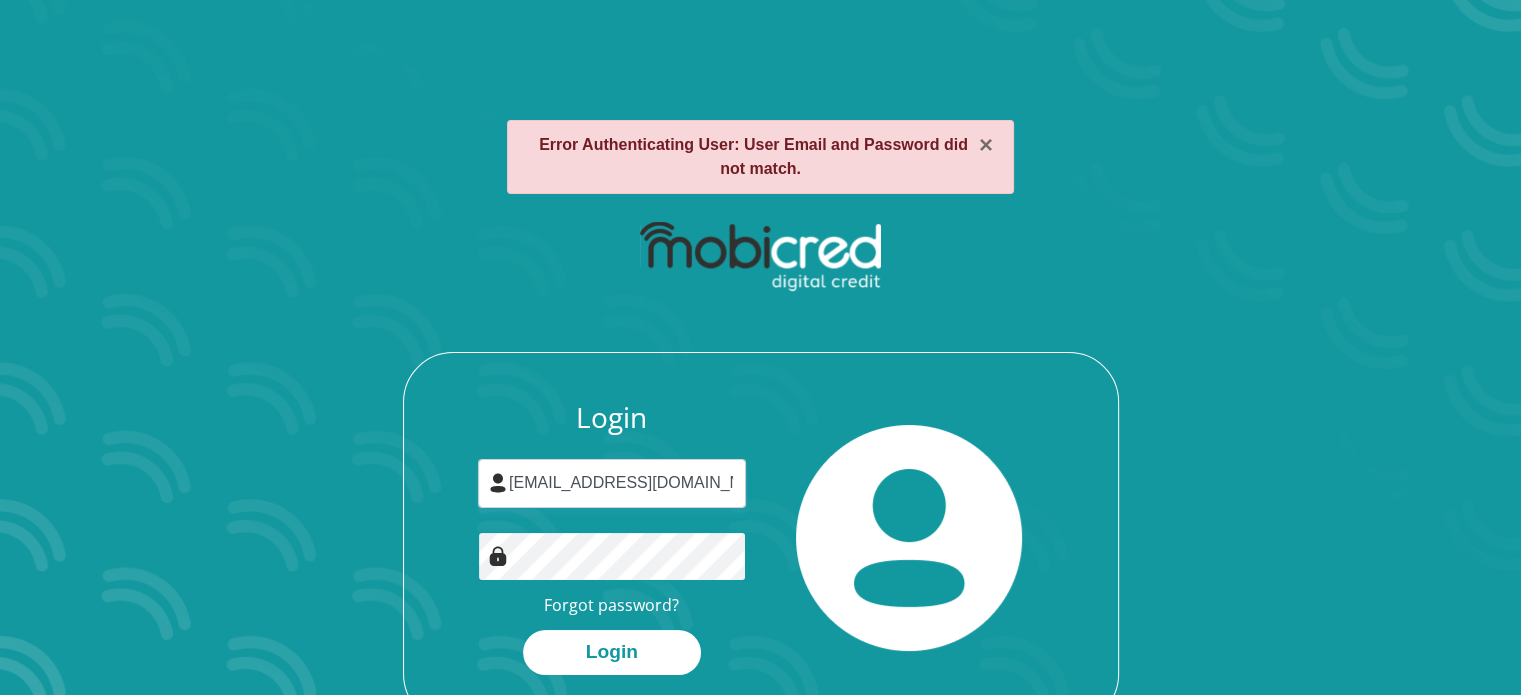 click on "Login" at bounding box center [612, 652] 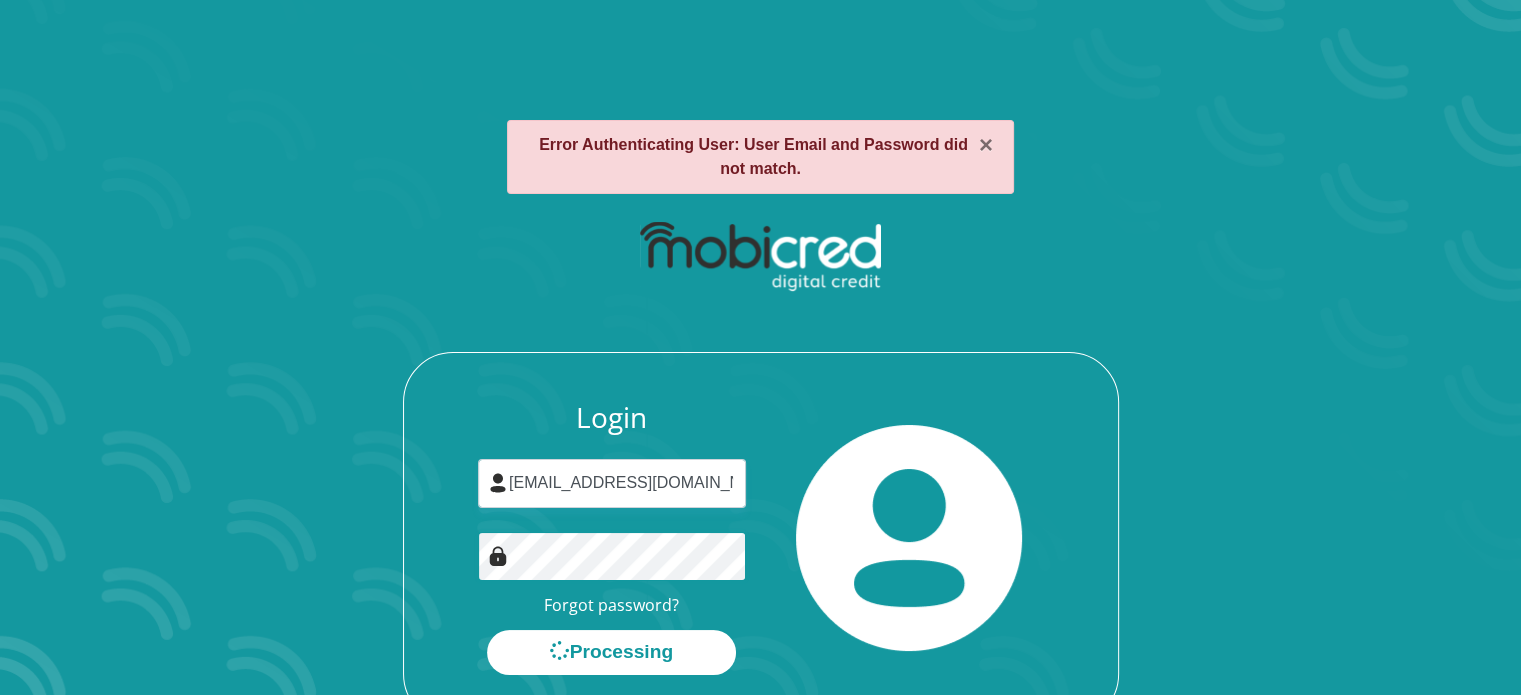 scroll, scrollTop: 0, scrollLeft: 0, axis: both 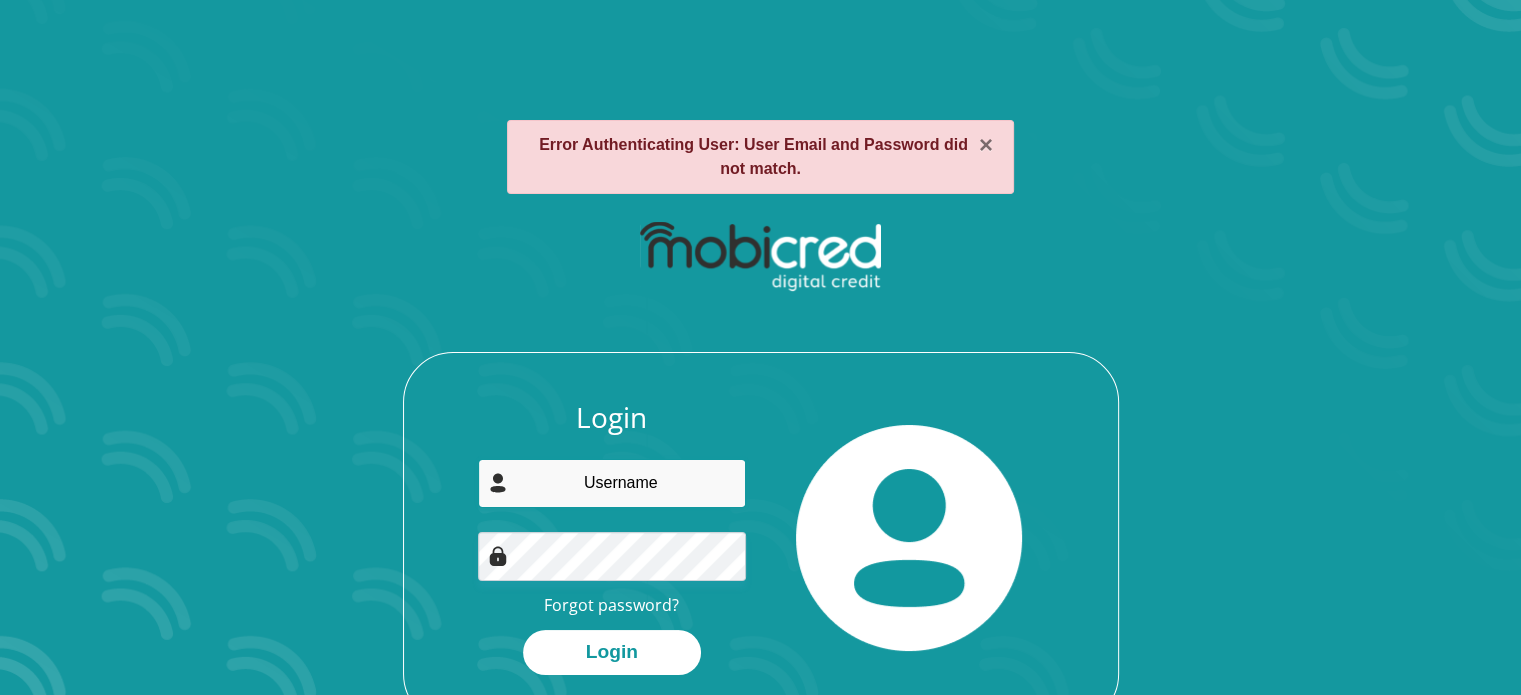 click at bounding box center (612, 483) 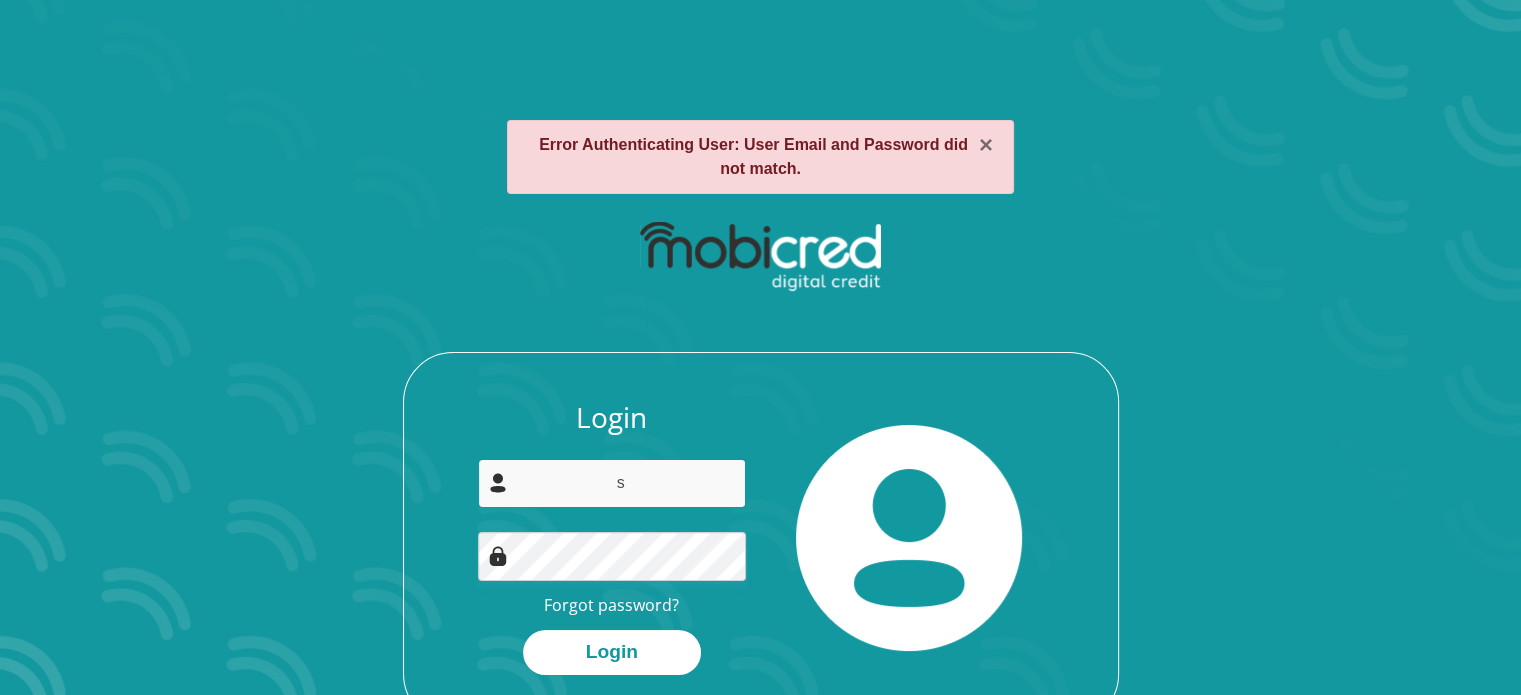 type on "[EMAIL_ADDRESS][DOMAIN_NAME]" 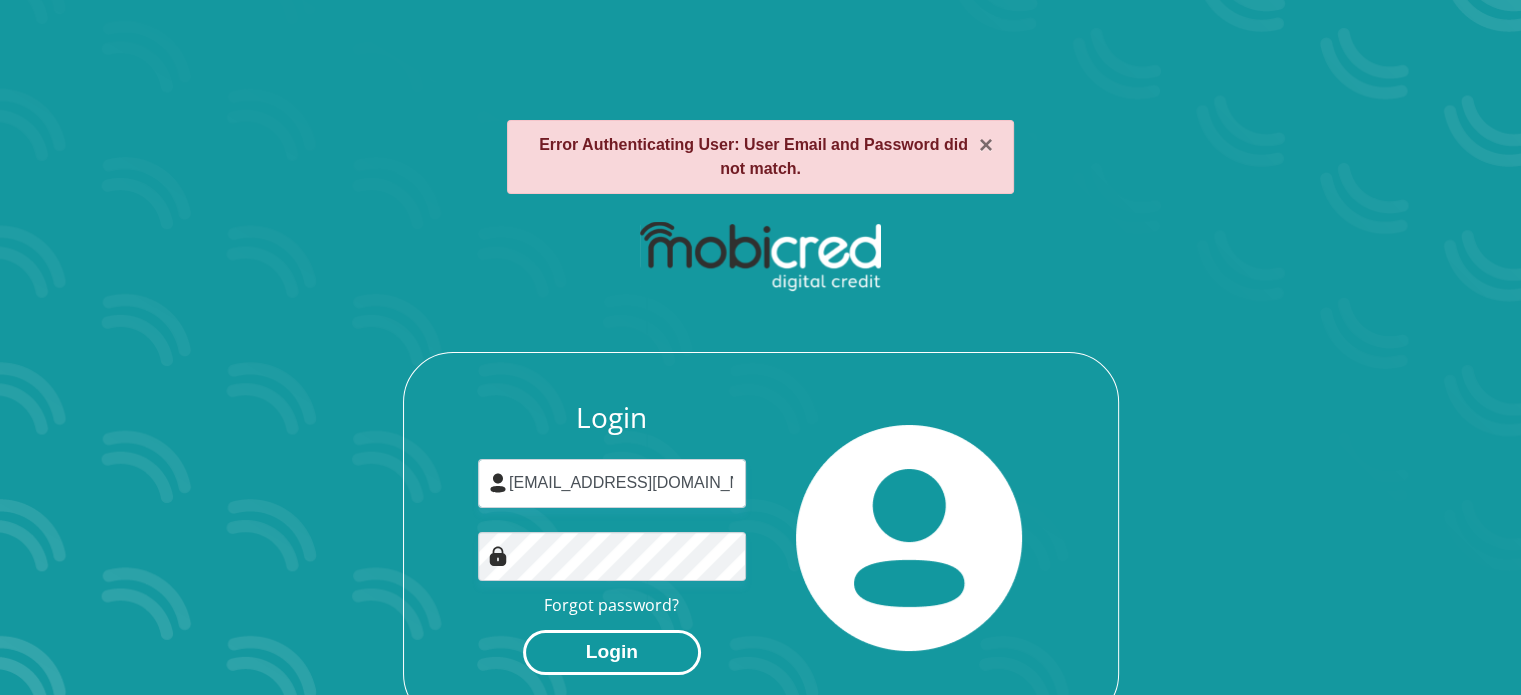 click on "Login" at bounding box center [612, 652] 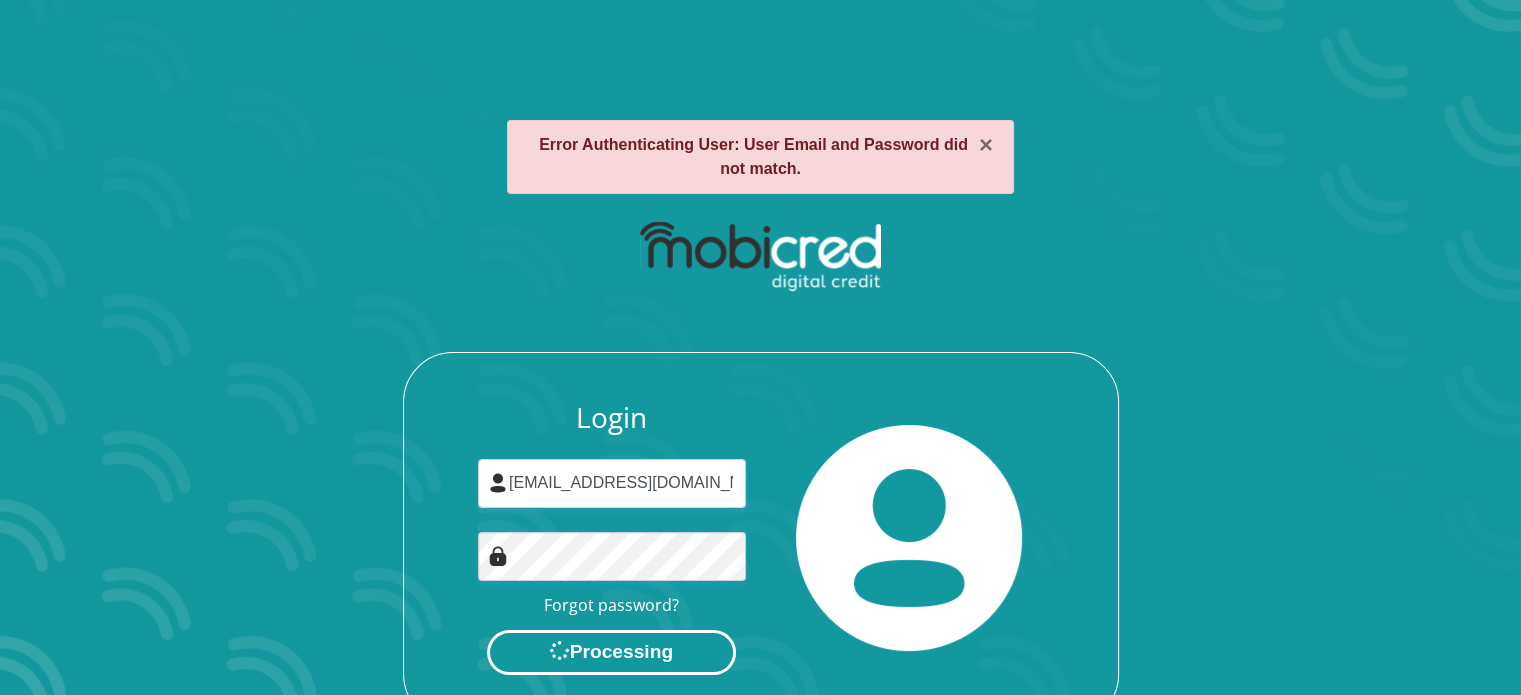 scroll, scrollTop: 0, scrollLeft: 0, axis: both 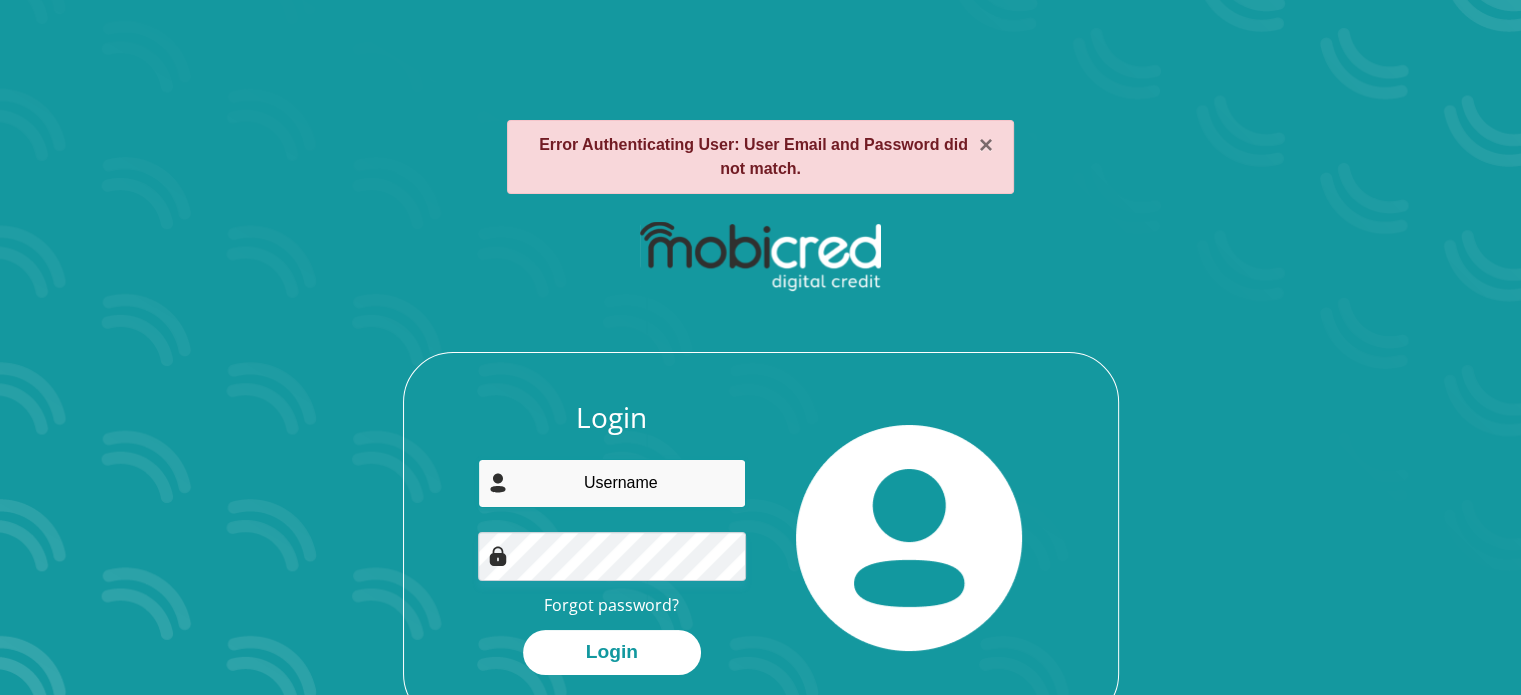 click at bounding box center (612, 483) 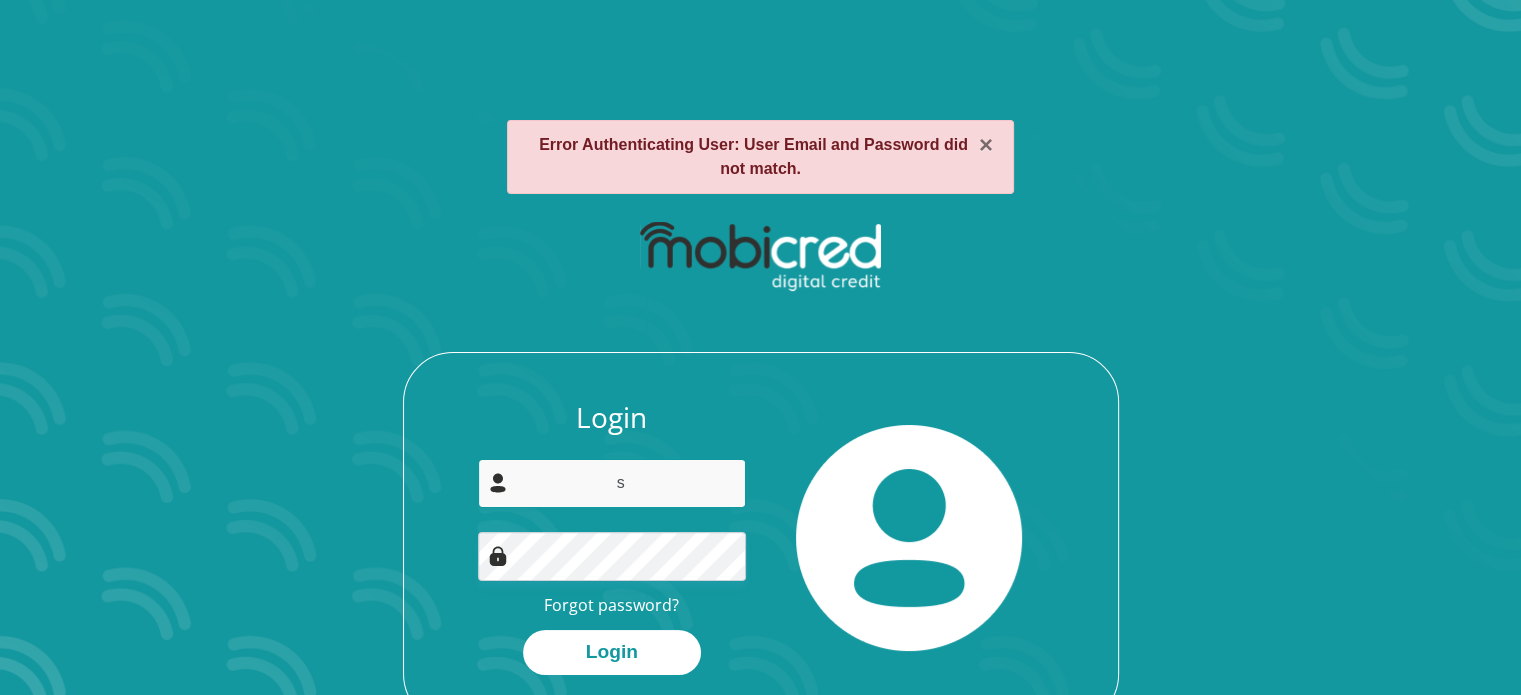 type on "[EMAIL_ADDRESS][DOMAIN_NAME]" 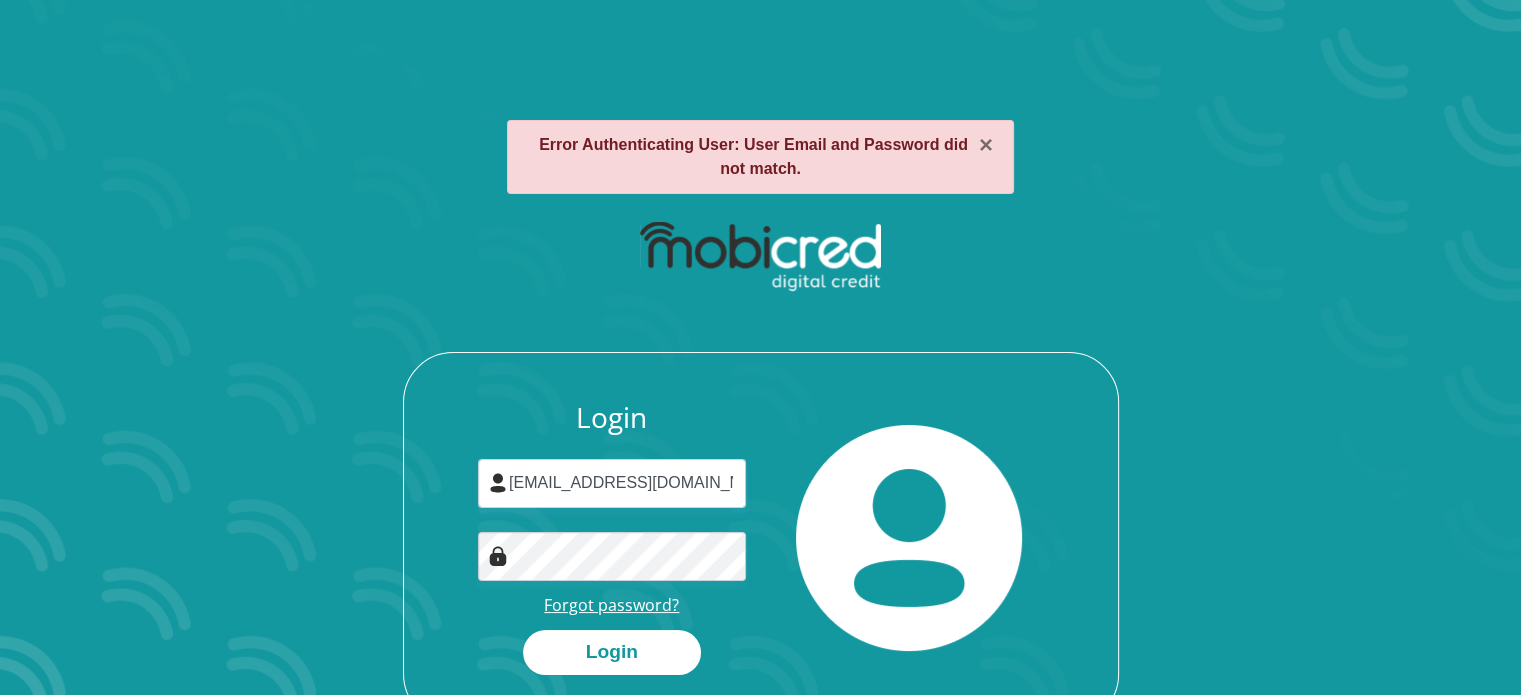 click on "Forgot password?" at bounding box center (611, 605) 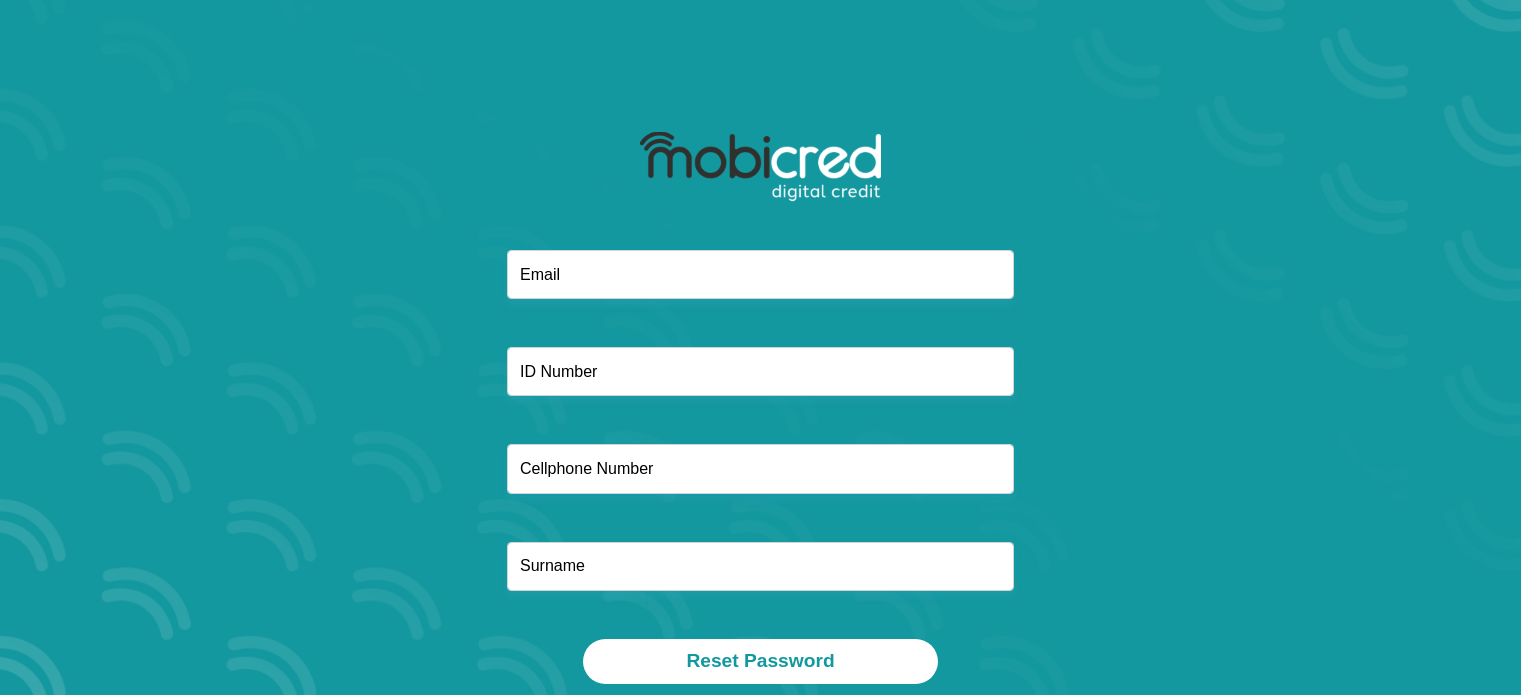 scroll, scrollTop: 0, scrollLeft: 0, axis: both 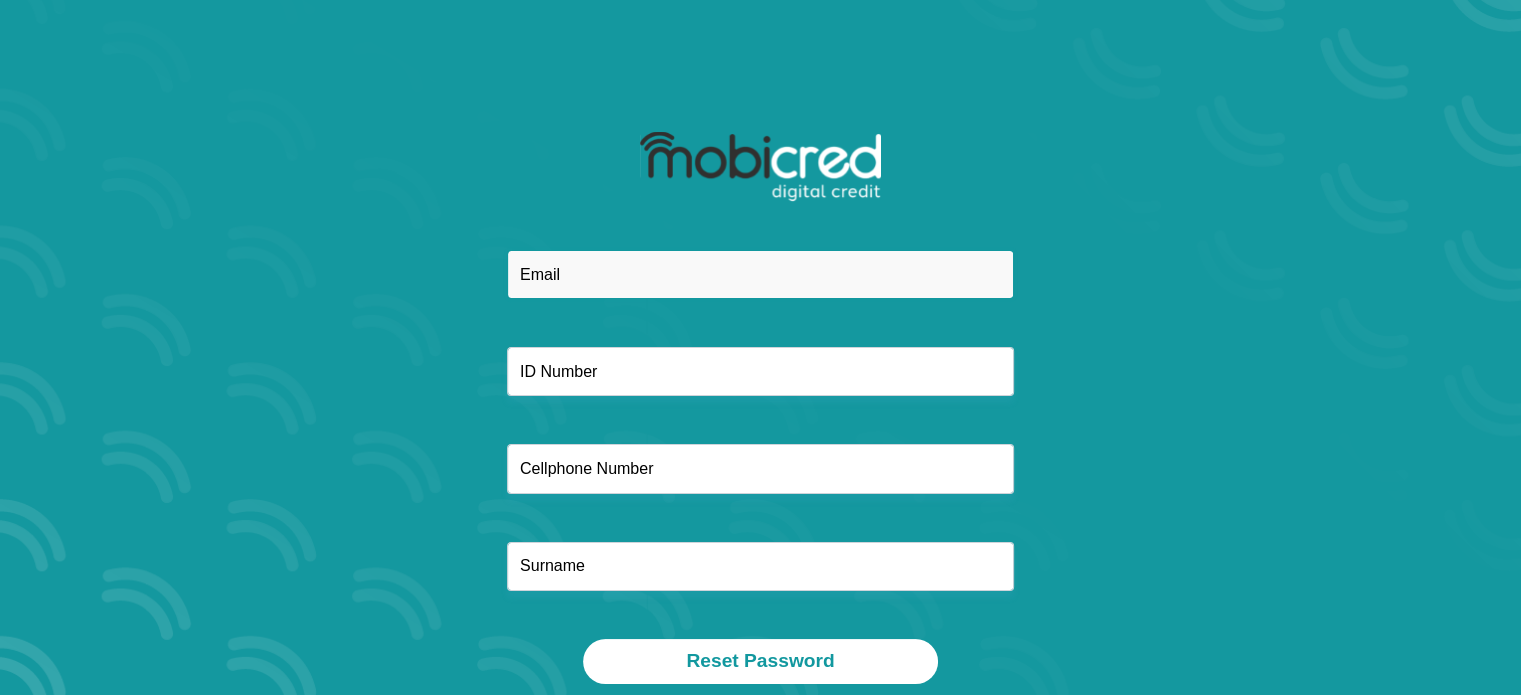 click at bounding box center (760, 274) 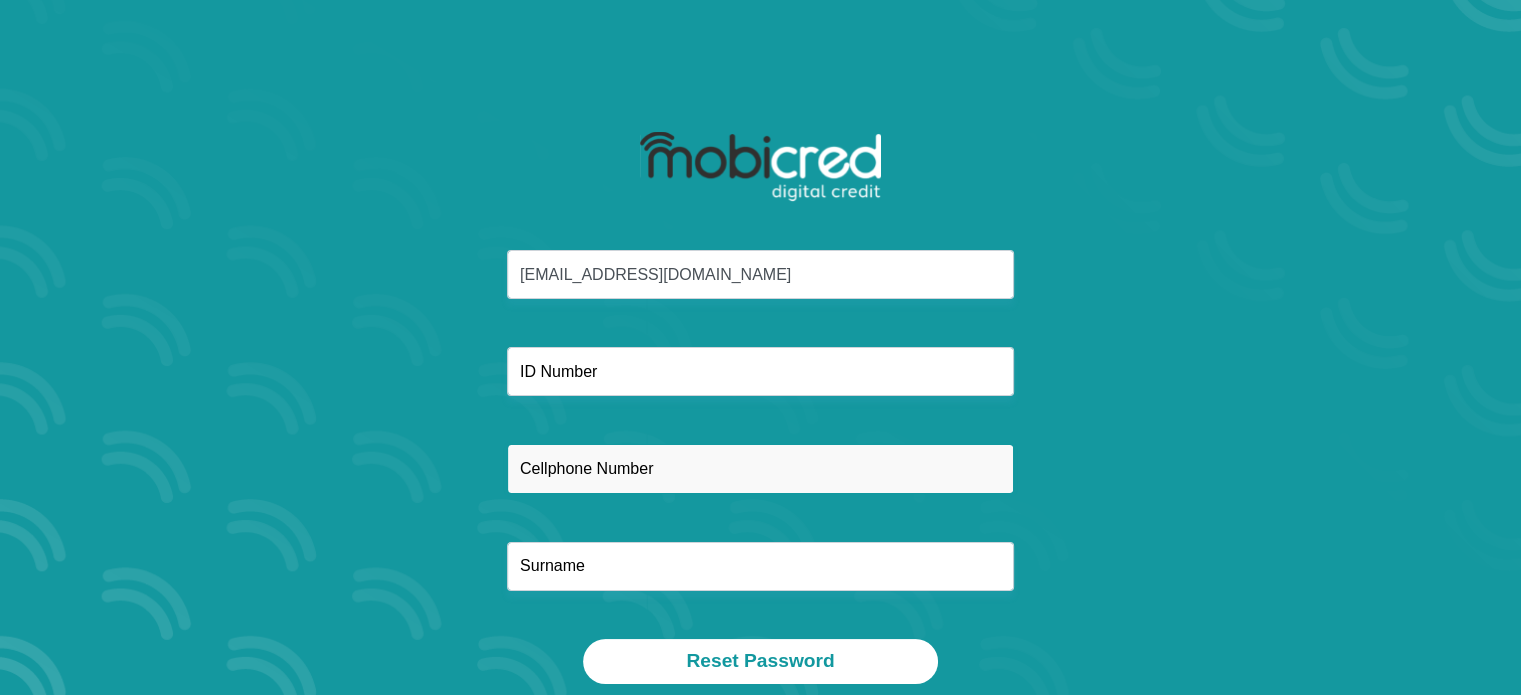 type on "0825571905" 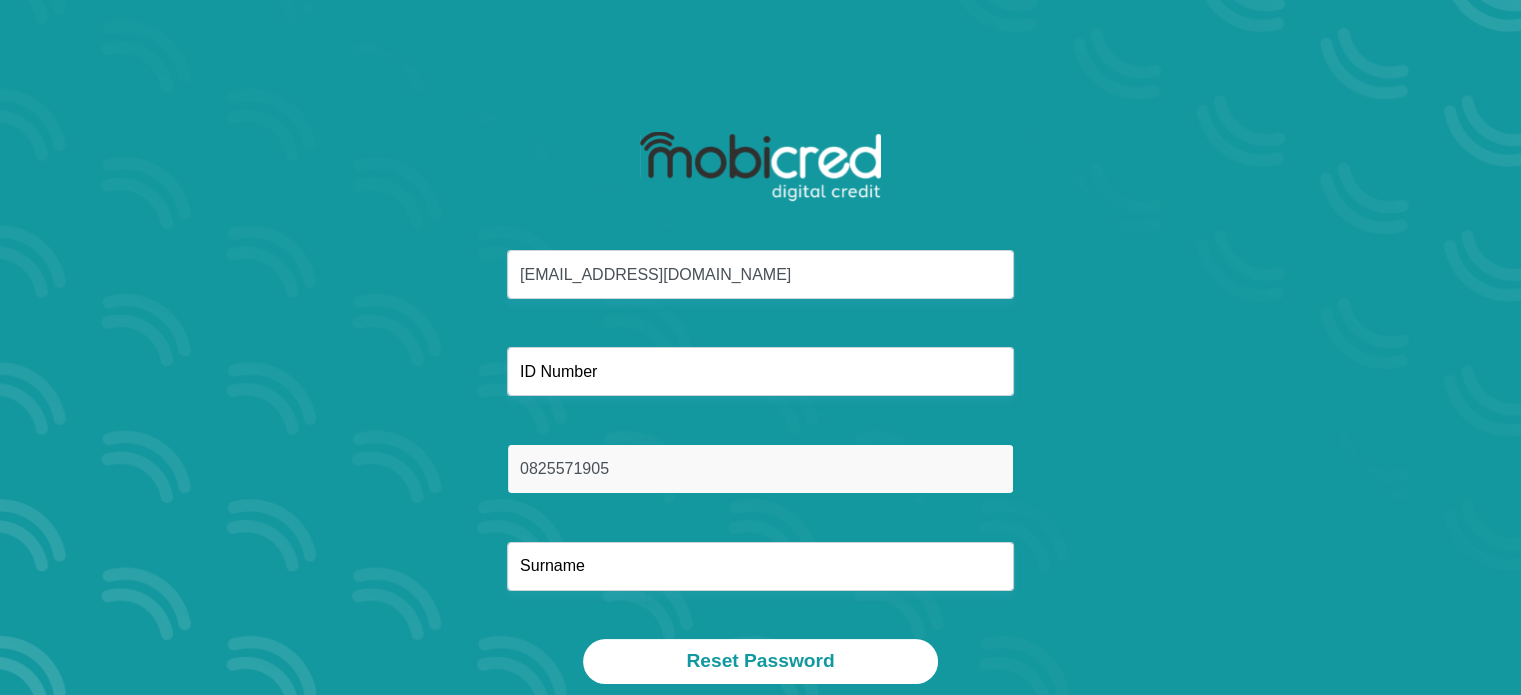 type on "Arnolds" 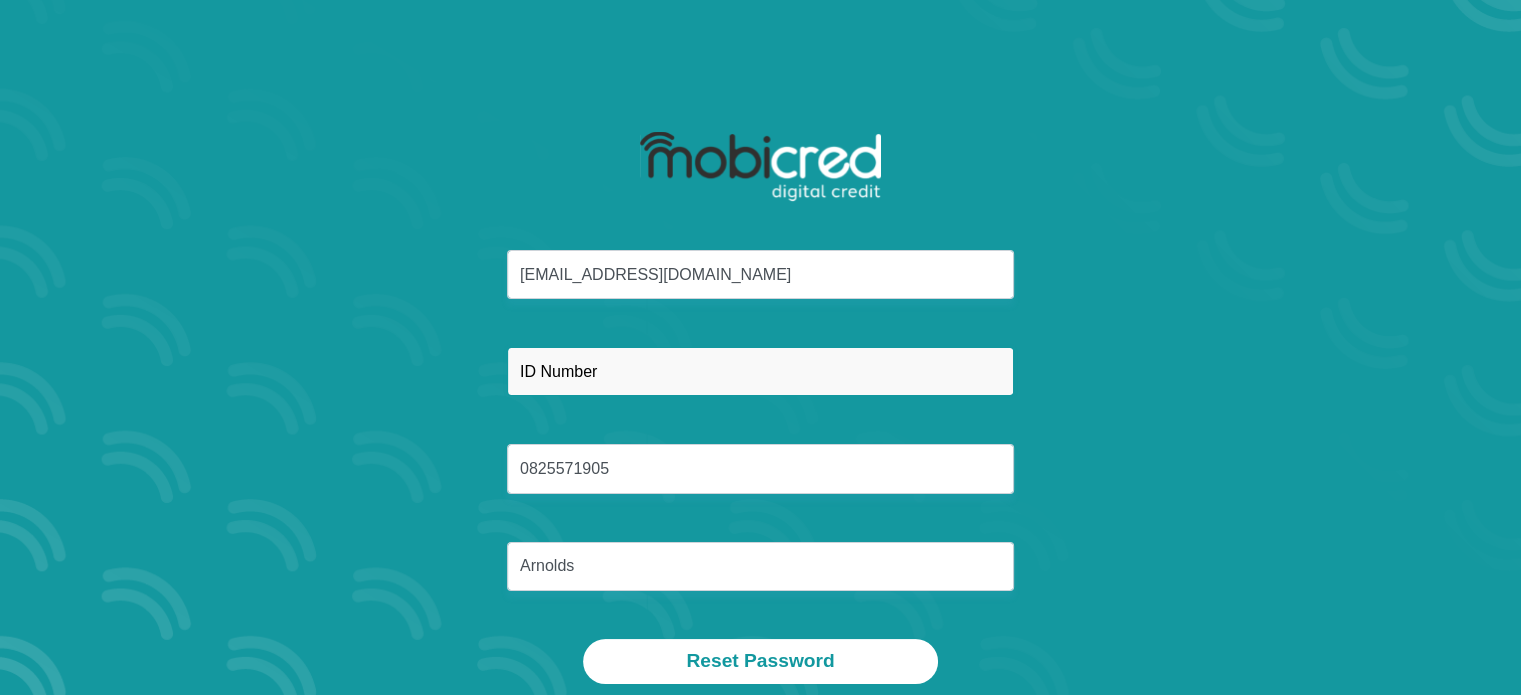 click at bounding box center [760, 371] 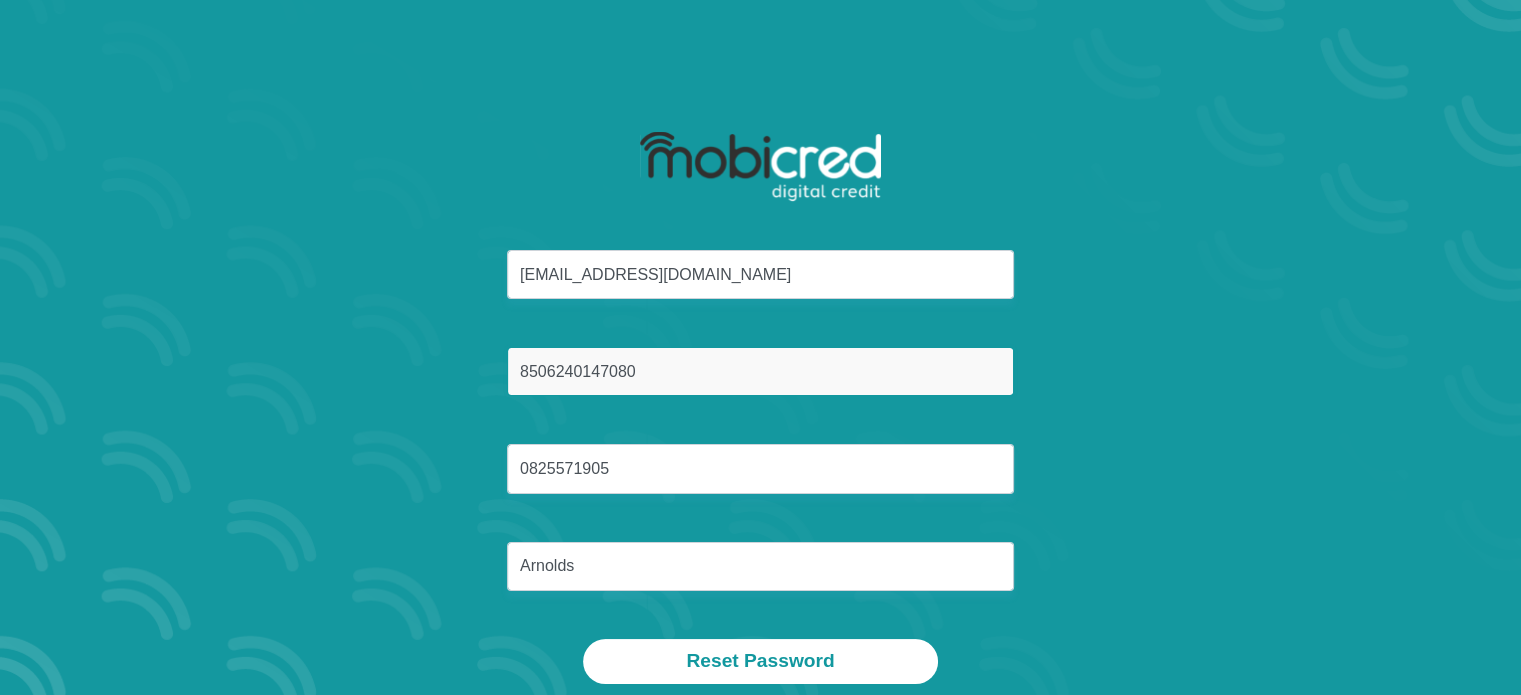 type on "8506240147080" 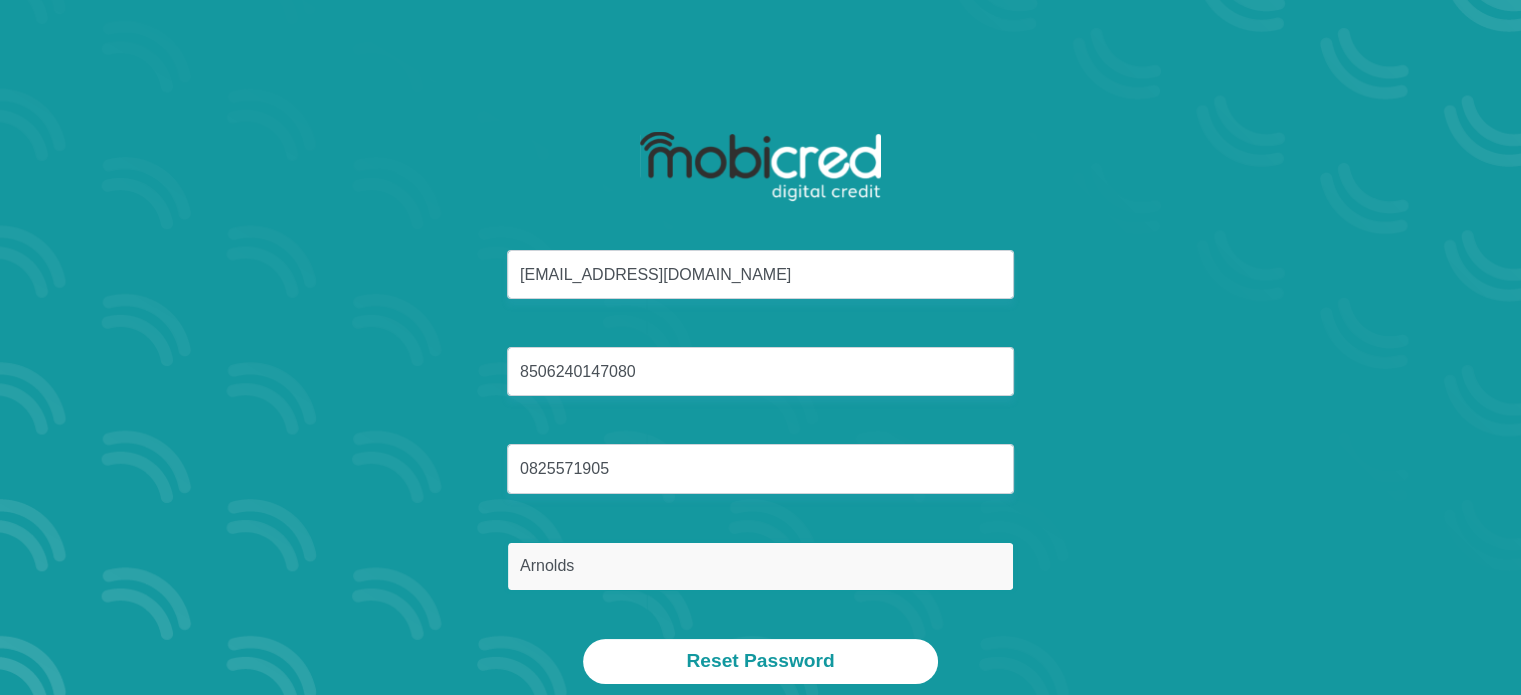click on "Arnolds" at bounding box center [760, 566] 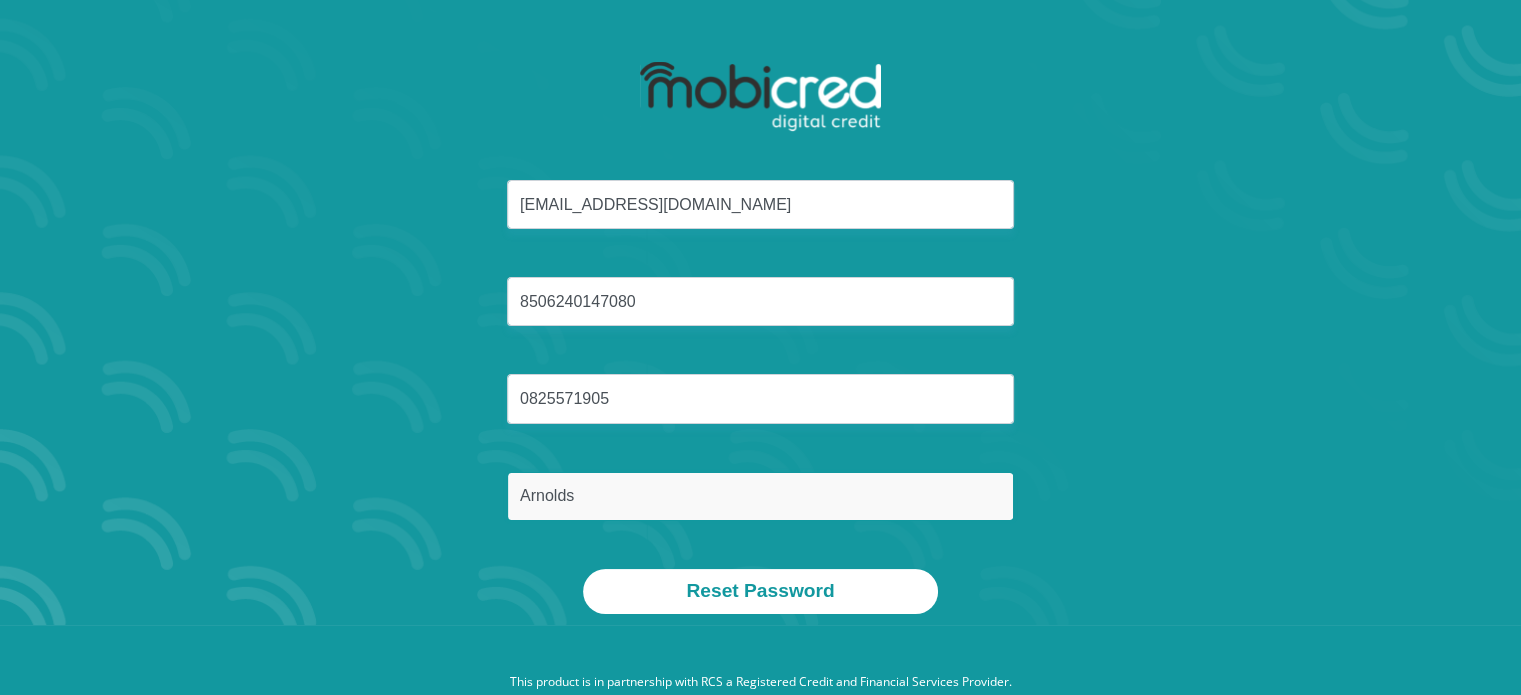 scroll, scrollTop: 114, scrollLeft: 0, axis: vertical 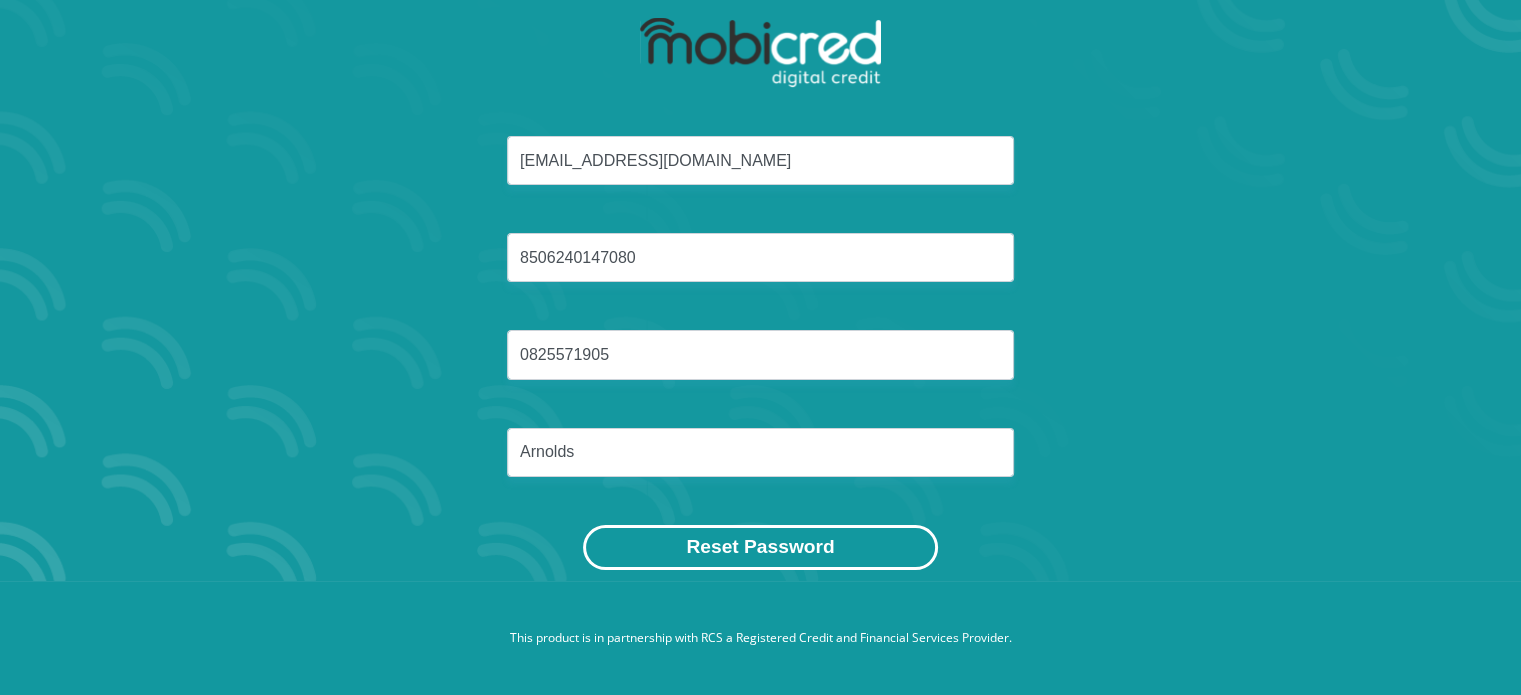 click on "Reset Password" at bounding box center [760, 547] 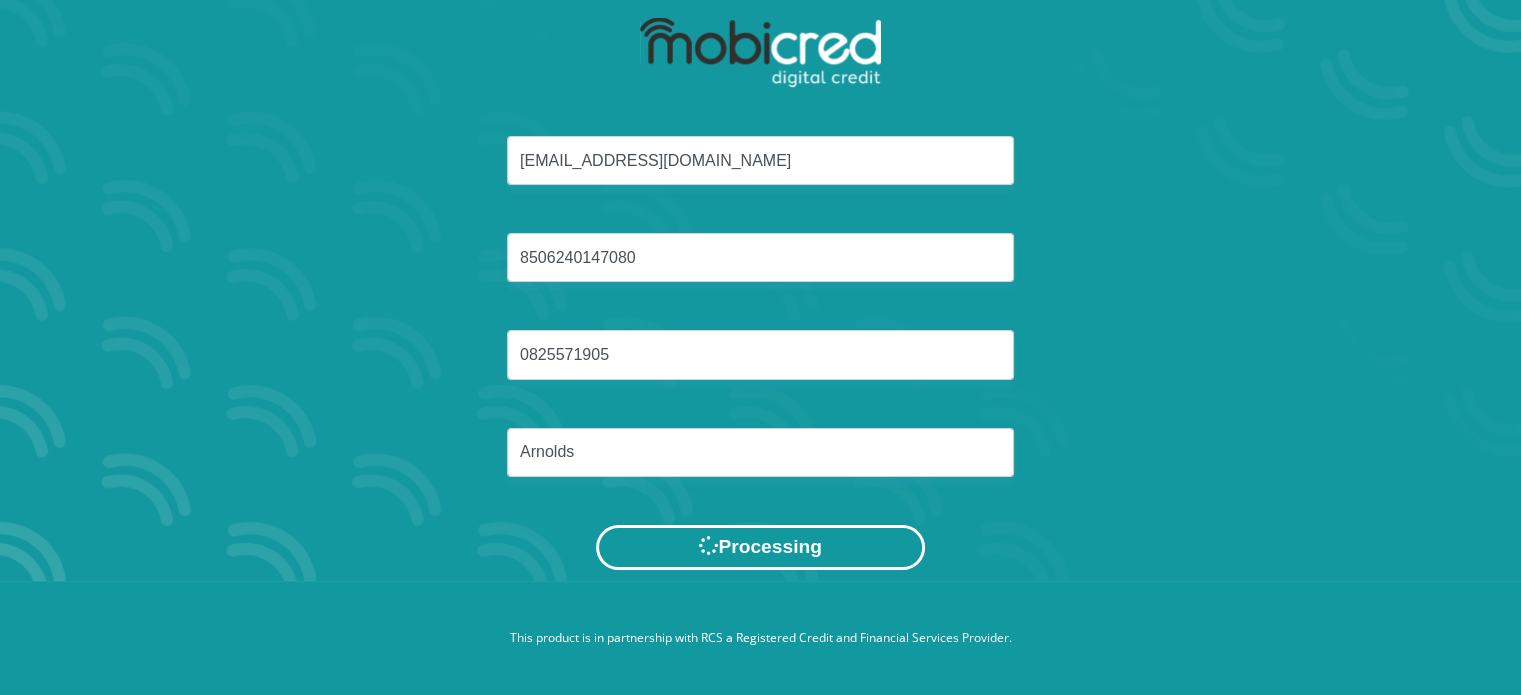 scroll, scrollTop: 0, scrollLeft: 0, axis: both 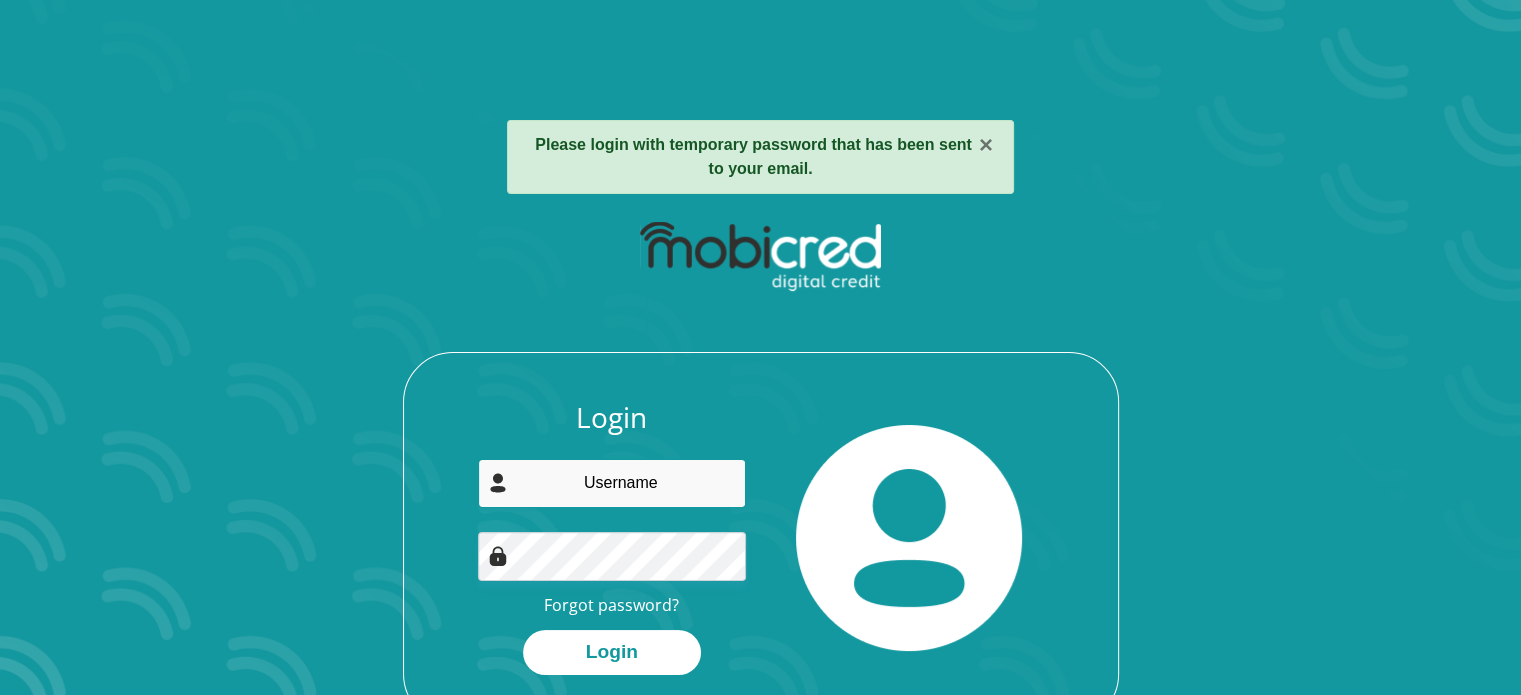 click at bounding box center (612, 483) 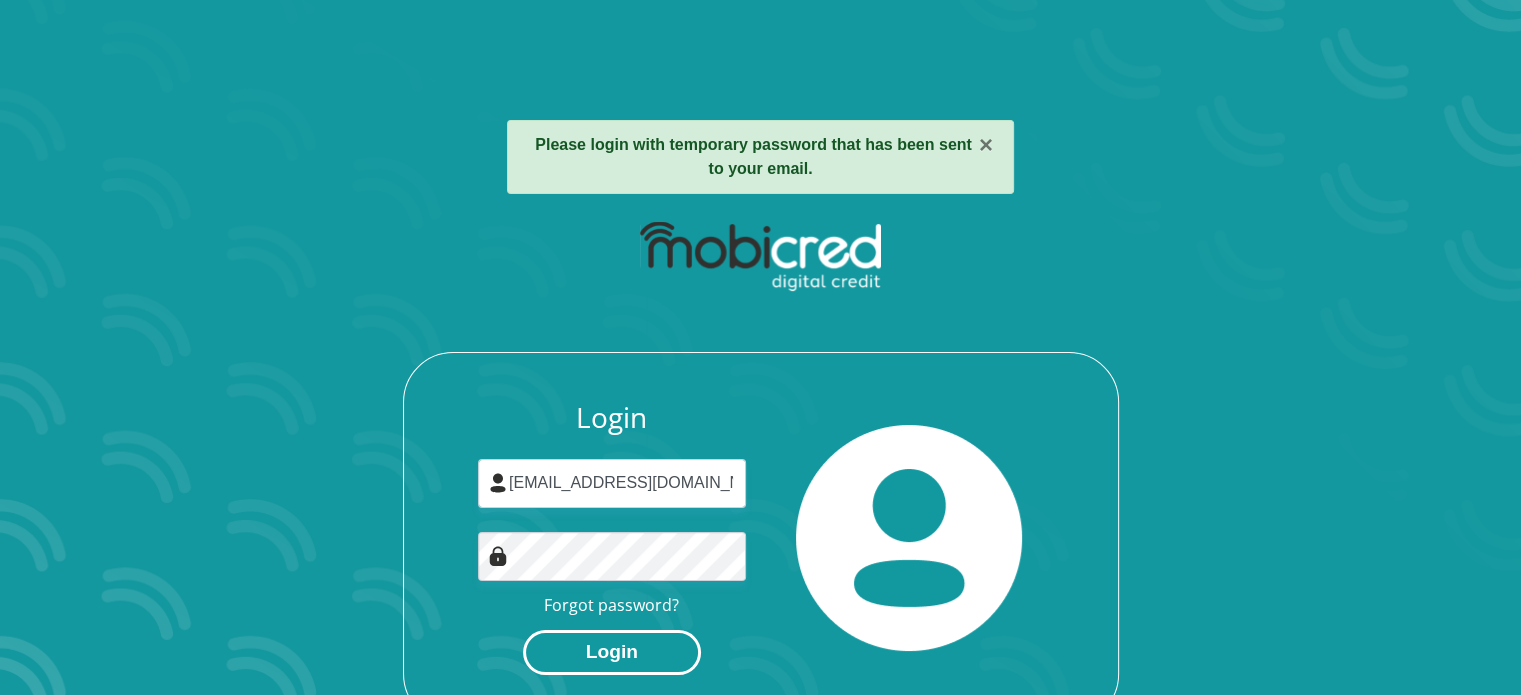 click on "Login" at bounding box center (612, 652) 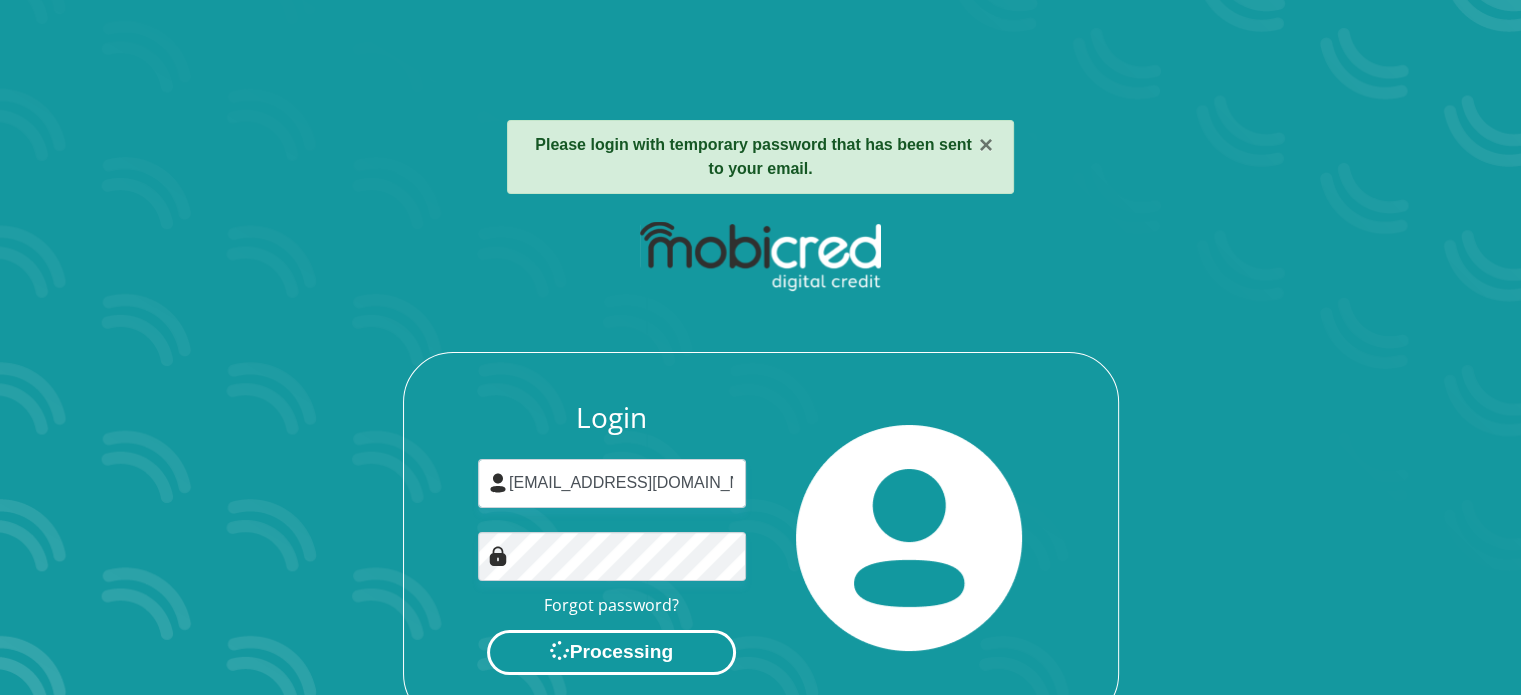 scroll, scrollTop: 0, scrollLeft: 0, axis: both 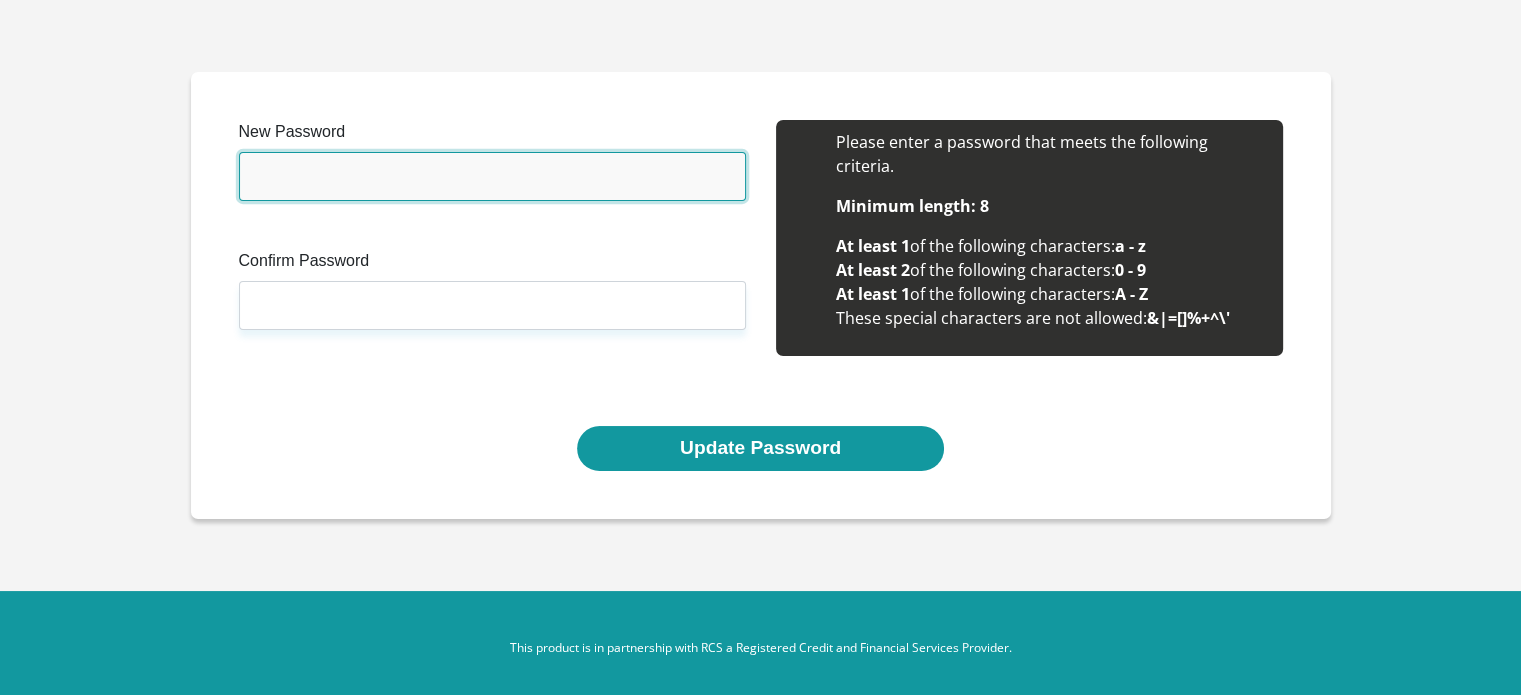 click on "New Password" at bounding box center (492, 176) 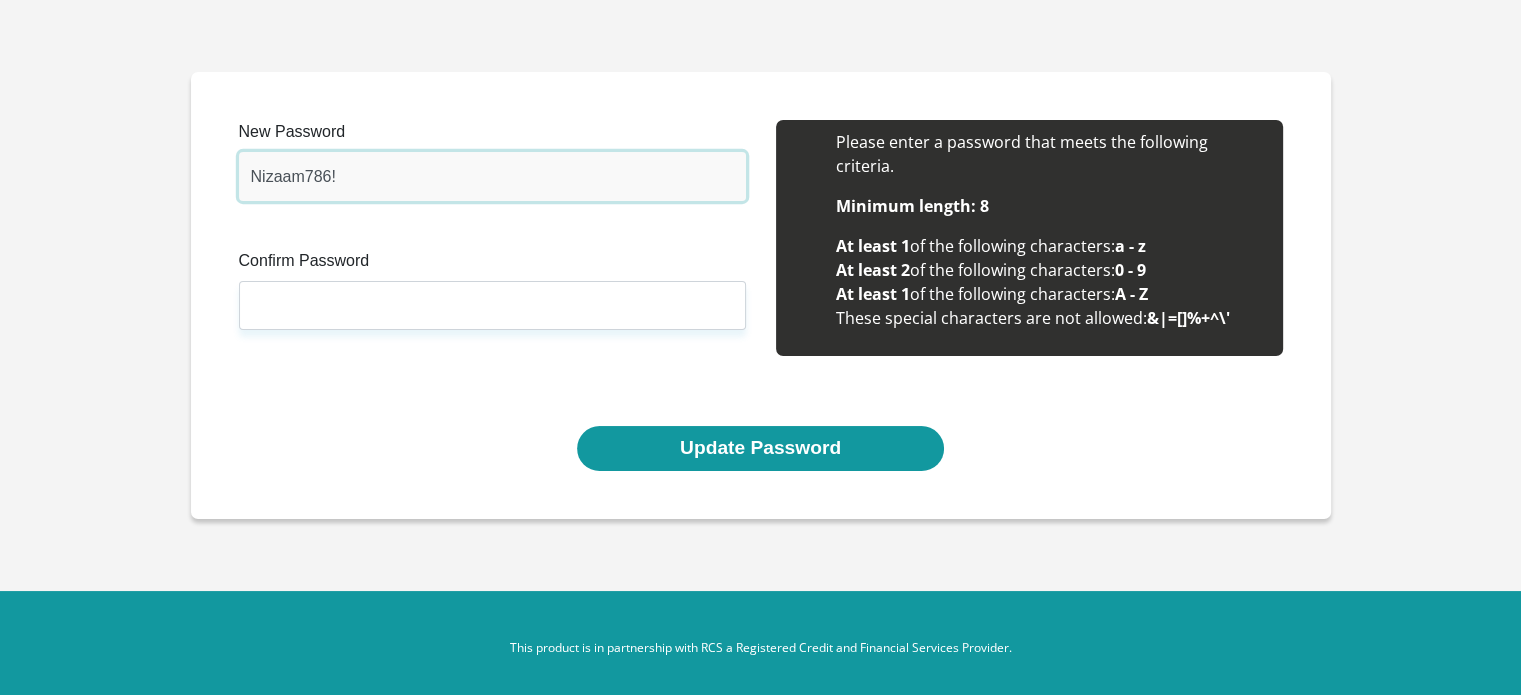 type on "Nizaam786!" 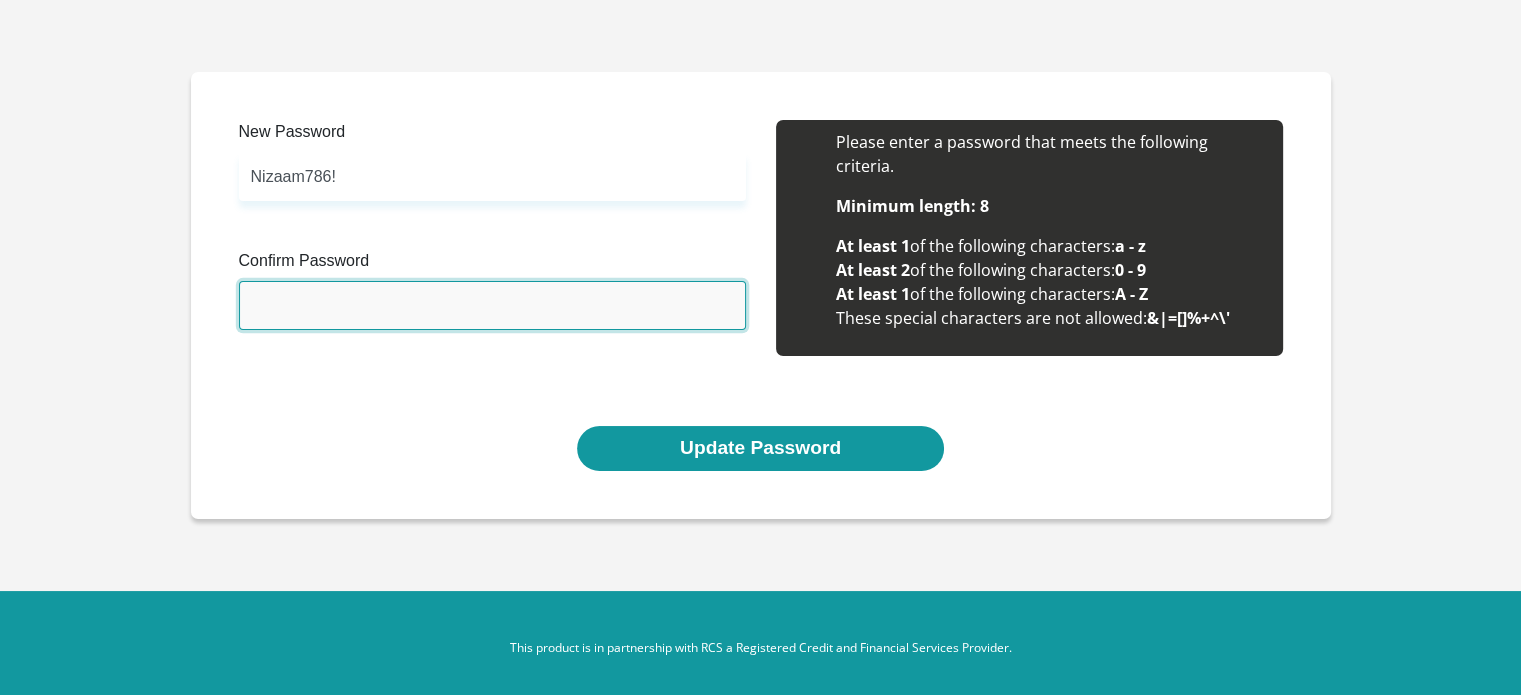 click on "Confirm Password" at bounding box center [492, 305] 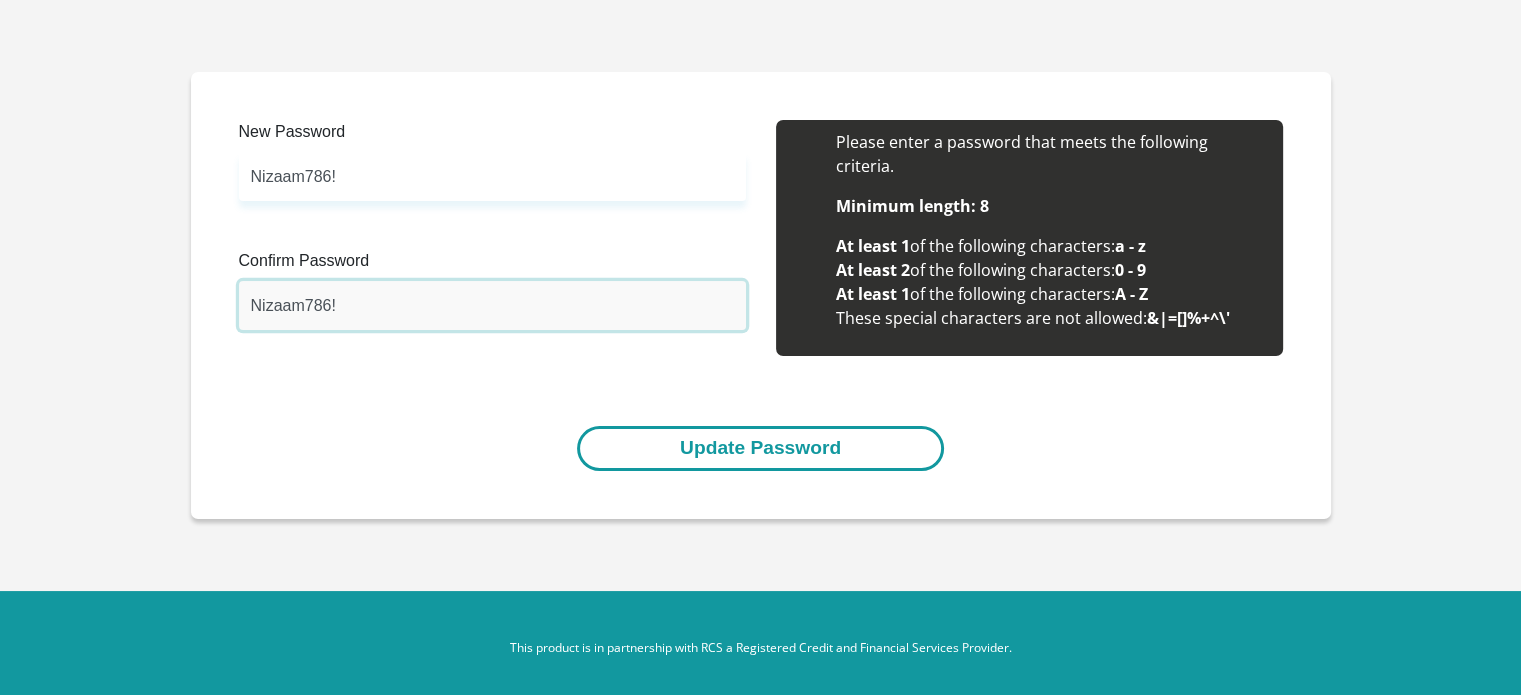 type on "Nizaam786!" 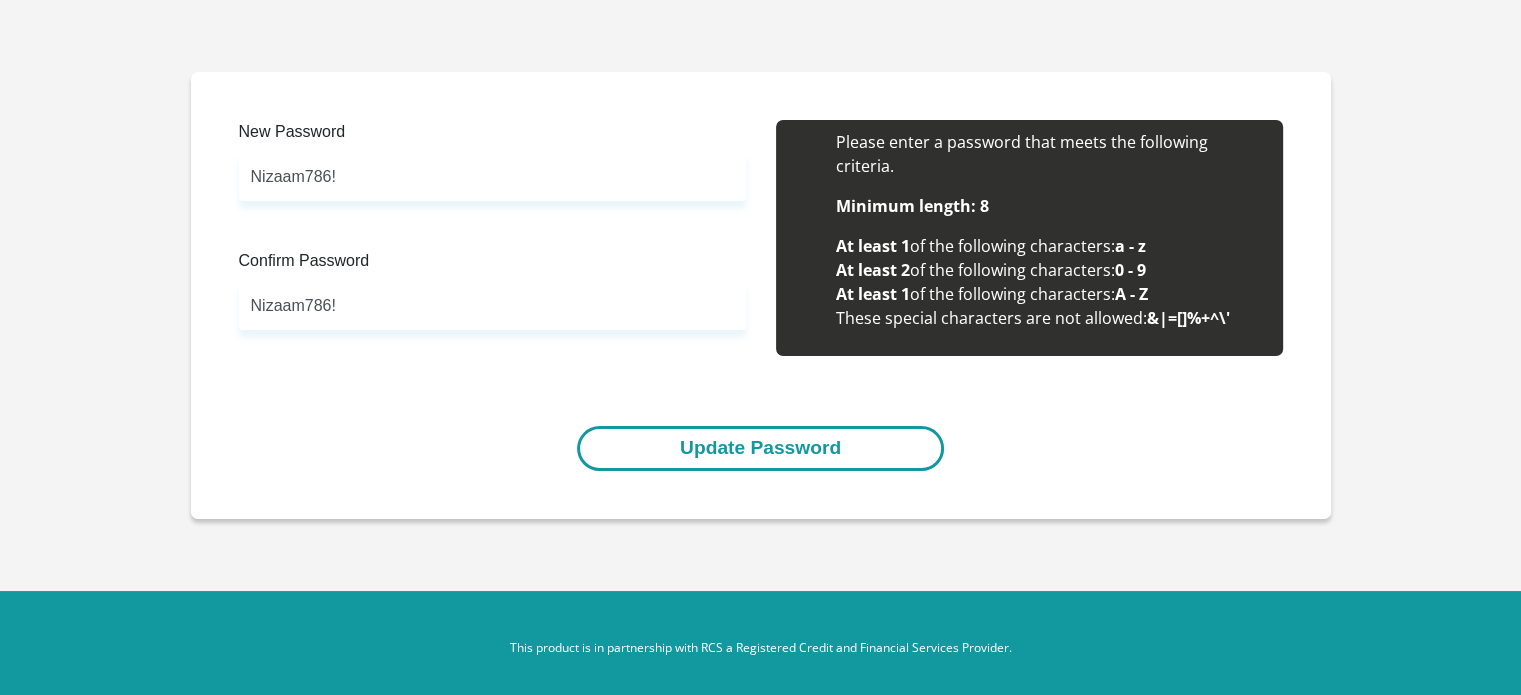 click on "Update Password" at bounding box center (760, 448) 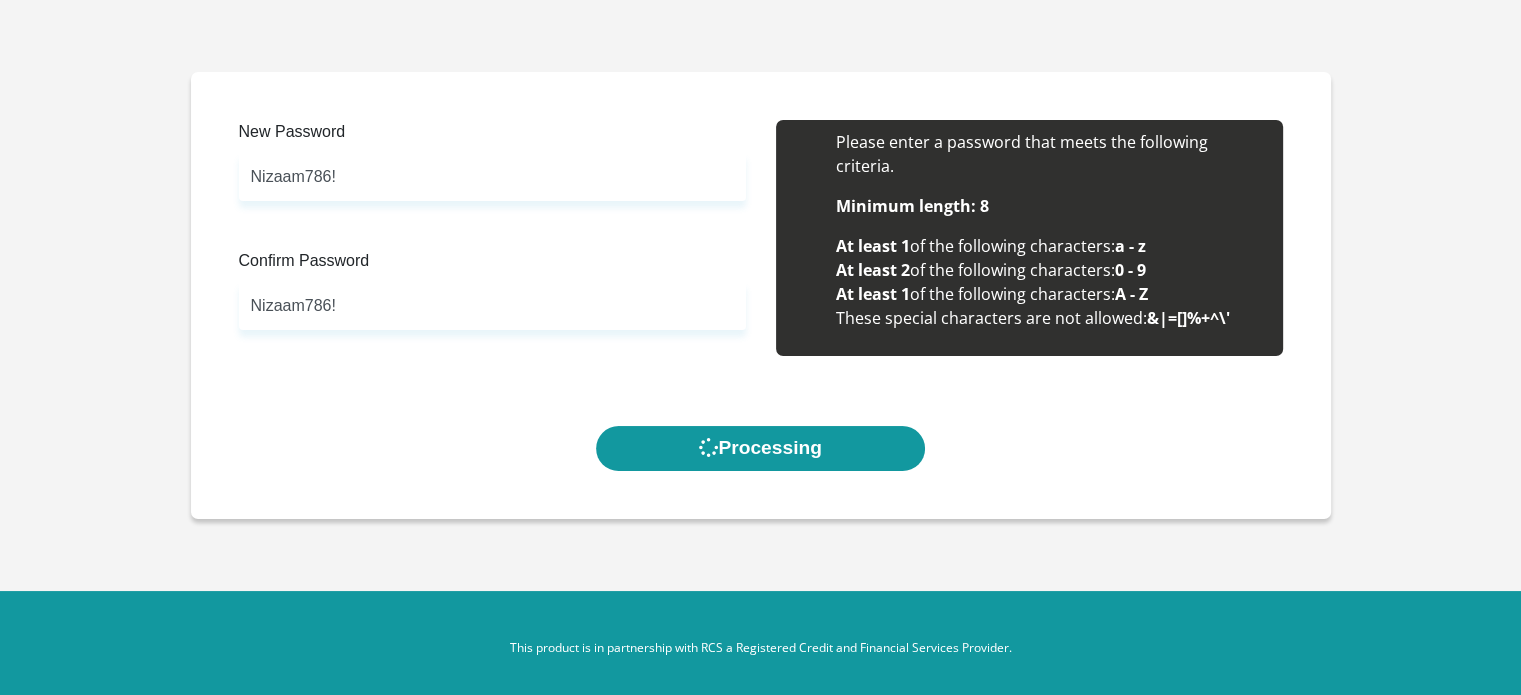 scroll, scrollTop: 0, scrollLeft: 0, axis: both 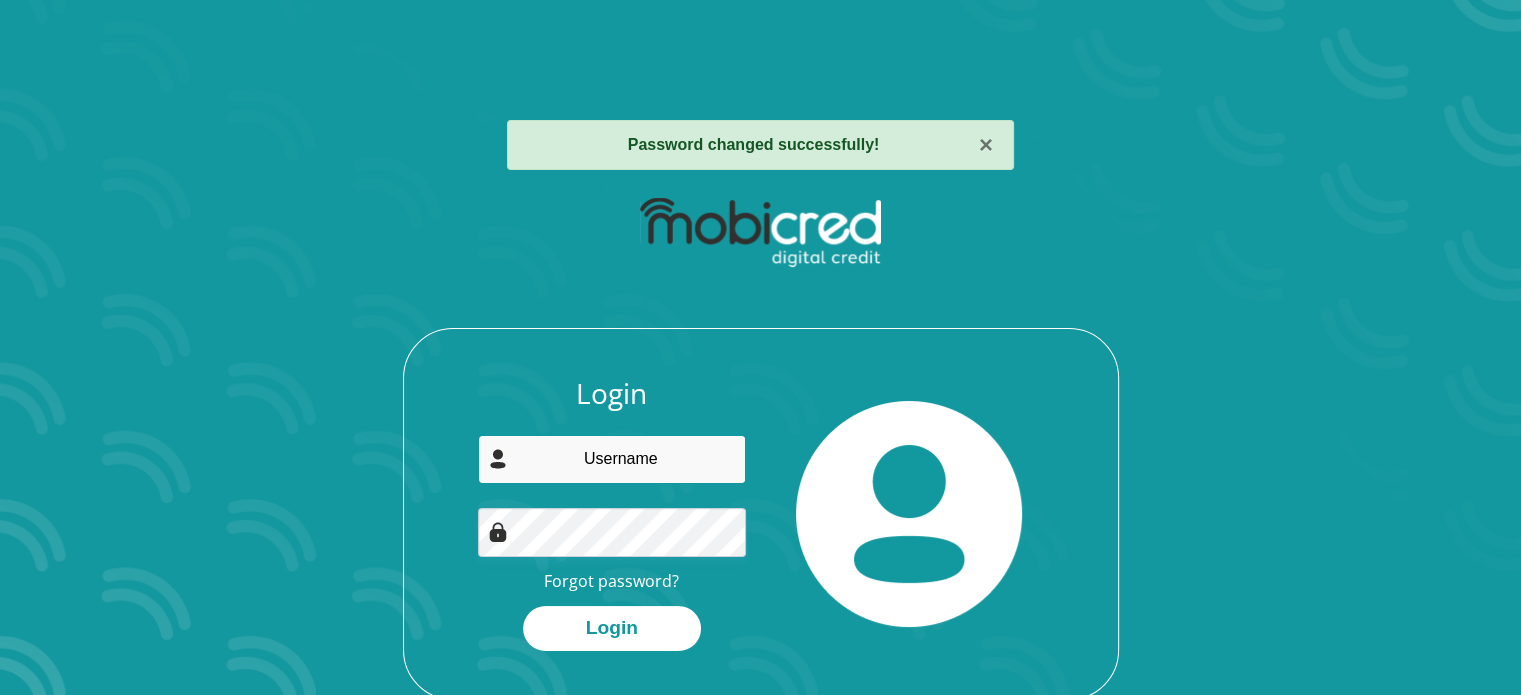 type on "[EMAIL_ADDRESS][DOMAIN_NAME]" 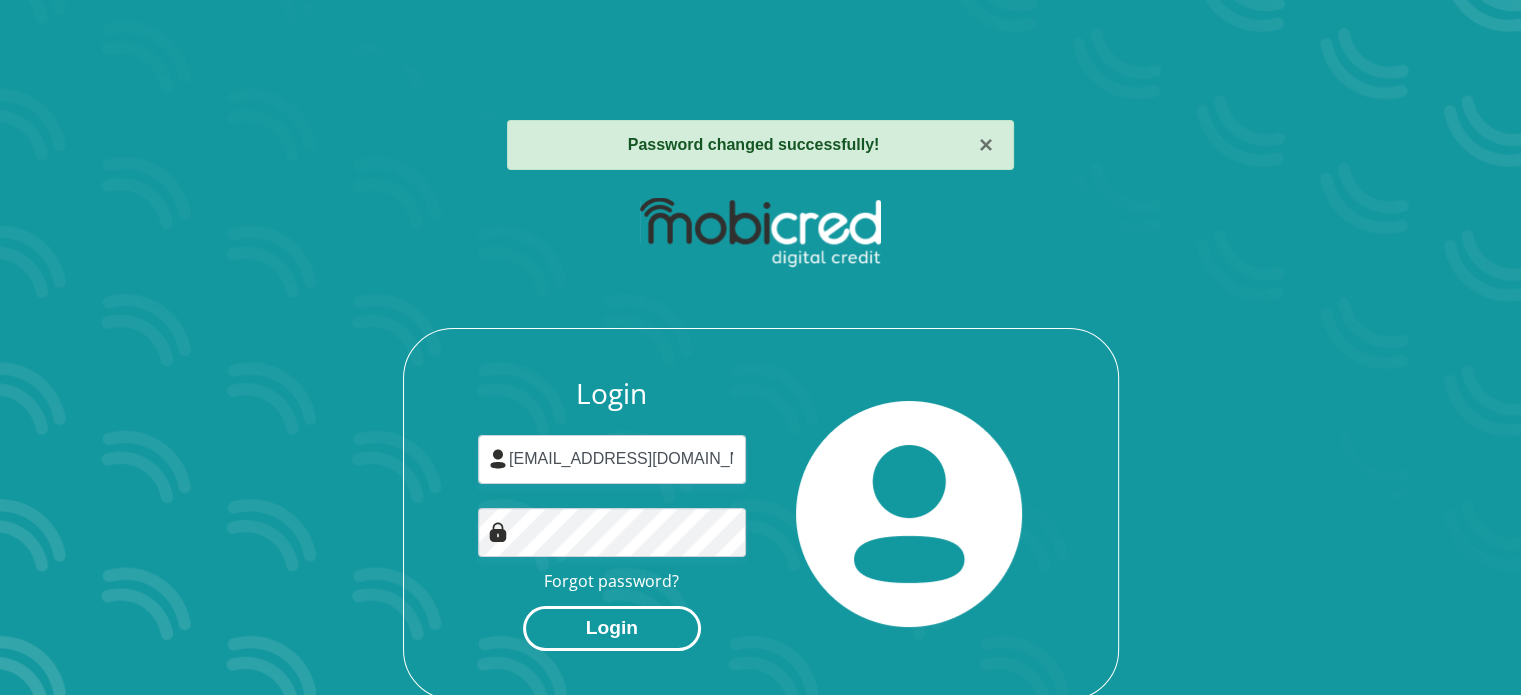 click on "Login" at bounding box center (612, 628) 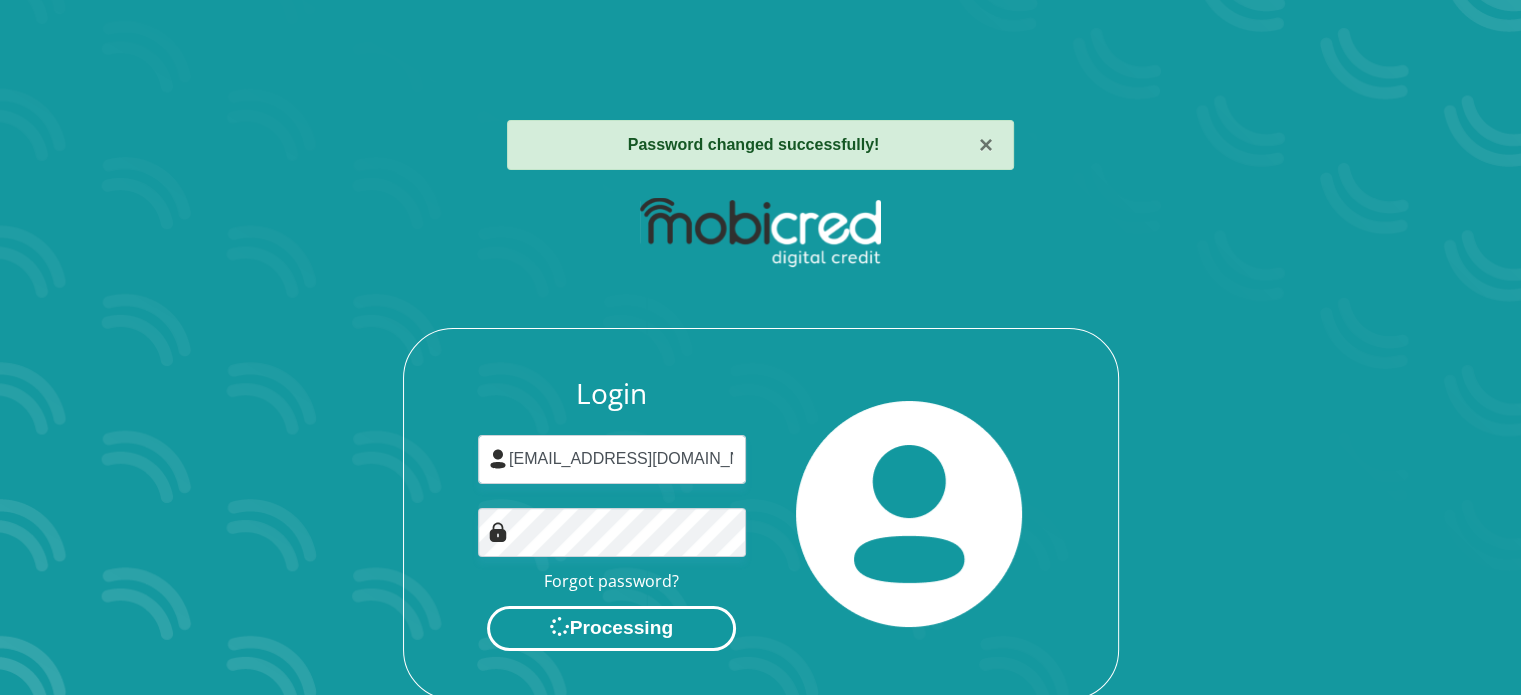 scroll, scrollTop: 0, scrollLeft: 0, axis: both 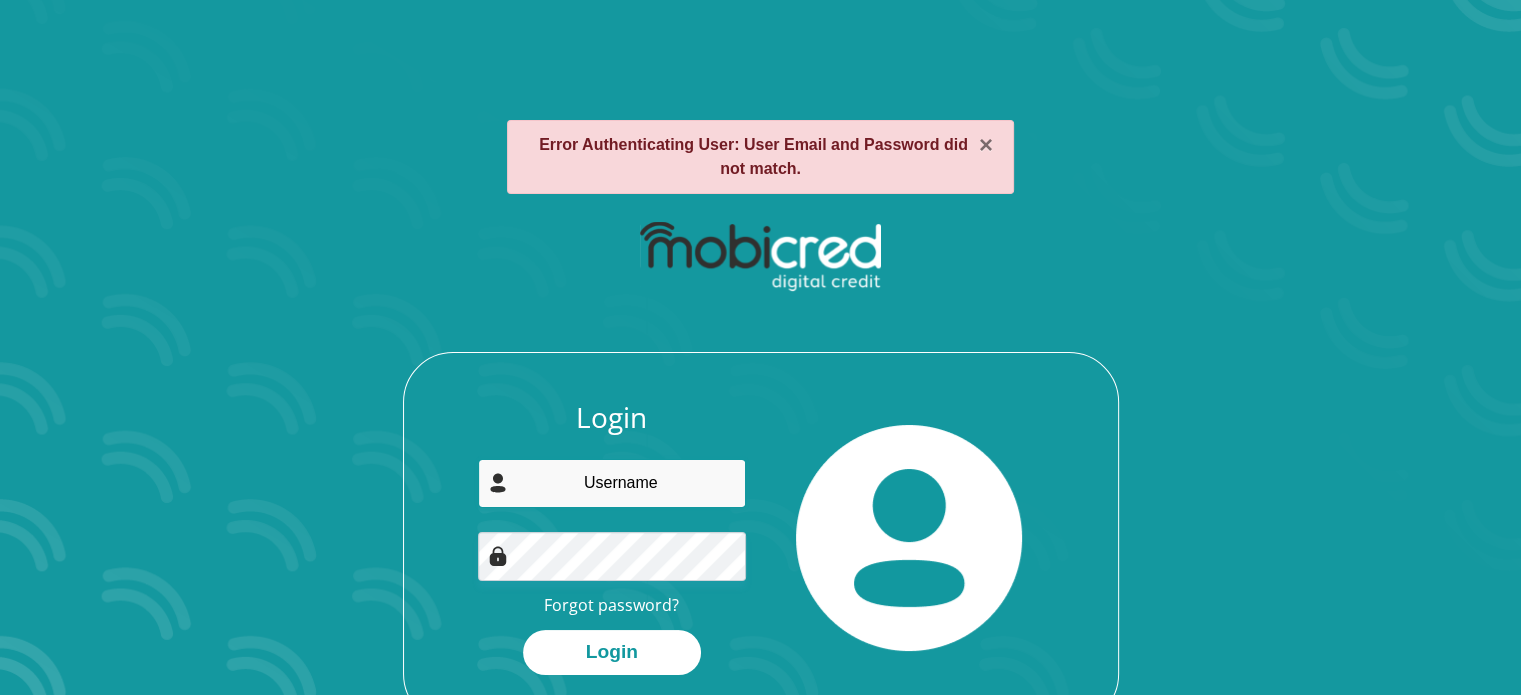 type on "[EMAIL_ADDRESS][DOMAIN_NAME]" 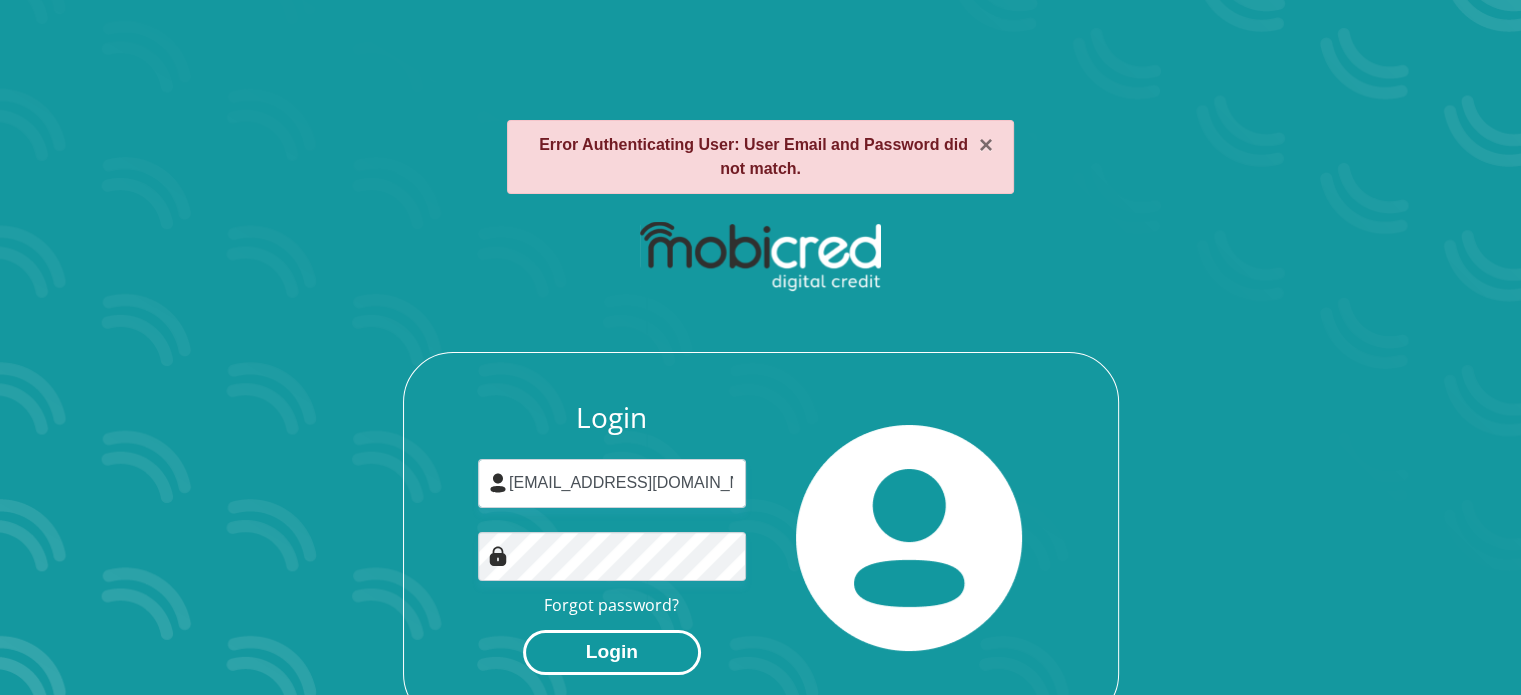 click on "Login" at bounding box center [612, 652] 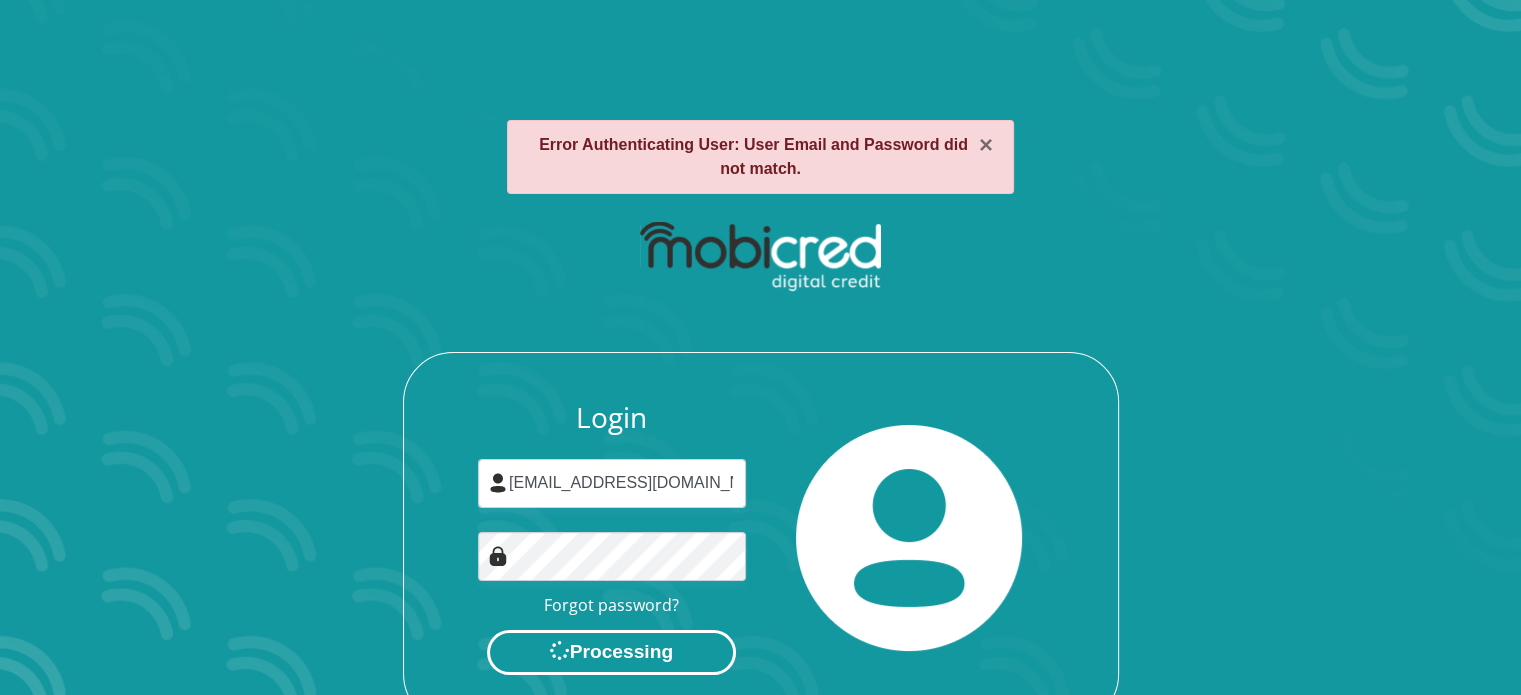 scroll, scrollTop: 0, scrollLeft: 0, axis: both 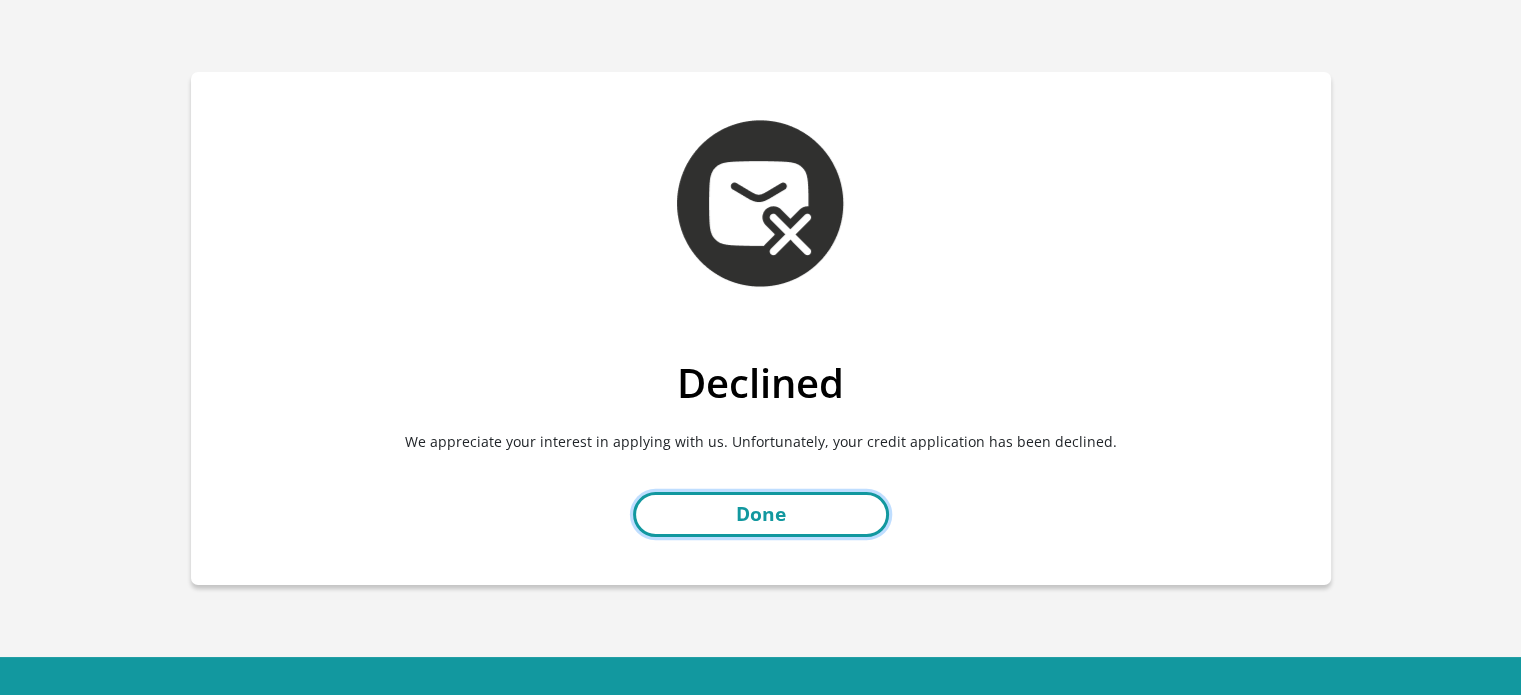click on "Done" at bounding box center [761, 514] 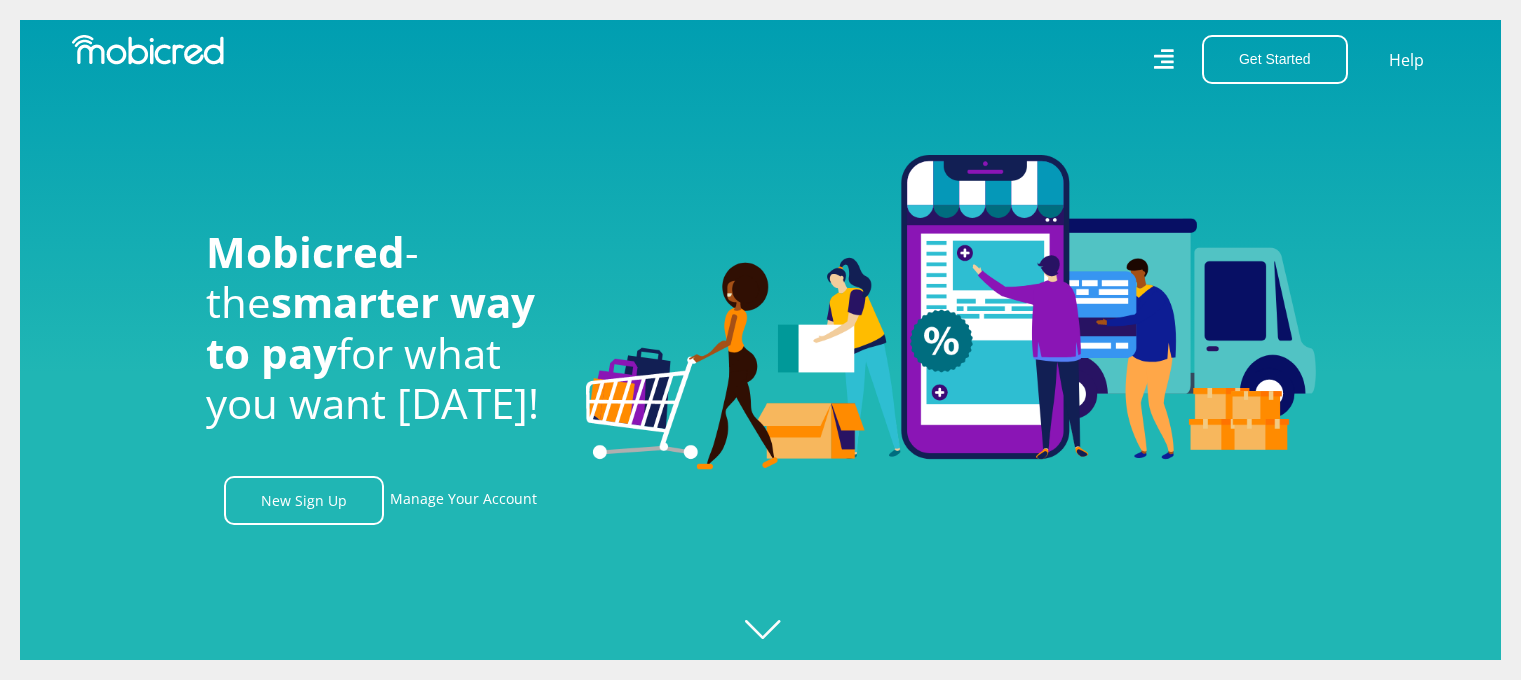 scroll, scrollTop: 0, scrollLeft: 0, axis: both 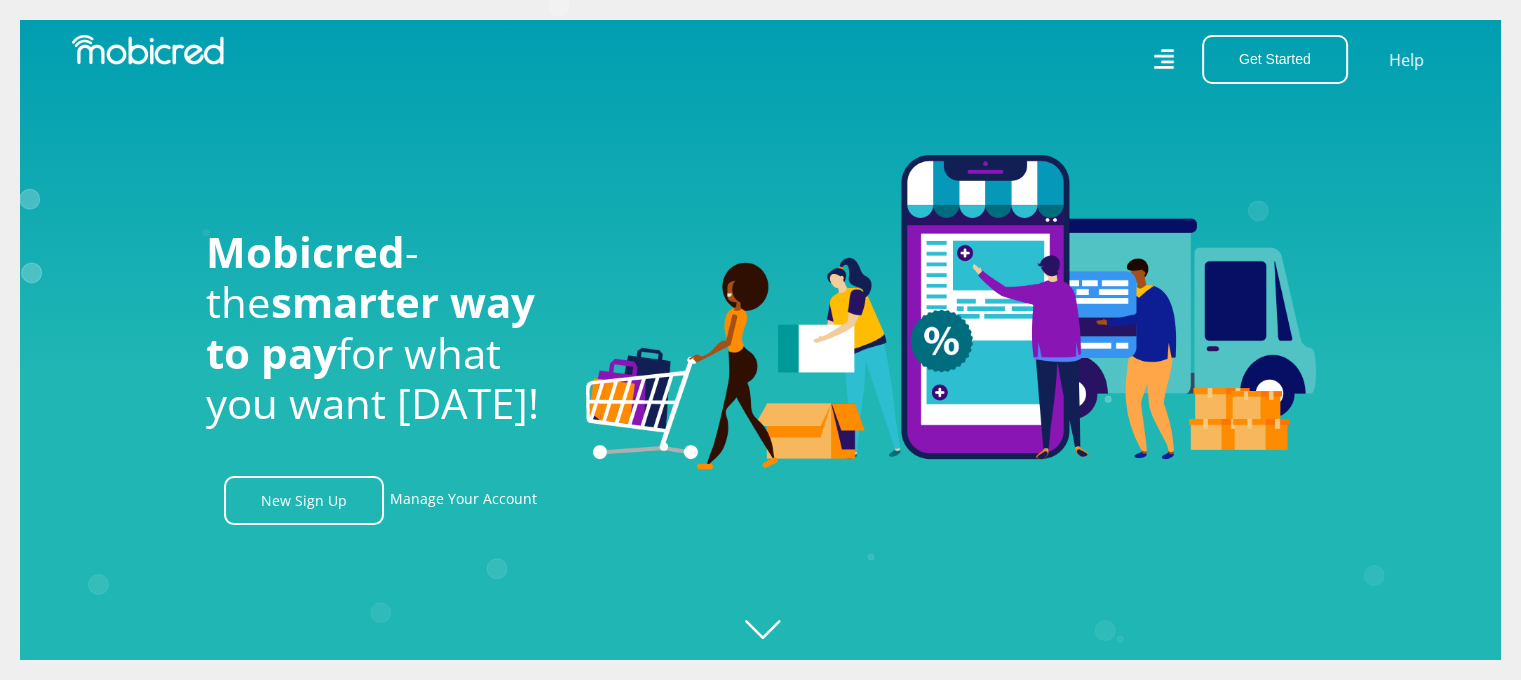 click 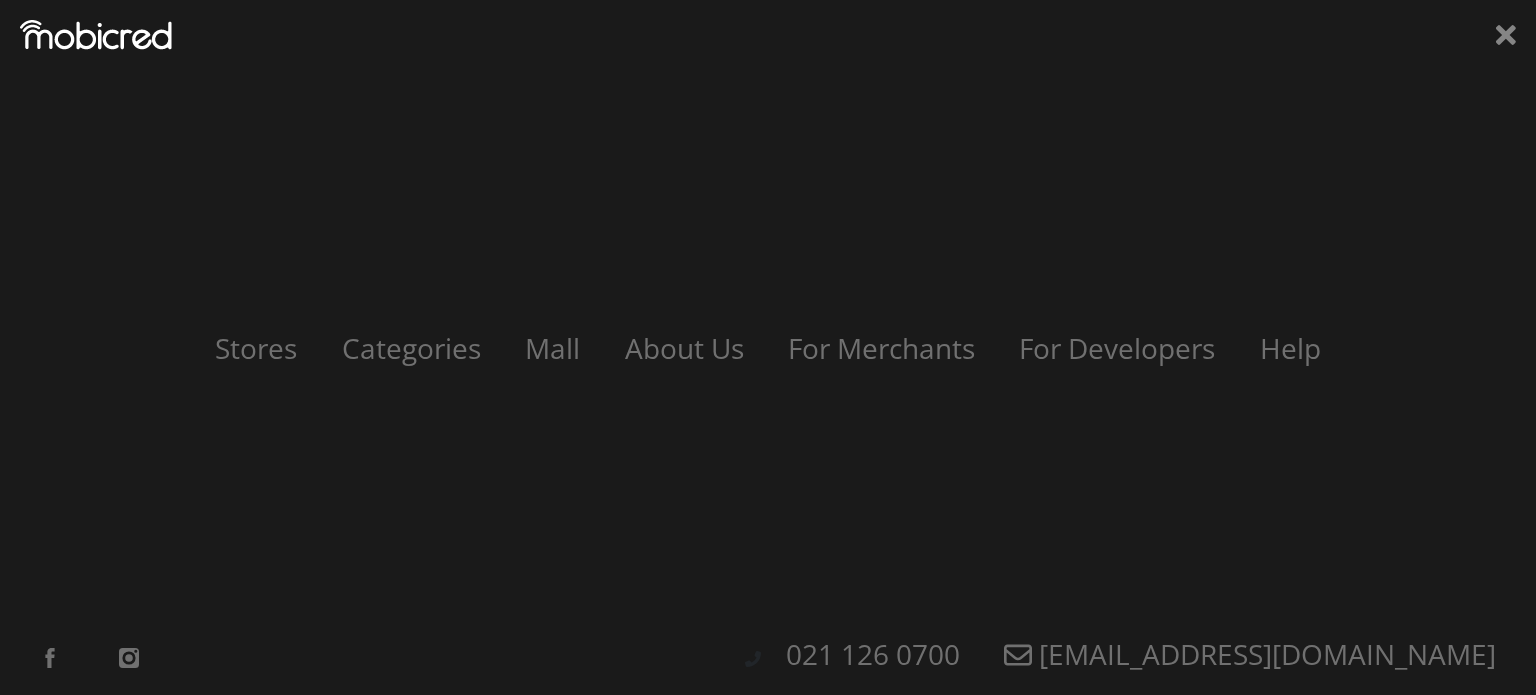 click on "Stores
Categories
Mall
About Us
For Merchants
For Developers
Help
Sign Up
Sign In
021 126 0700
customerservice@mobicred.co.za" at bounding box center (768, 347) 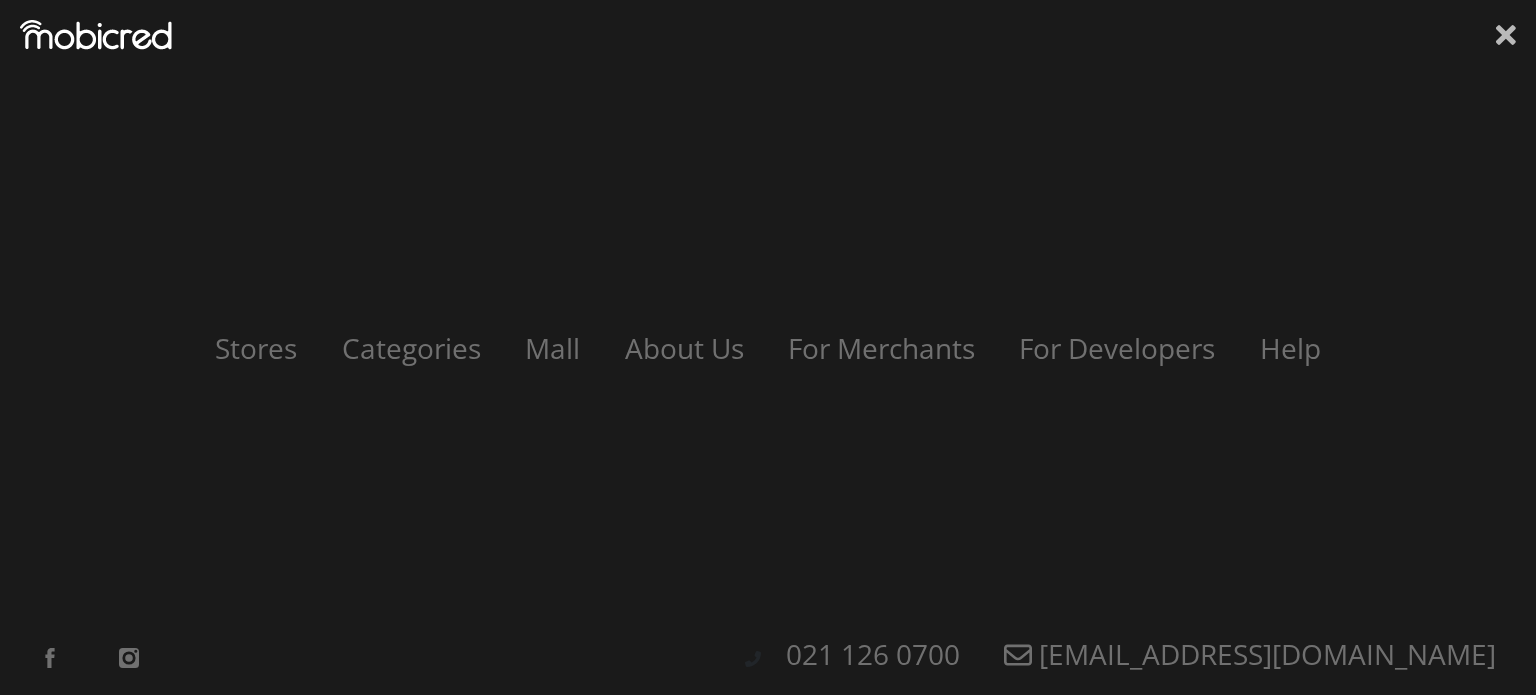 click 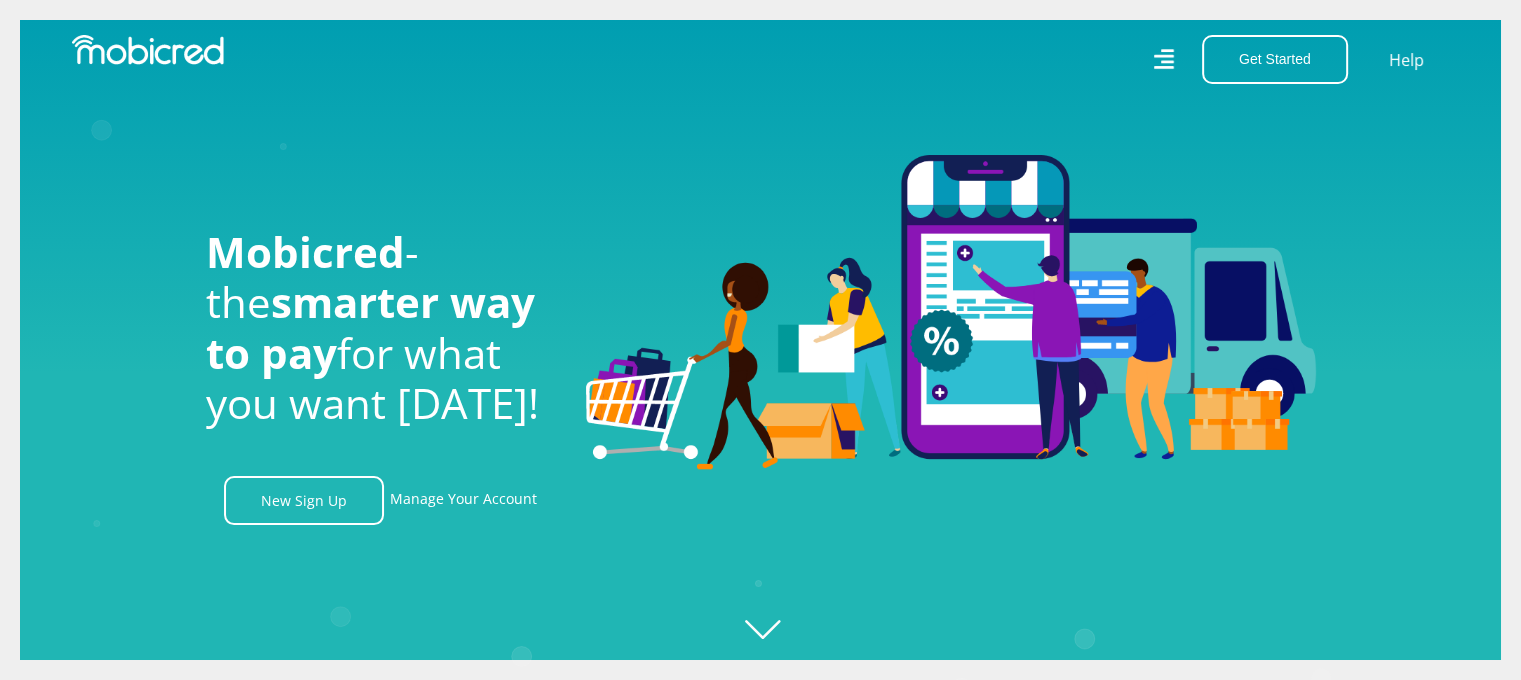 scroll, scrollTop: 0, scrollLeft: 2564, axis: horizontal 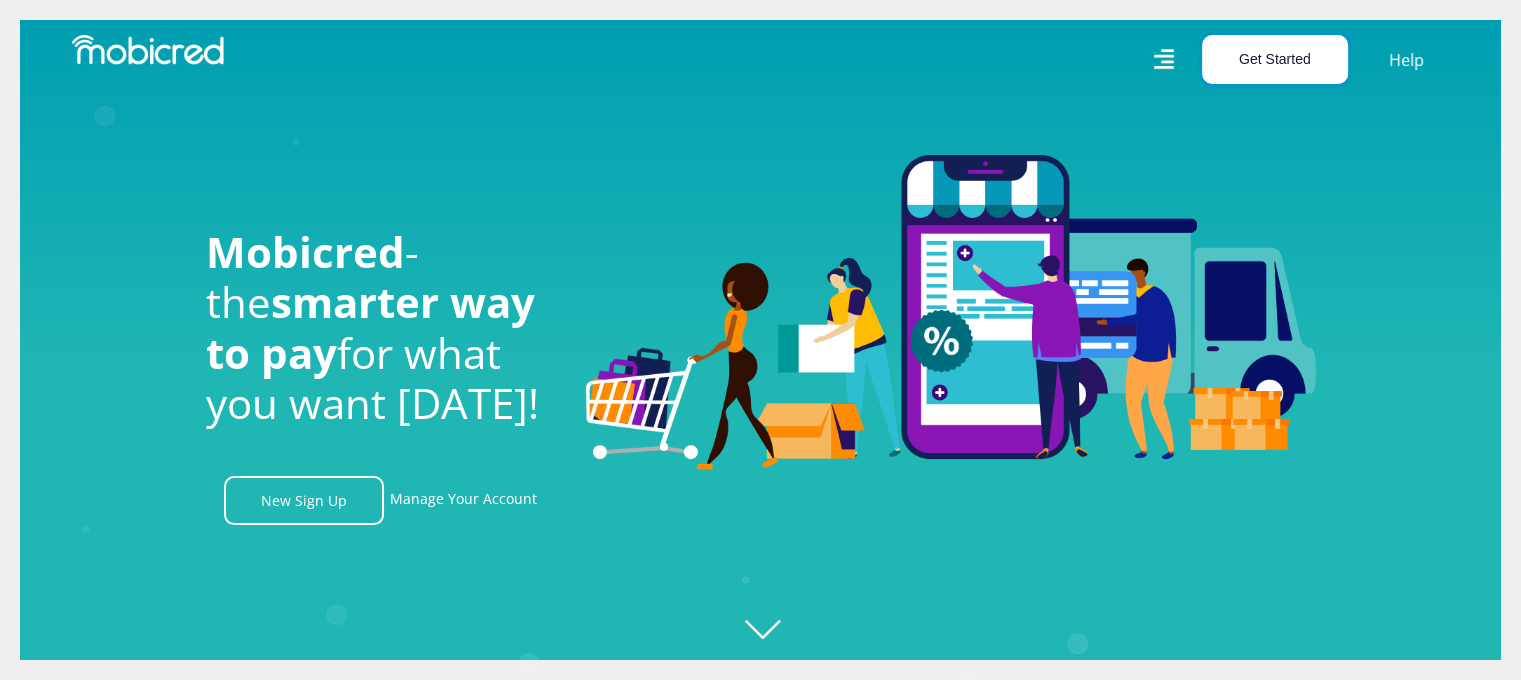 click on "Get Started" at bounding box center (1275, 59) 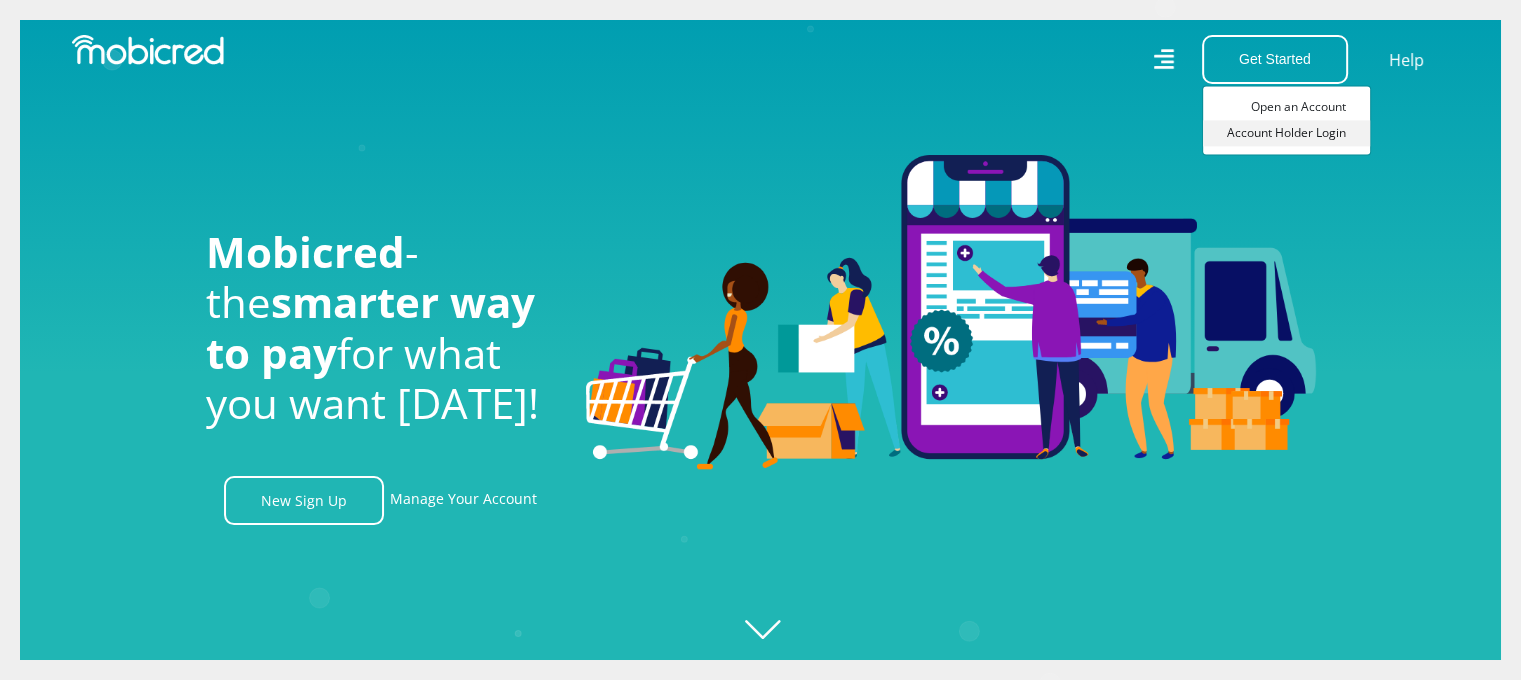 click on "Account Holder Login" at bounding box center (1286, 133) 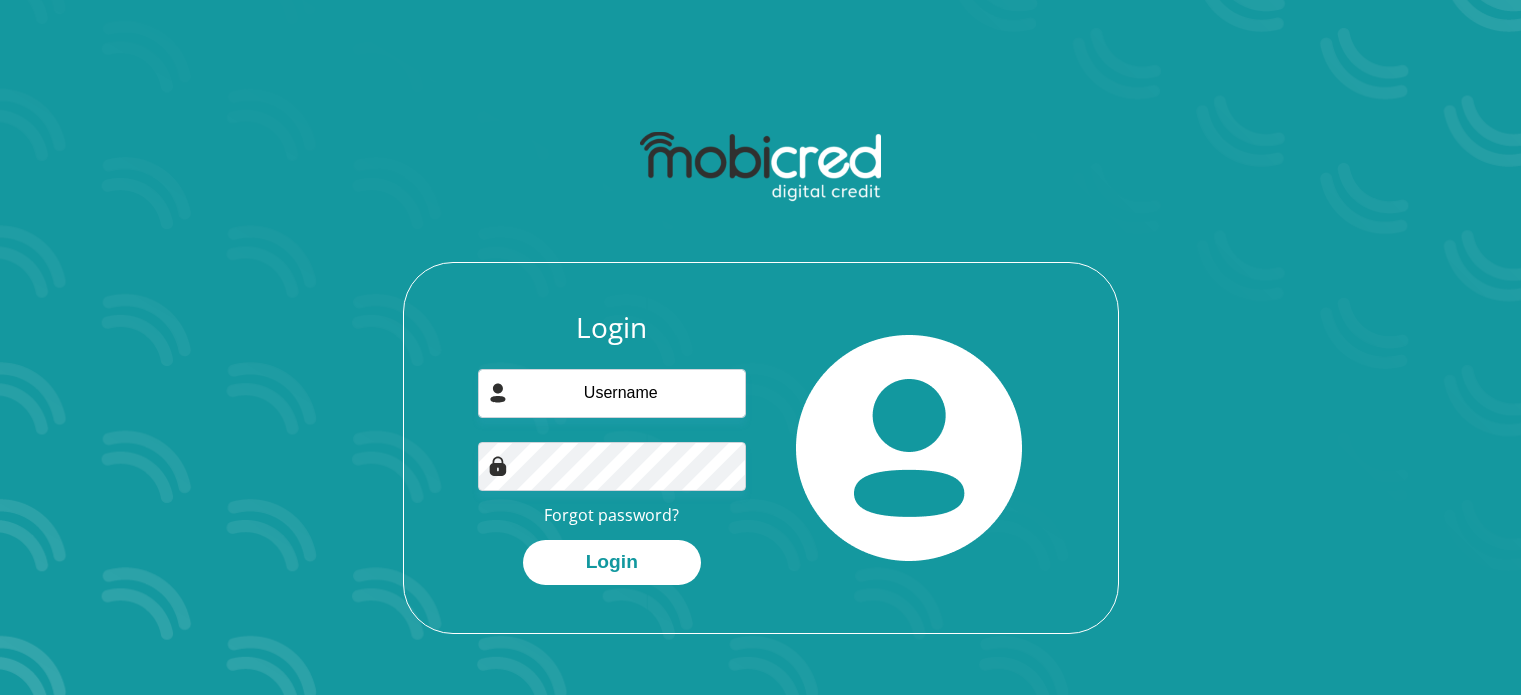 scroll, scrollTop: 0, scrollLeft: 0, axis: both 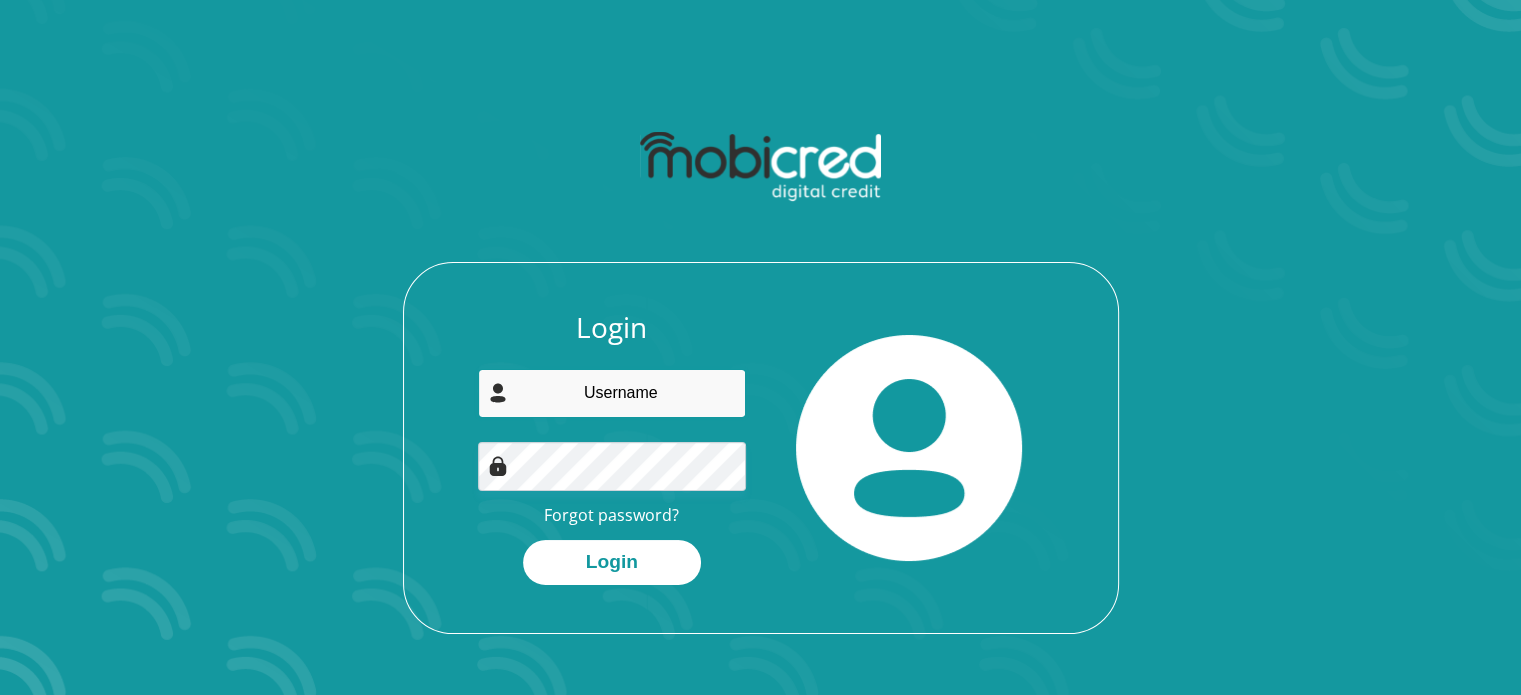 type on "Sarnolds@sun.ac.za" 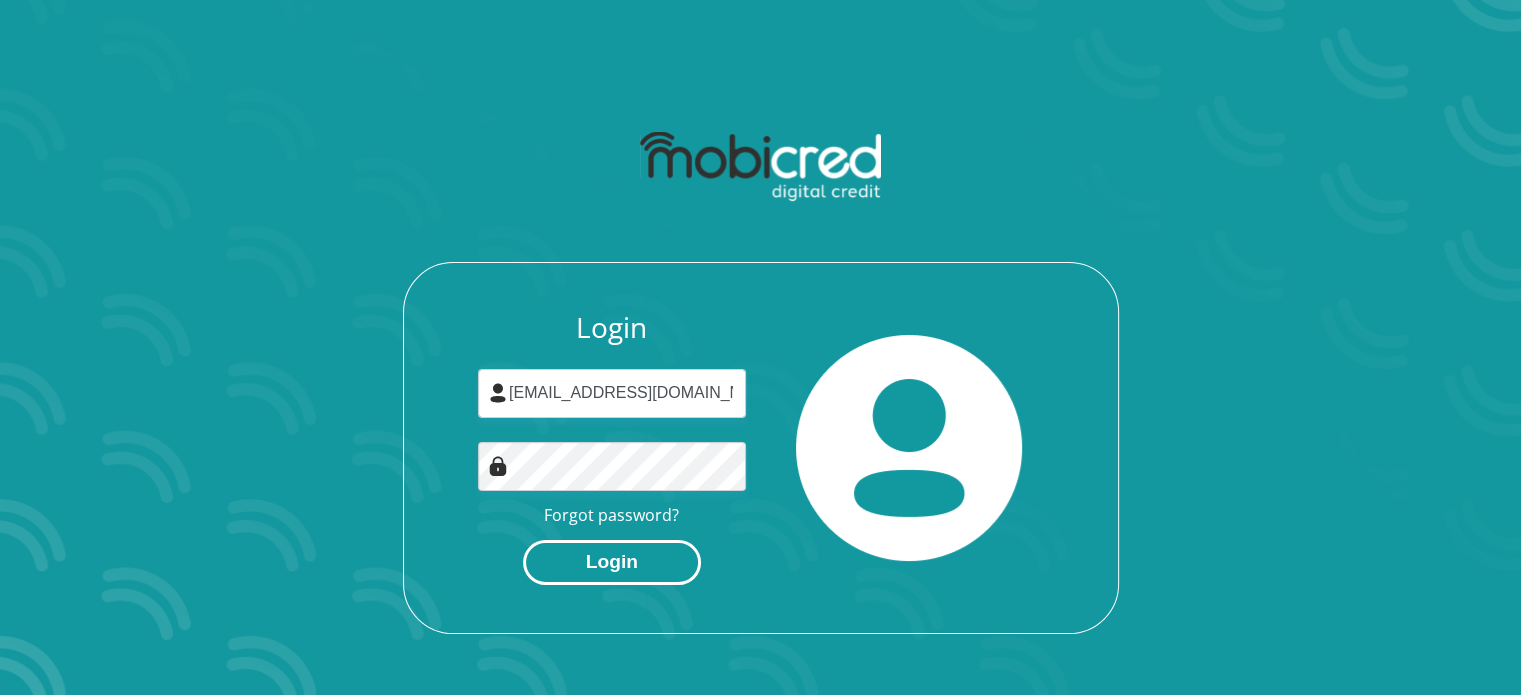 click on "Login" at bounding box center (612, 562) 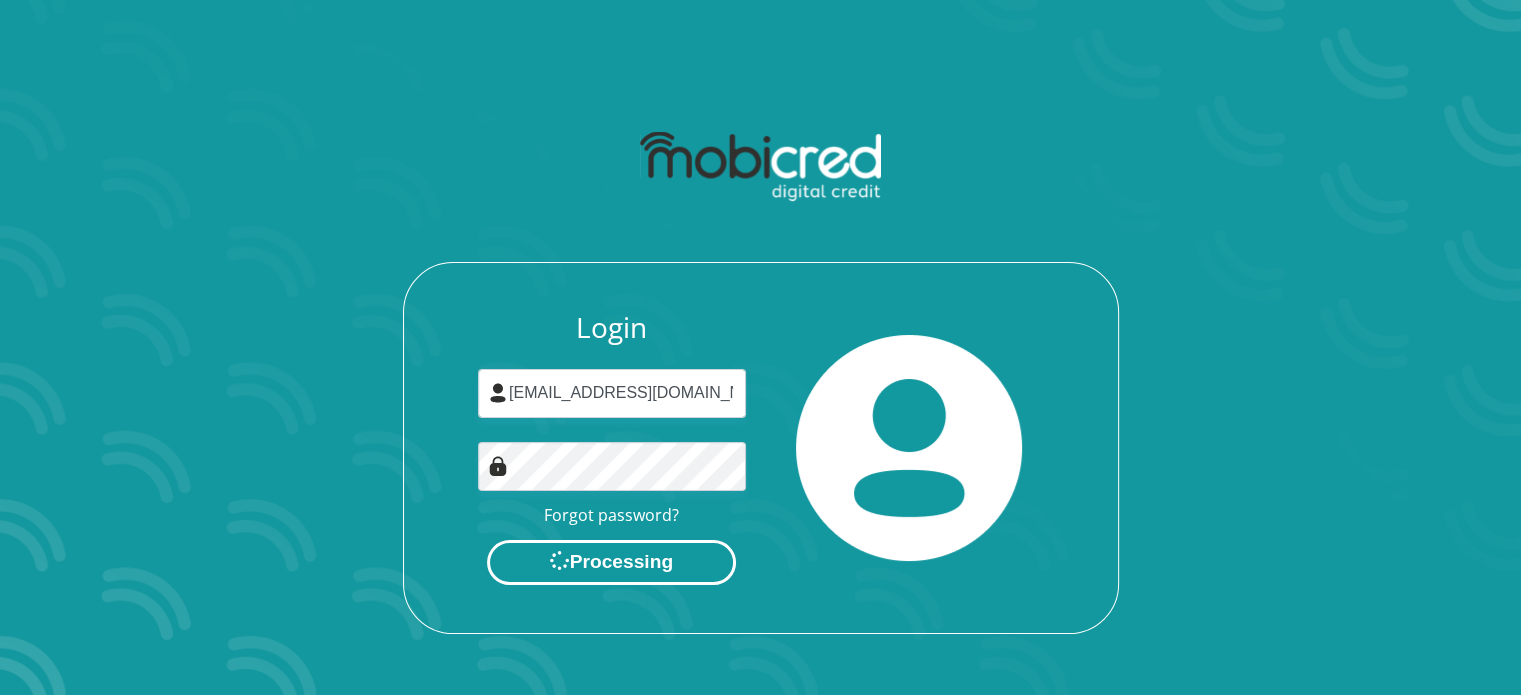 scroll, scrollTop: 0, scrollLeft: 0, axis: both 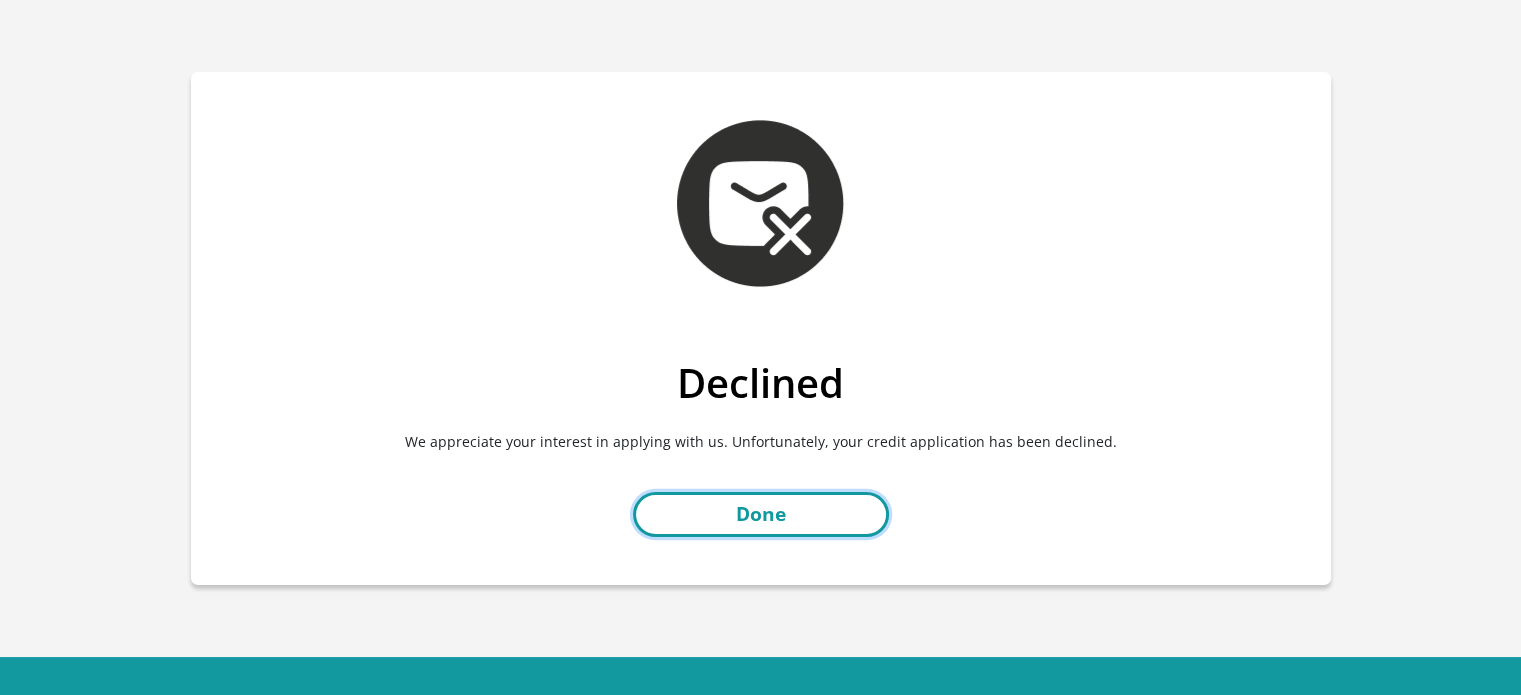 click on "Done" at bounding box center (761, 514) 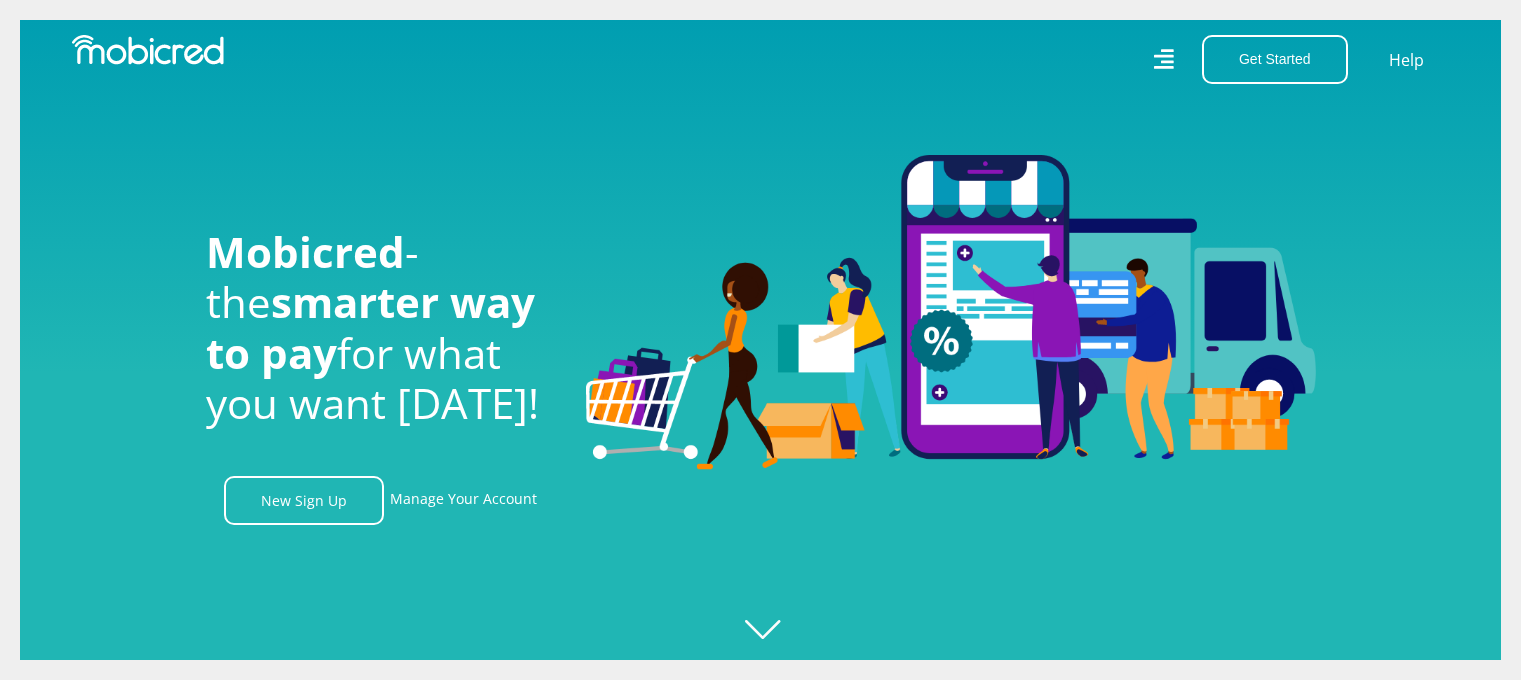 scroll, scrollTop: 0, scrollLeft: 0, axis: both 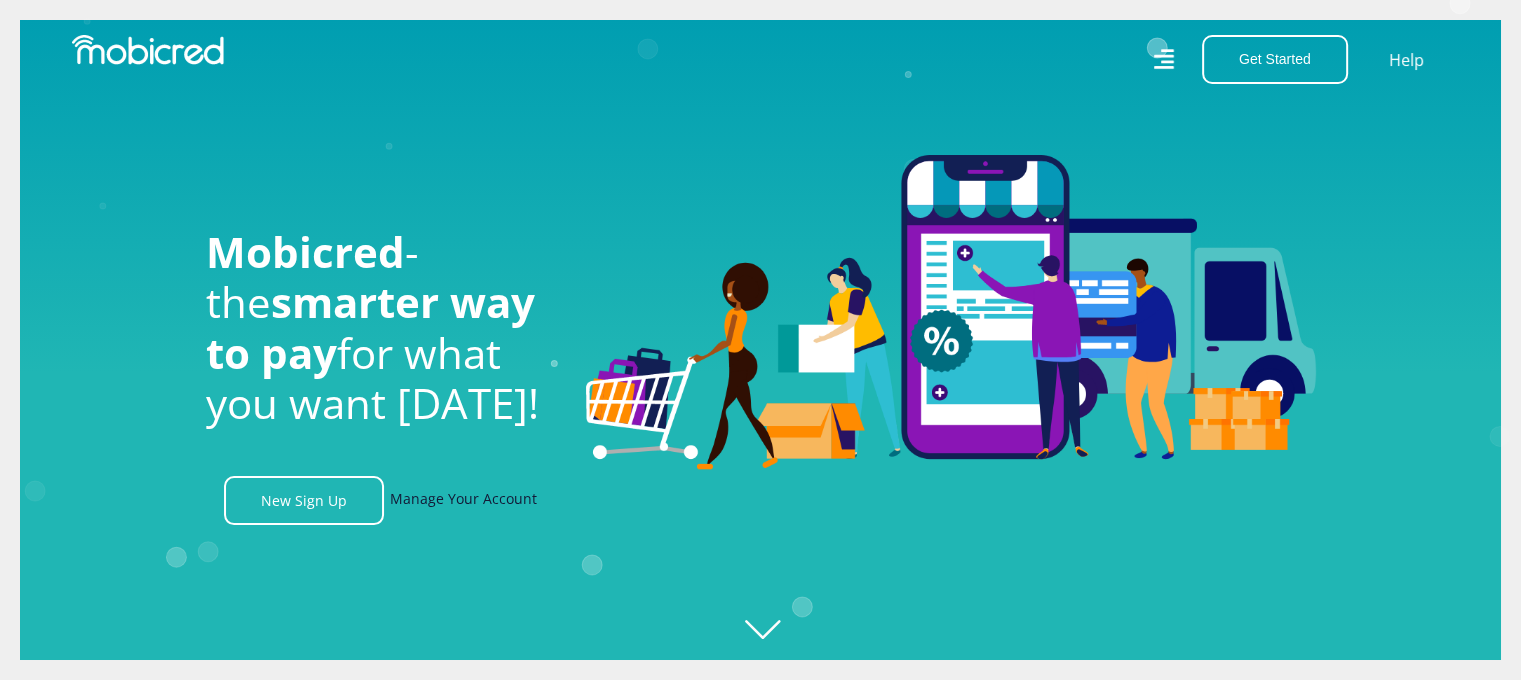 click on "Manage Your Account" at bounding box center [463, 500] 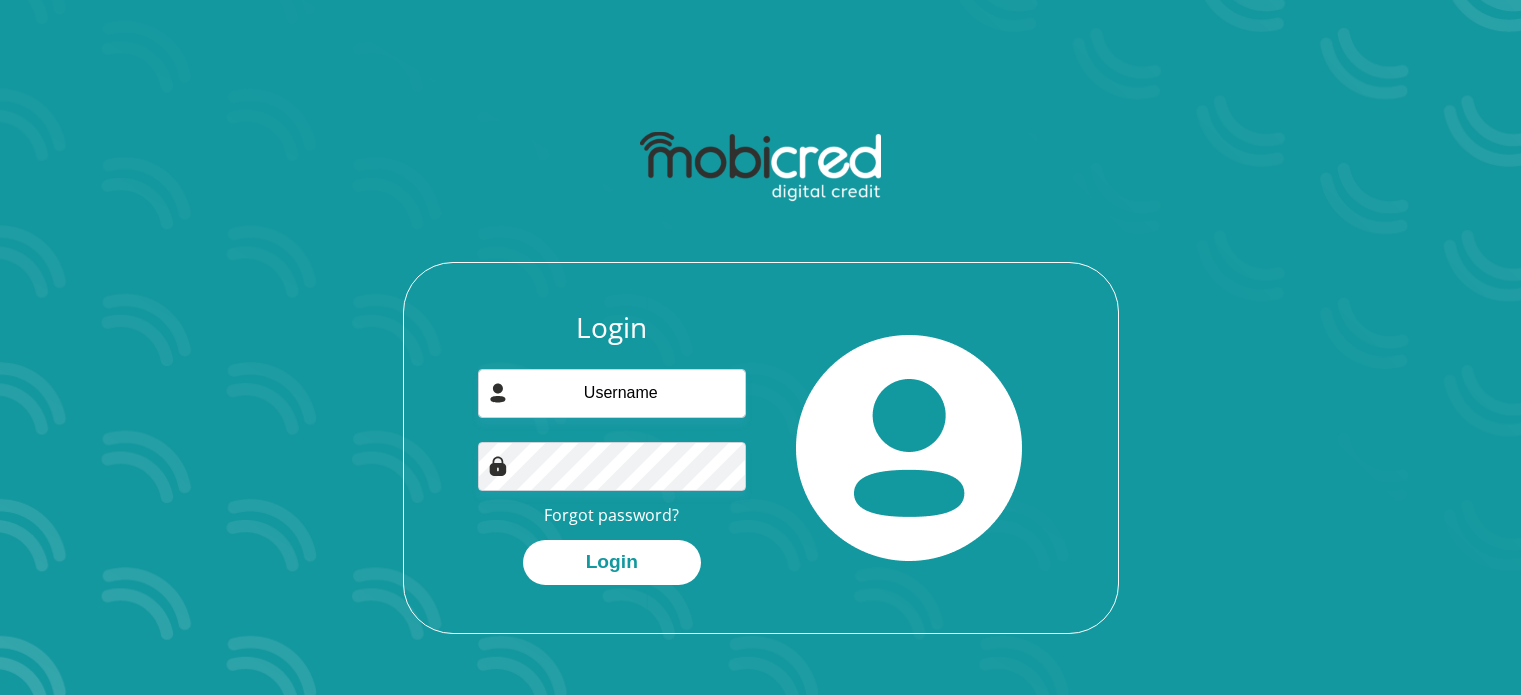 scroll, scrollTop: 0, scrollLeft: 0, axis: both 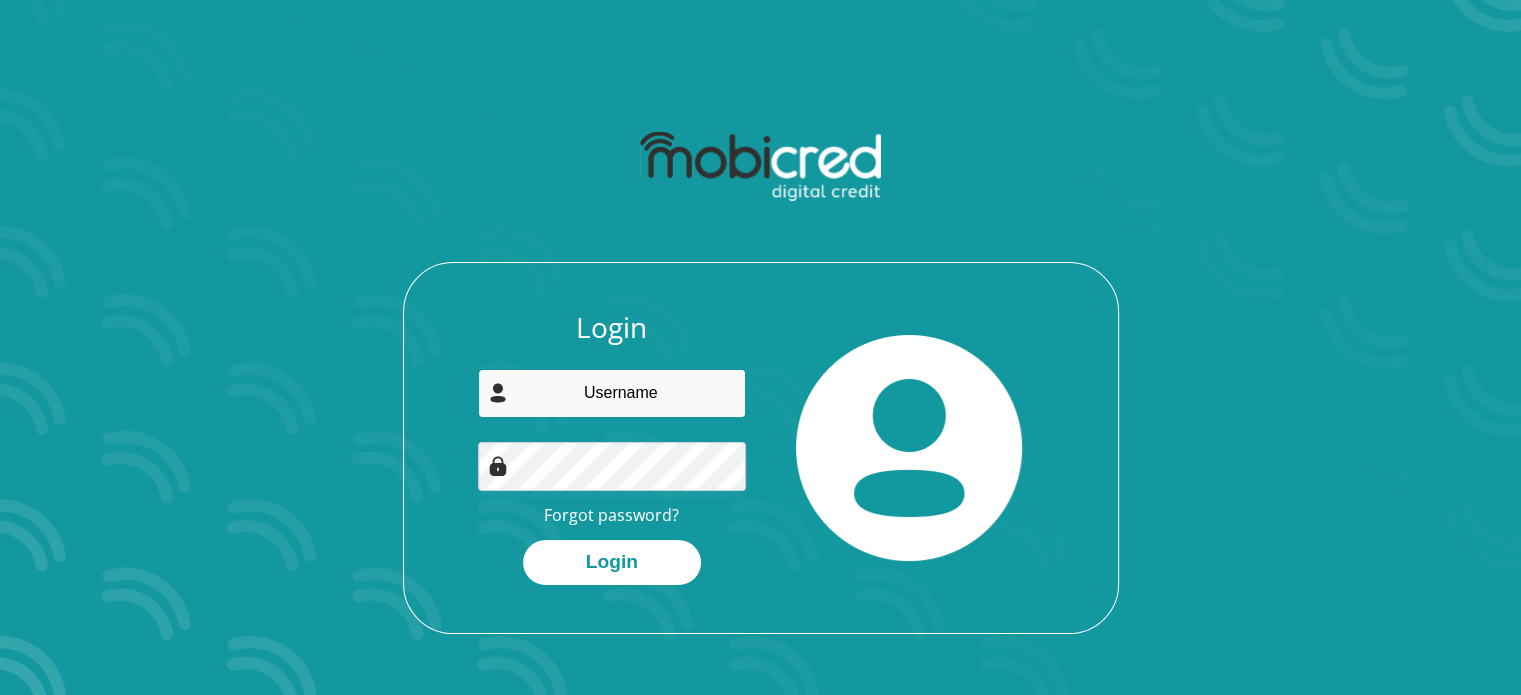 type on "[EMAIL_ADDRESS][DOMAIN_NAME]" 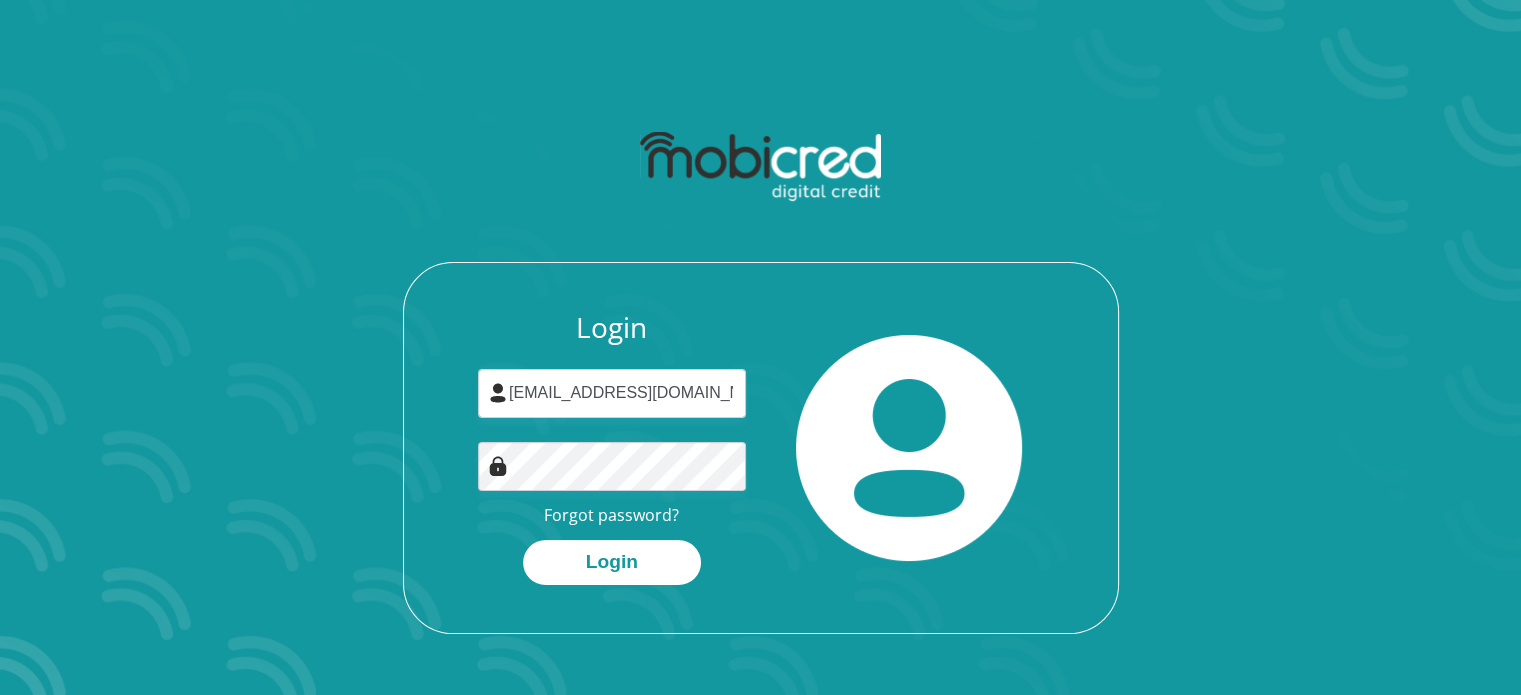 click on "Login" at bounding box center [612, 562] 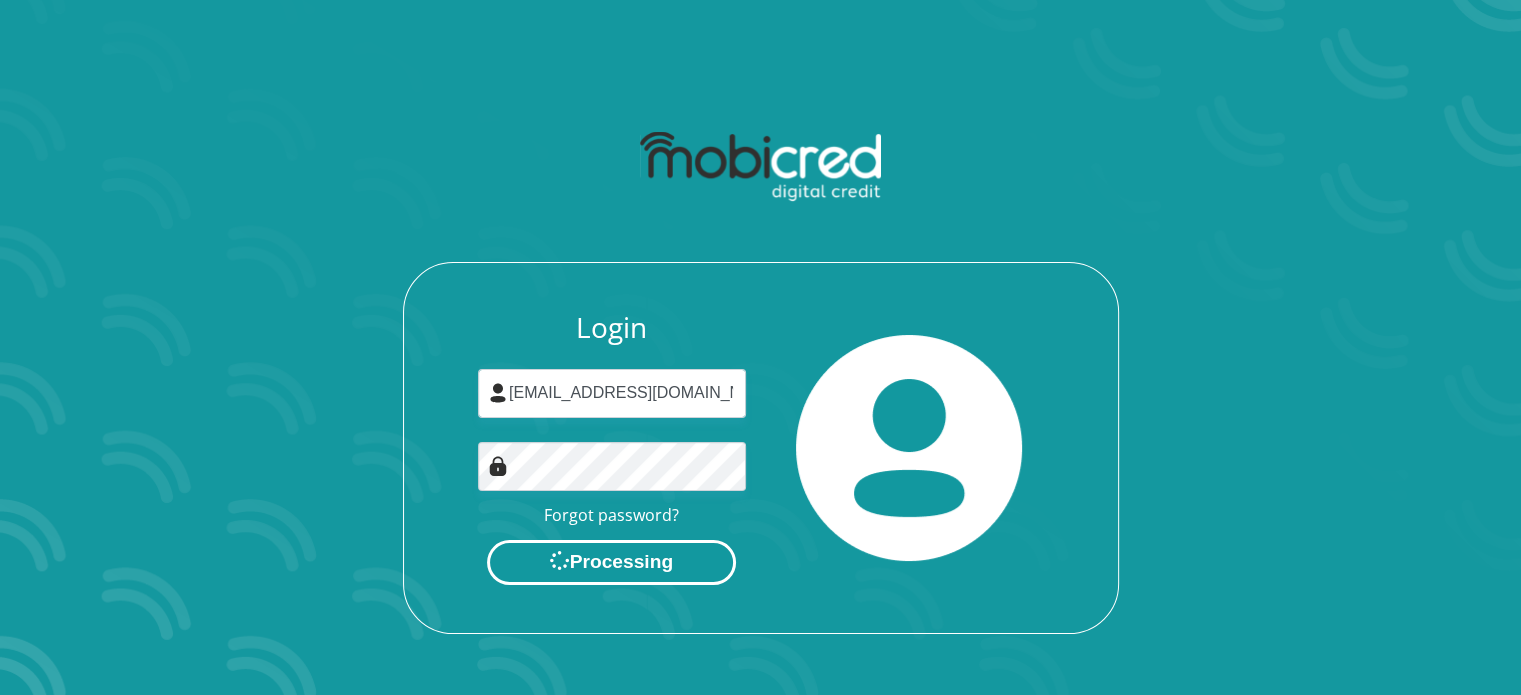 scroll, scrollTop: 0, scrollLeft: 0, axis: both 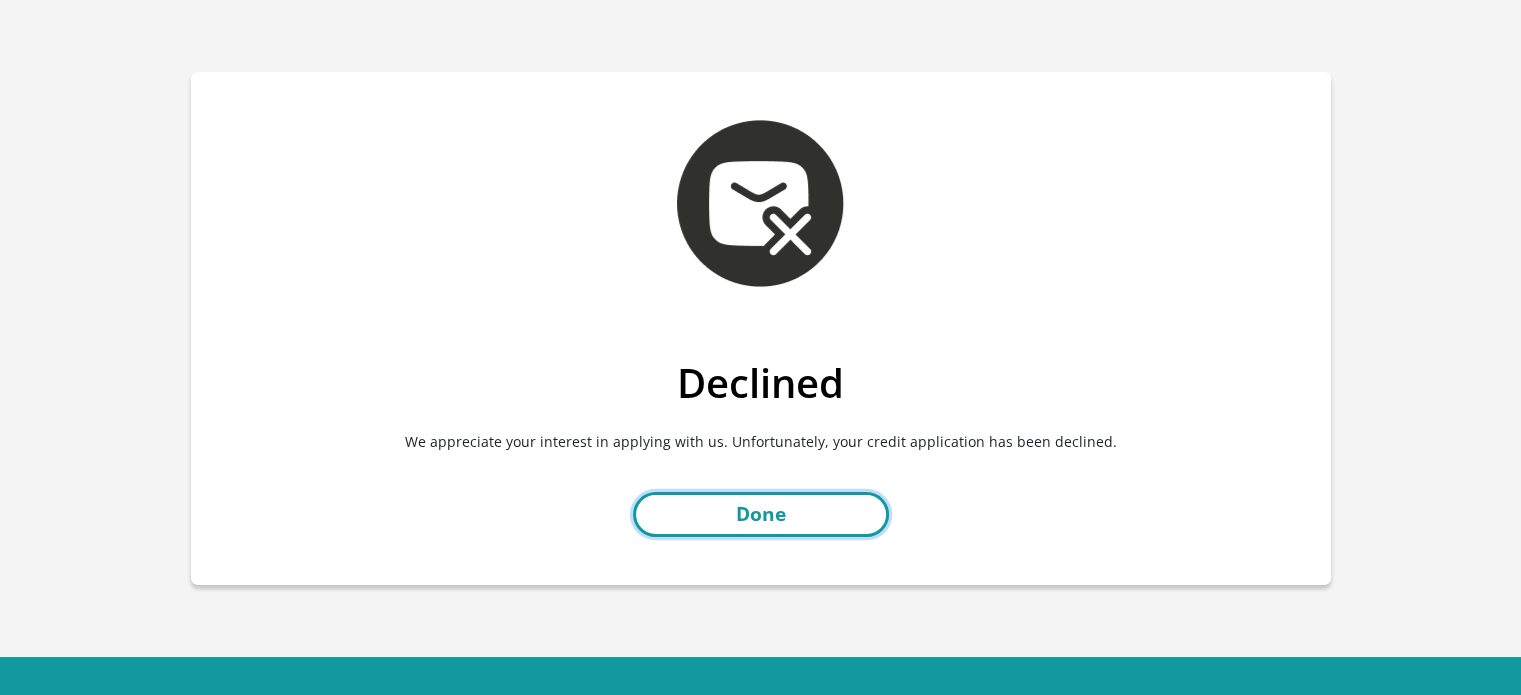 click on "Done" at bounding box center [761, 514] 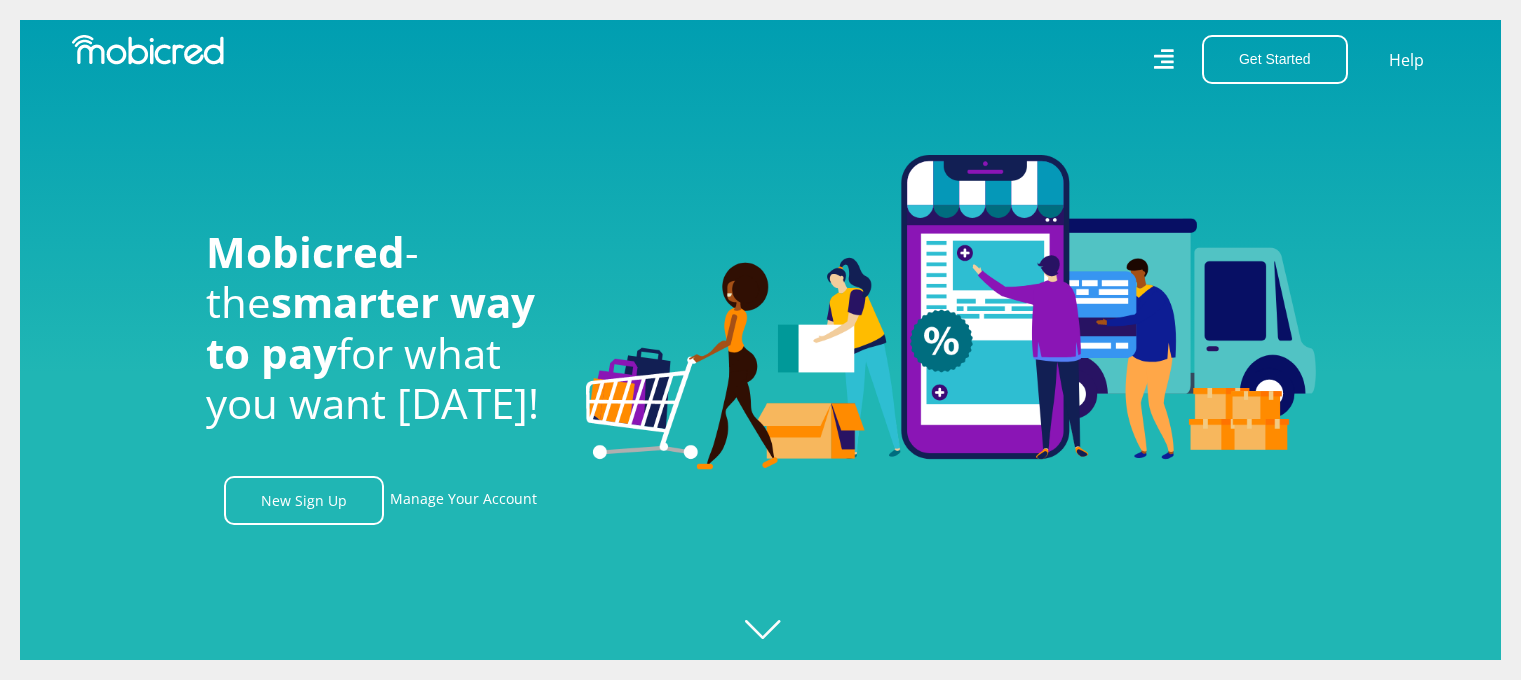 scroll, scrollTop: 0, scrollLeft: 0, axis: both 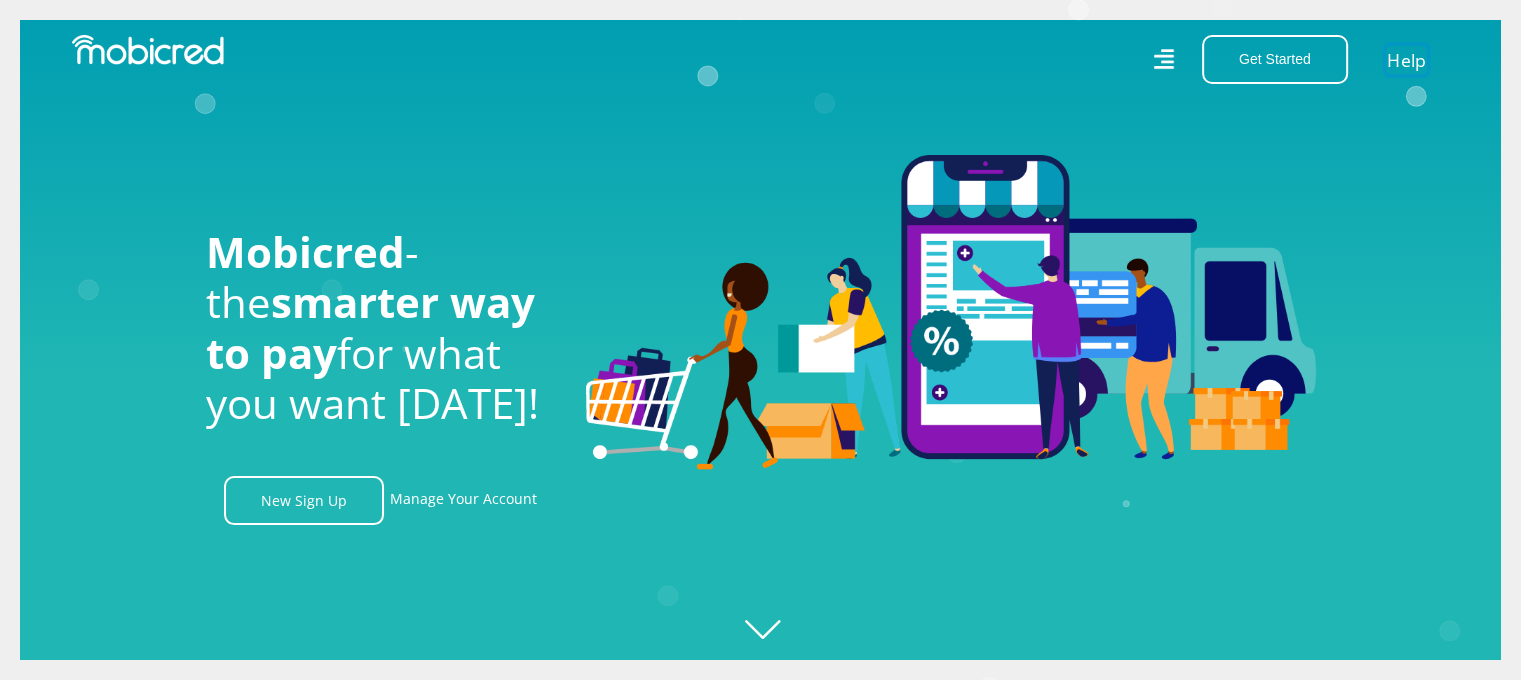 click on "Help" at bounding box center (1406, 59) 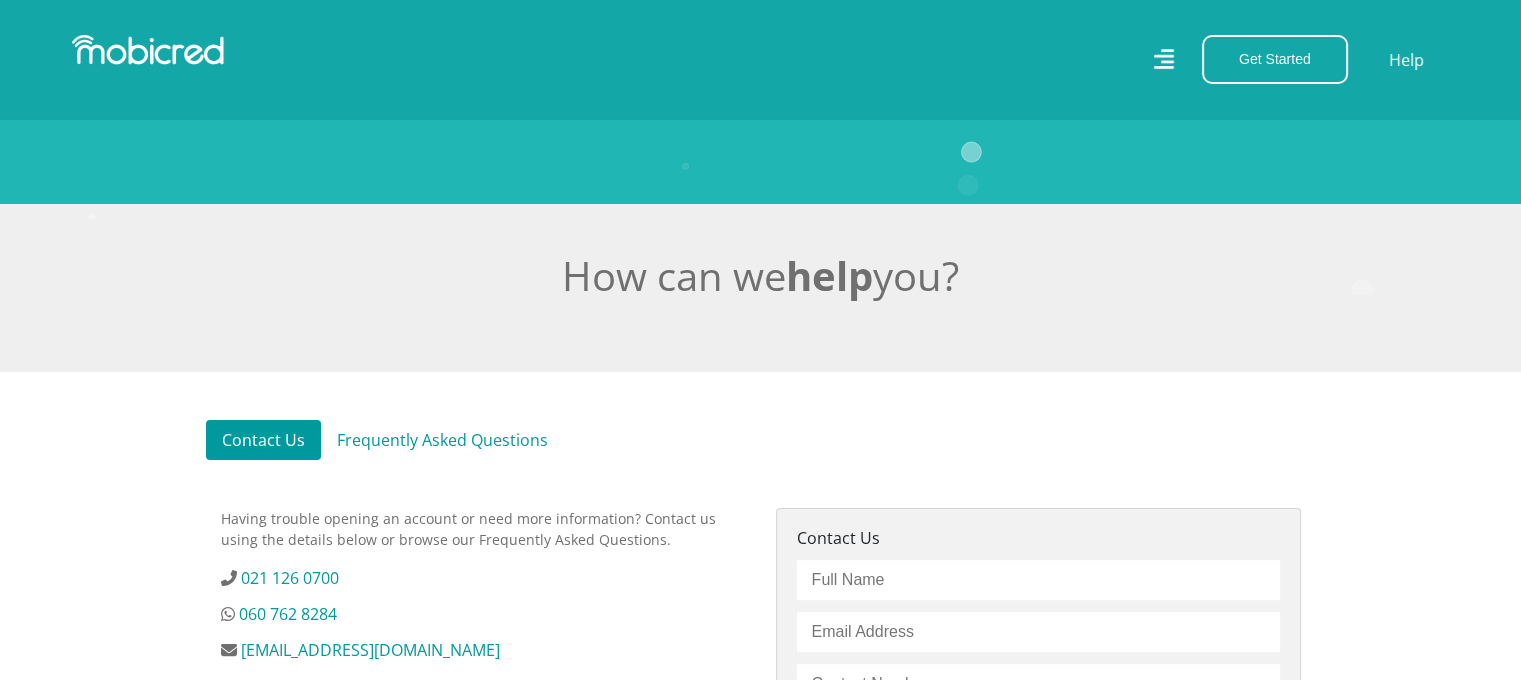 scroll, scrollTop: 301, scrollLeft: 0, axis: vertical 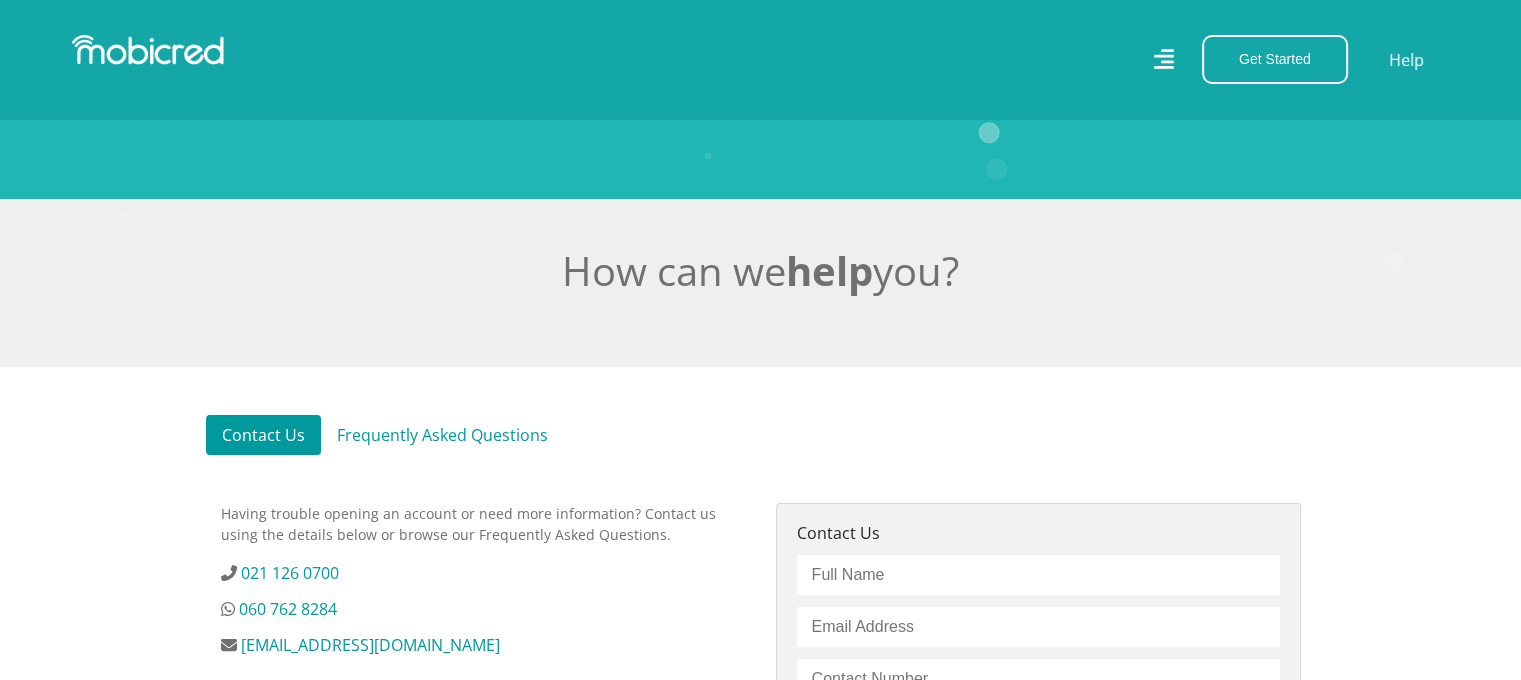 click on "Frequently Asked Questions" at bounding box center (442, 435) 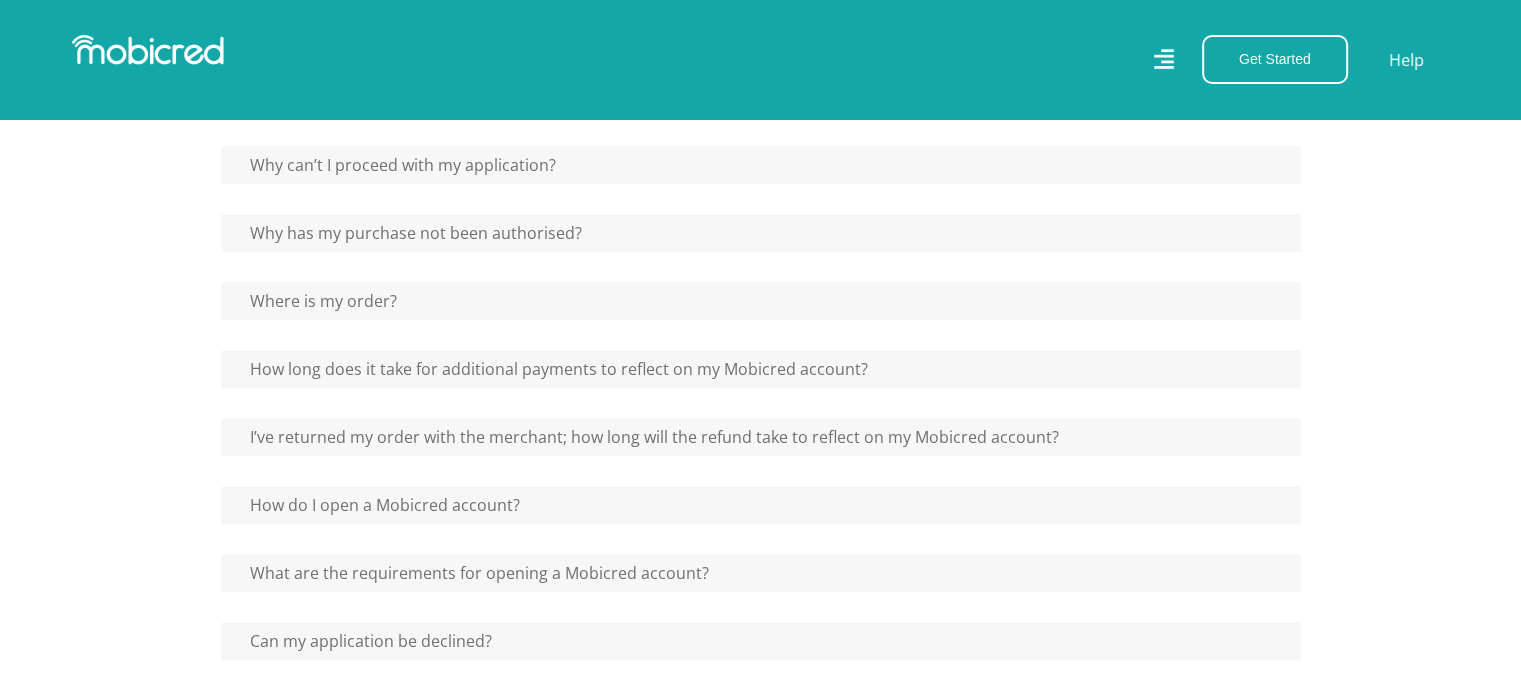 scroll, scrollTop: 667, scrollLeft: 0, axis: vertical 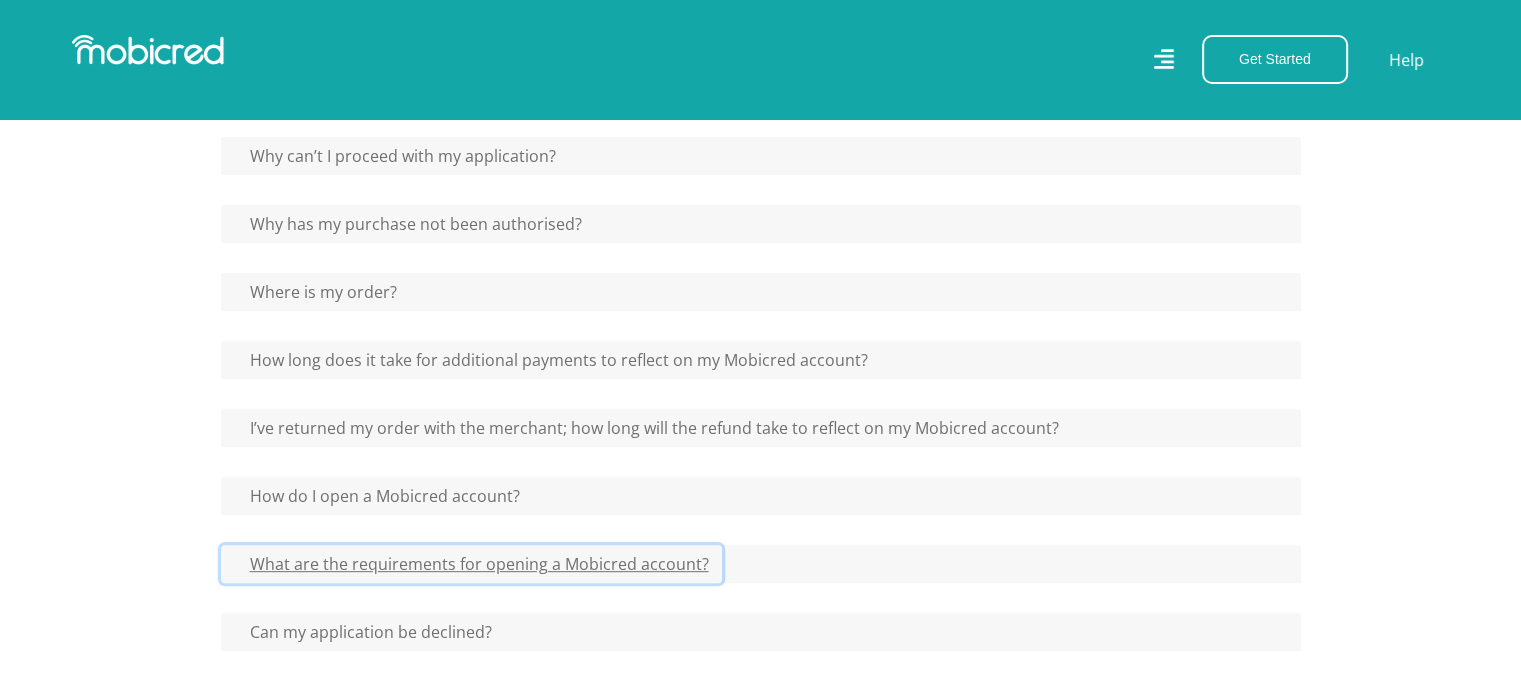 click on "What are the requirements for opening a Mobicred account?" at bounding box center (395, 156) 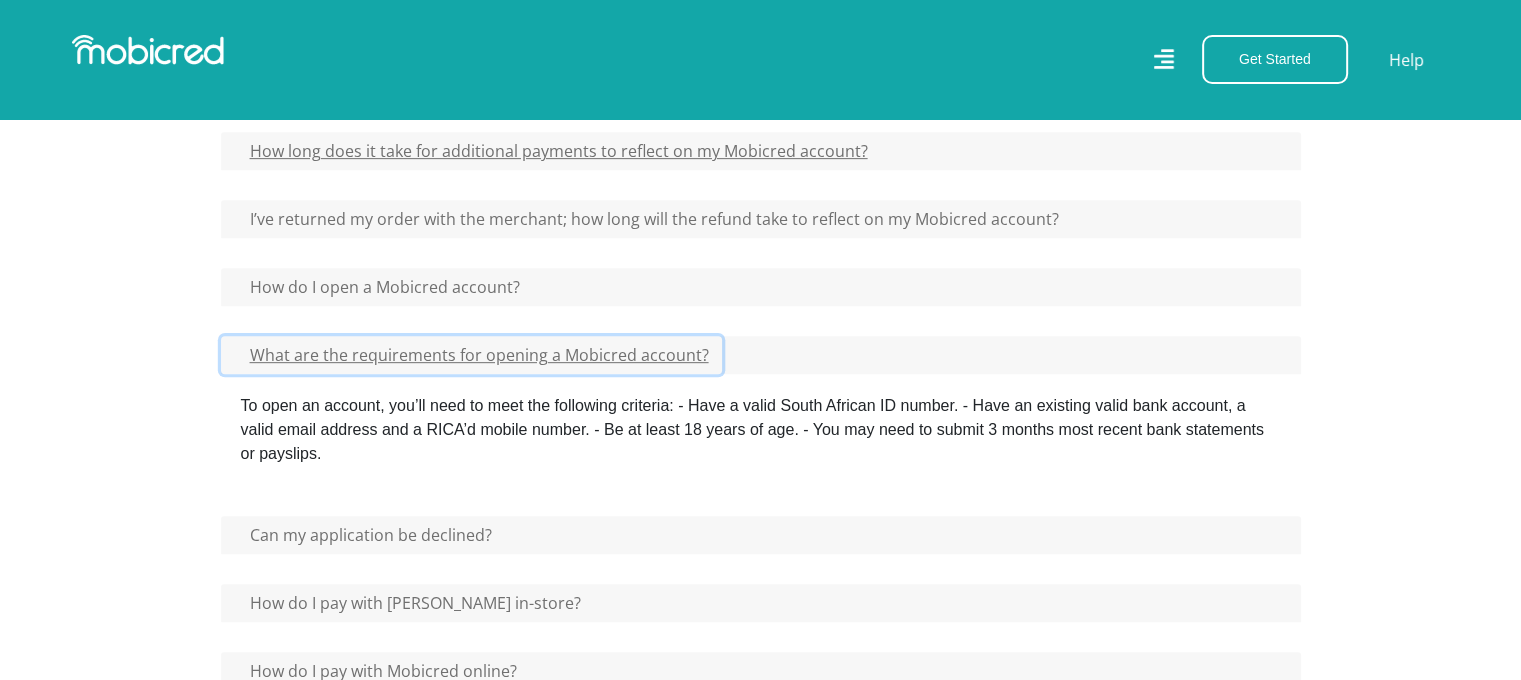 scroll, scrollTop: 886, scrollLeft: 0, axis: vertical 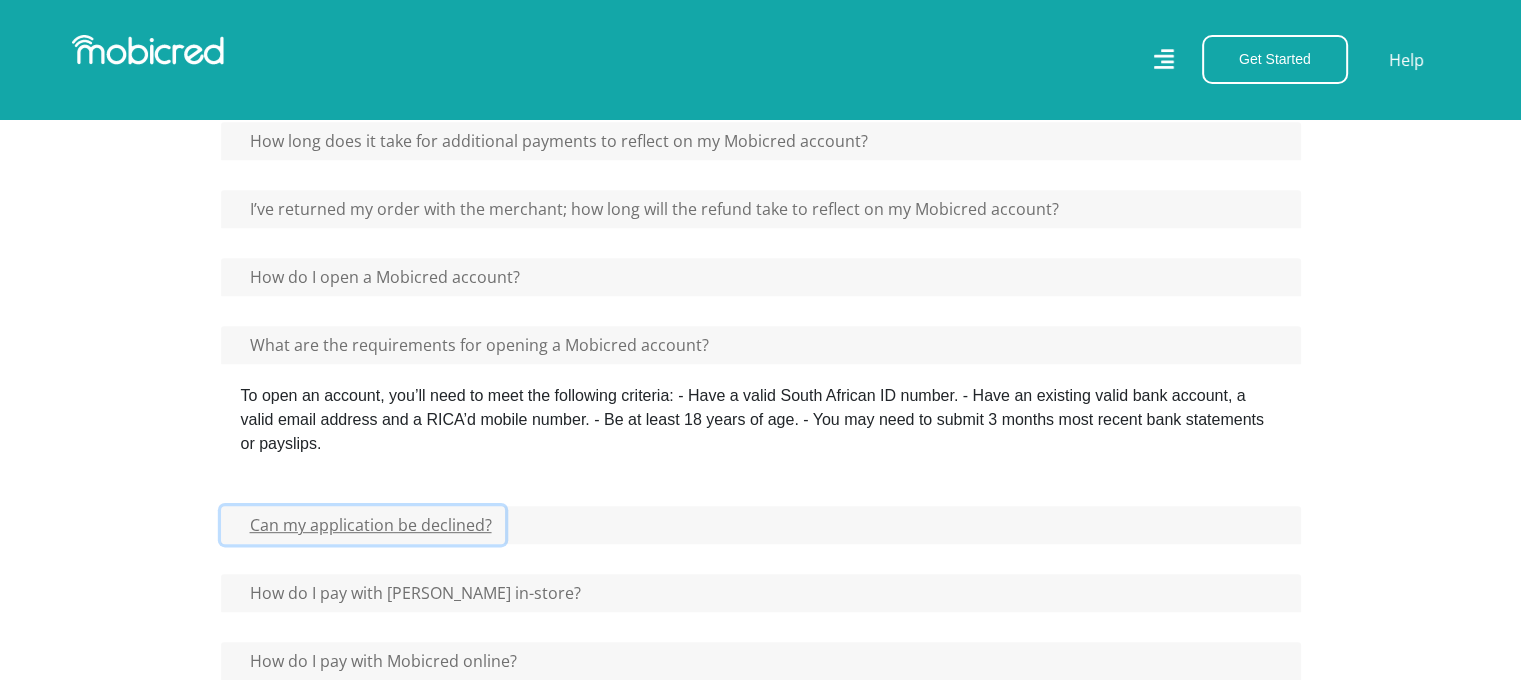click on "Can my application be declined?" at bounding box center [395, -63] 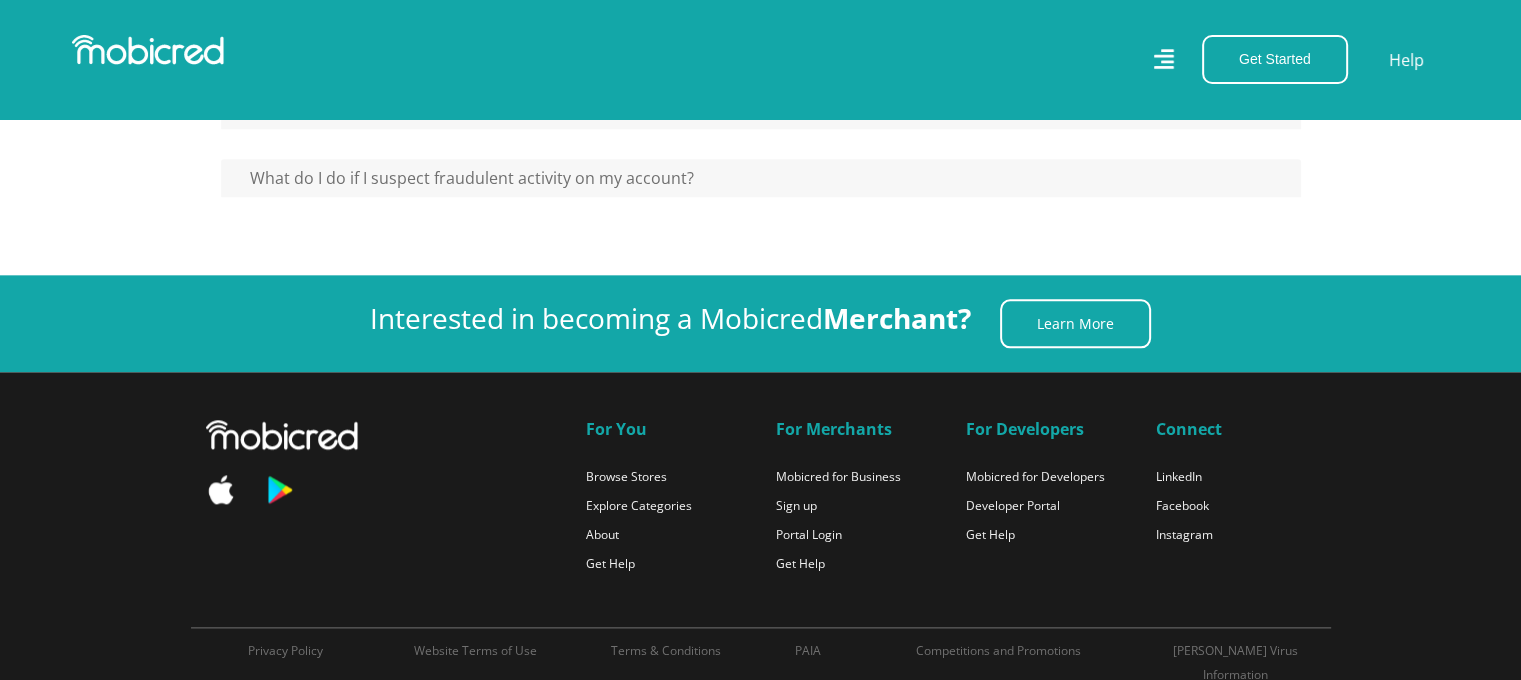 scroll, scrollTop: 2300, scrollLeft: 15, axis: both 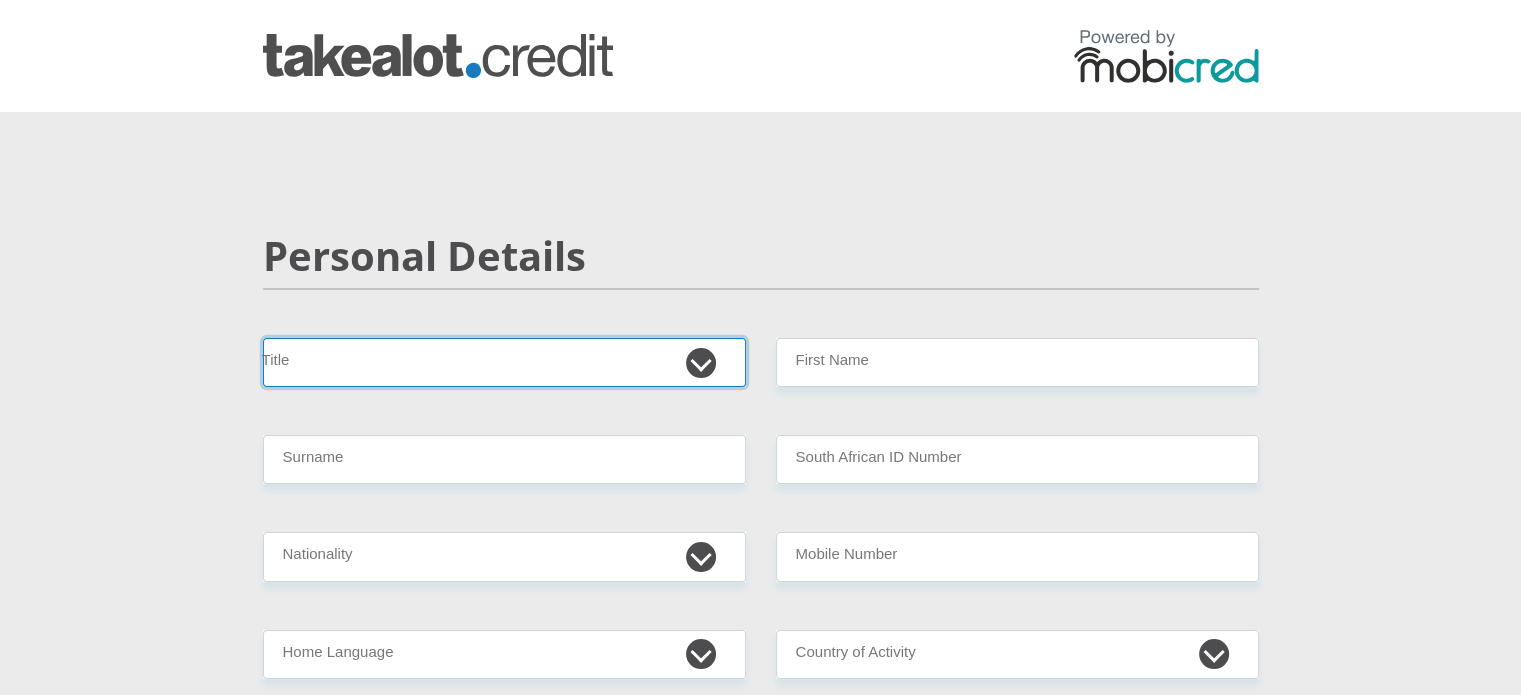 click on "Mr
Ms
Mrs
Dr
[PERSON_NAME]" at bounding box center [504, 362] 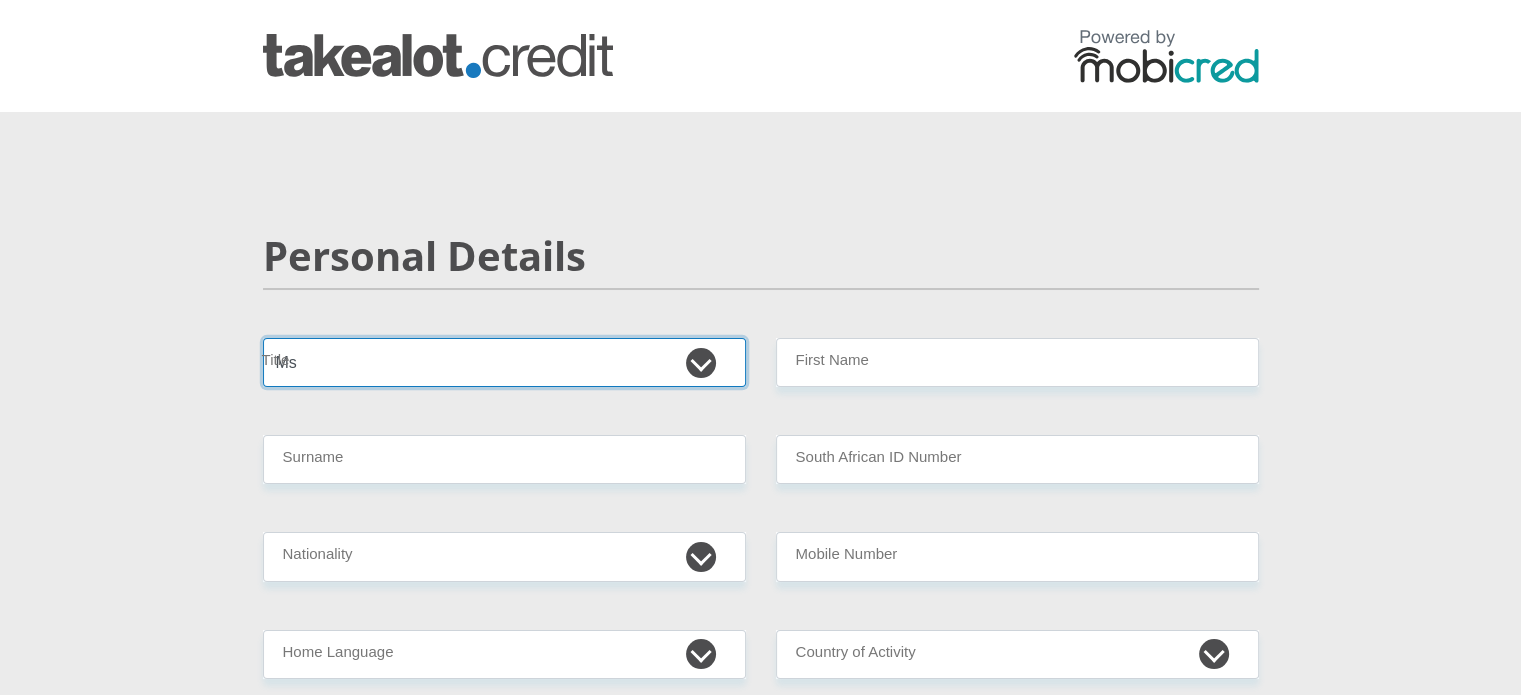 click on "Mr
Ms
Mrs
Dr
[PERSON_NAME]" at bounding box center (504, 362) 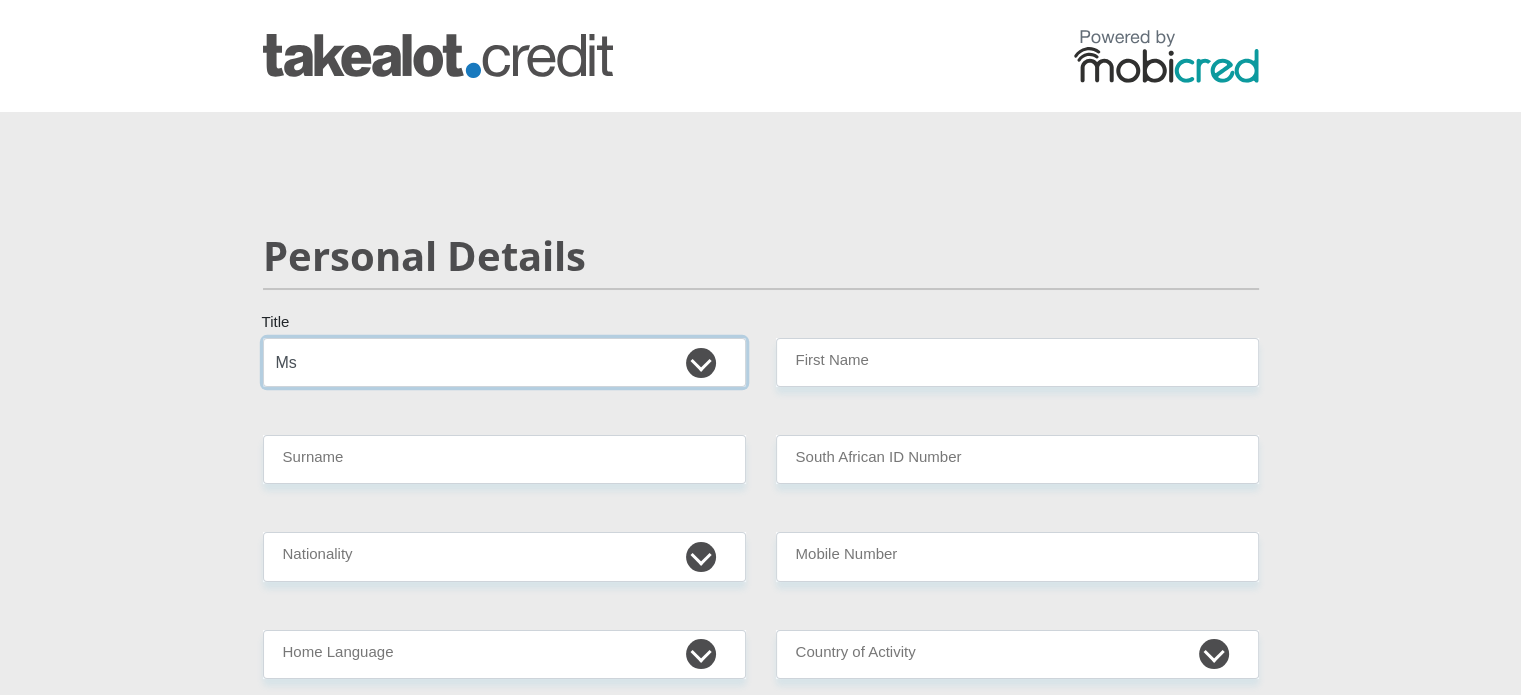 click on "Mr
Ms
Mrs
Dr
Other" at bounding box center [504, 362] 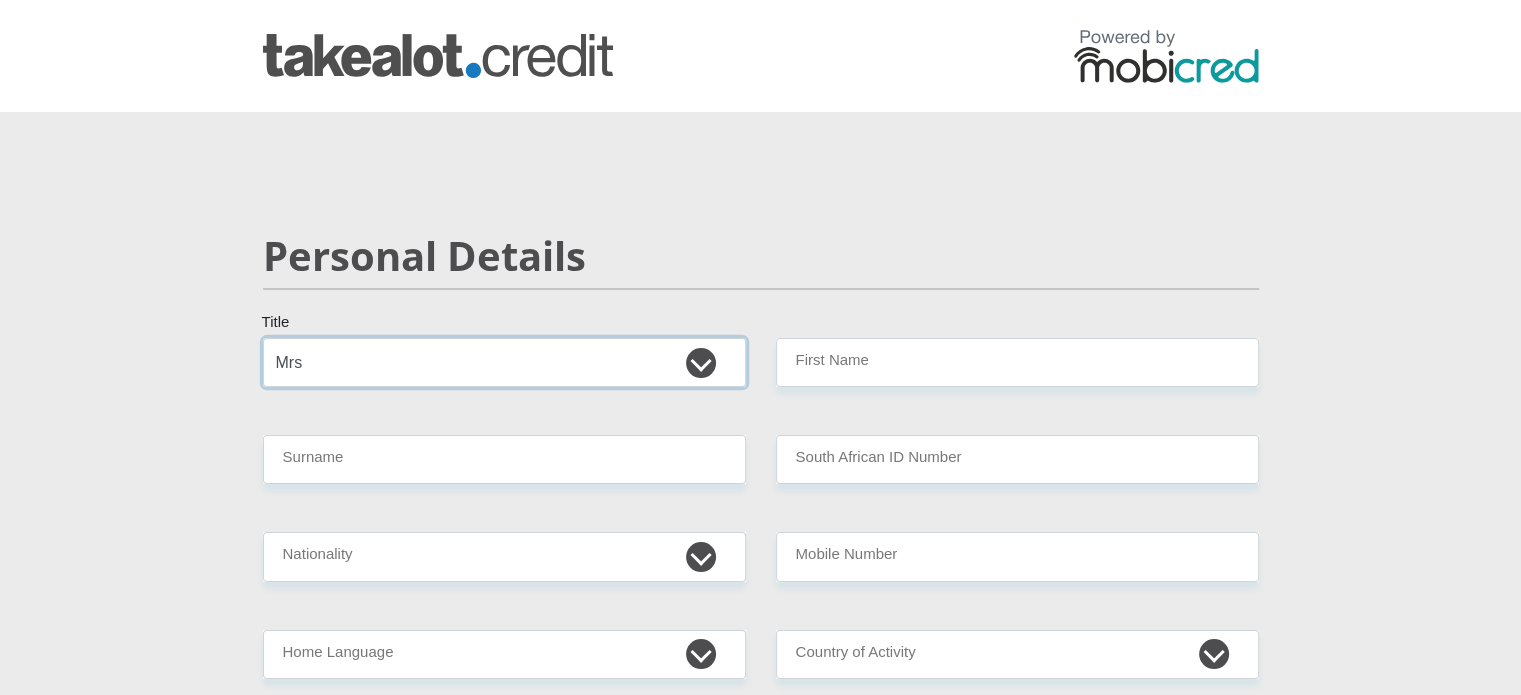 click on "Mr
Ms
Mrs
Dr
Other" at bounding box center (504, 362) 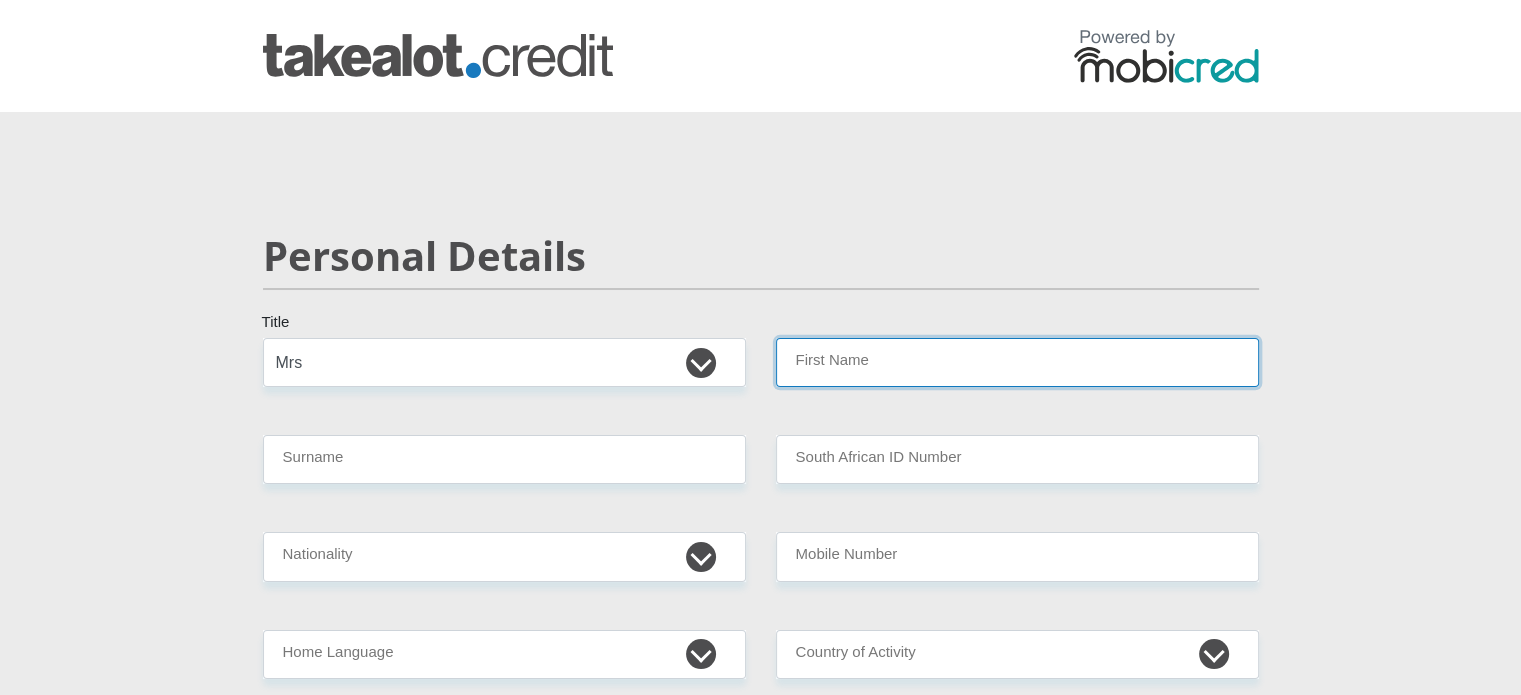 click on "First Name" at bounding box center (1017, 362) 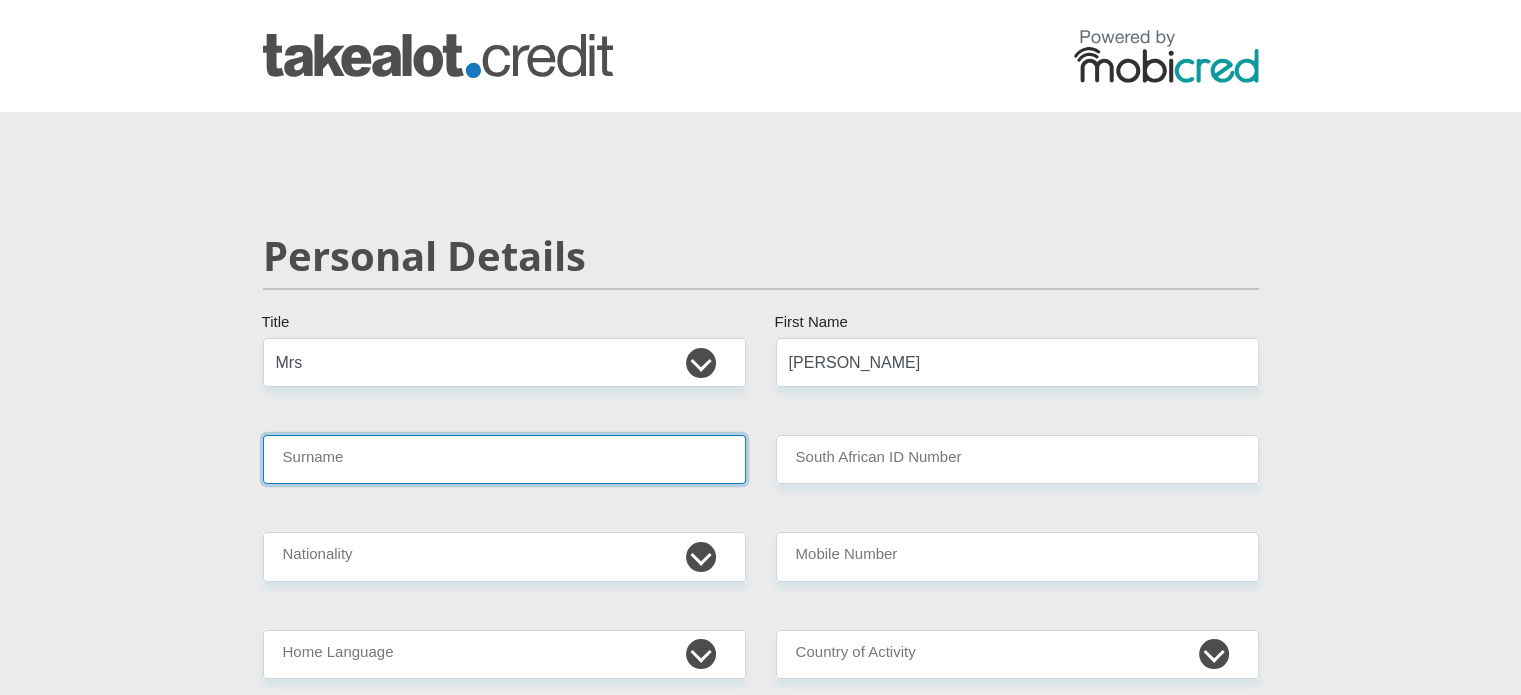 type on "Arnolds" 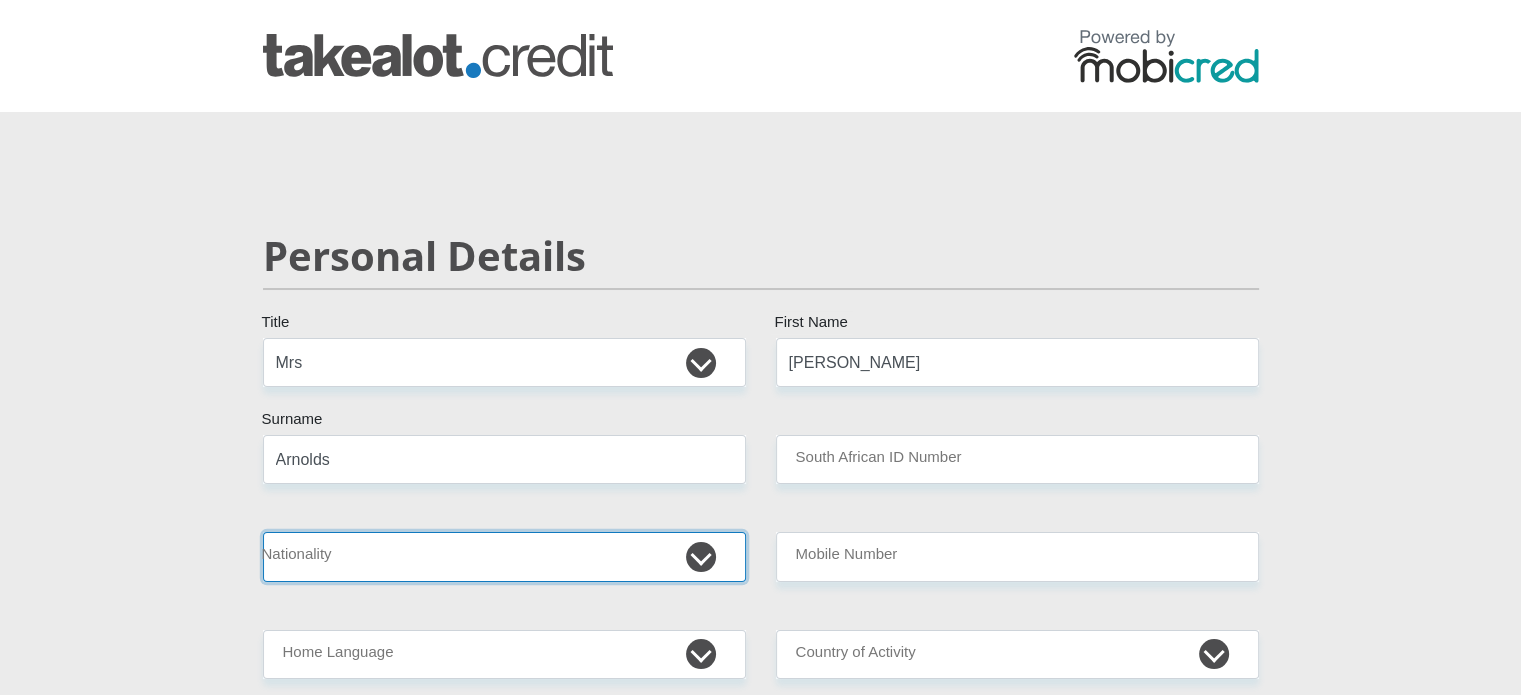 select on "ZAF" 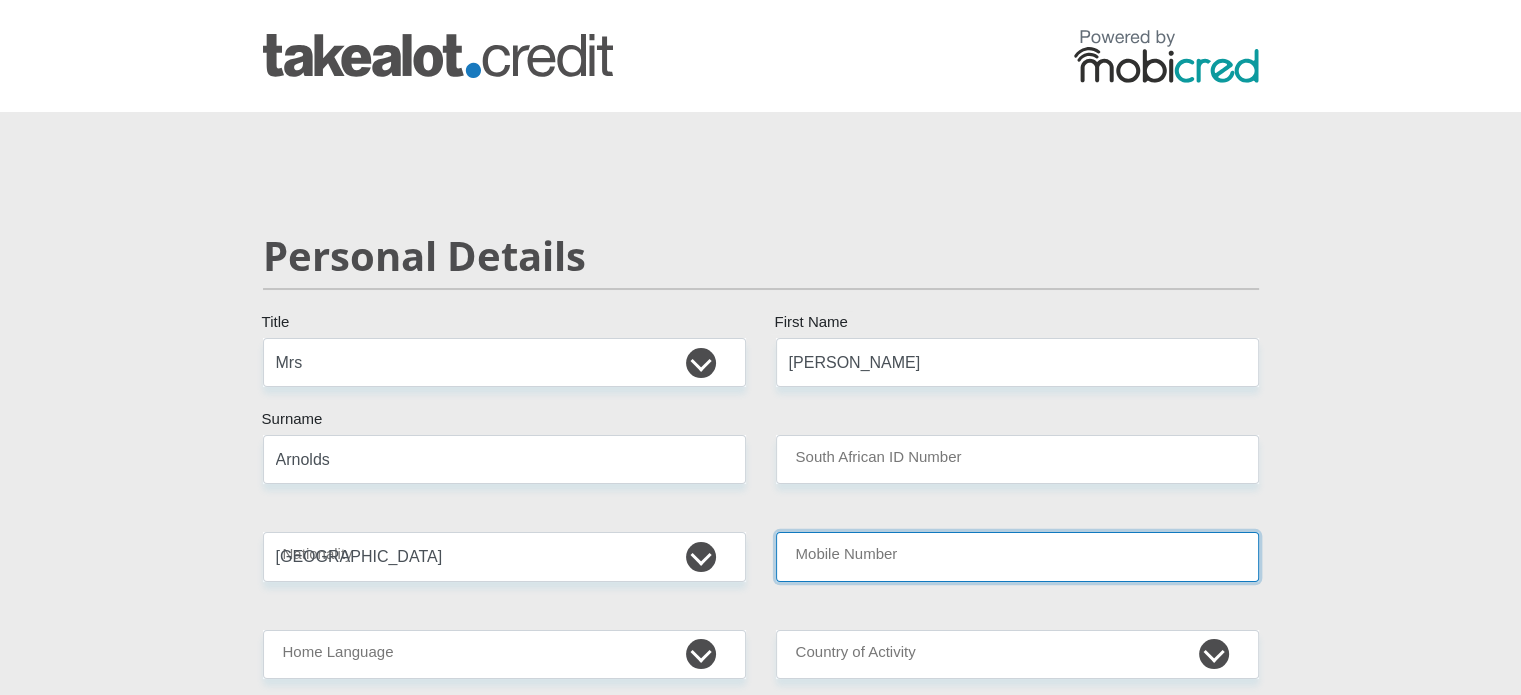 type on "0825571905" 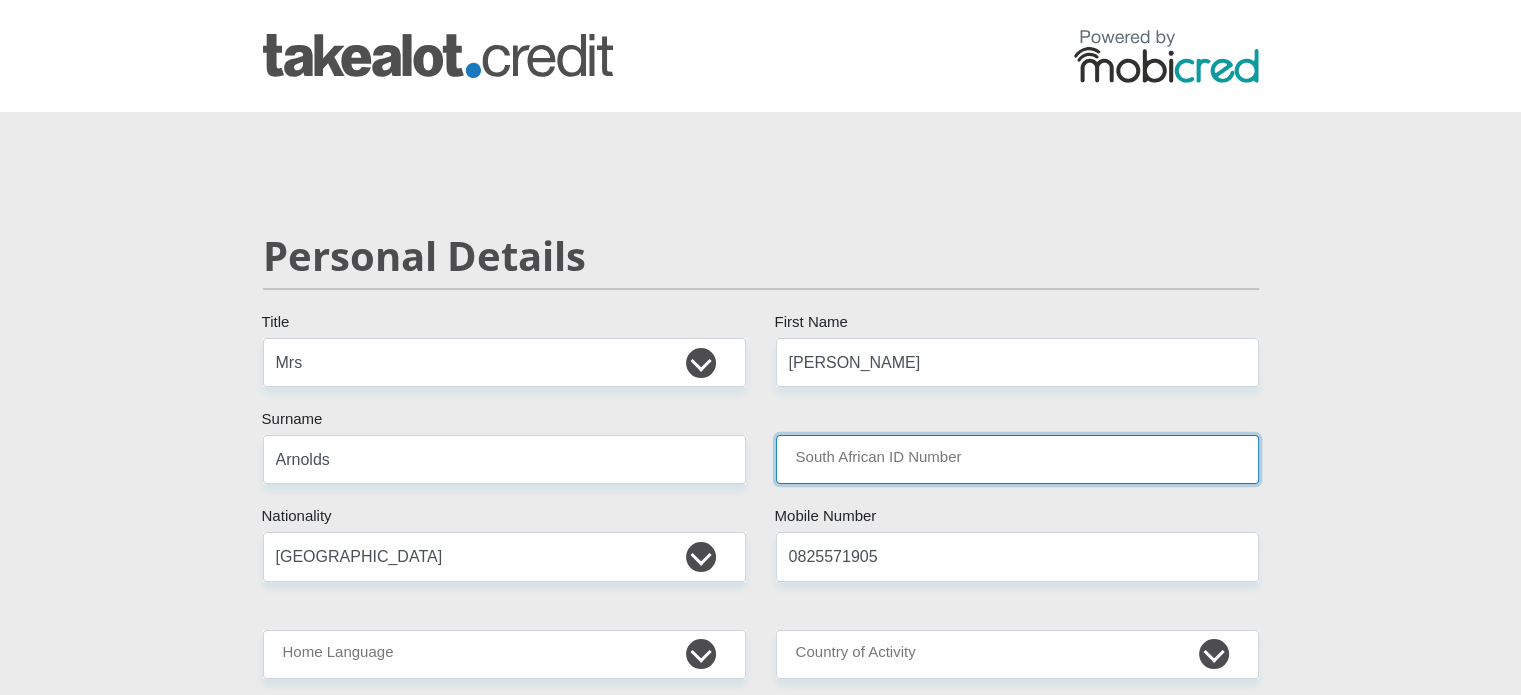 click on "South African ID Number" at bounding box center (1017, 459) 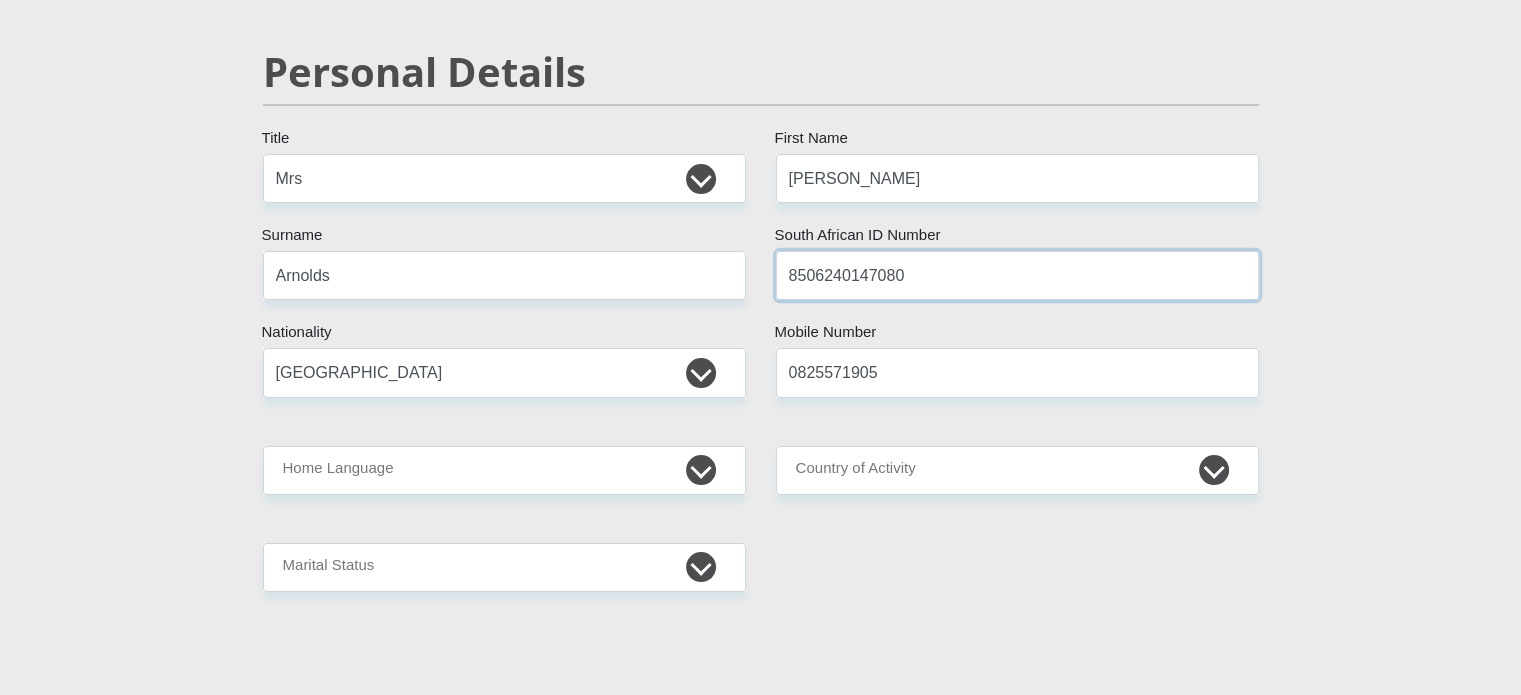 scroll, scrollTop: 185, scrollLeft: 0, axis: vertical 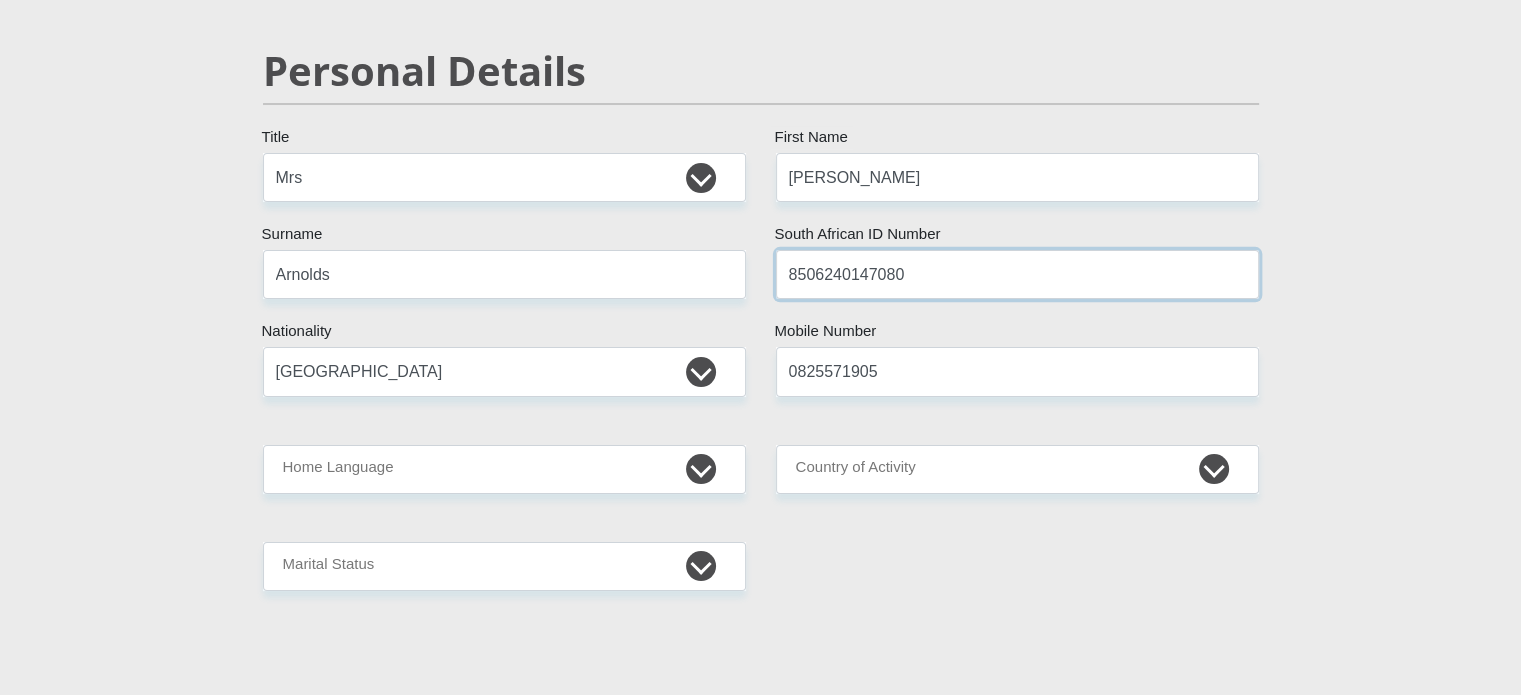 type on "8506240147080" 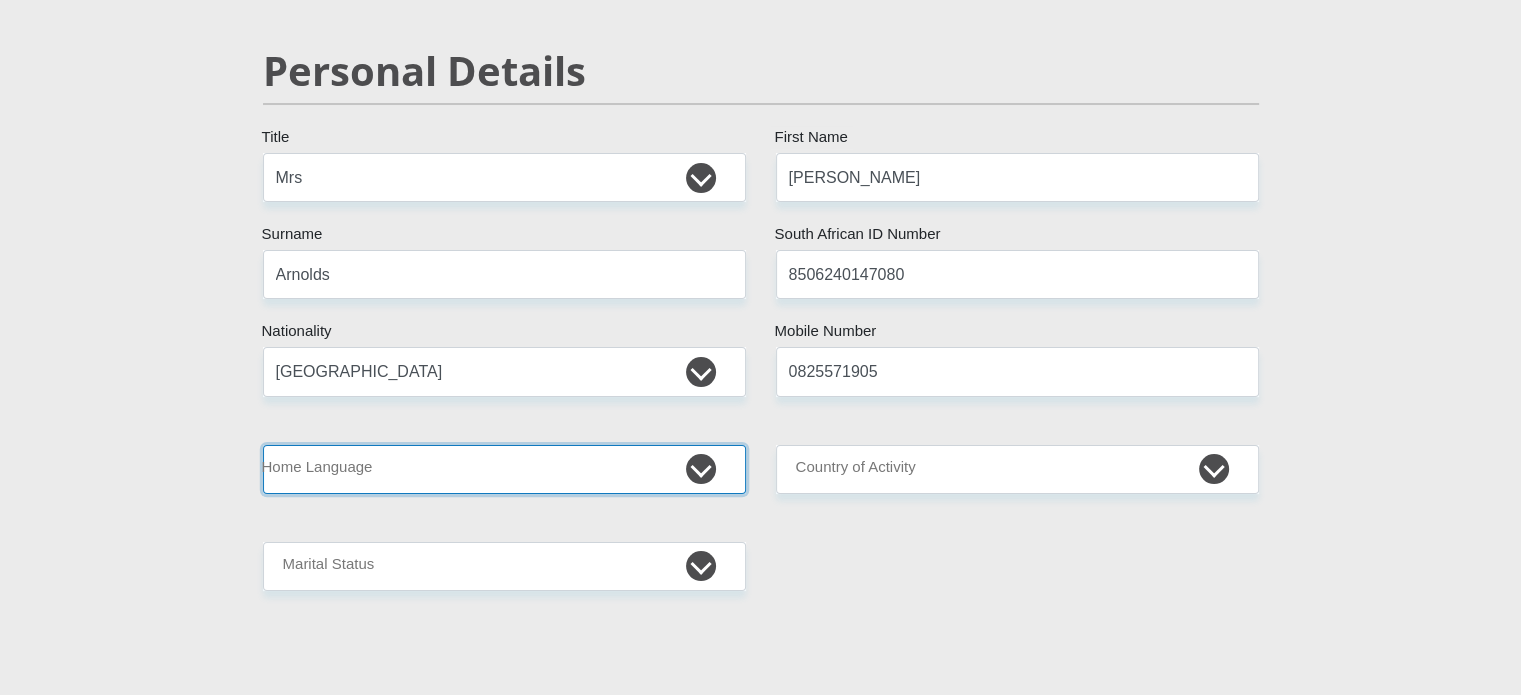 click on "Afrikaans
English
Sepedi
South Ndebele
Southern Sotho
Swati
Tsonga
Tswana
Venda
Xhosa
Zulu
Other" at bounding box center [504, 469] 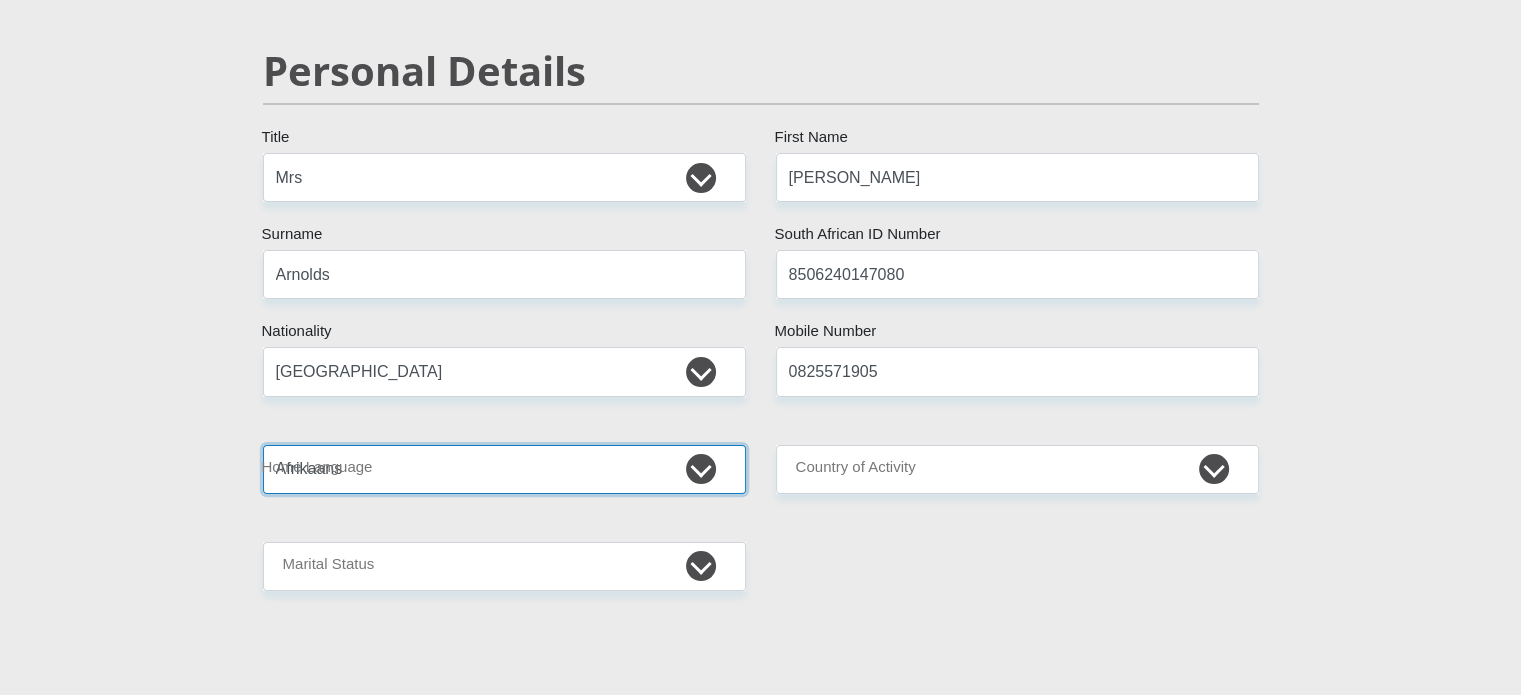 click on "Afrikaans
English
Sepedi
South Ndebele
Southern Sotho
Swati
Tsonga
Tswana
Venda
Xhosa
Zulu
Other" at bounding box center [504, 469] 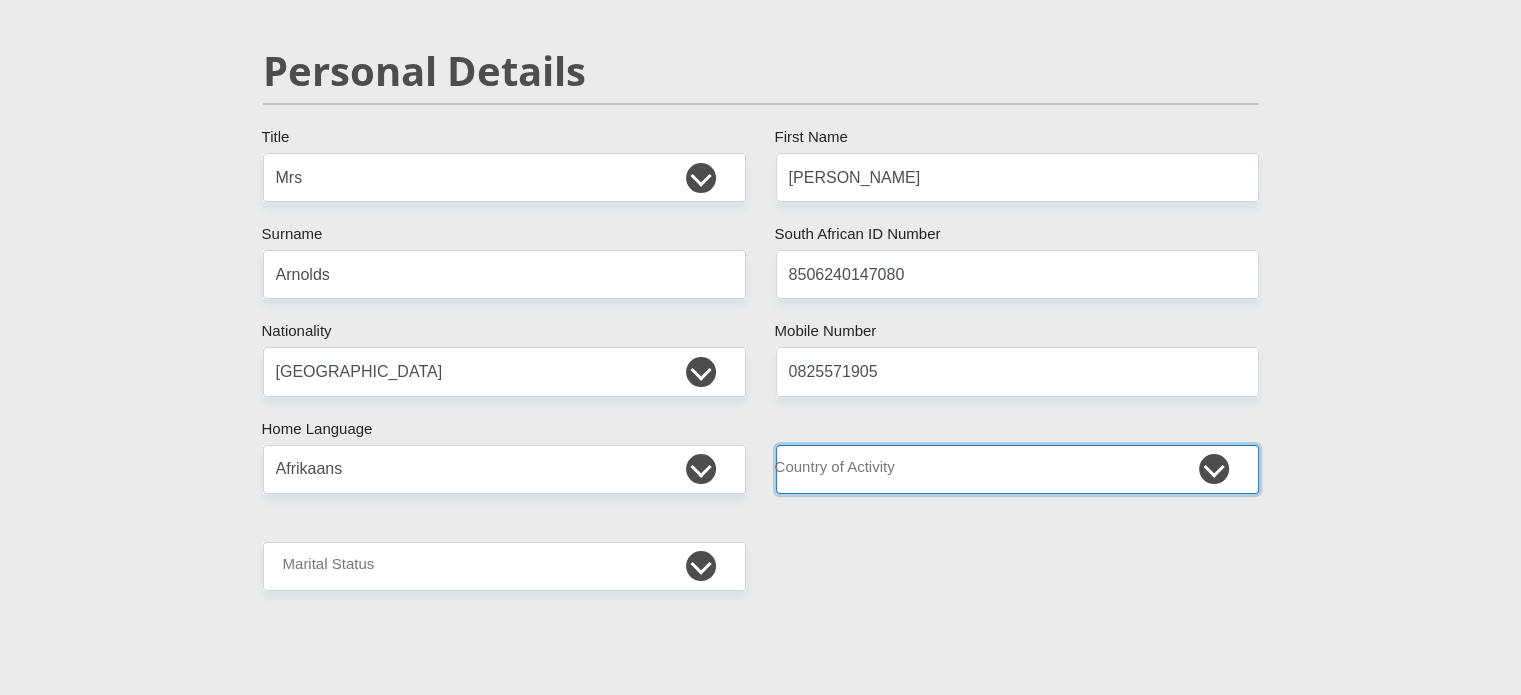 click on "South Africa
Afghanistan
Aland Islands
Albania
Algeria
America Samoa
American Virgin Islands
Andorra
Angola
Anguilla
Antarctica
Antigua and Barbuda
Argentina
Armenia
Aruba
Ascension Island
Australia
Austria
Azerbaijan
Chad" at bounding box center (1017, 469) 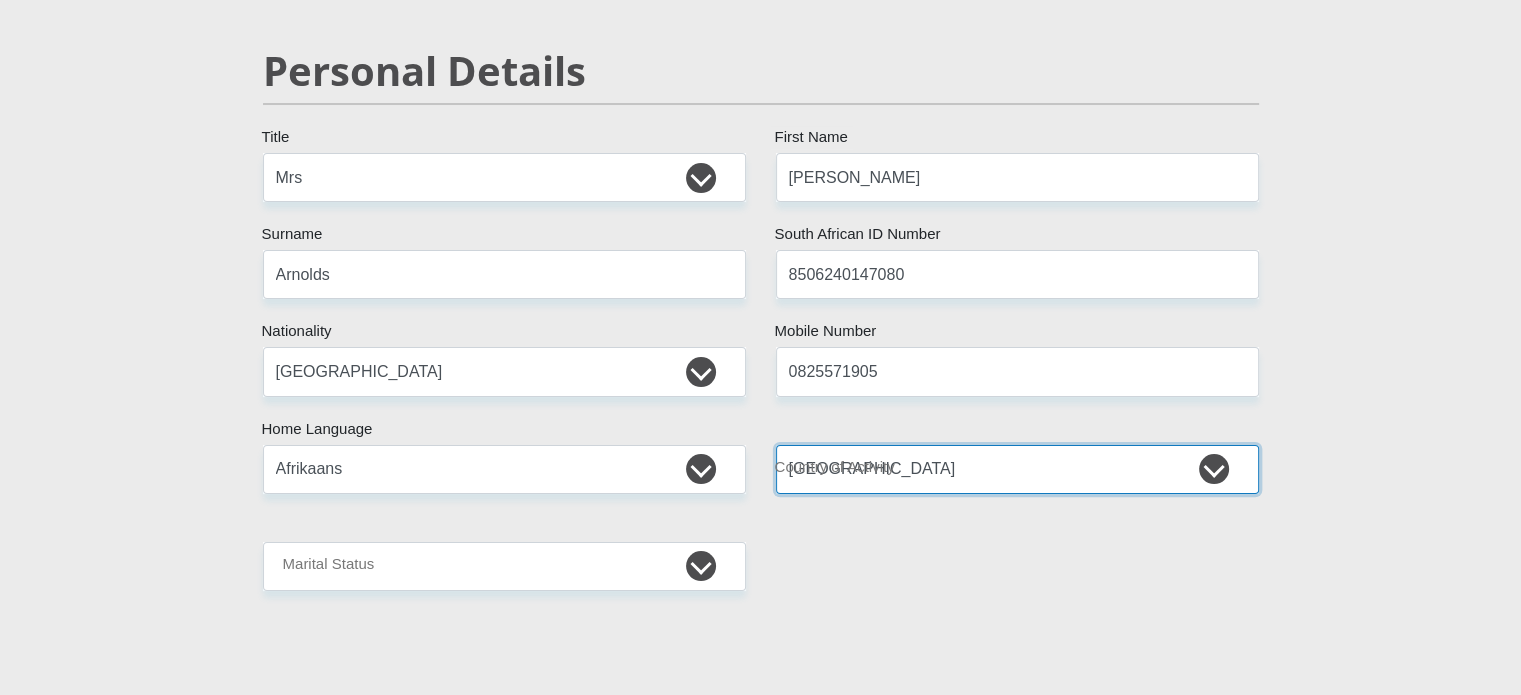 click on "South Africa
Afghanistan
Aland Islands
Albania
Algeria
America Samoa
American Virgin Islands
Andorra
Angola
Anguilla
Antarctica
Antigua and Barbuda
Argentina
Armenia
Aruba
Ascension Island
Australia
Austria
Azerbaijan
Chad" at bounding box center [1017, 469] 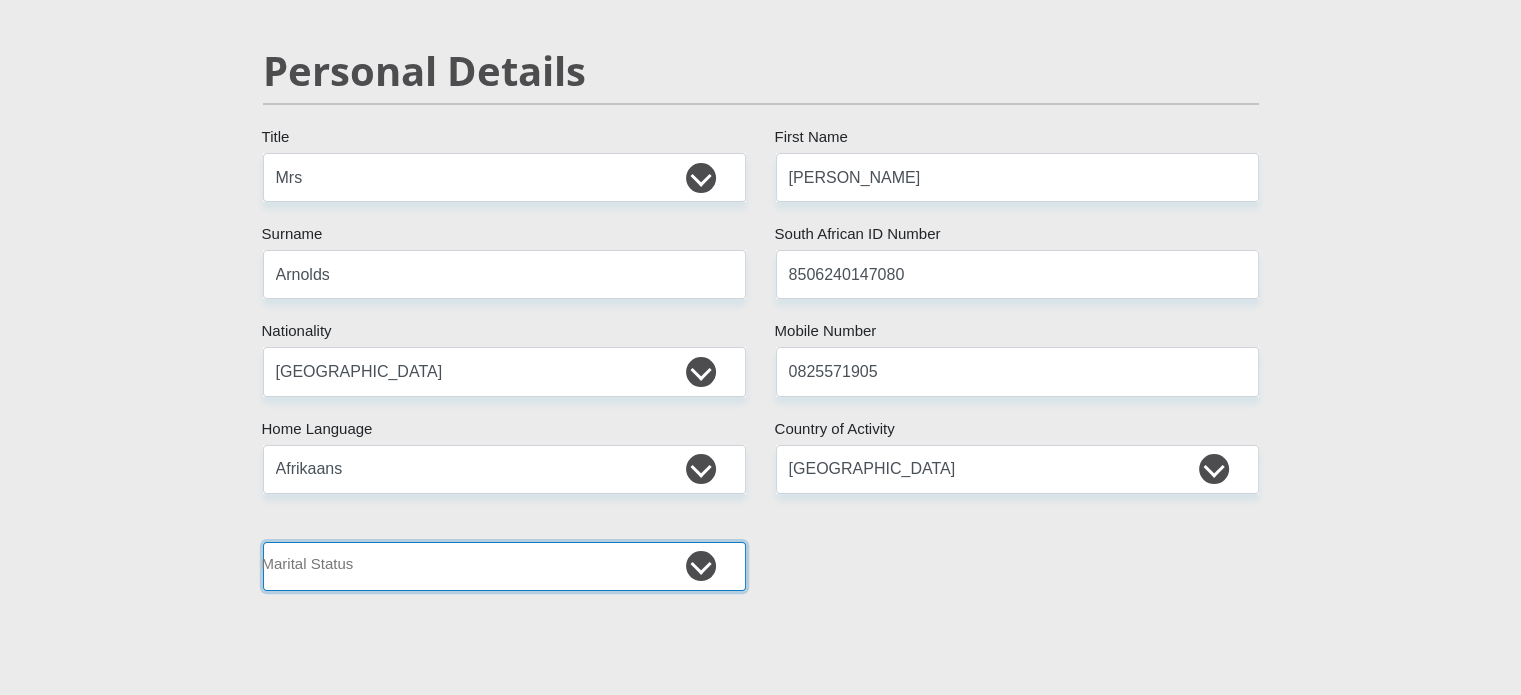 click on "Married ANC
Single
Divorced
Widowed
Married COP or Customary Law" at bounding box center (504, 566) 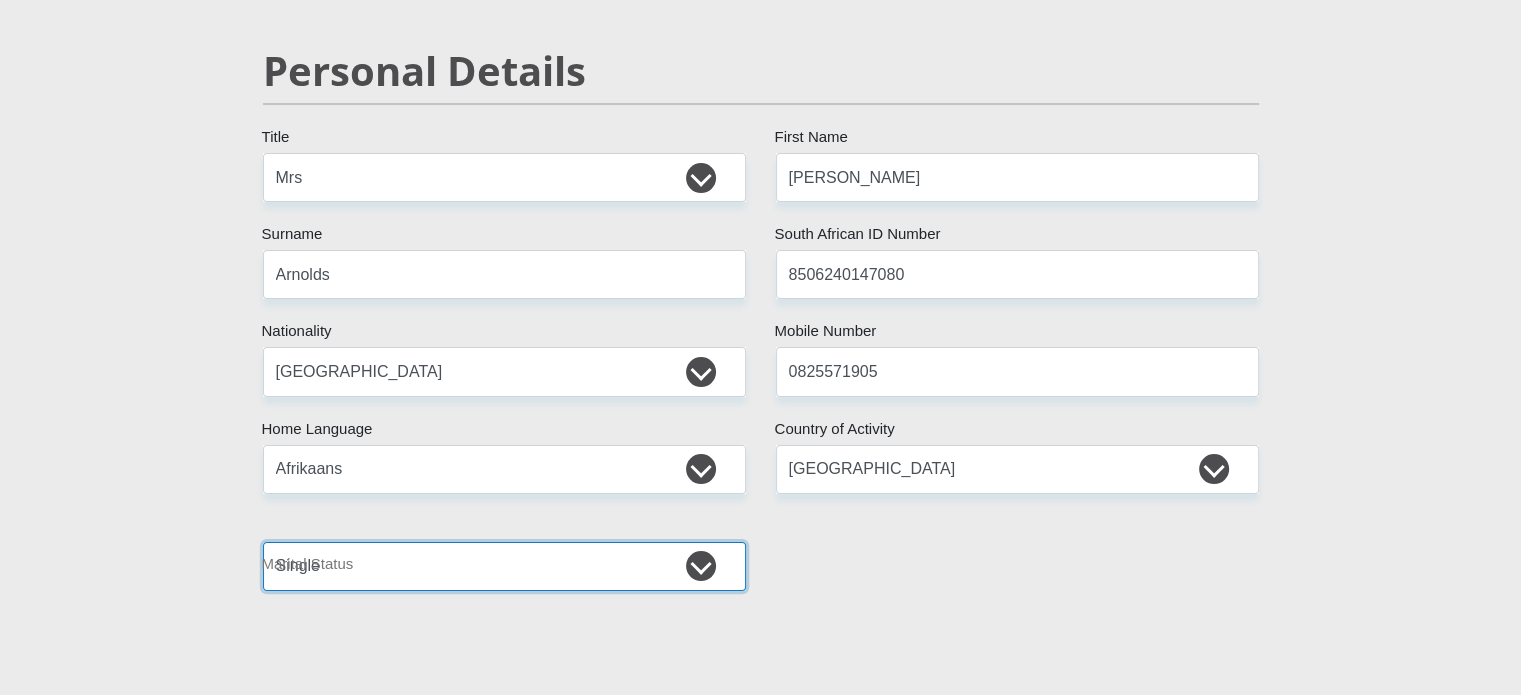 click on "Married ANC
Single
Divorced
Widowed
Married COP or Customary Law" at bounding box center (504, 566) 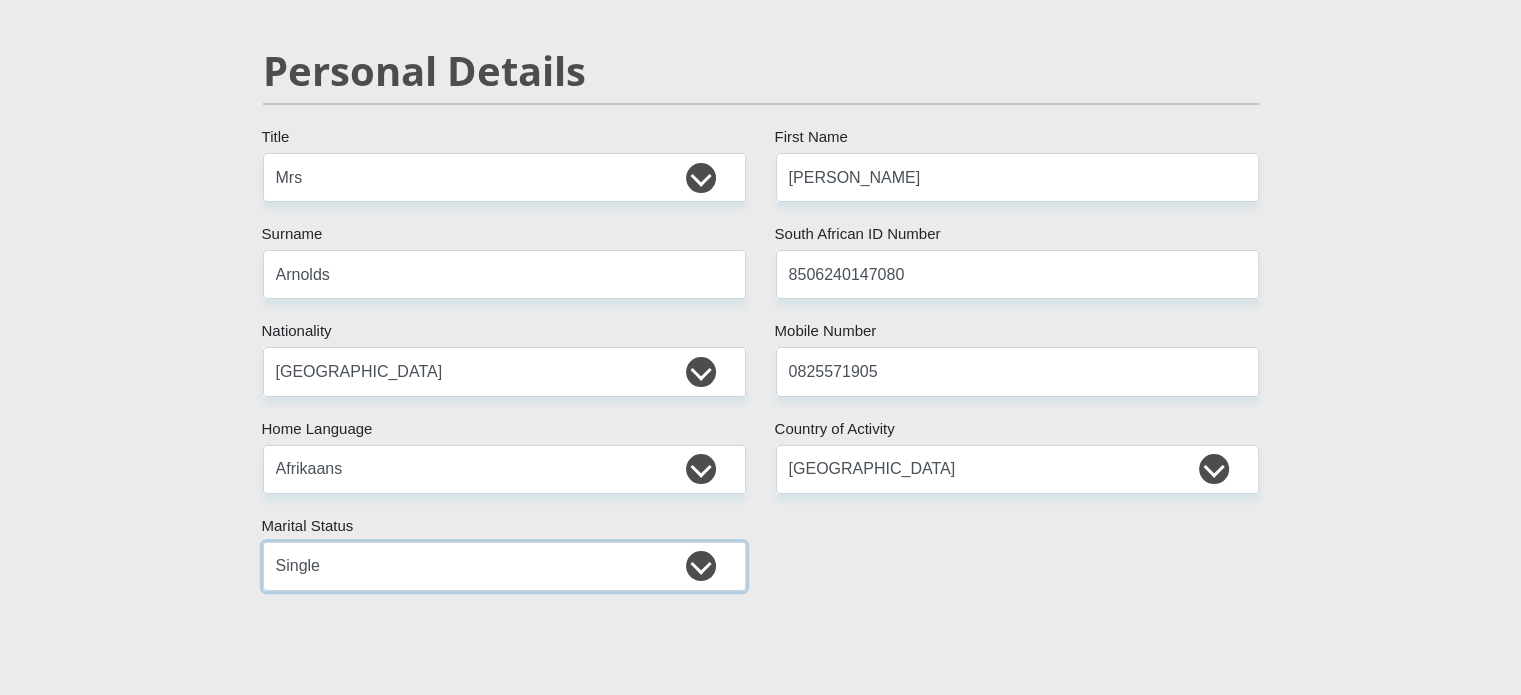 click on "Married ANC
Single
Divorced
Widowed
Married COP or Customary Law" at bounding box center (504, 566) 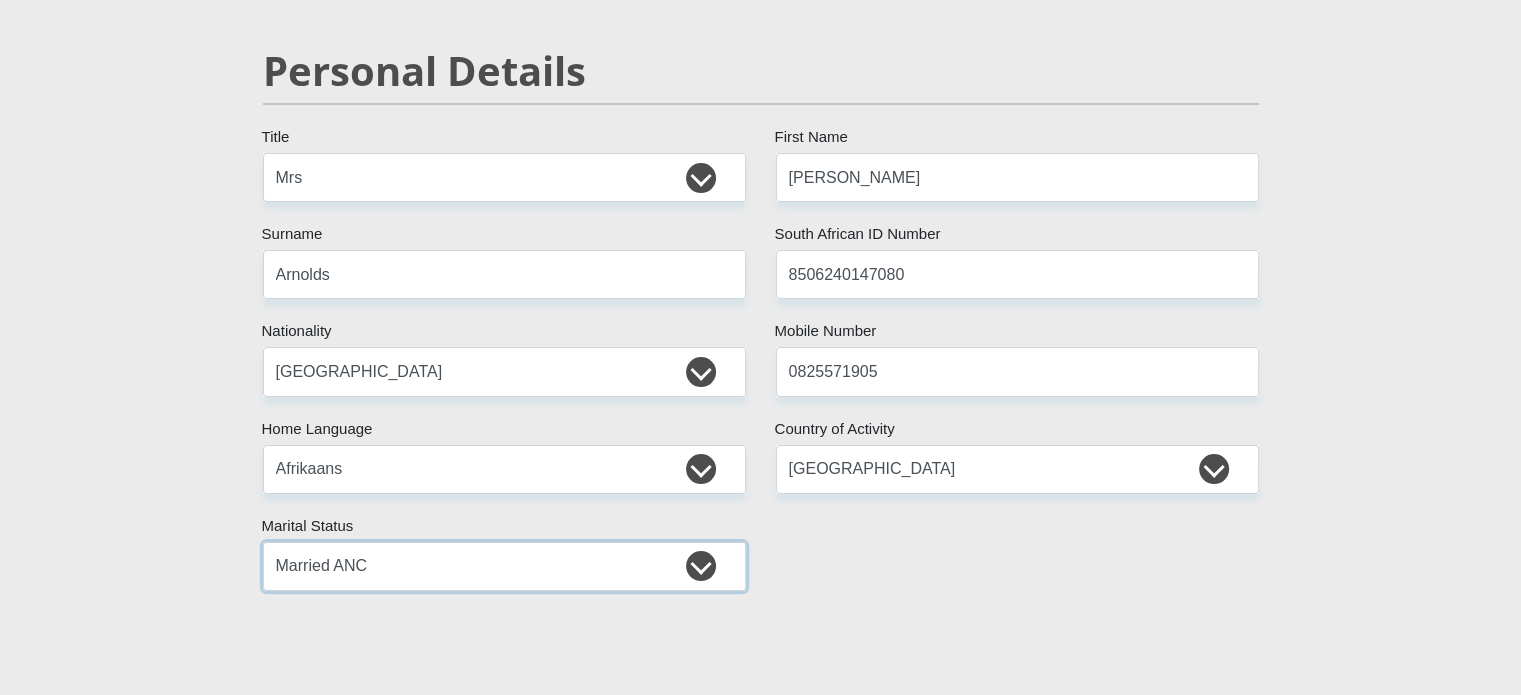 click on "Married ANC
Single
Divorced
Widowed
Married COP or Customary Law" at bounding box center [504, 566] 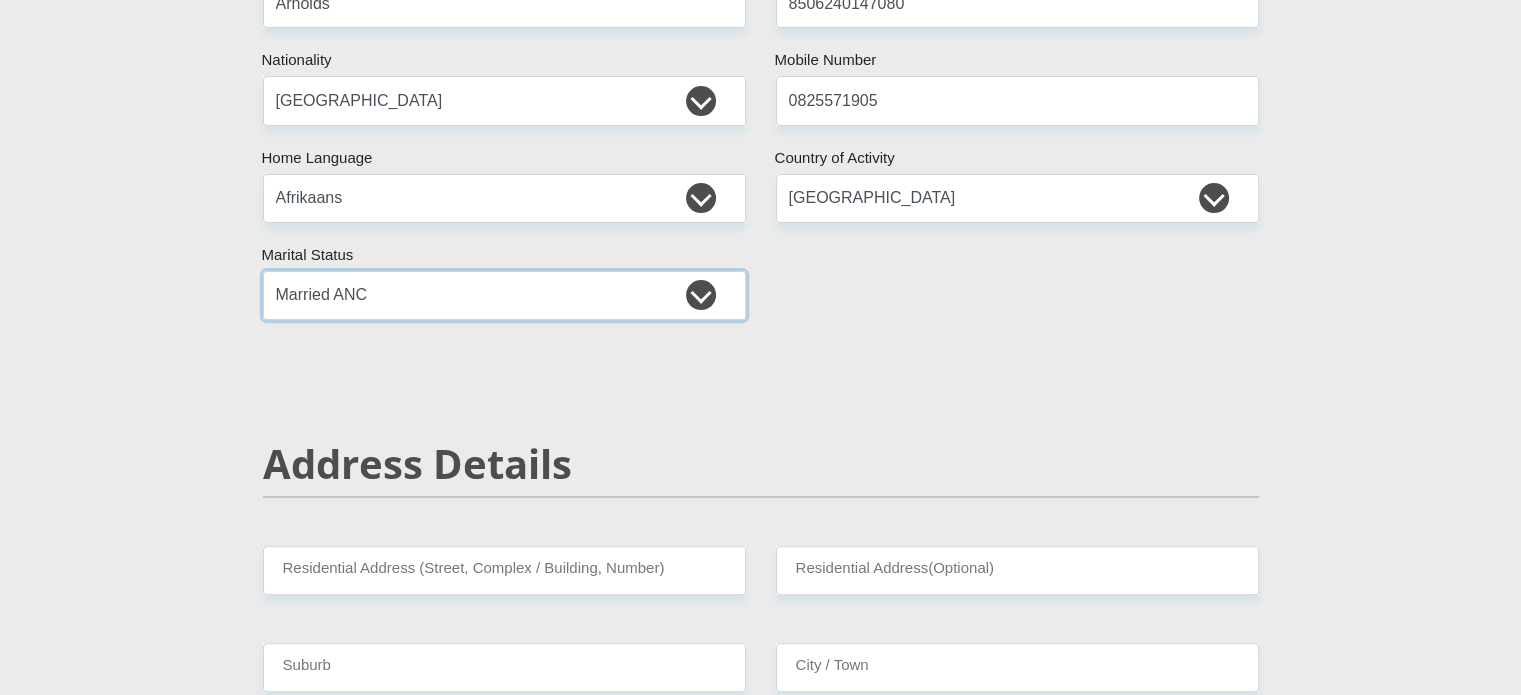 scroll, scrollTop: 503, scrollLeft: 0, axis: vertical 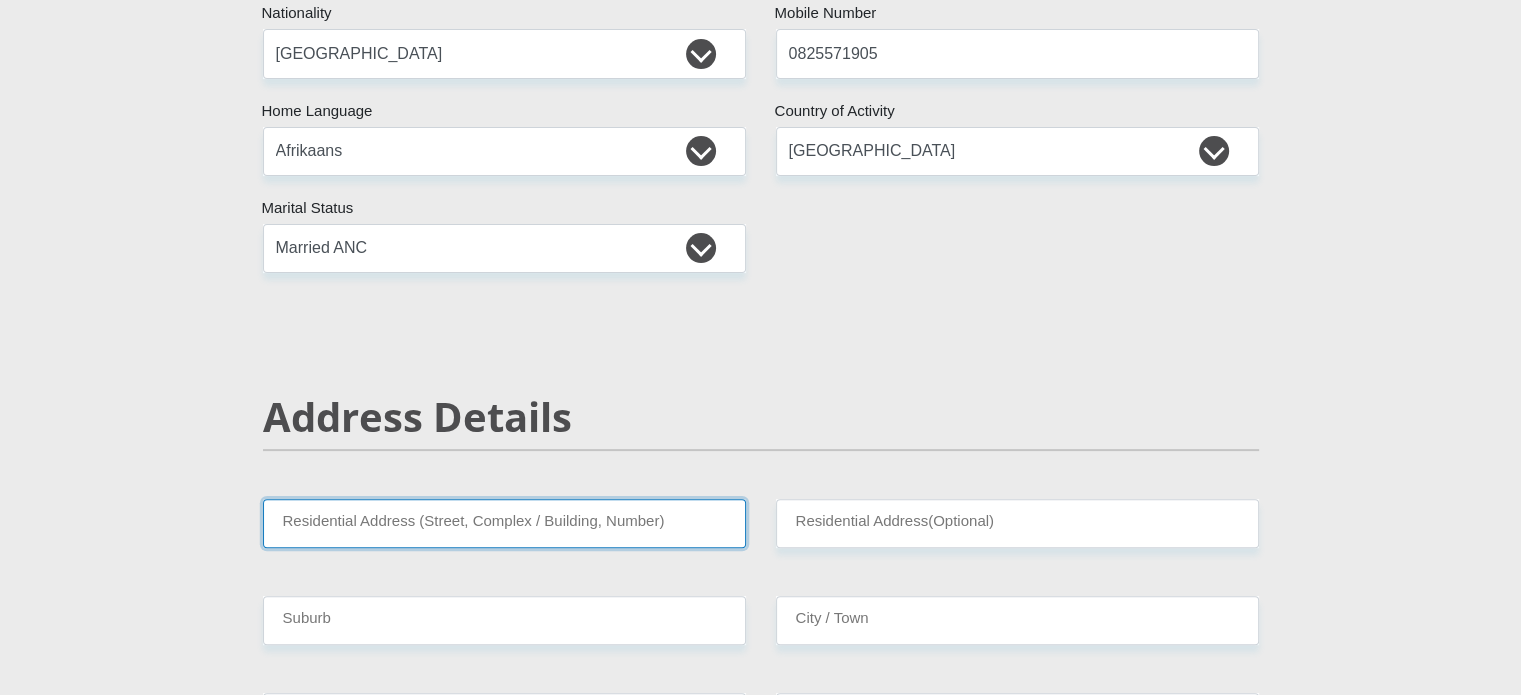 click on "Residential Address (Street, Complex / Building, Number)" at bounding box center [504, 523] 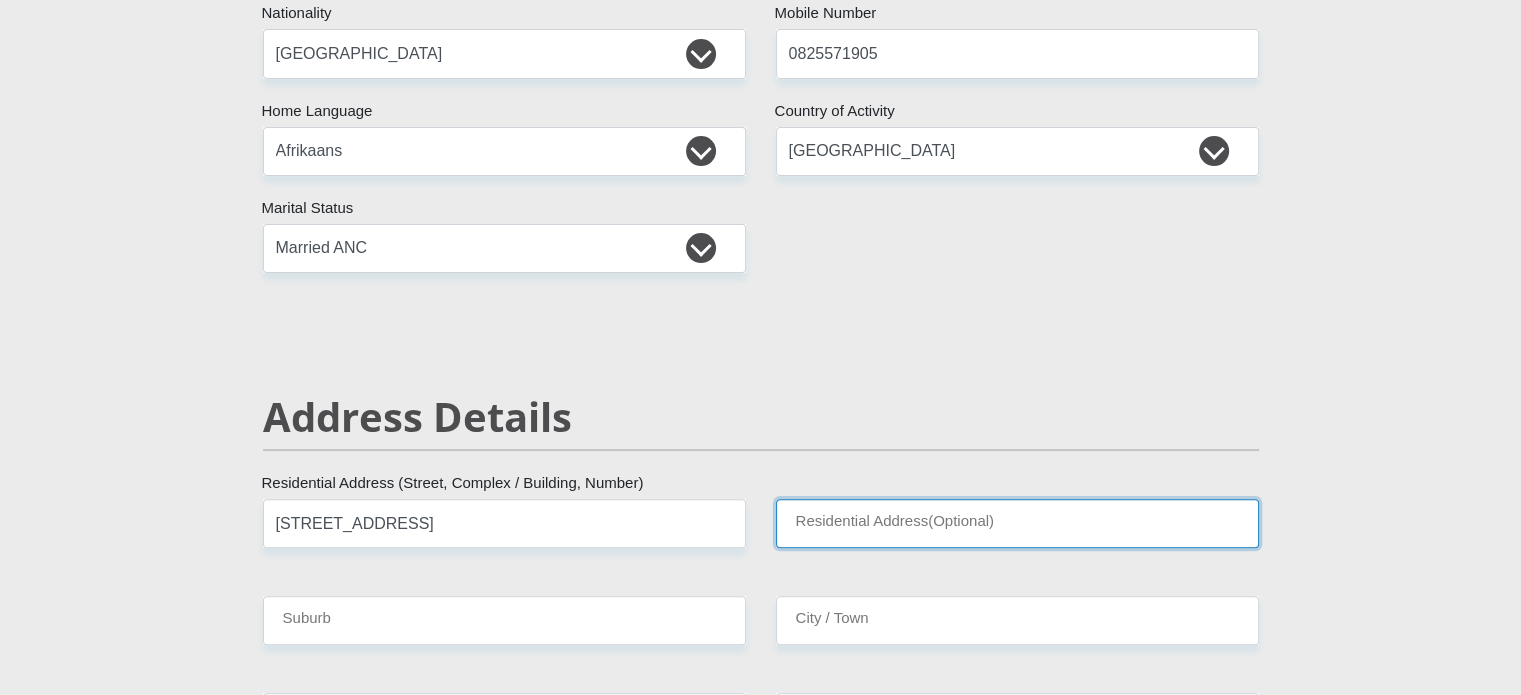 type on "Cloetesville" 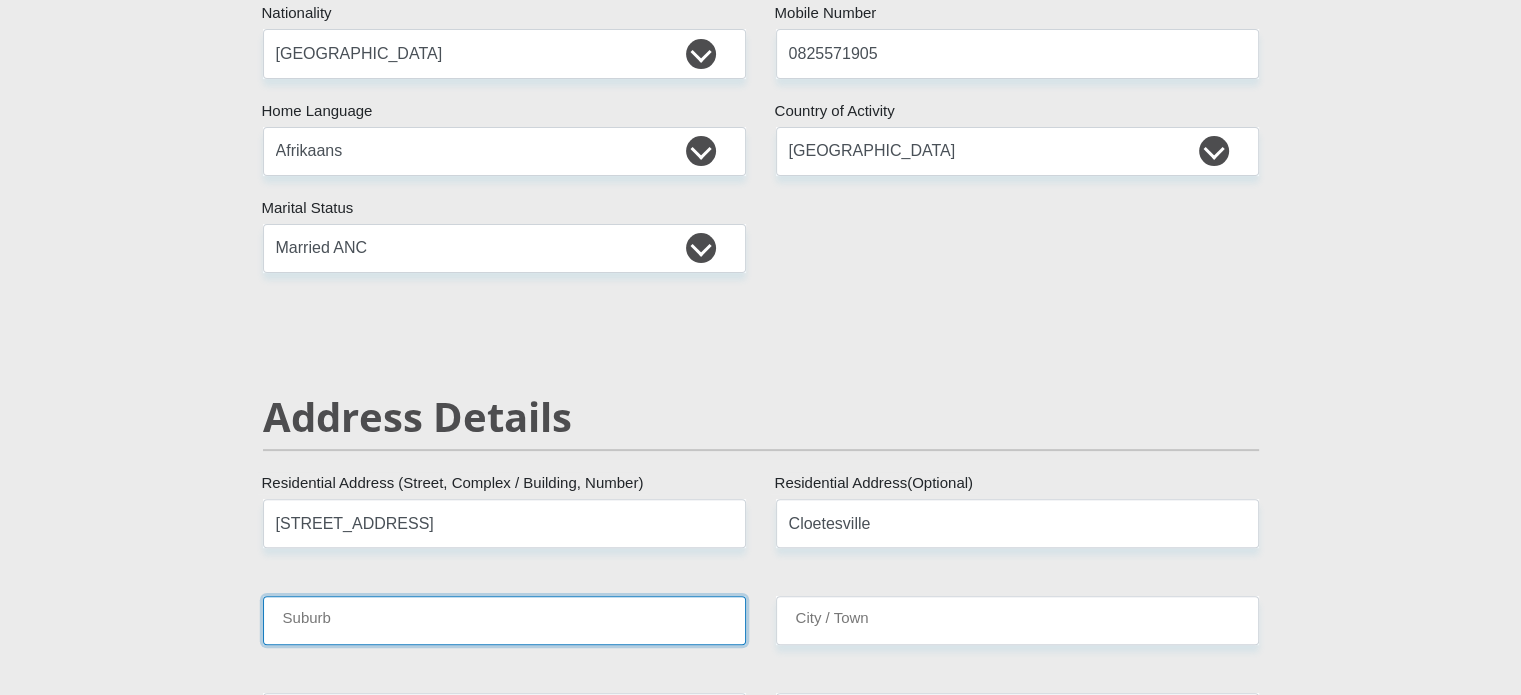 type on "Stellenbosch" 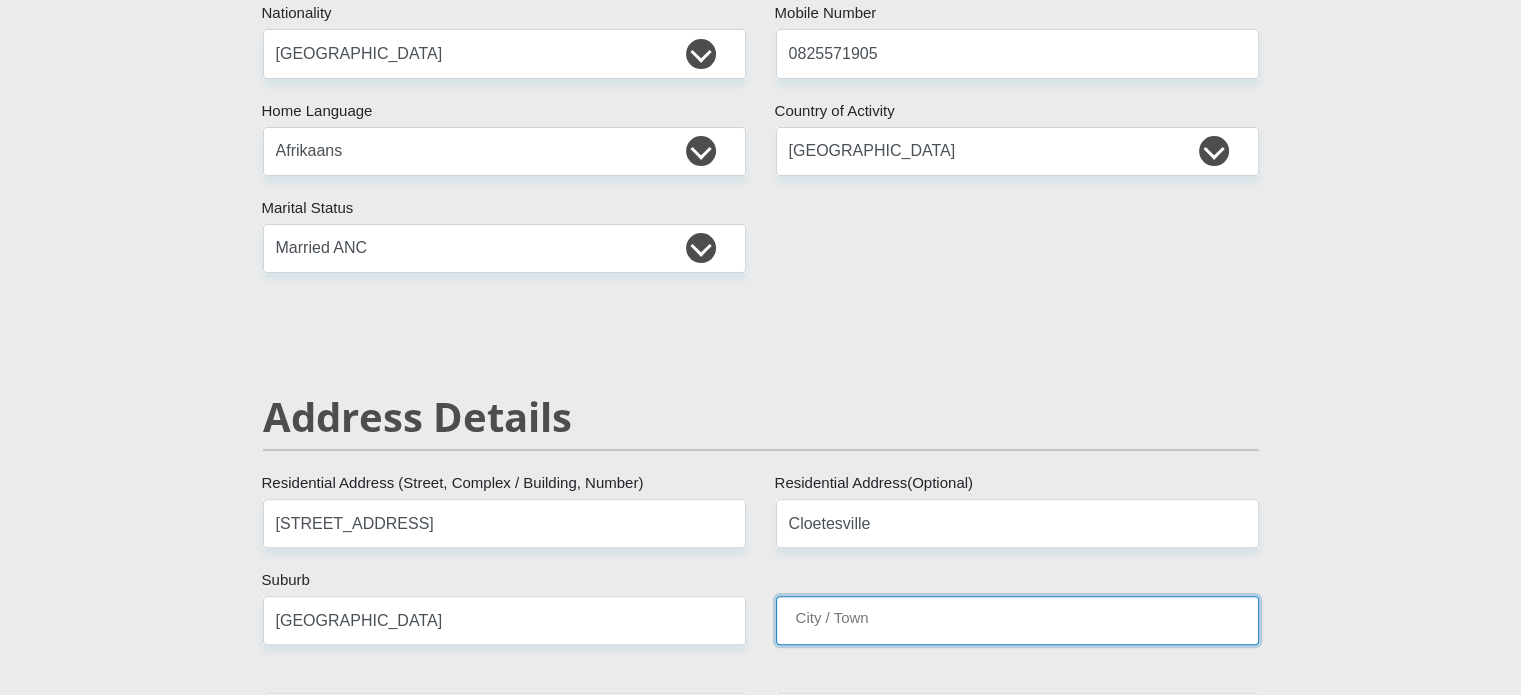 type on "Stellenbosch" 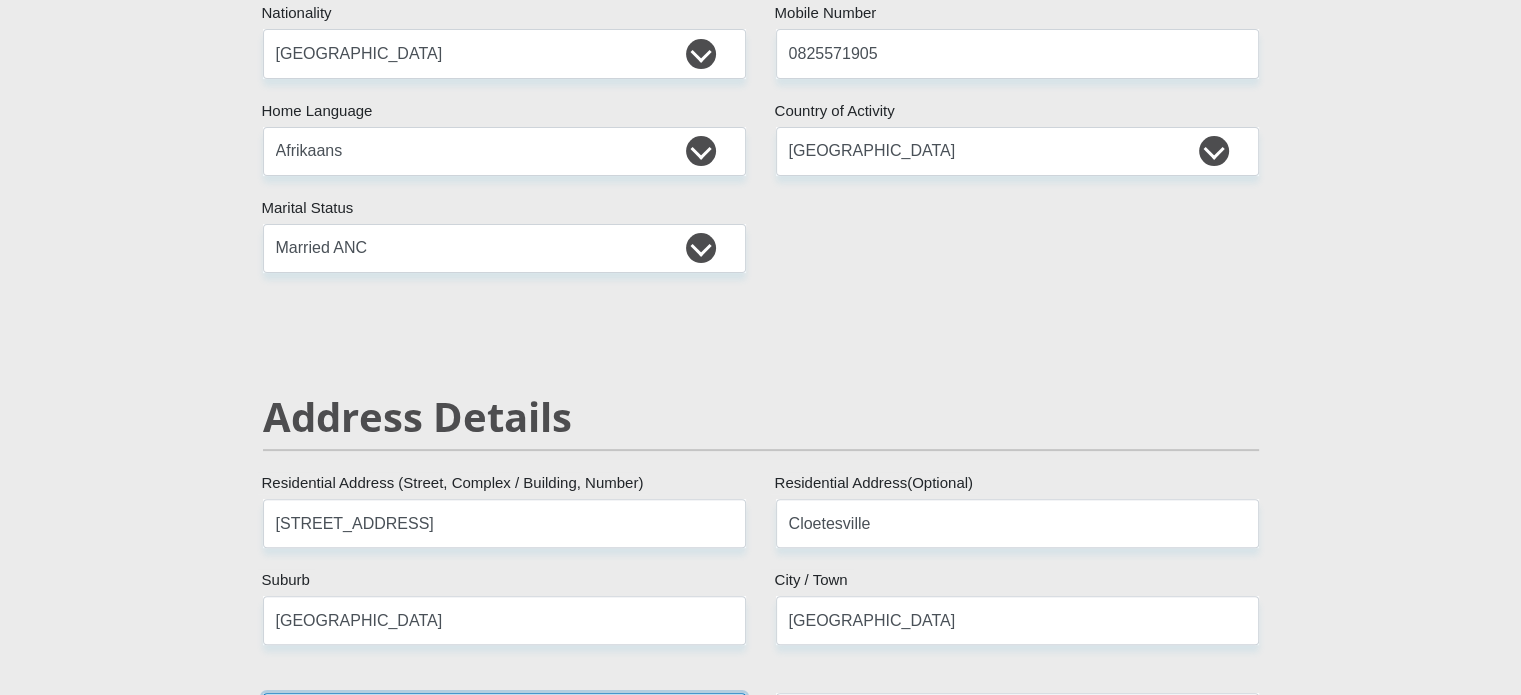 type on "7600" 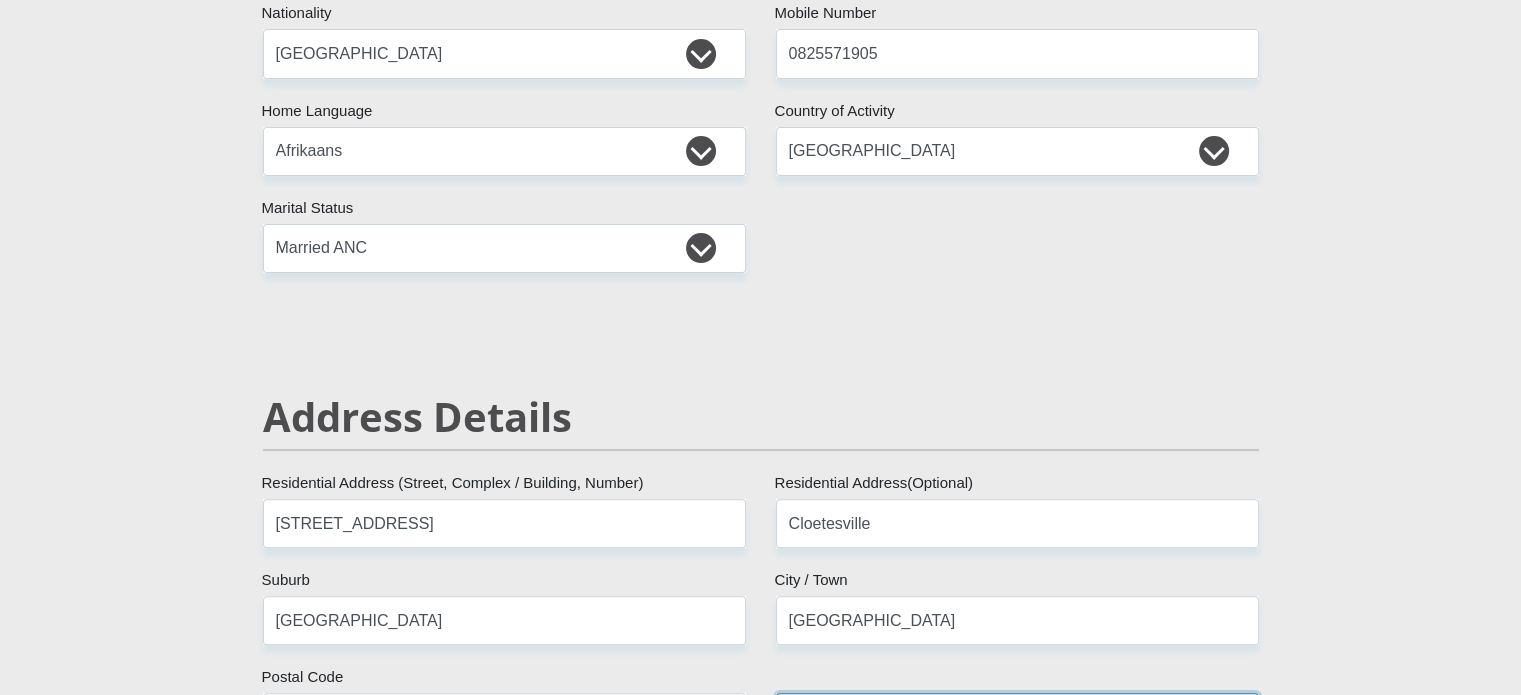 select on "Western Cape" 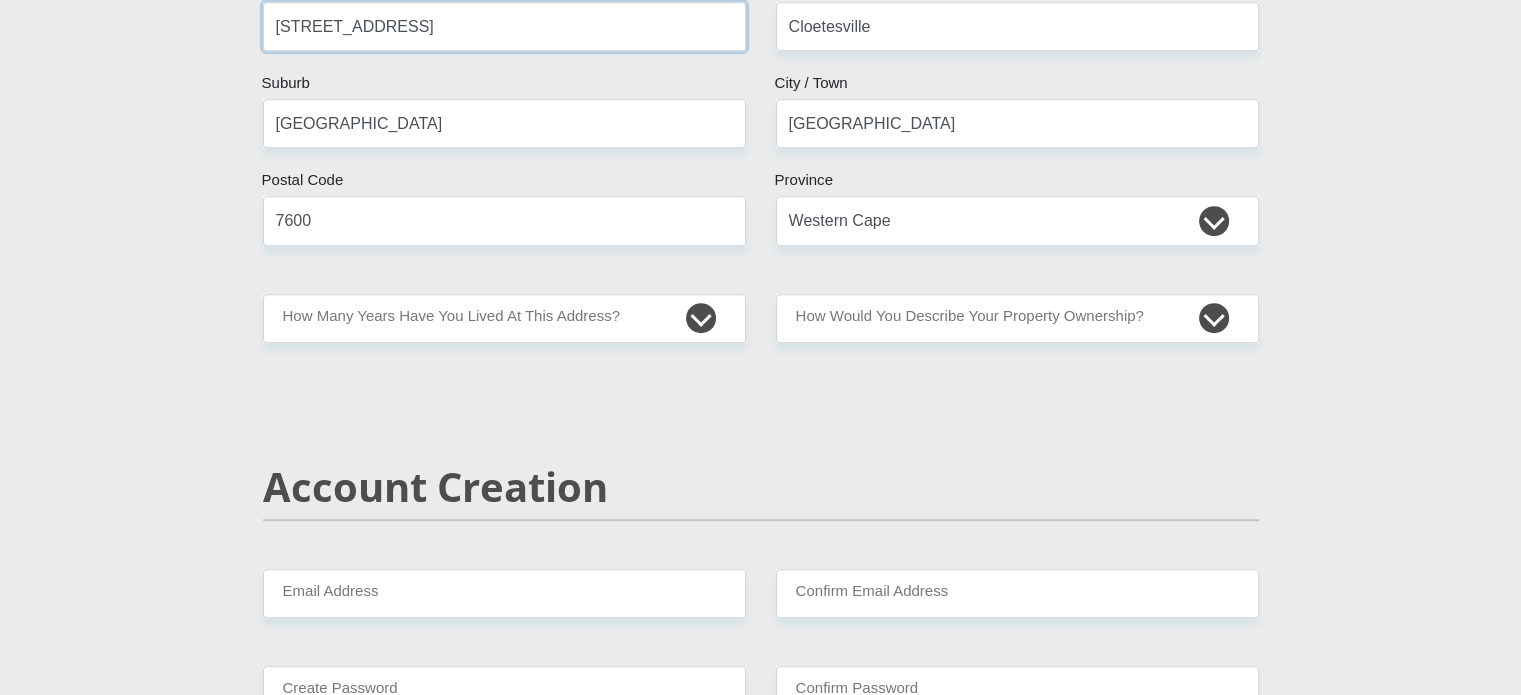 scroll, scrollTop: 1007, scrollLeft: 0, axis: vertical 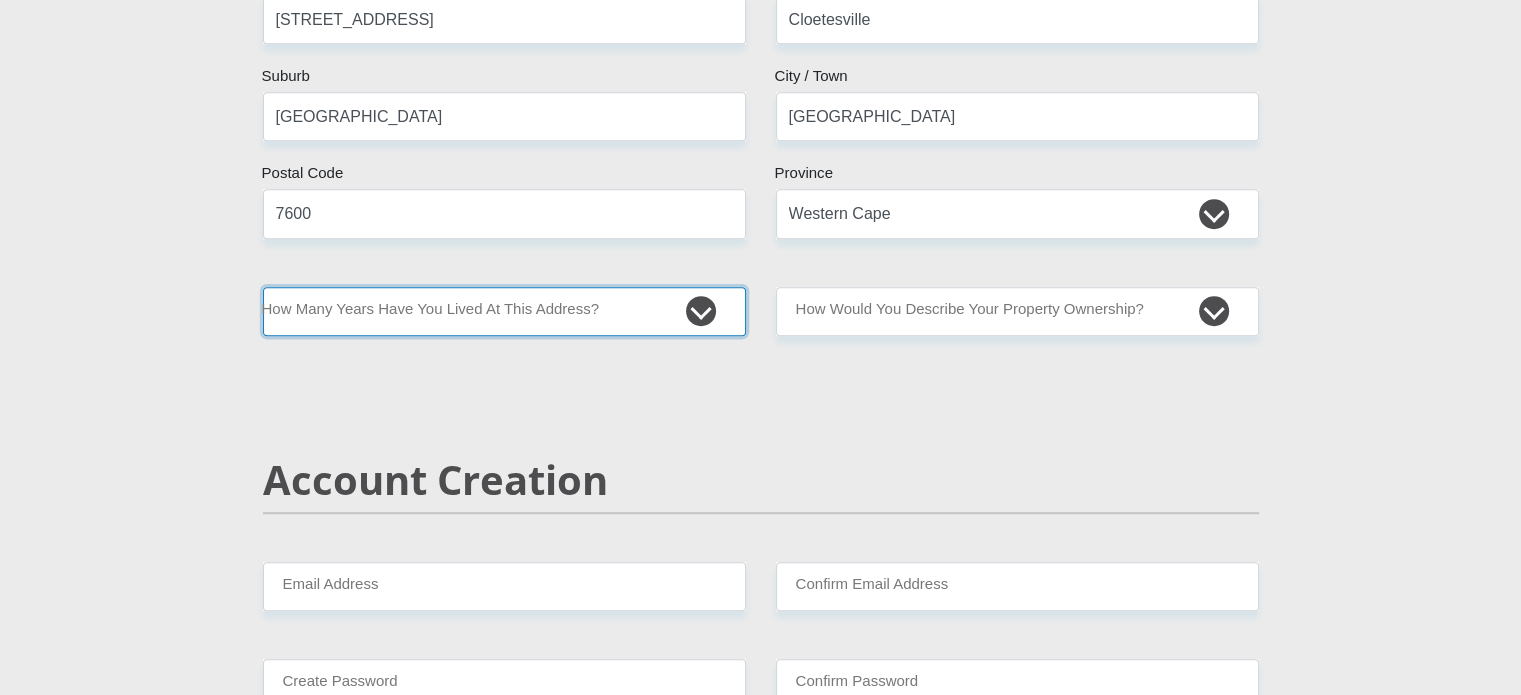 click on "less than 1 year
1-3 years
3-5 years
5+ years" at bounding box center [504, 311] 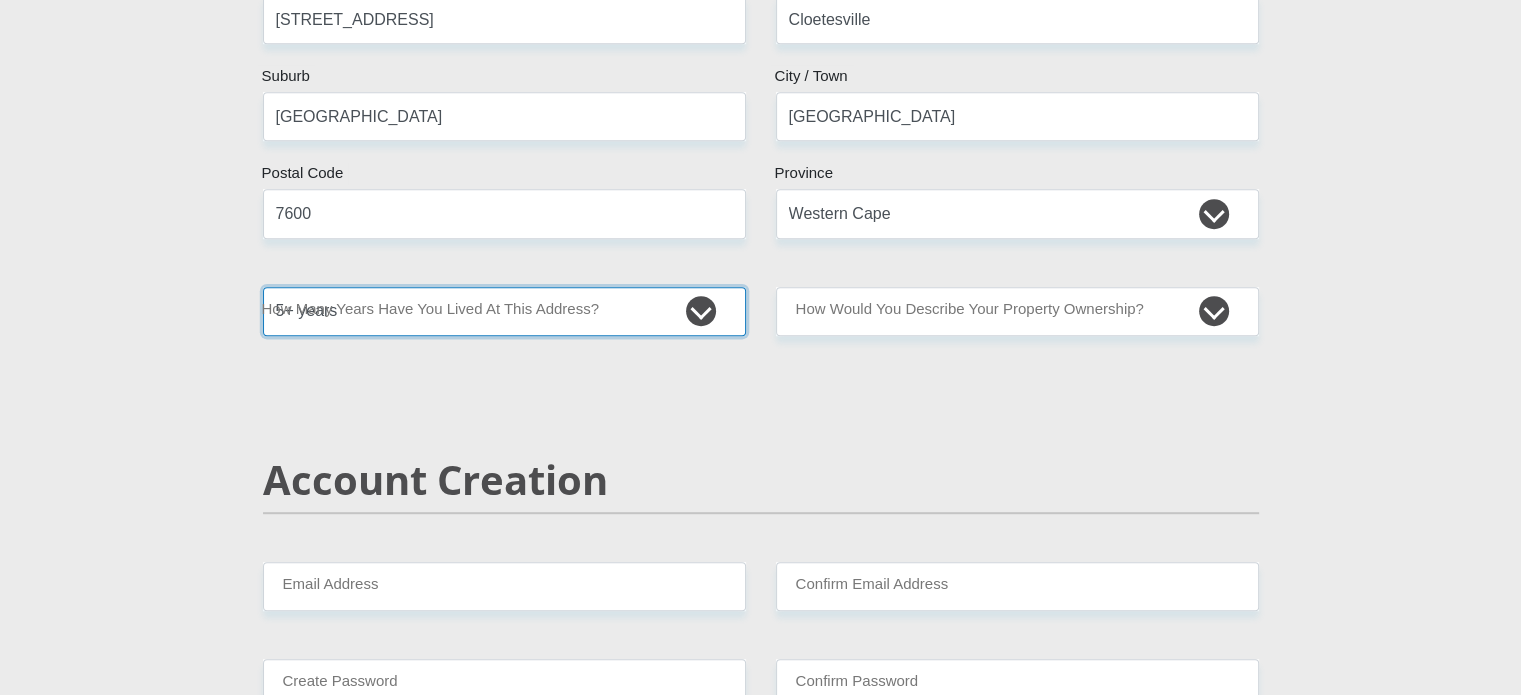 click on "less than 1 year
1-3 years
3-5 years
5+ years" at bounding box center [504, 311] 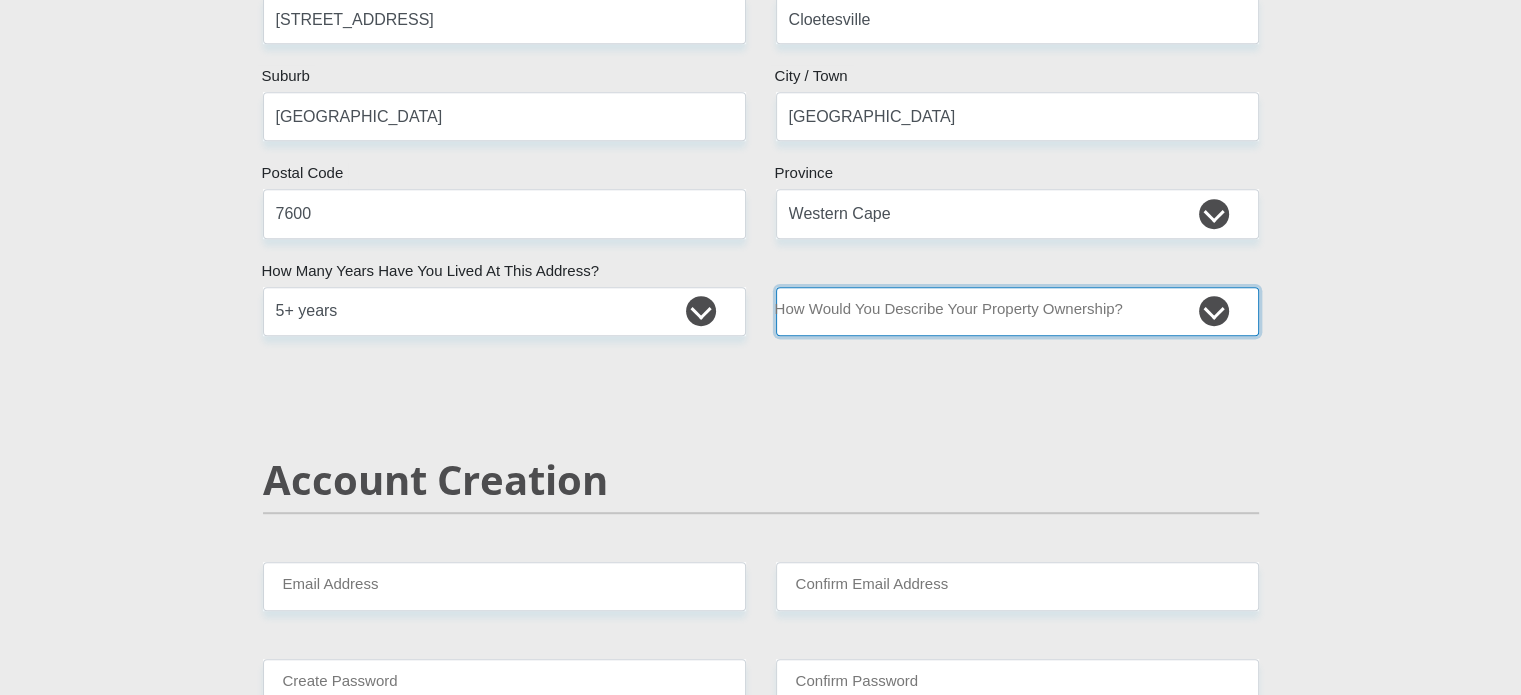 click on "Owned
Rented
Family Owned
Company Dwelling" at bounding box center [1017, 311] 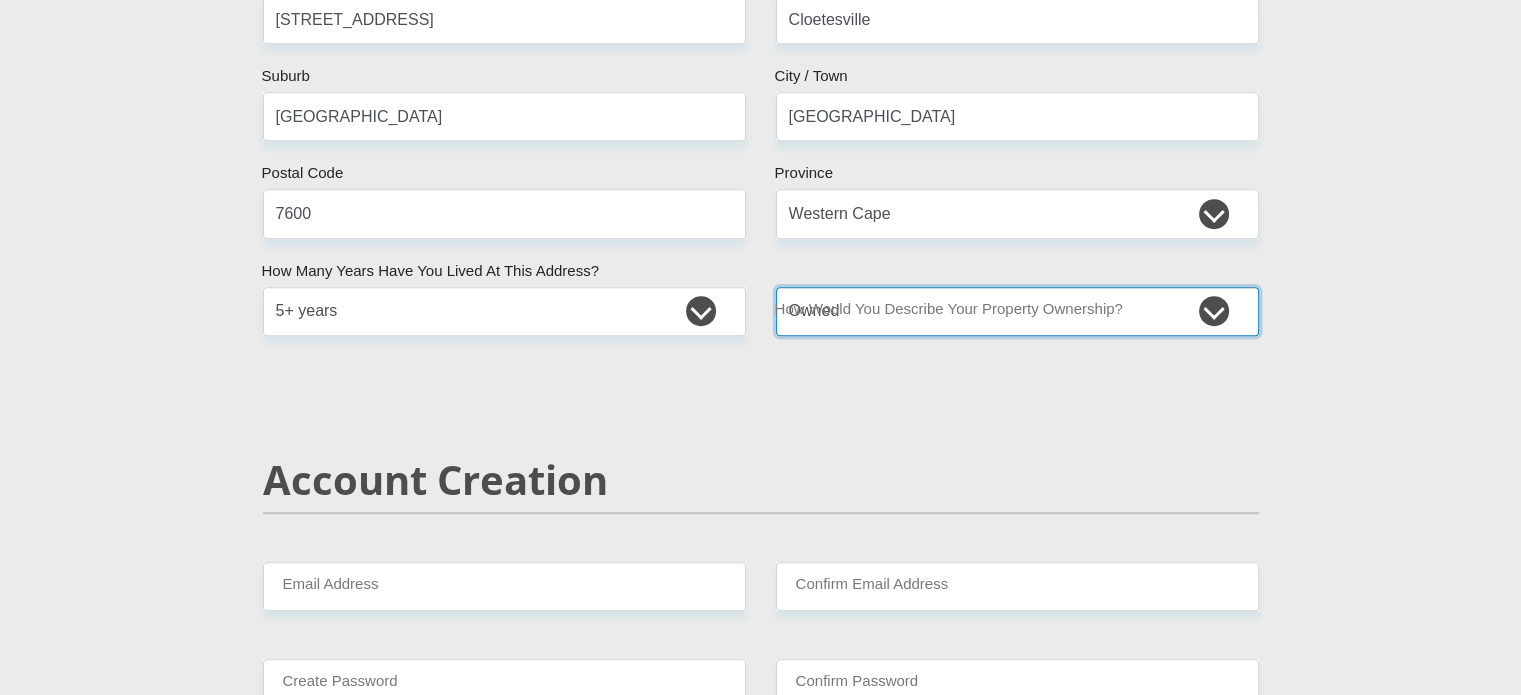 click on "Owned
Rented
Family Owned
Company Dwelling" at bounding box center (1017, 311) 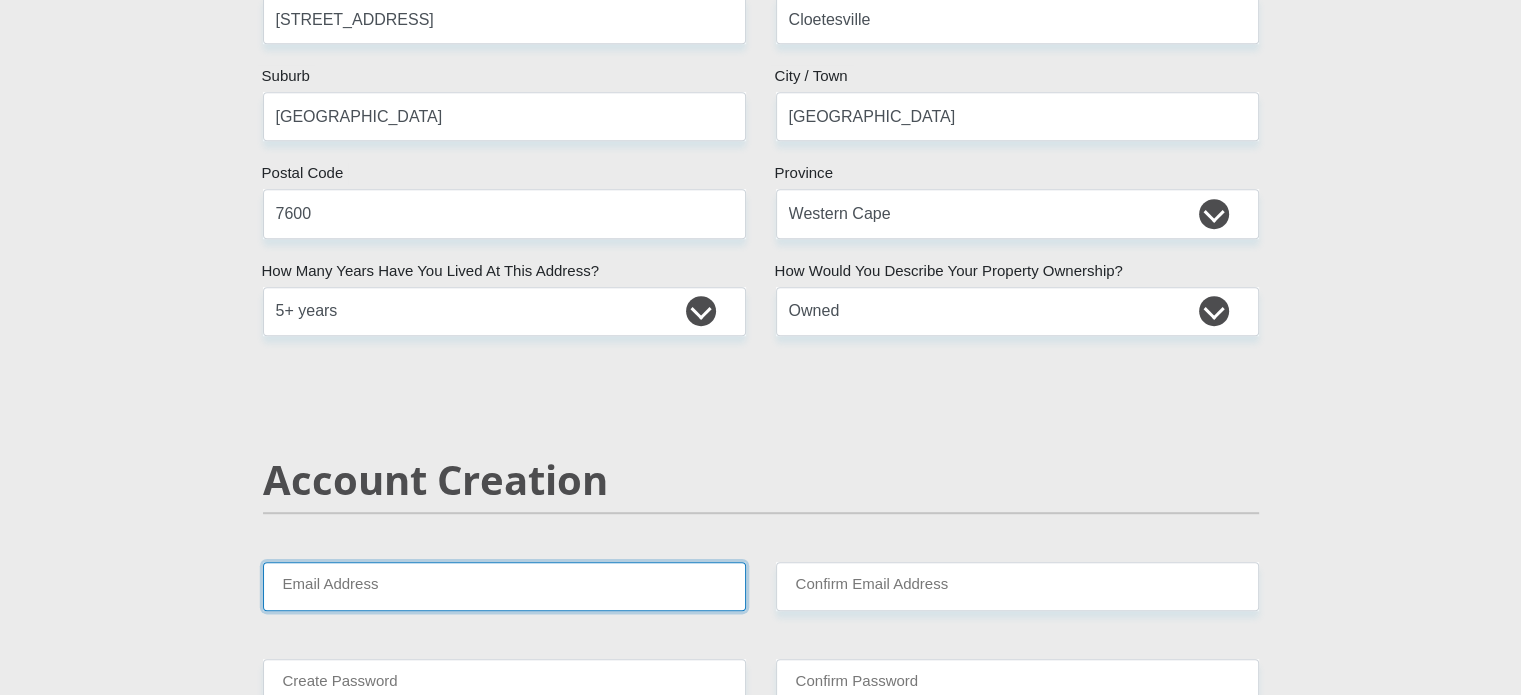 click on "Email Address" at bounding box center [504, 586] 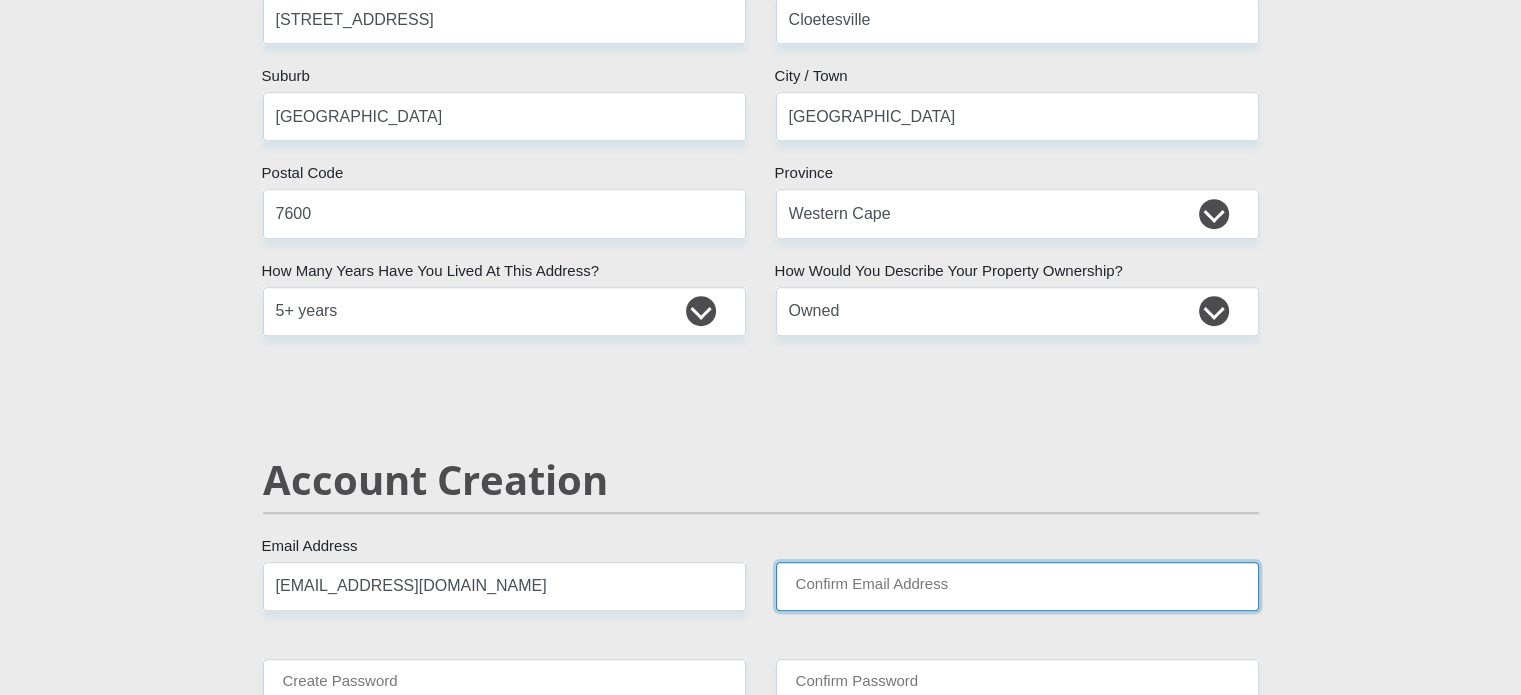 type on "Sarnolds@sun.ac.za" 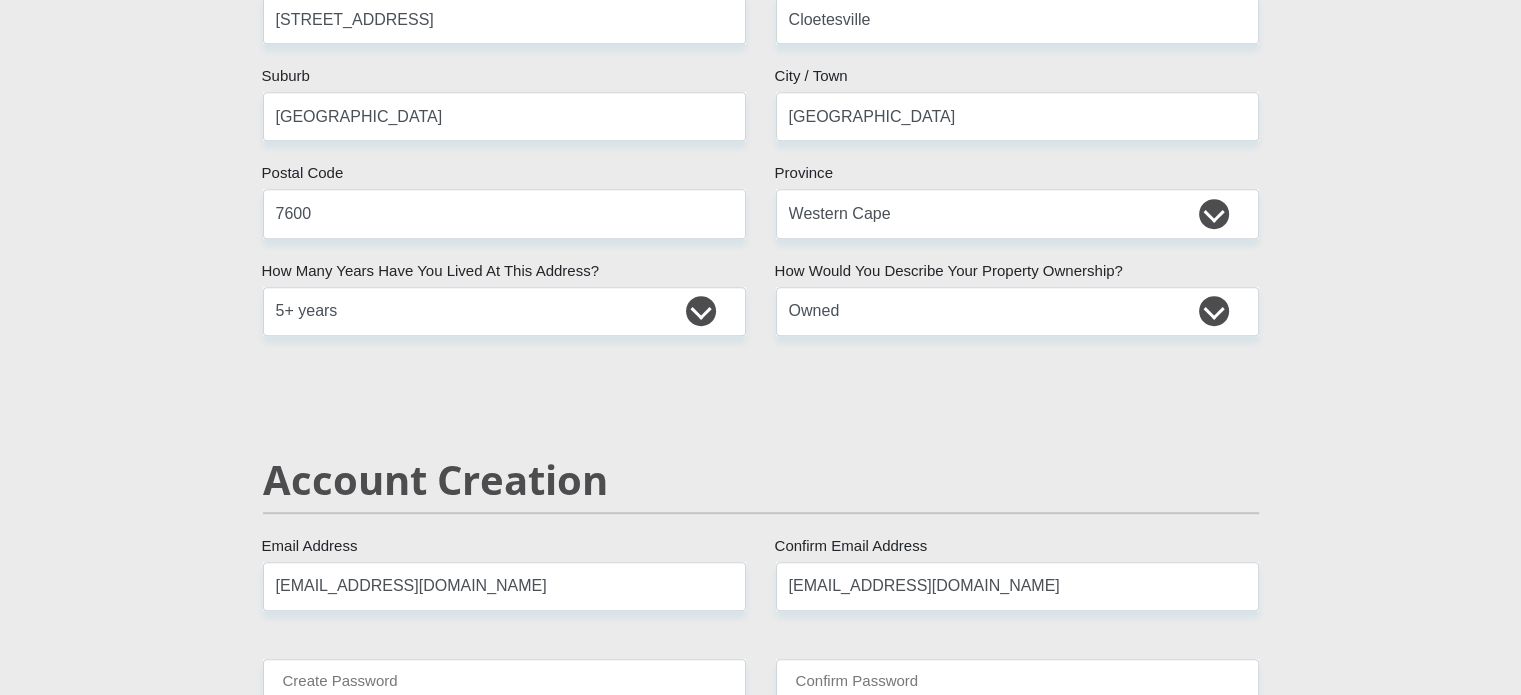 type 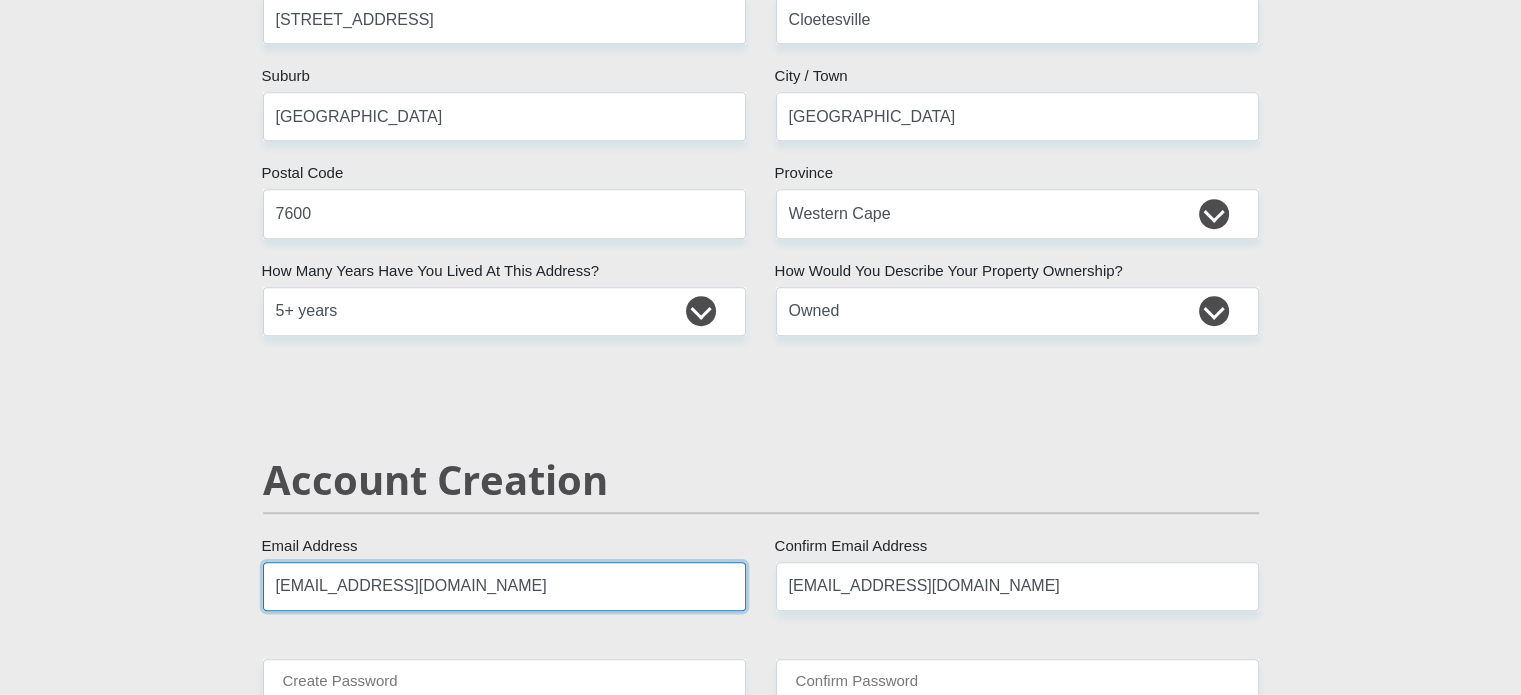 type 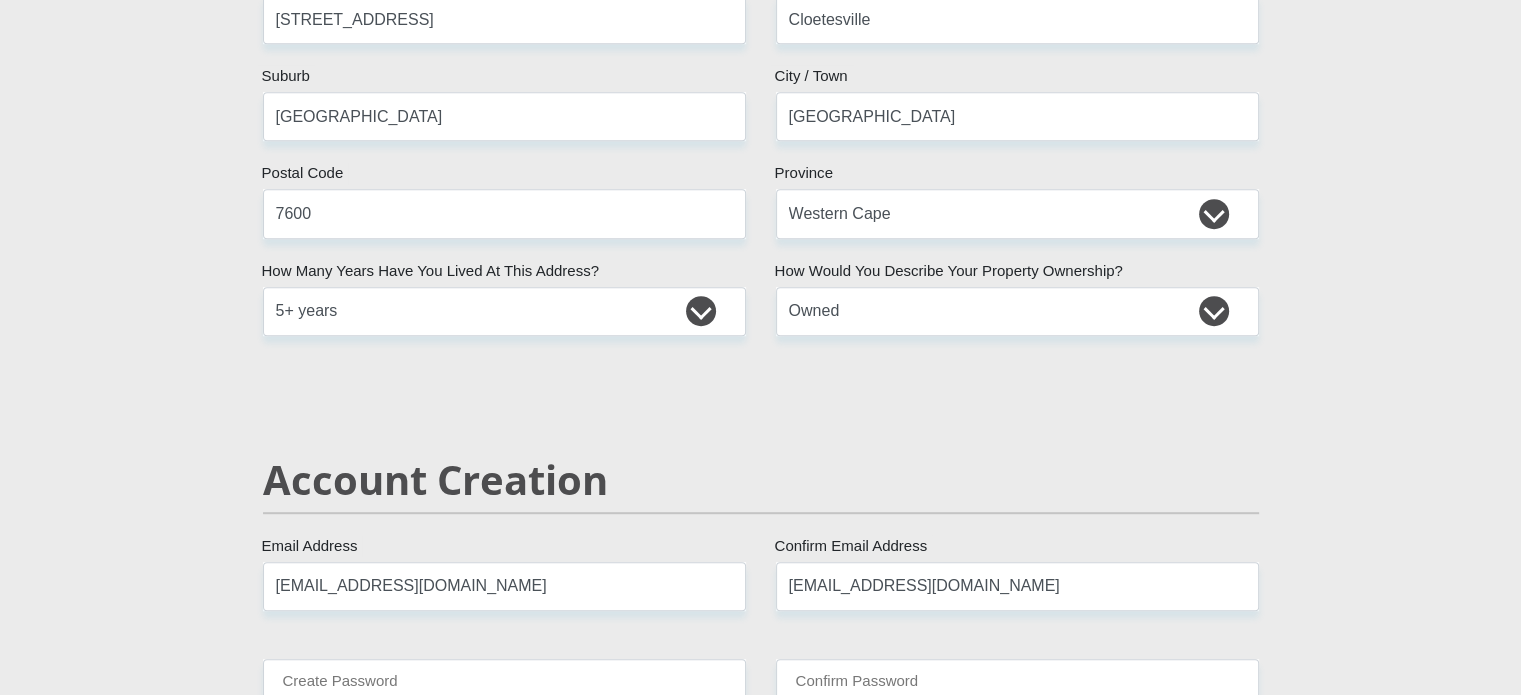 click on "Account Creation" at bounding box center (761, 509) 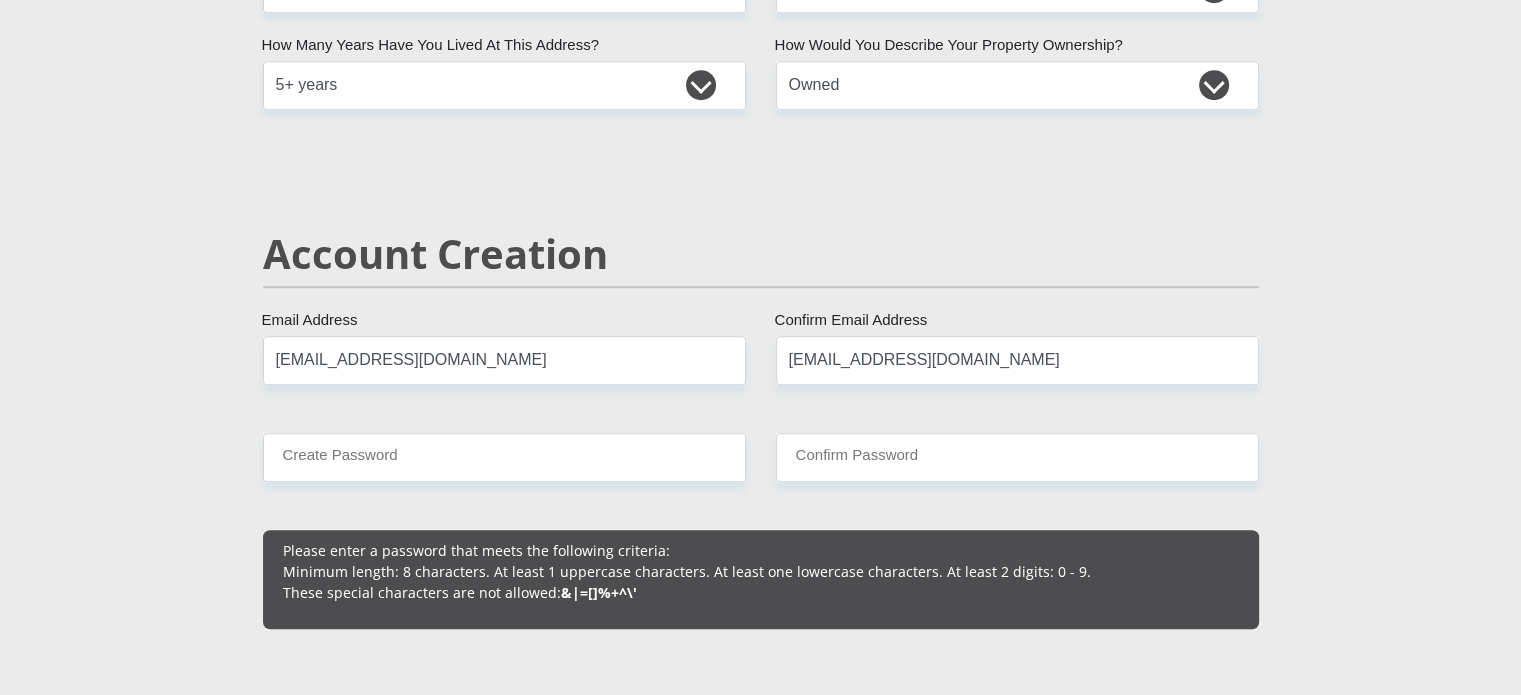 scroll, scrollTop: 1237, scrollLeft: 0, axis: vertical 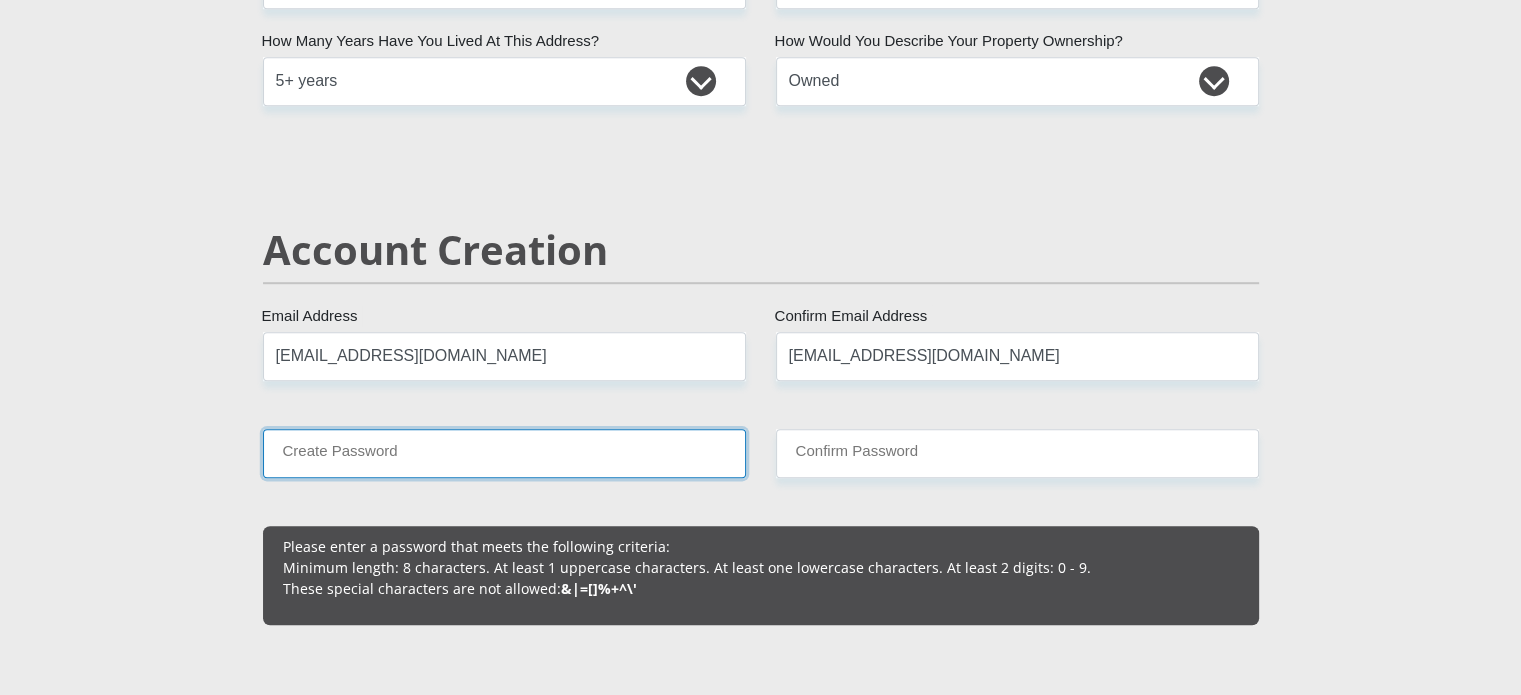 click on "Create Password" at bounding box center [504, 453] 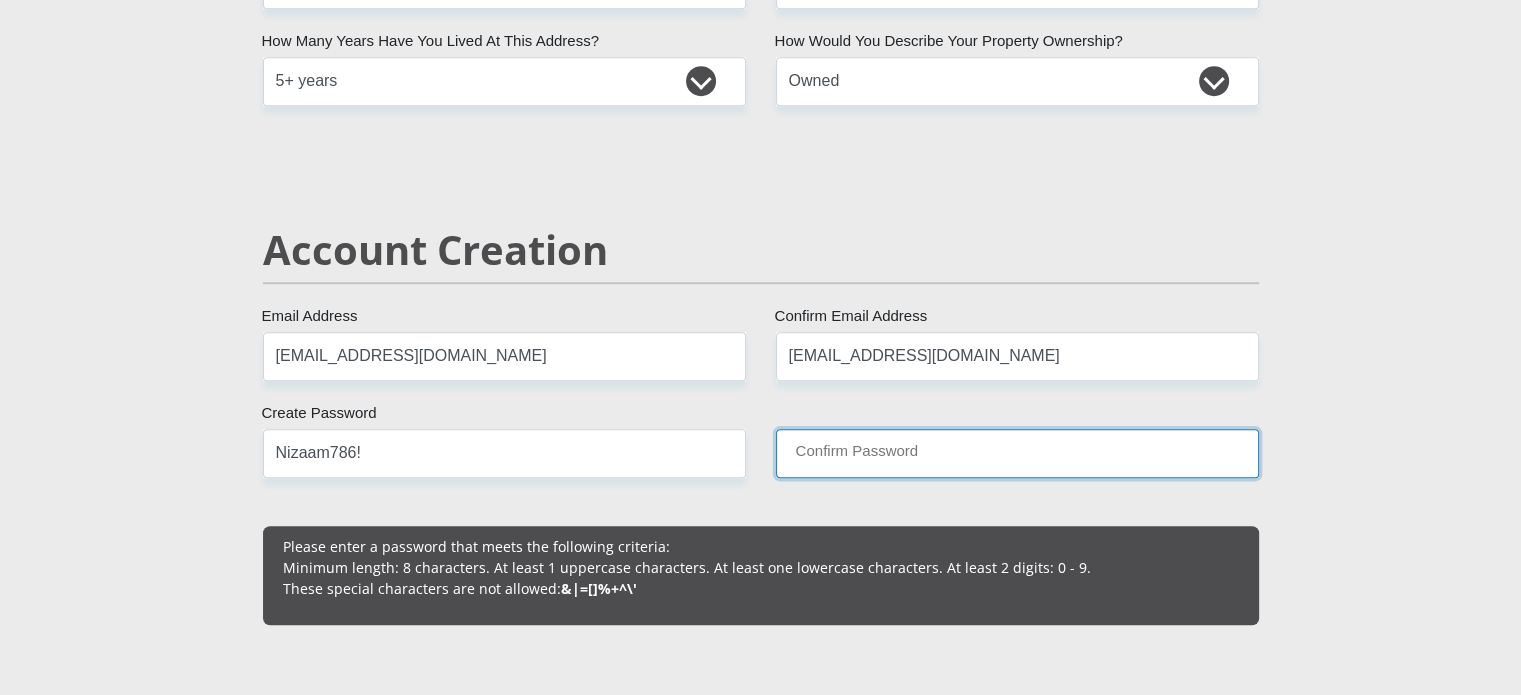 click on "Confirm Password" at bounding box center (1017, 453) 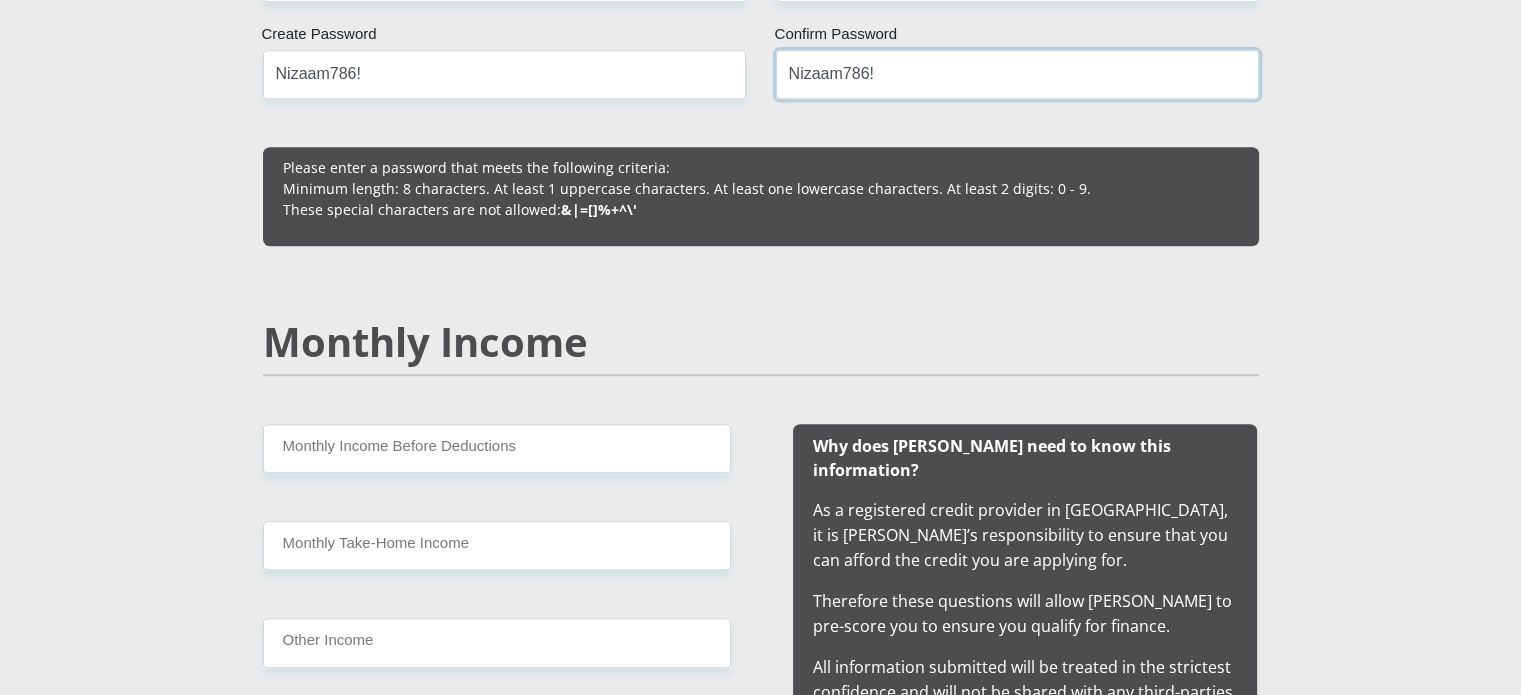 scroll, scrollTop: 1616, scrollLeft: 0, axis: vertical 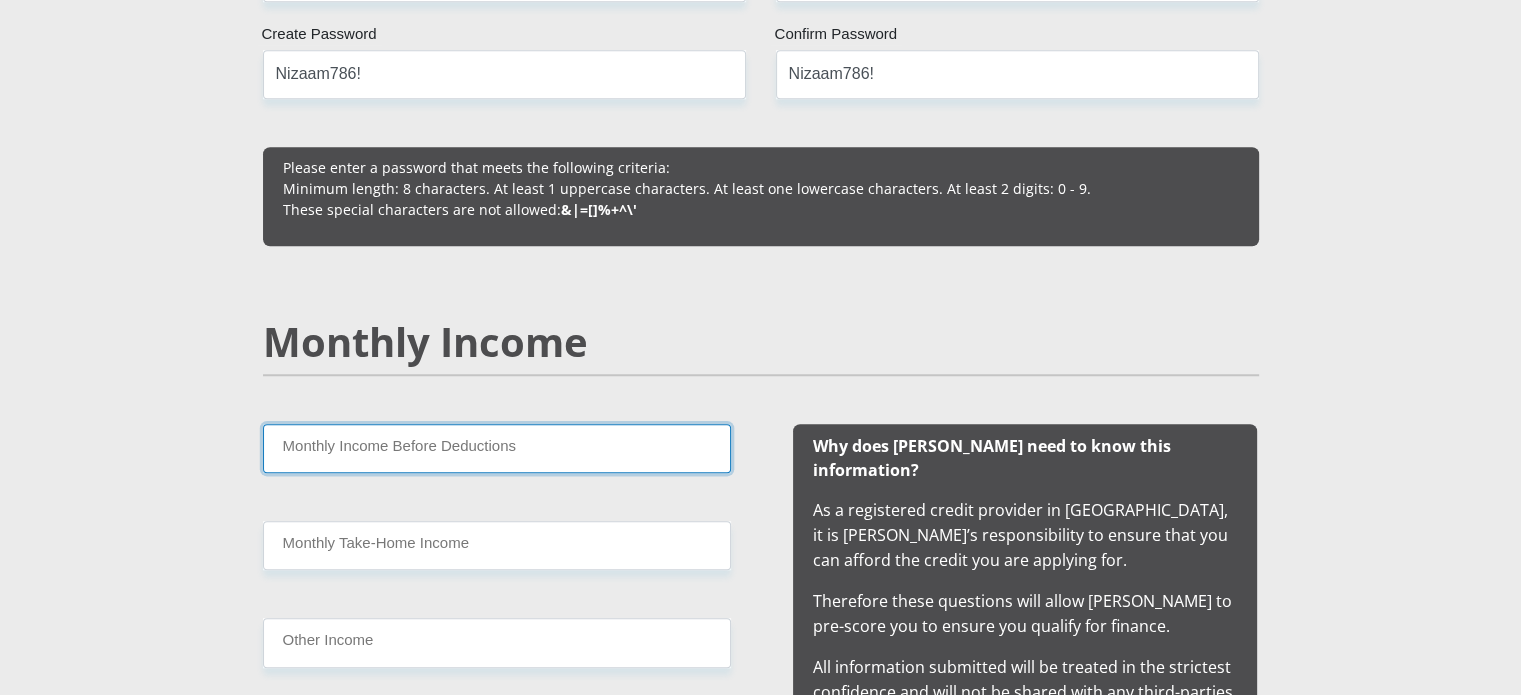 click on "Monthly Income Before Deductions" at bounding box center (497, 448) 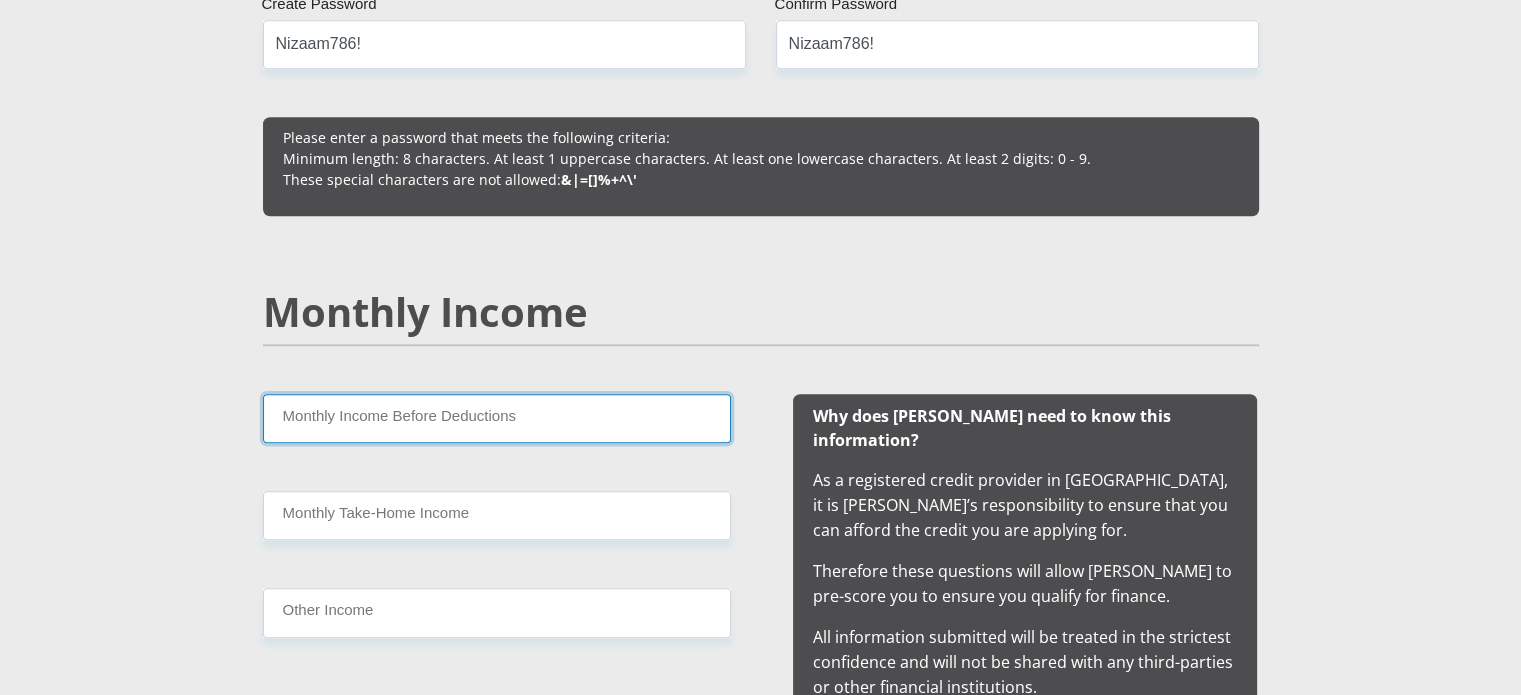 scroll, scrollTop: 1697, scrollLeft: 0, axis: vertical 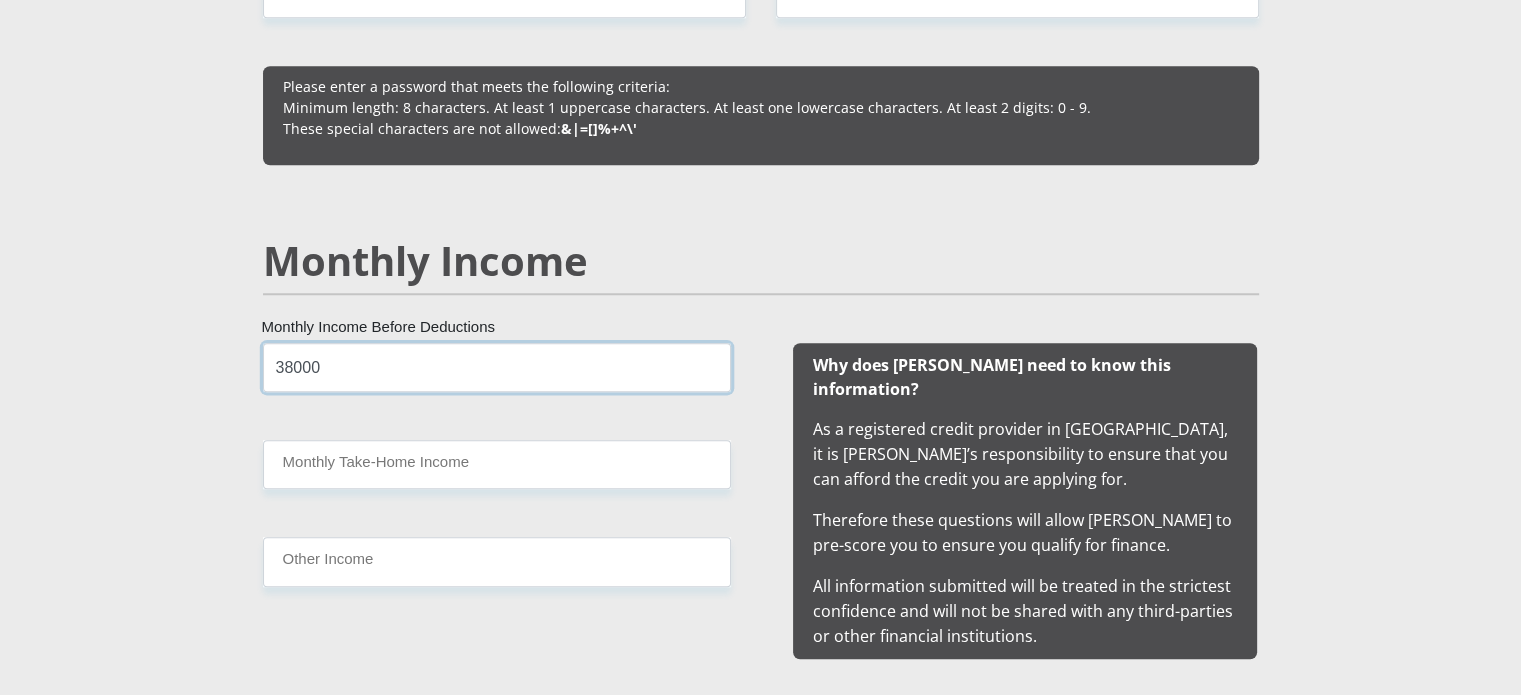 type on "38000" 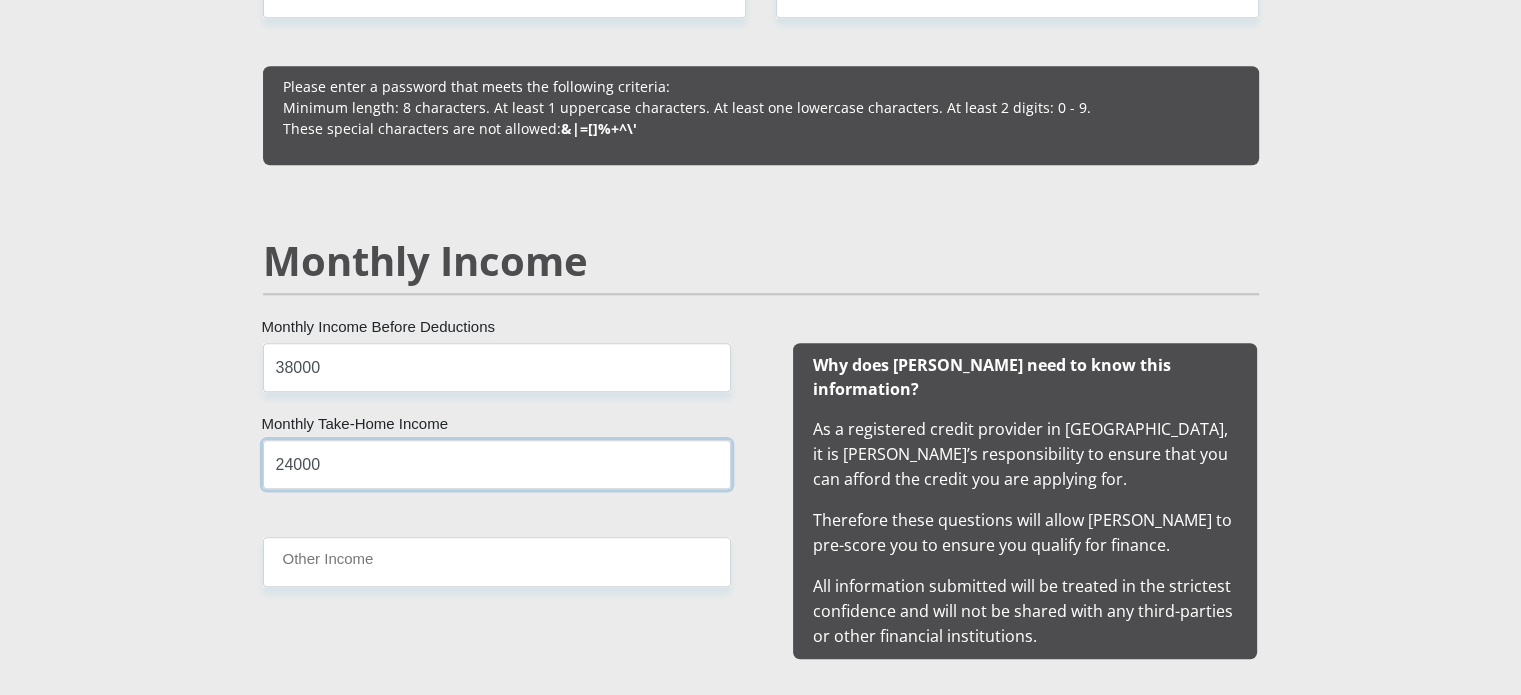 type on "24000" 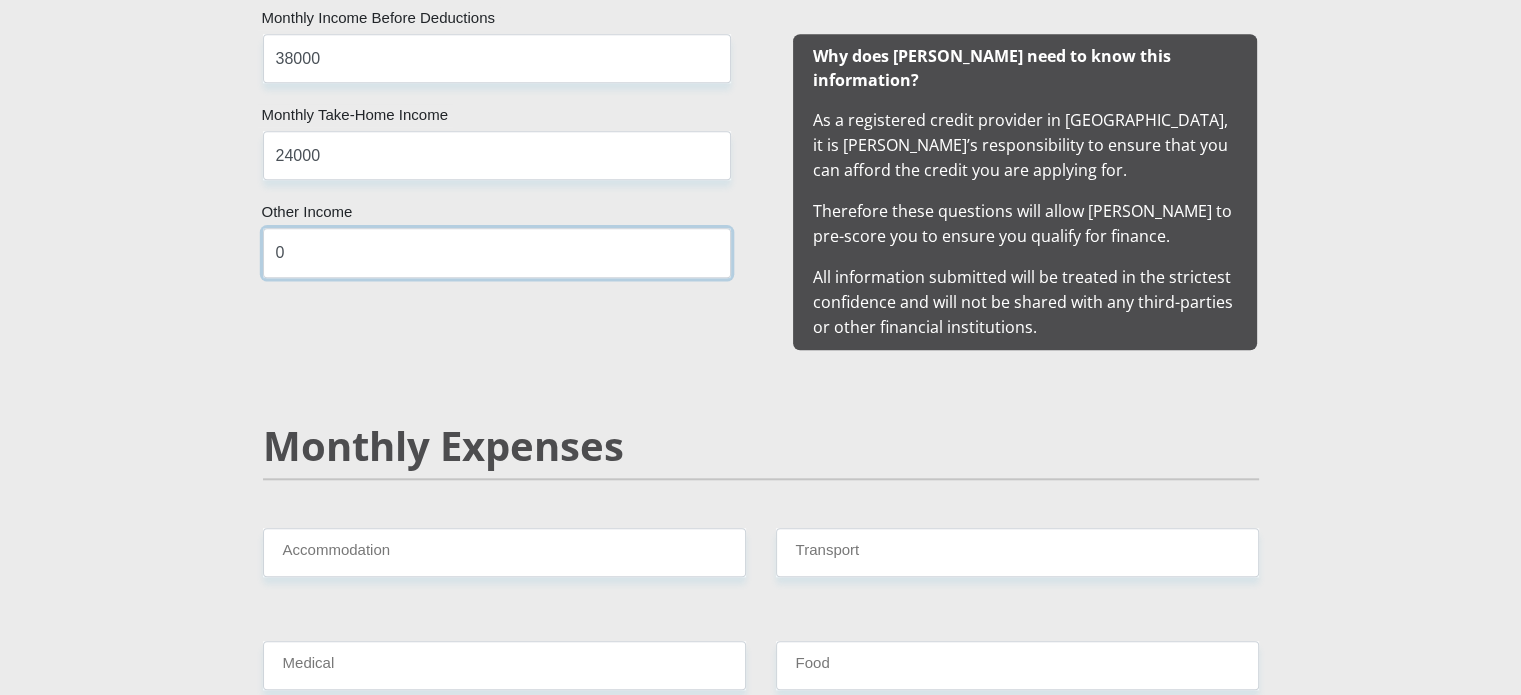 scroll, scrollTop: 2015, scrollLeft: 0, axis: vertical 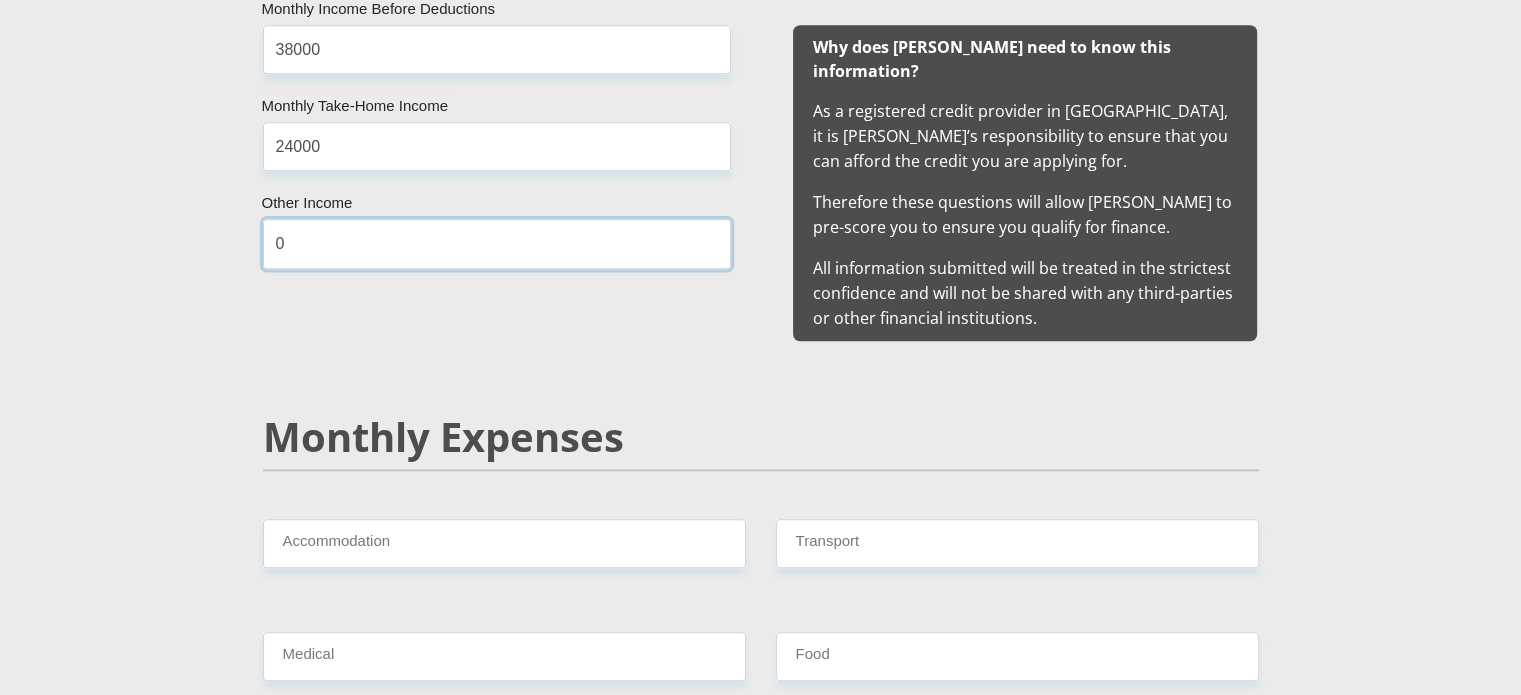 type on "0" 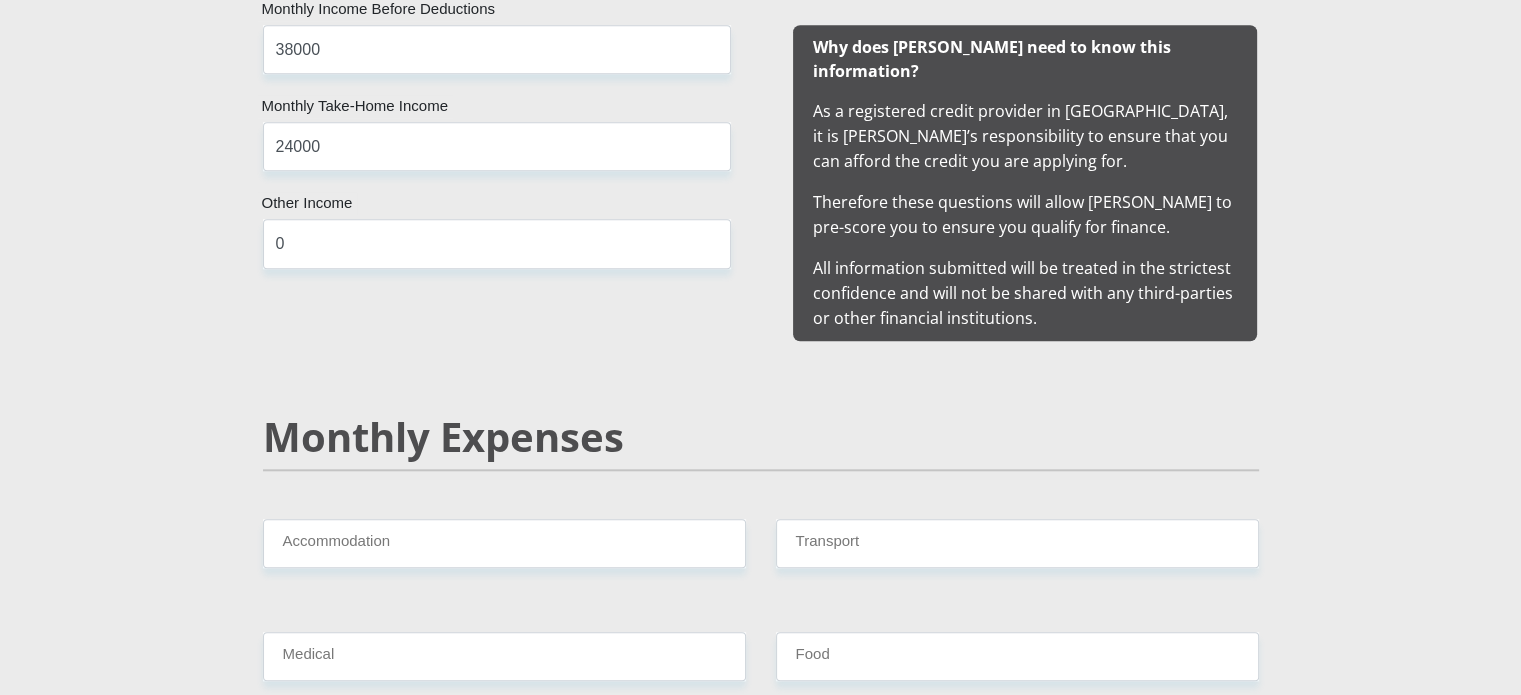 click on "Monthly Expenses" at bounding box center (761, 466) 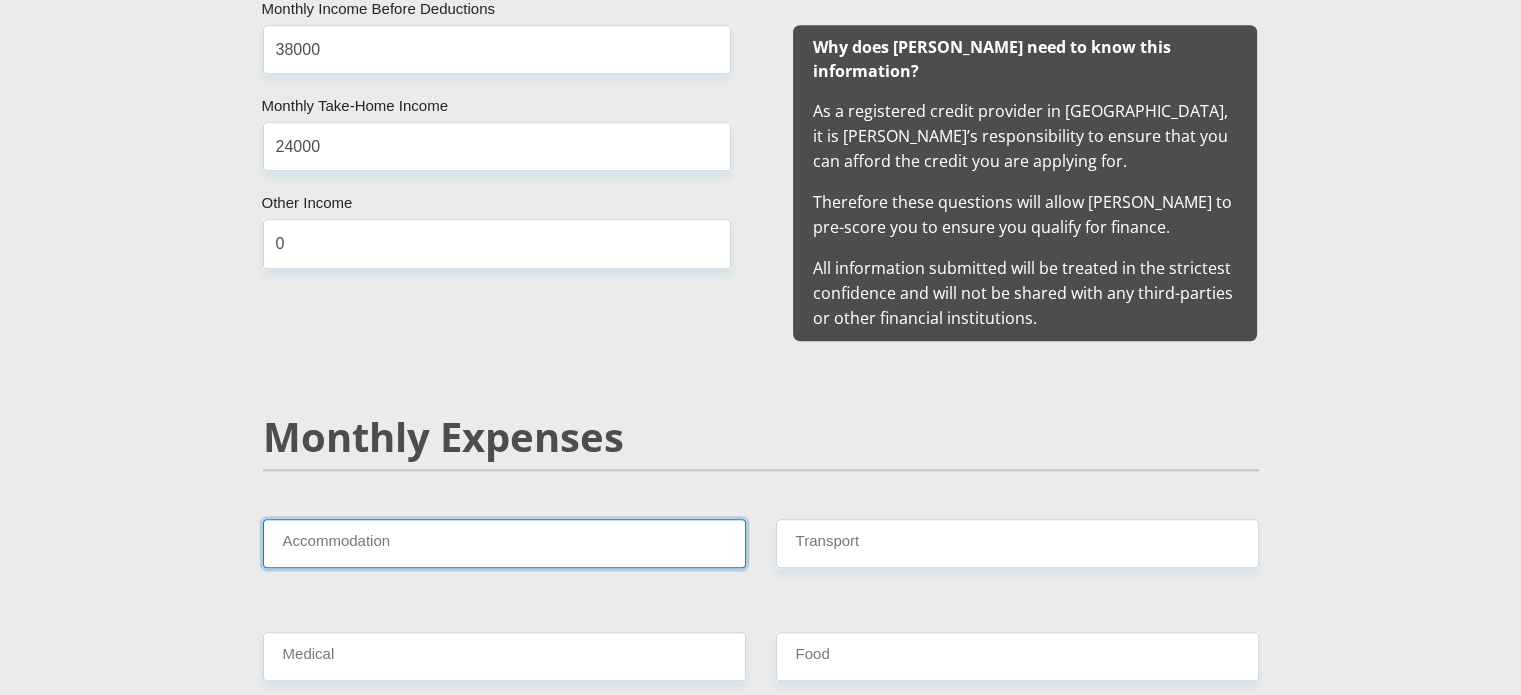 click on "Accommodation" at bounding box center (504, 543) 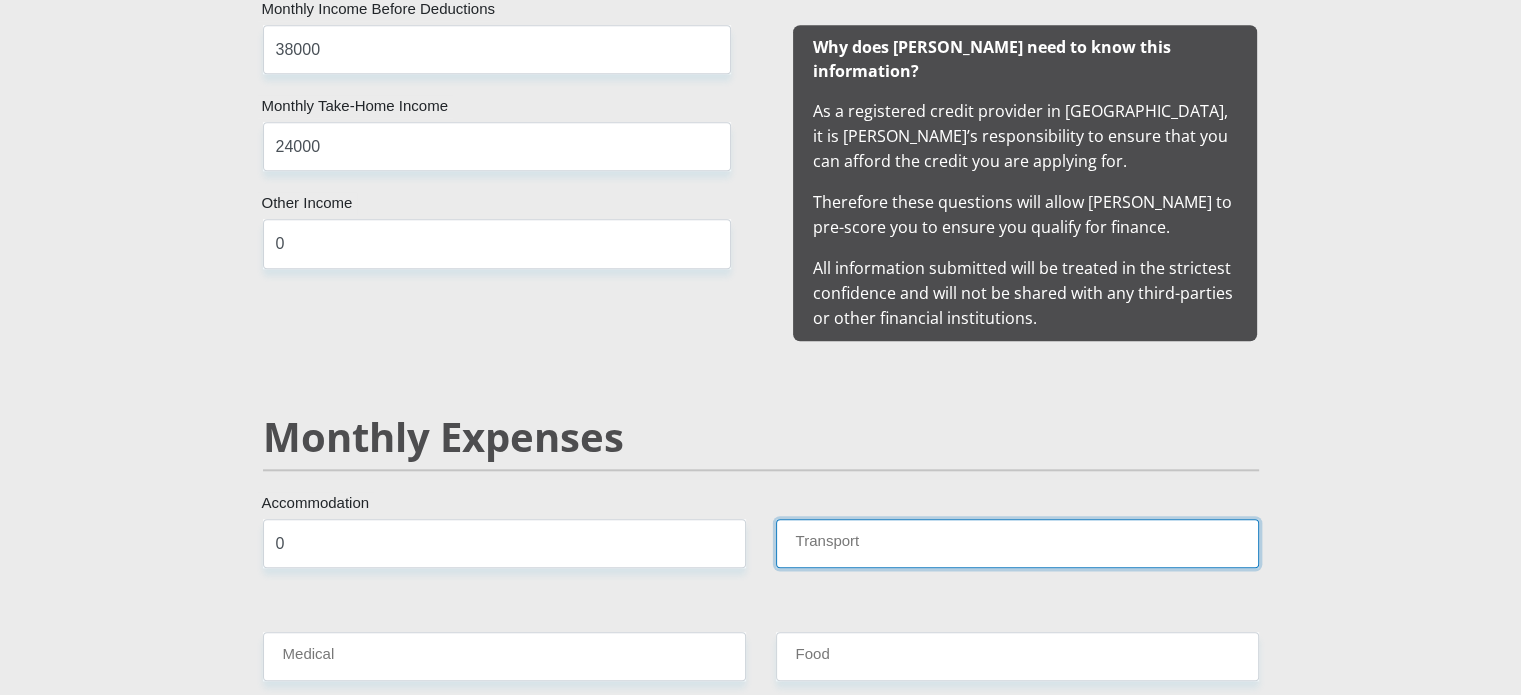 click on "Transport" at bounding box center (1017, 543) 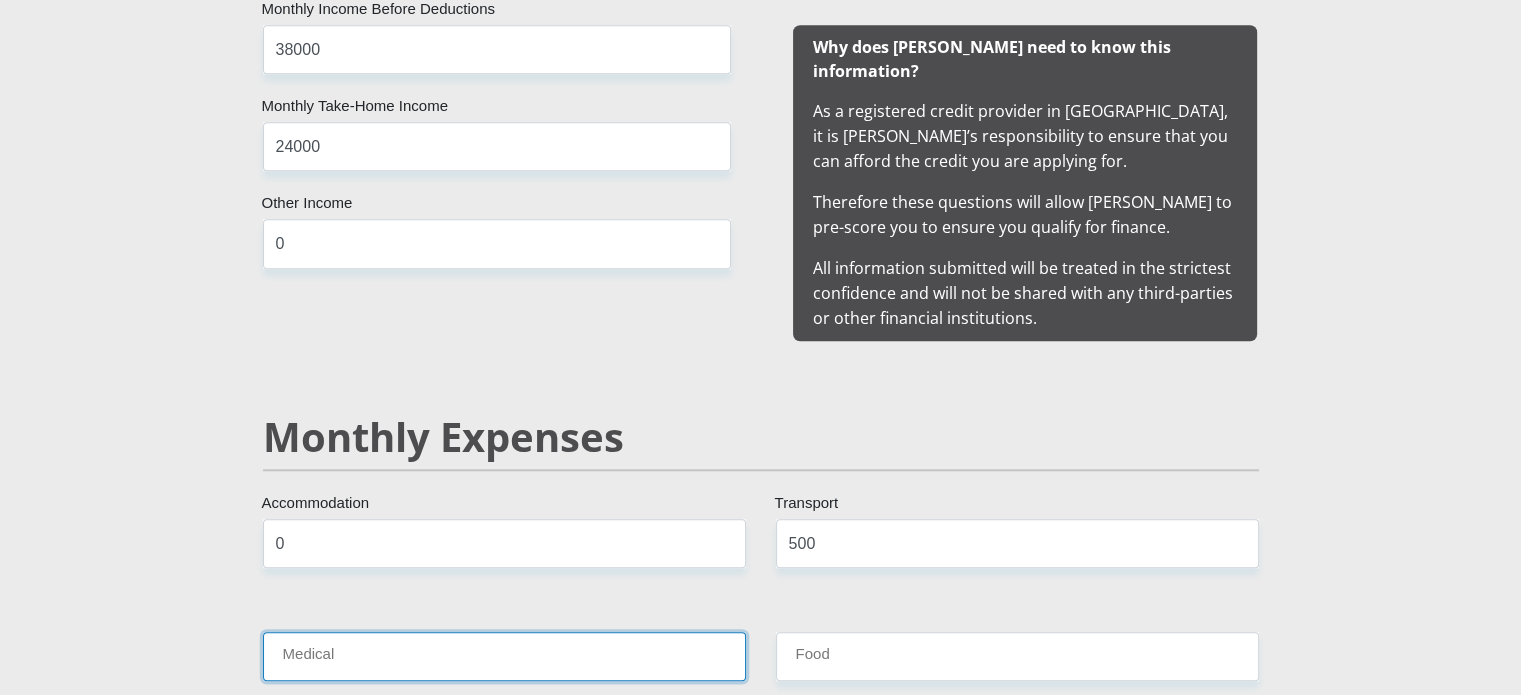 click on "Medical" at bounding box center (504, 656) 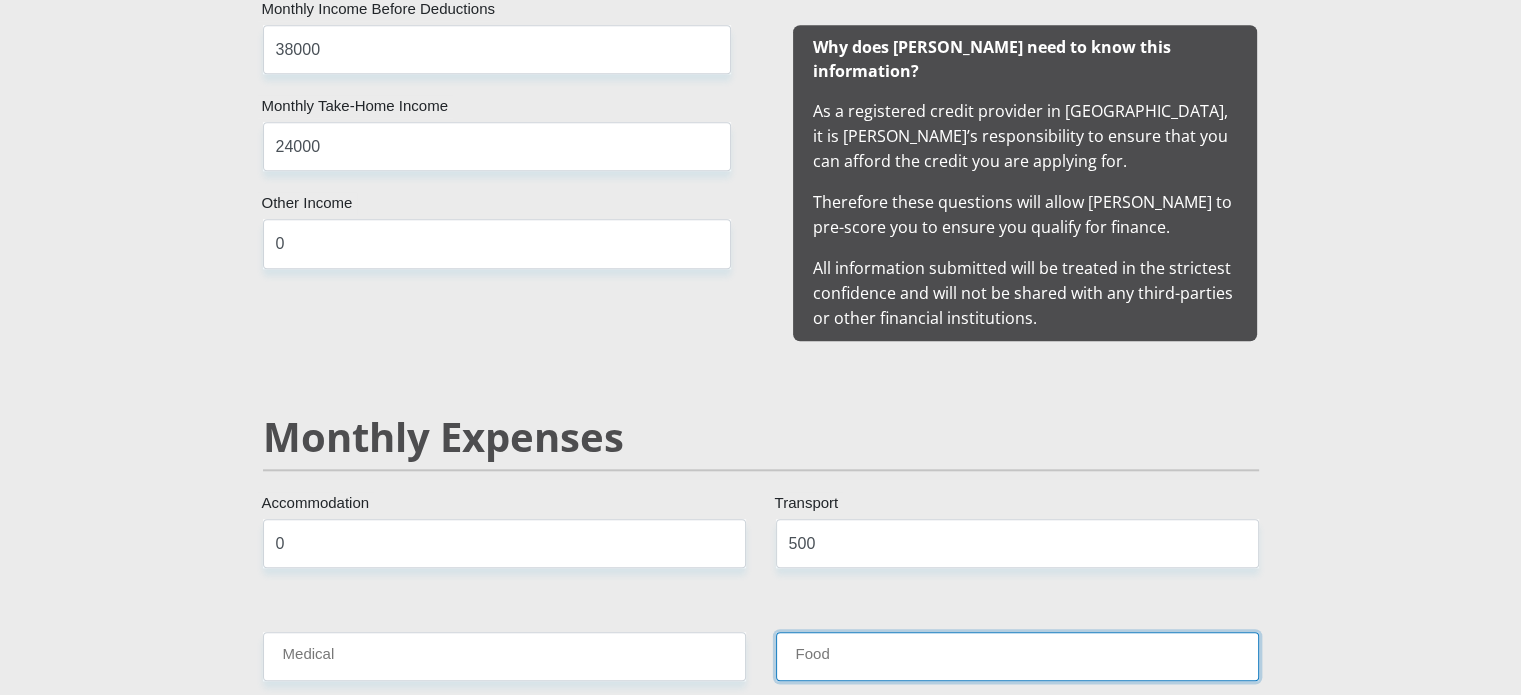 click on "Food" at bounding box center [1017, 656] 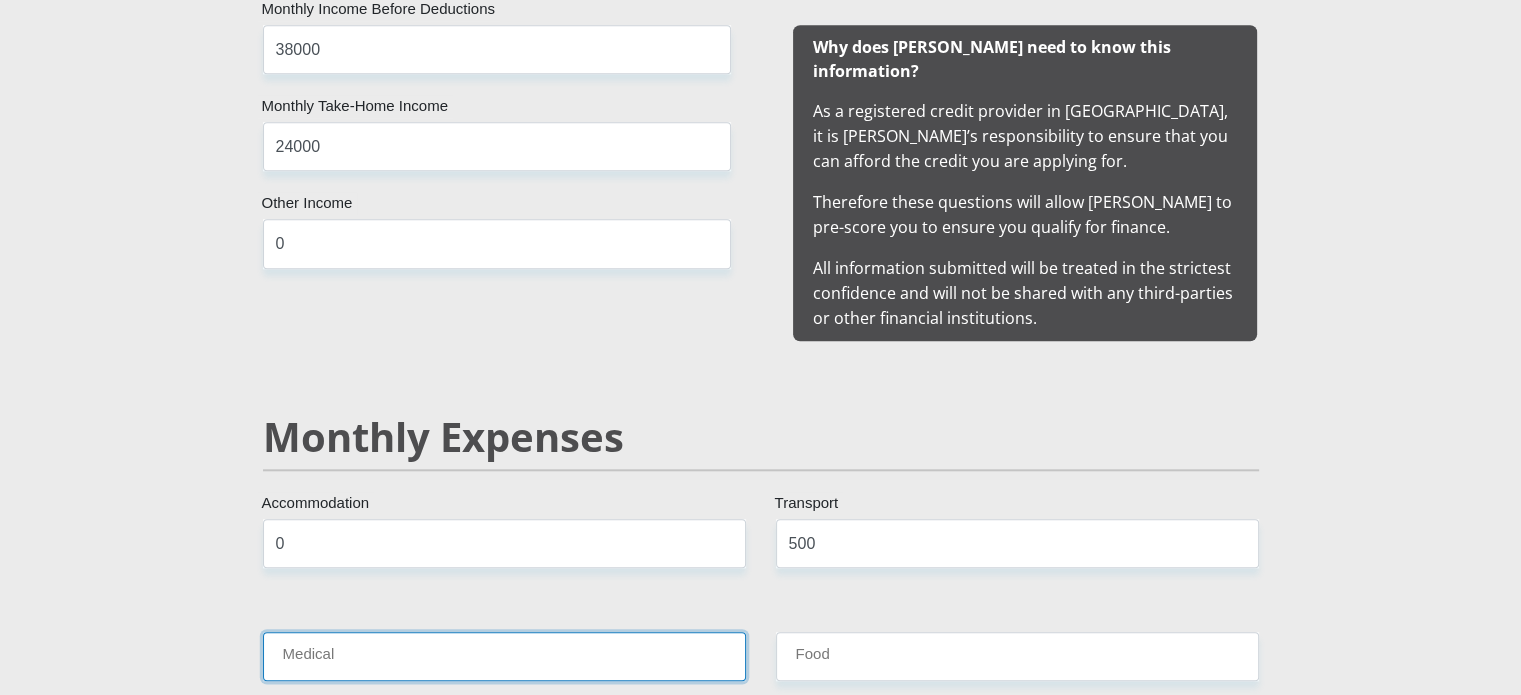 click on "Medical" at bounding box center (504, 656) 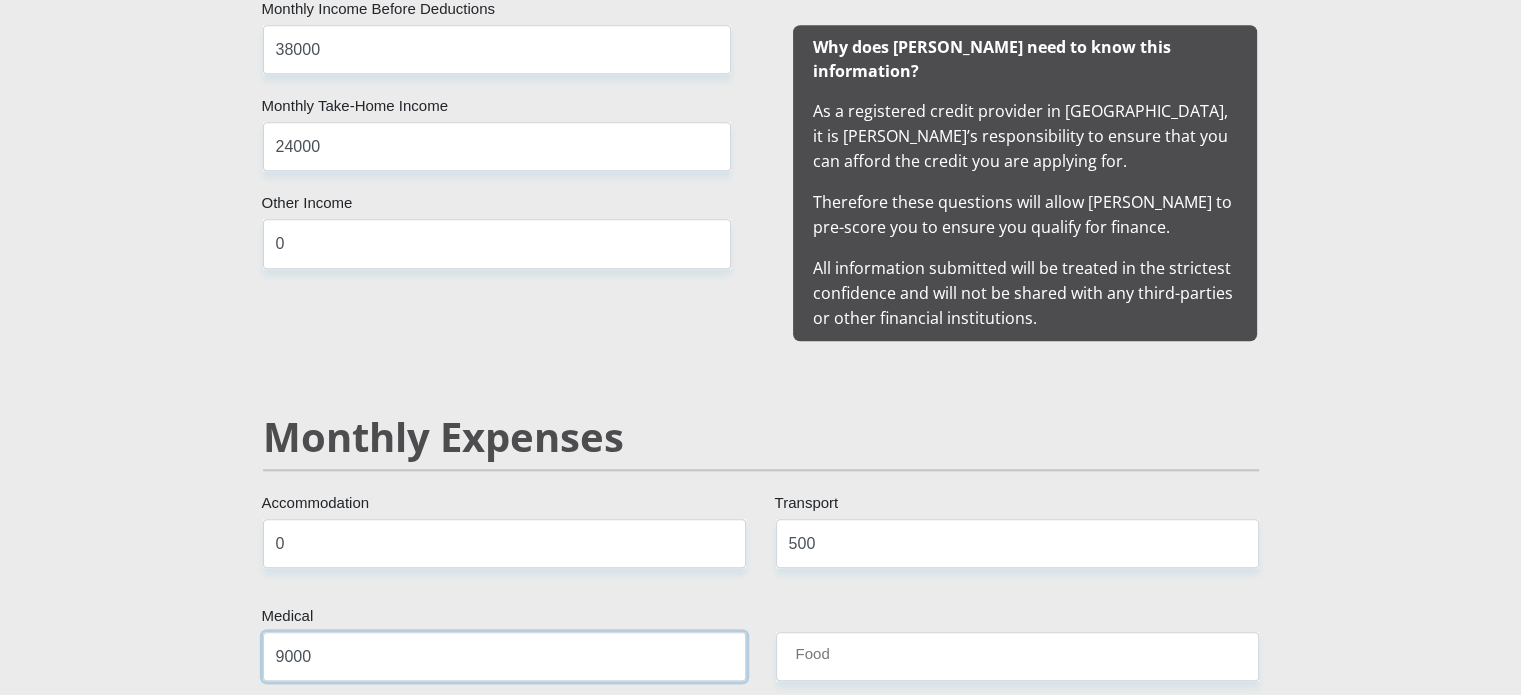 type on "9000" 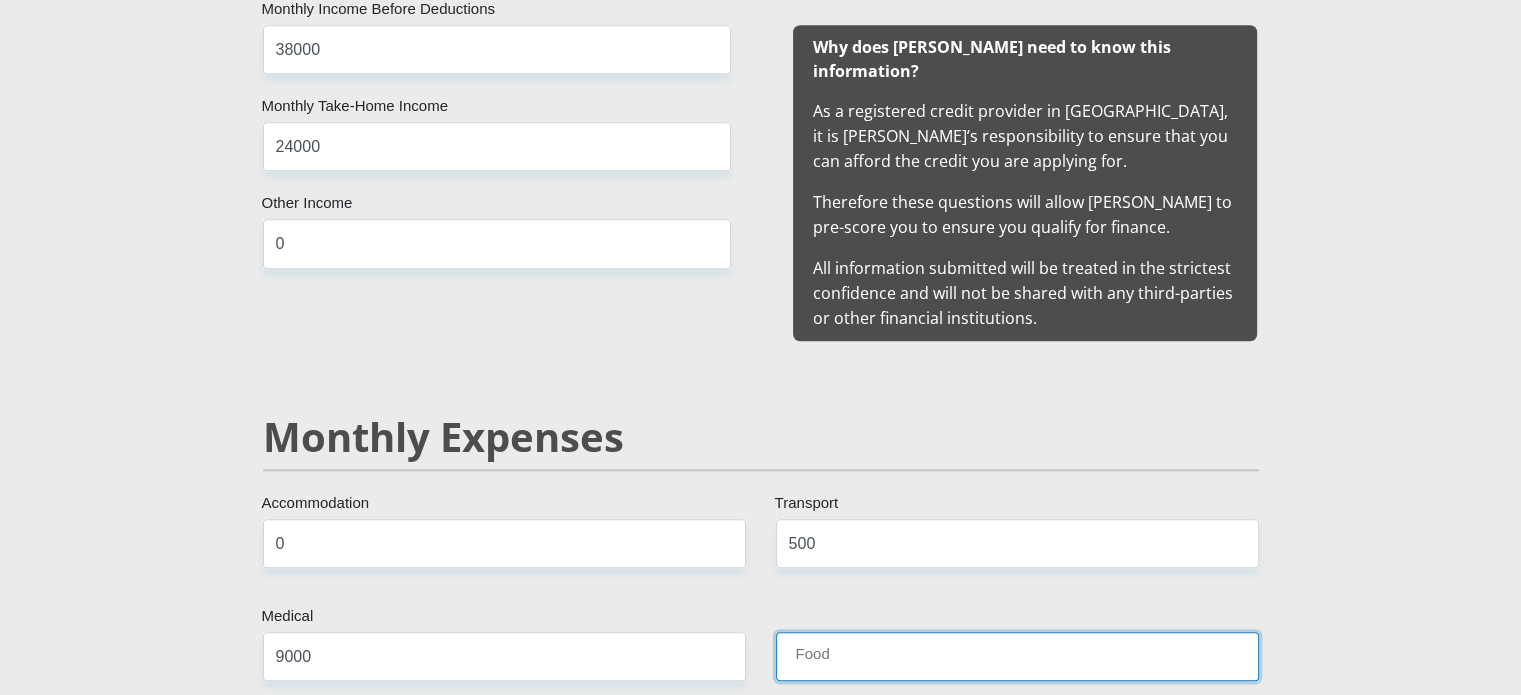 type on "0" 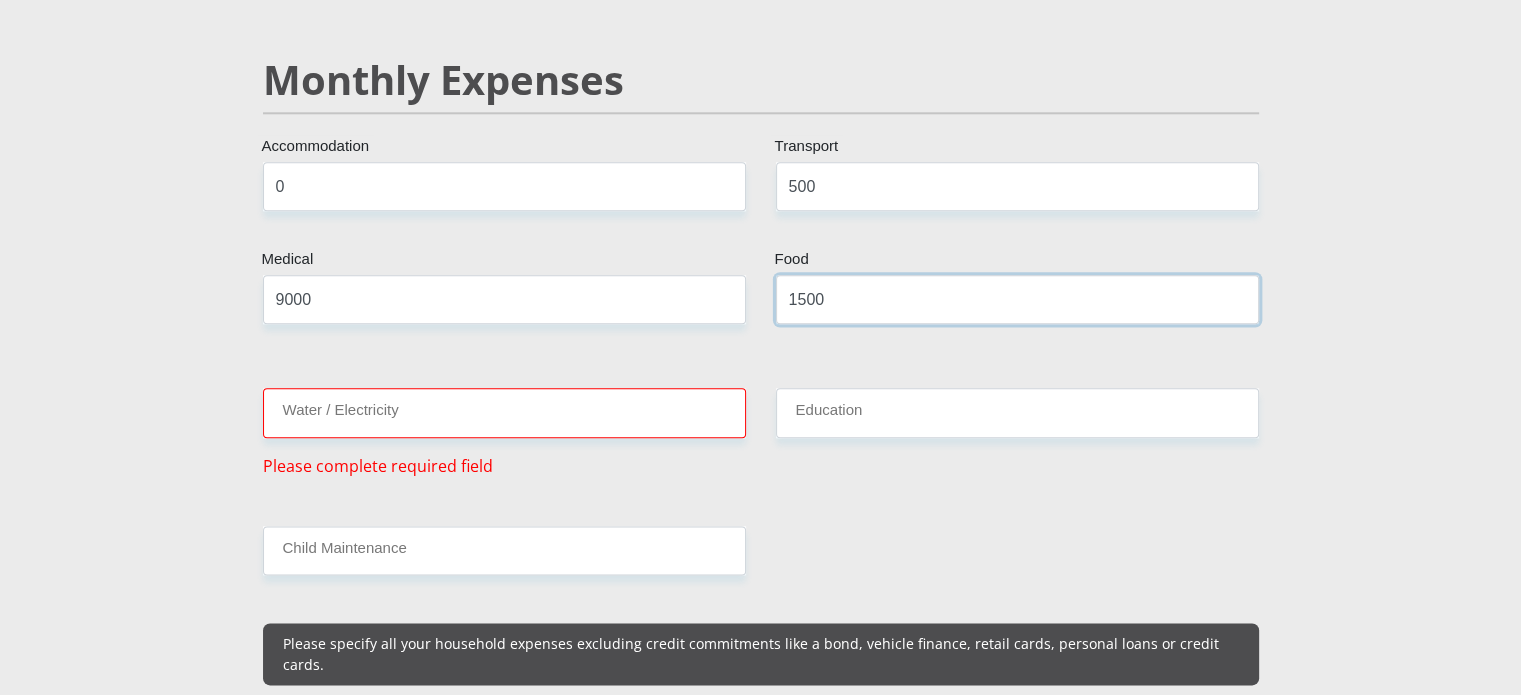 scroll, scrollTop: 2374, scrollLeft: 0, axis: vertical 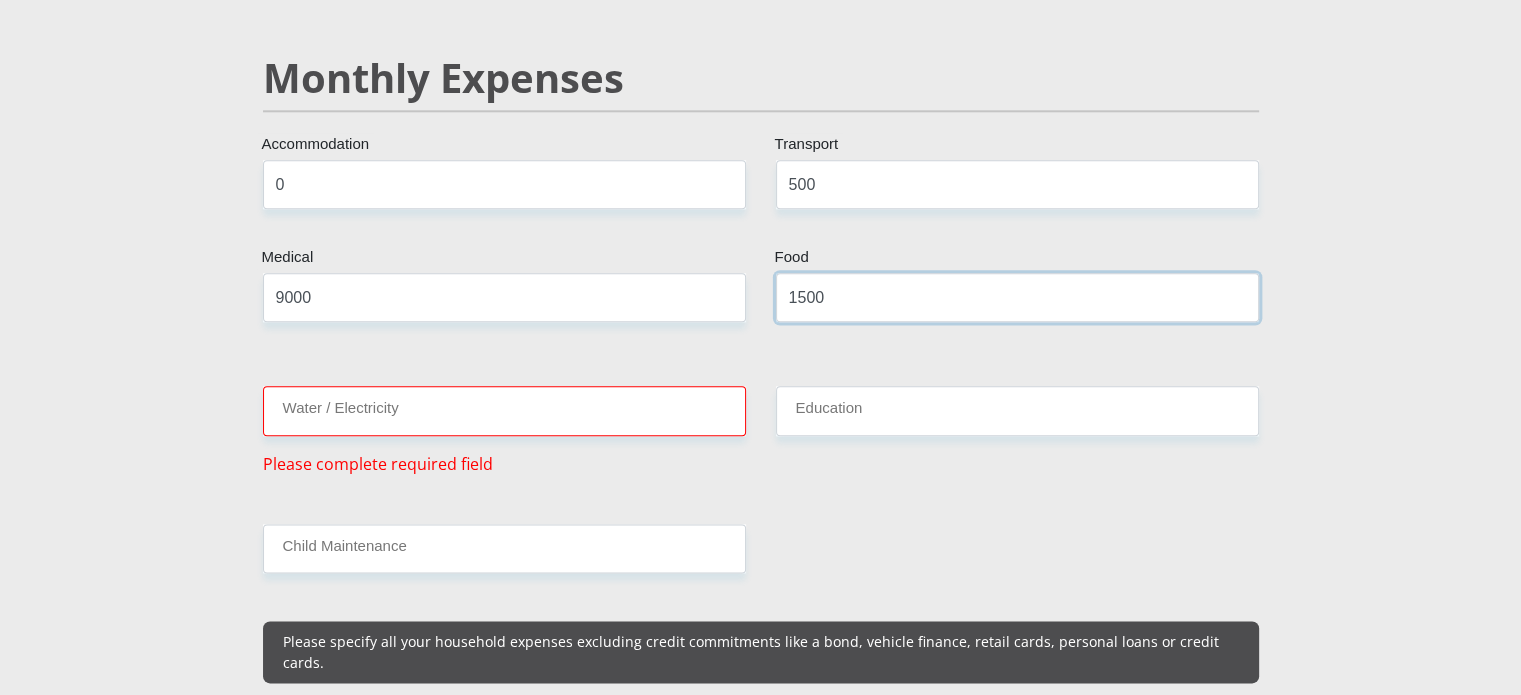 type on "1500" 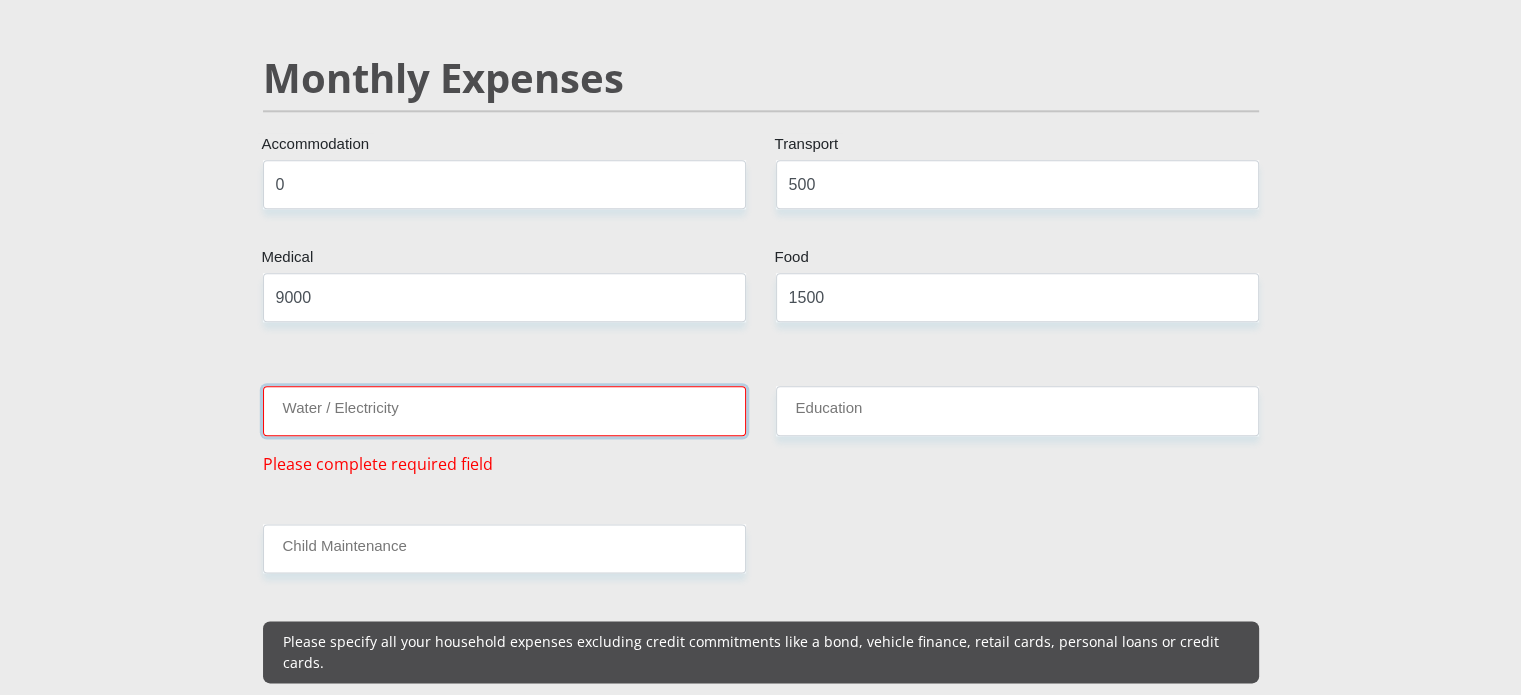 click on "Water / Electricity" at bounding box center [504, 410] 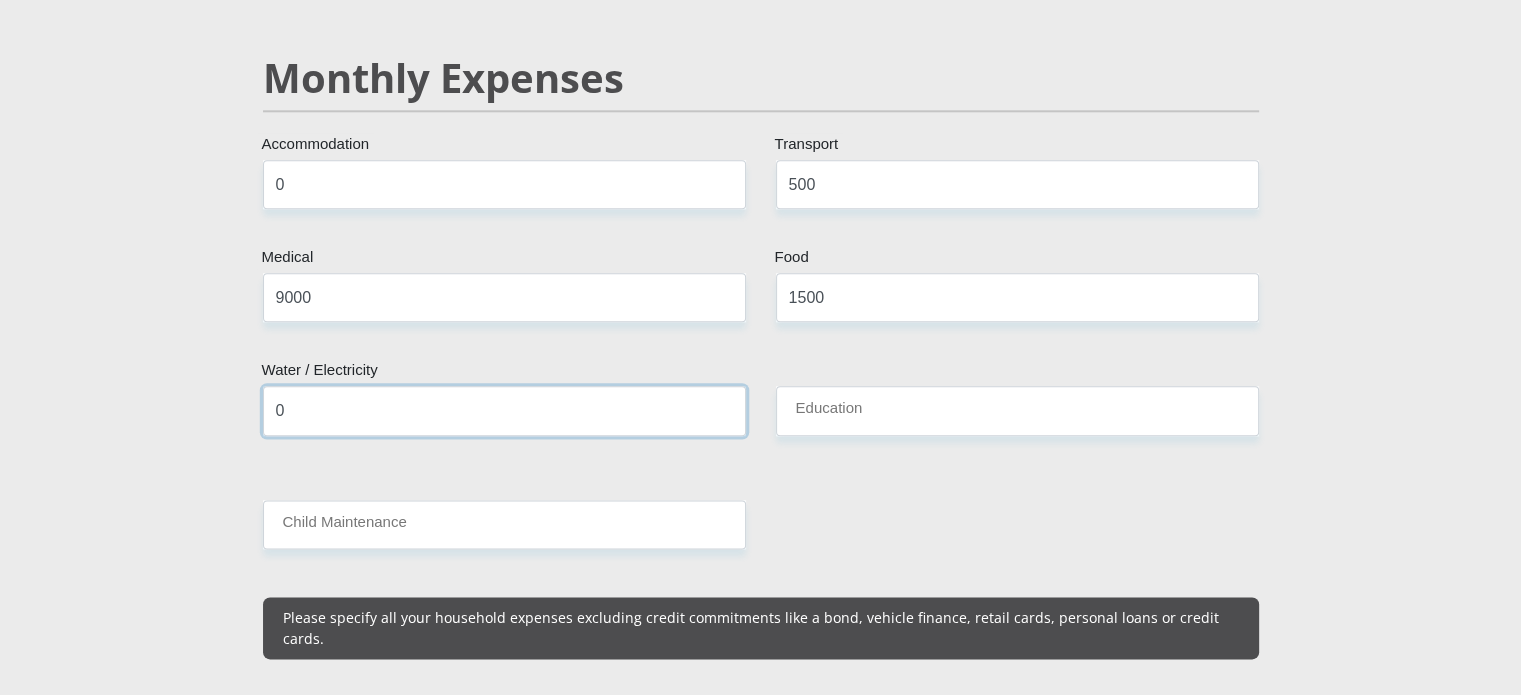 type on "0" 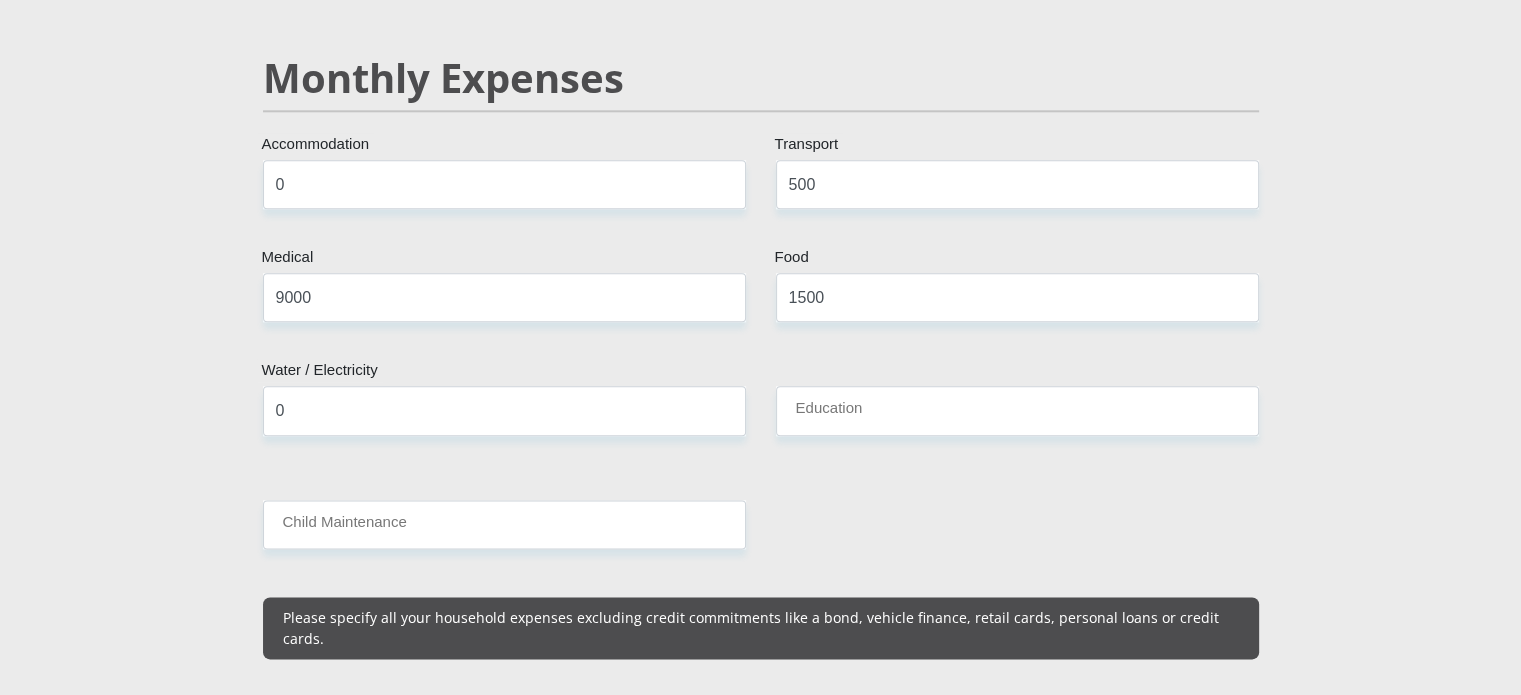 click on "Mr
Ms
Mrs
Dr
Other
Title
Shazneen
First Name
Arnolds
Surname
8506240147080
South African ID Number
Please input valid ID number
South Africa
Afghanistan
Aland Islands
Albania
Algeria
America Samoa
American Virgin Islands
Andorra
Angola
Anguilla
Antarctica
Antigua and Barbuda
Argentina" at bounding box center [761, 816] 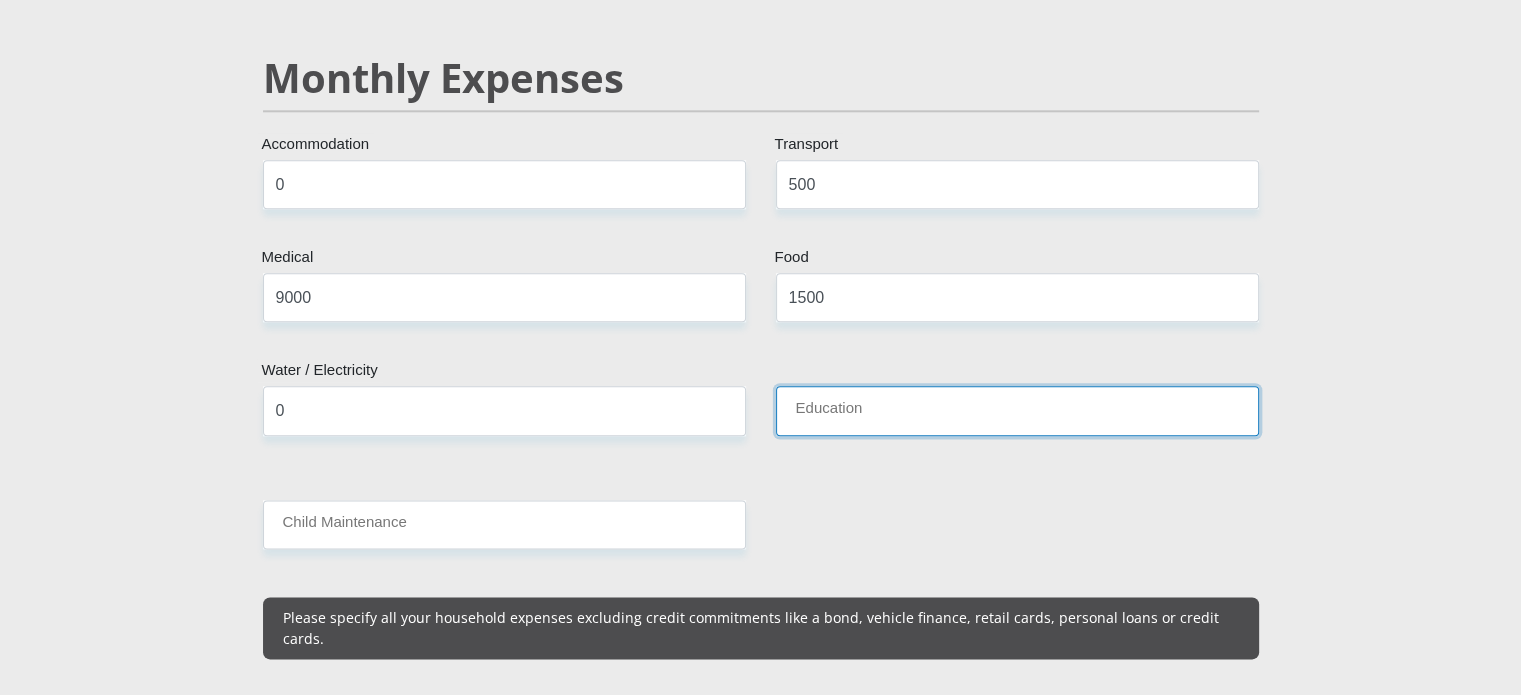 click on "Education" at bounding box center [1017, 410] 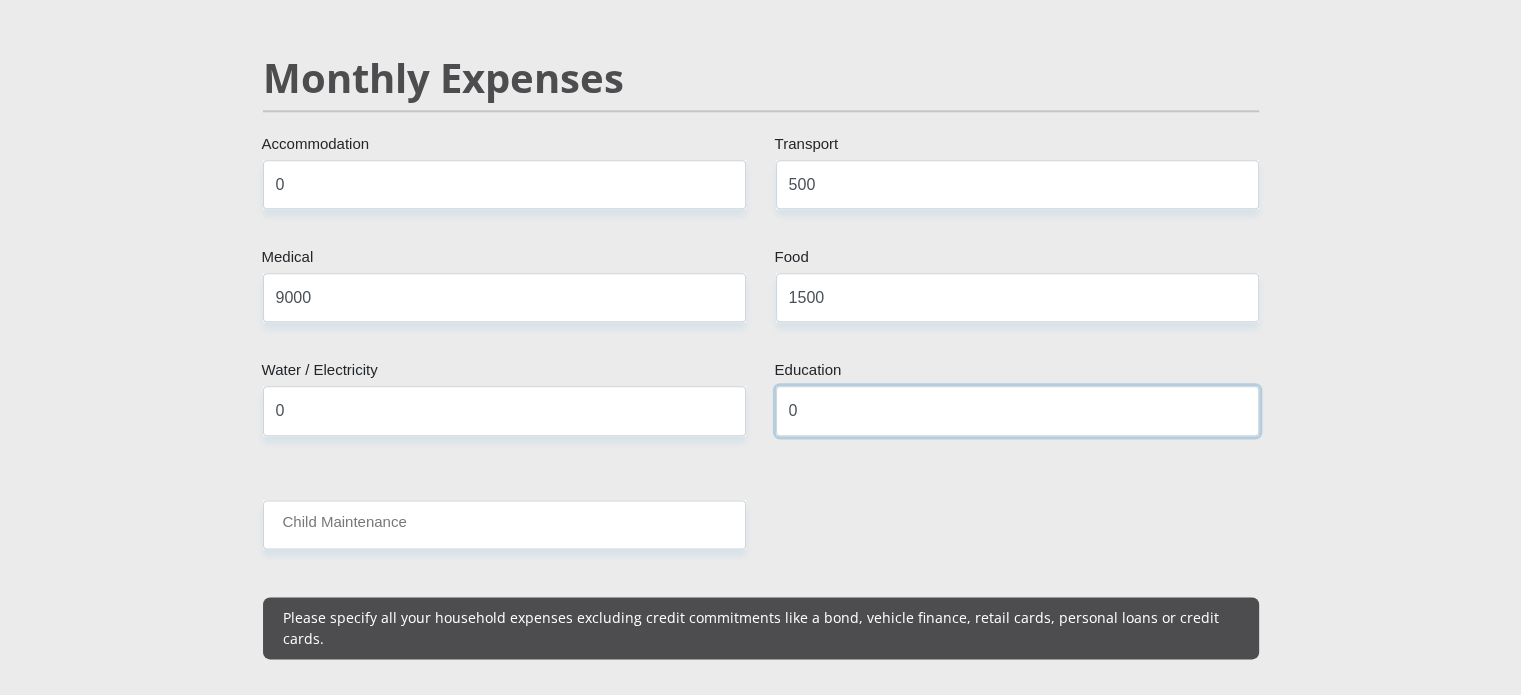 type on "0" 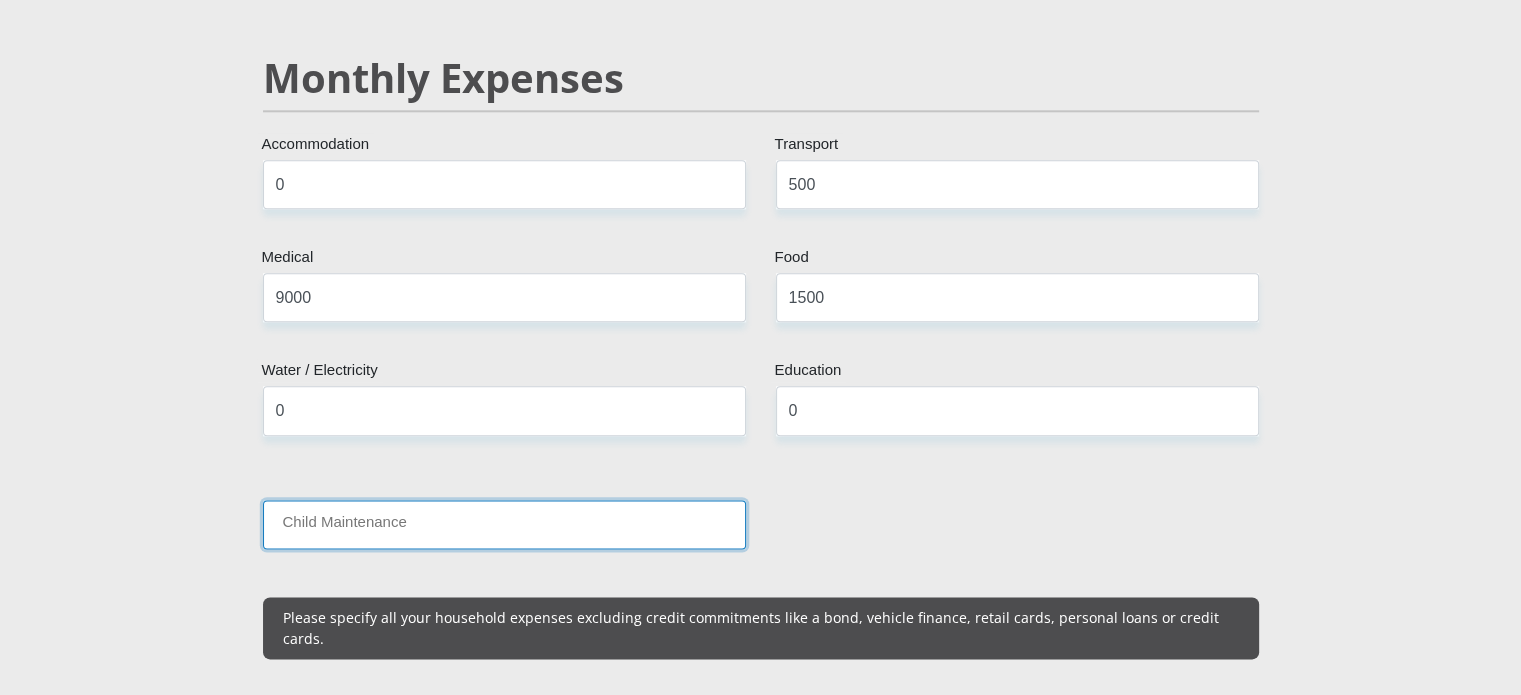 click on "Child Maintenance" at bounding box center [504, 524] 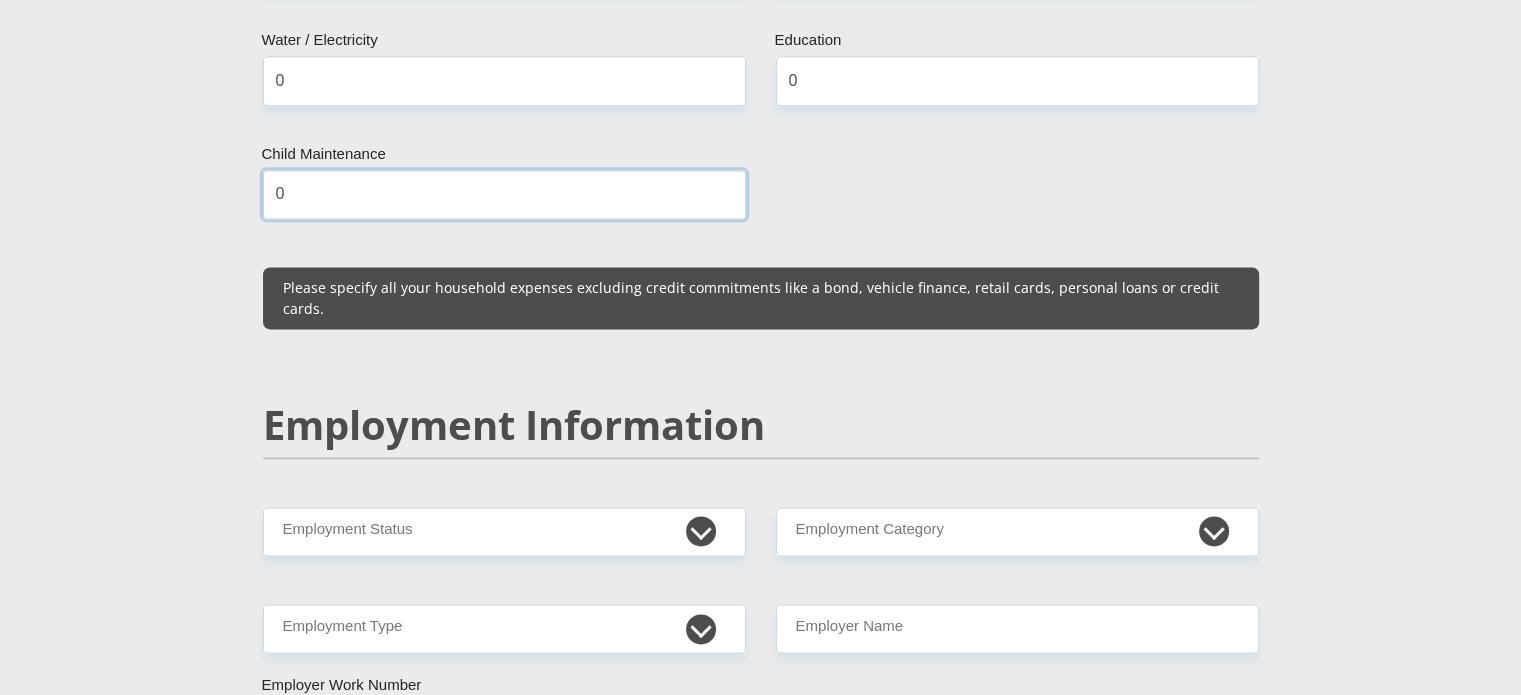 scroll, scrollTop: 2708, scrollLeft: 0, axis: vertical 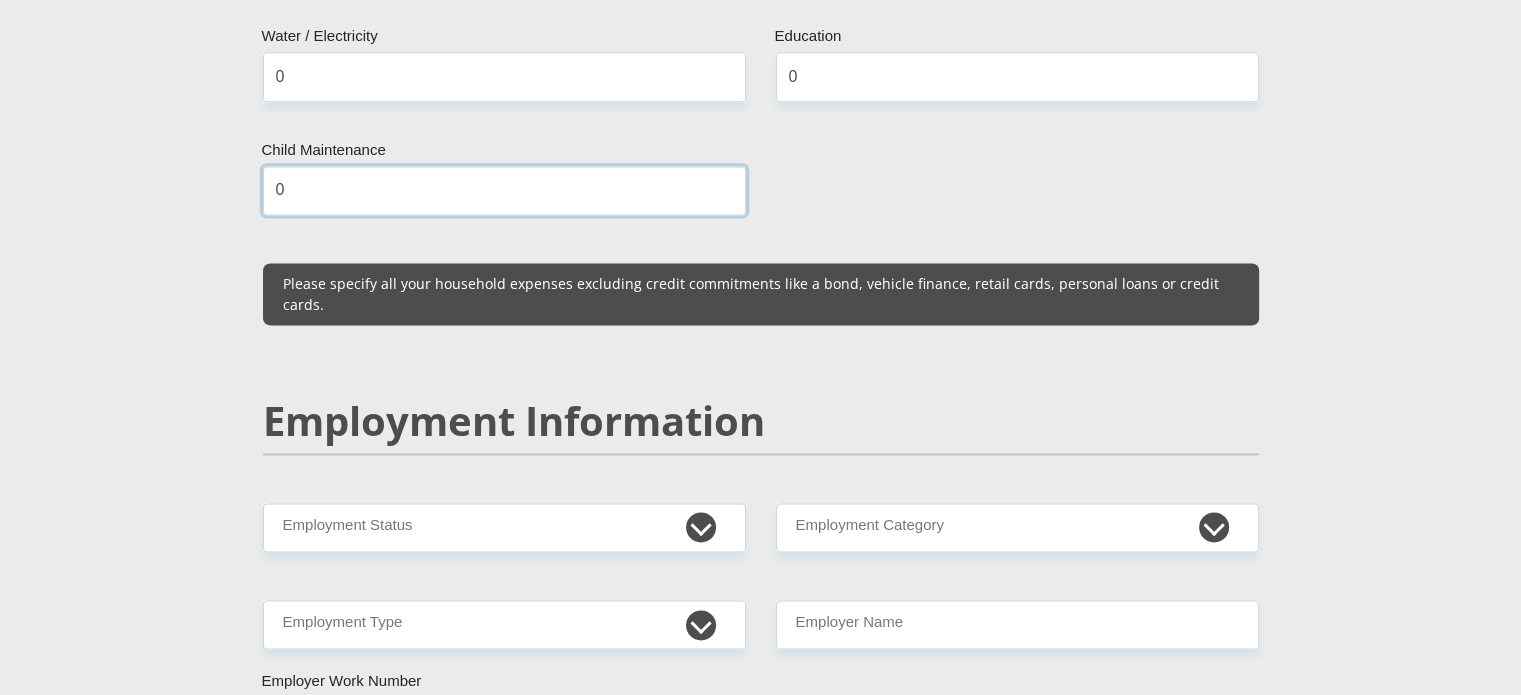 type on "0" 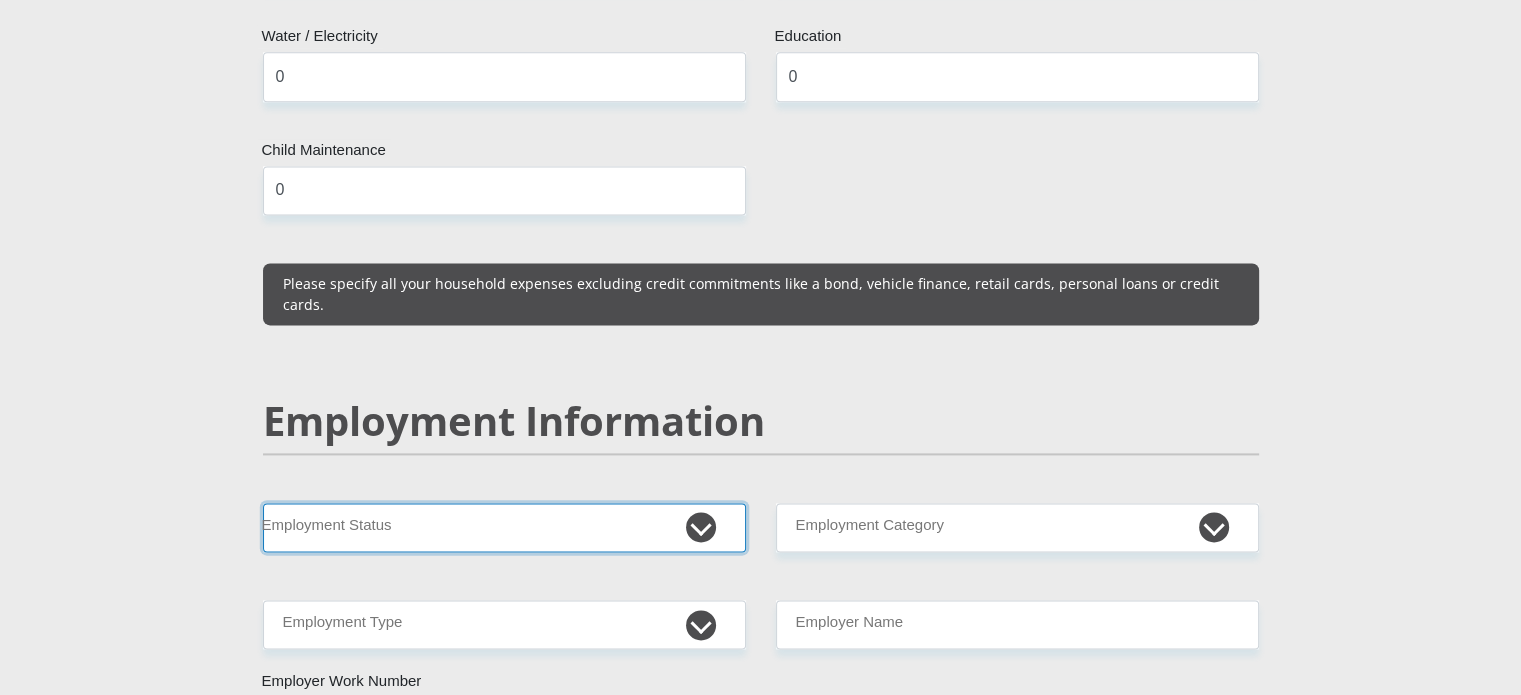 click on "Permanent/Full-time
Part-time/Casual
Contract Worker
Self-Employed
Housewife
Retired
Student
Medically Boarded
Disability
Unemployed" at bounding box center [504, 527] 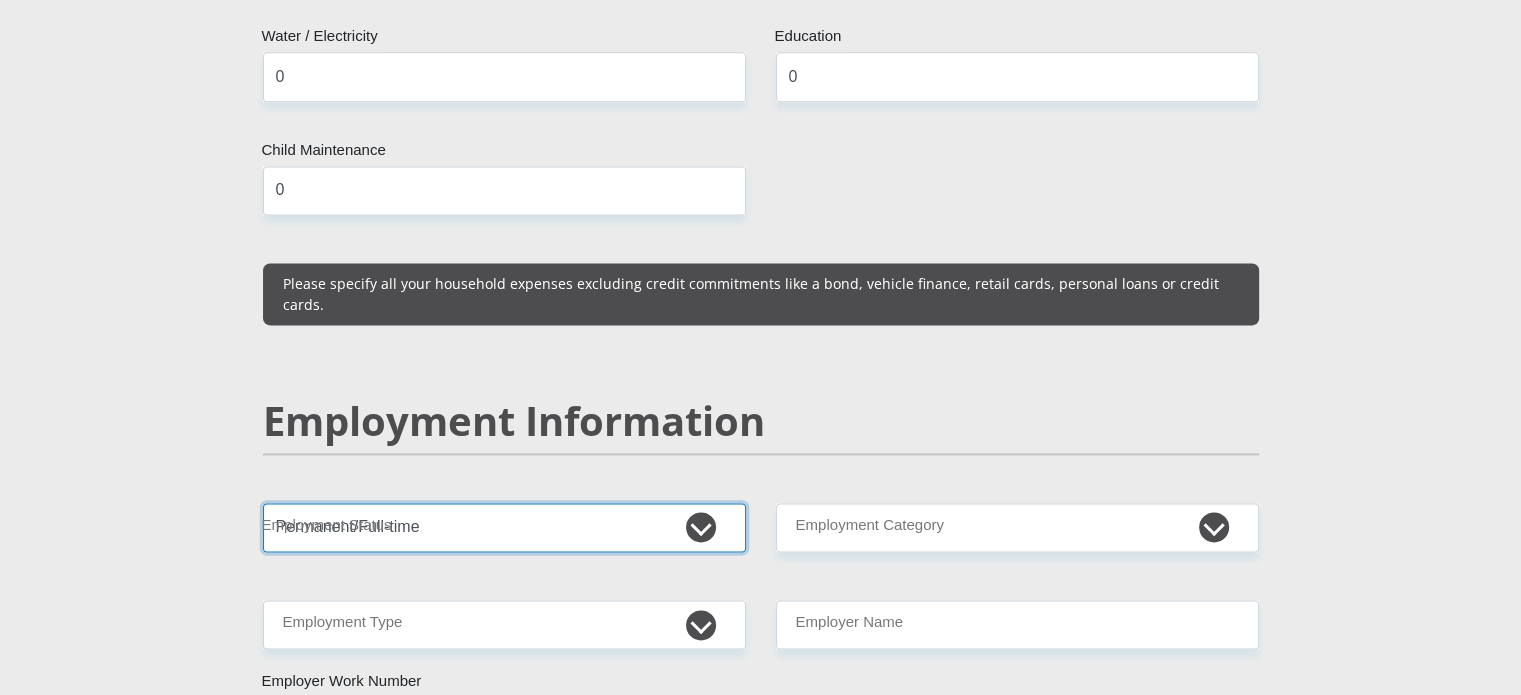click on "Permanent/Full-time
Part-time/Casual
Contract Worker
Self-Employed
Housewife
Retired
Student
Medically Boarded
Disability
Unemployed" at bounding box center (504, 527) 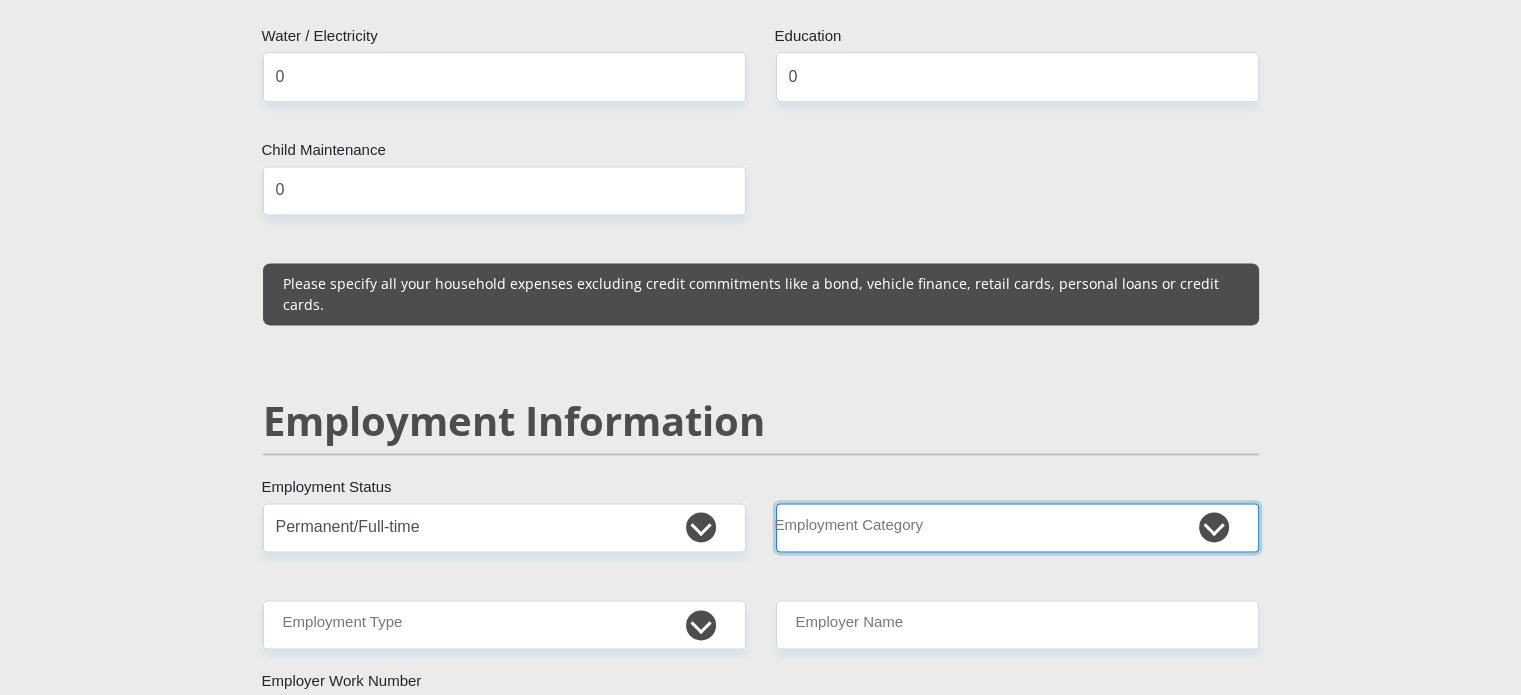 click on "AGRICULTURE
ALCOHOL & TOBACCO
CONSTRUCTION MATERIALS
METALLURGY
EQUIPMENT FOR RENEWABLE ENERGY
SPECIALIZED CONTRACTORS
CAR
GAMING (INCL. INTERNET
OTHER WHOLESALE
UNLICENSED PHARMACEUTICALS
CURRENCY EXCHANGE HOUSES
OTHER FINANCIAL INSTITUTIONS & INSURANCE
REAL ESTATE AGENTS
OIL & GAS
OTHER MATERIALS (E.G. IRON ORE)
PRECIOUS STONES & PRECIOUS METALS
POLITICAL ORGANIZATIONS
RELIGIOUS ORGANIZATIONS(NOT SECTS)
ACTI. HAVING BUSINESS DEAL WITH PUBLIC ADMINISTRATION
LAUNDROMATS" at bounding box center (1017, 527) 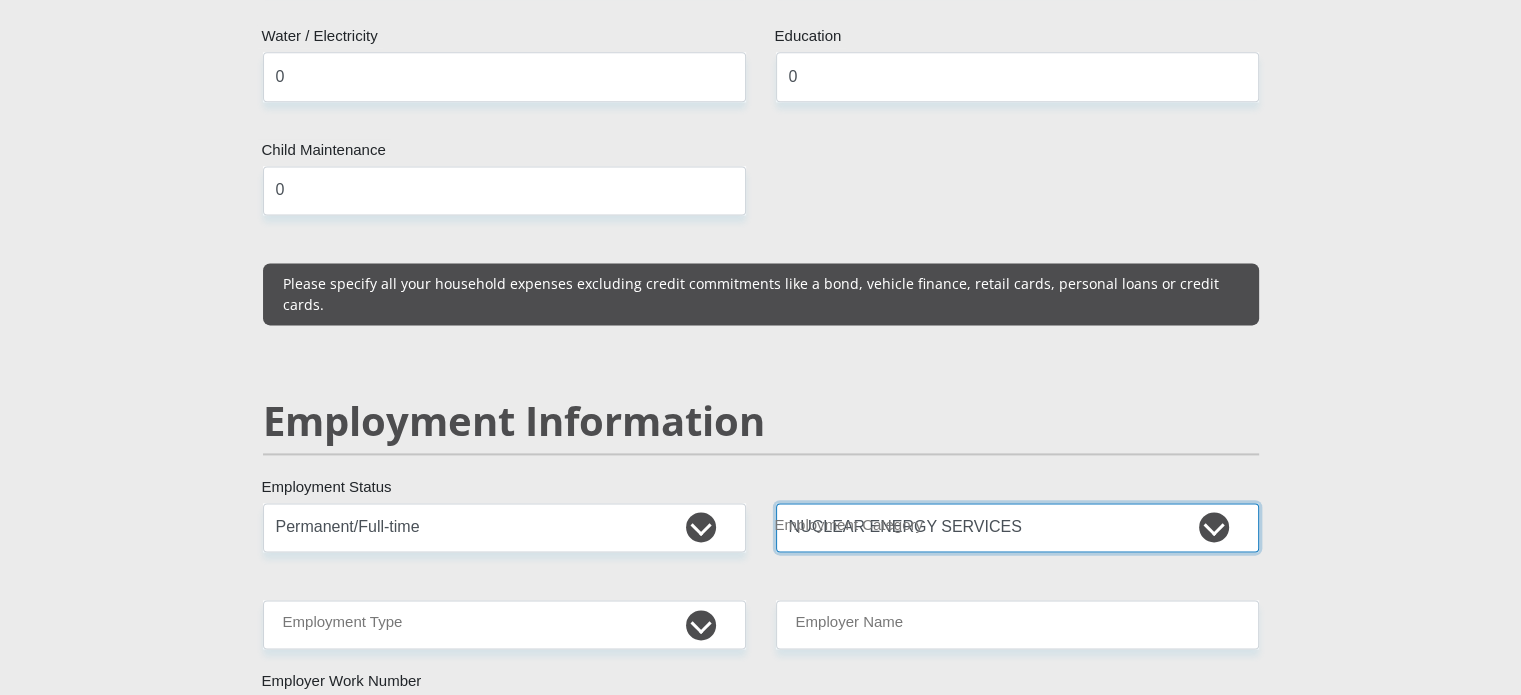 click on "AGRICULTURE
ALCOHOL & TOBACCO
CONSTRUCTION MATERIALS
METALLURGY
EQUIPMENT FOR RENEWABLE ENERGY
SPECIALIZED CONTRACTORS
CAR
GAMING (INCL. INTERNET
OTHER WHOLESALE
UNLICENSED PHARMACEUTICALS
CURRENCY EXCHANGE HOUSES
OTHER FINANCIAL INSTITUTIONS & INSURANCE
REAL ESTATE AGENTS
OIL & GAS
OTHER MATERIALS (E.G. IRON ORE)
PRECIOUS STONES & PRECIOUS METALS
POLITICAL ORGANIZATIONS
RELIGIOUS ORGANIZATIONS(NOT SECTS)
ACTI. HAVING BUSINESS DEAL WITH PUBLIC ADMINISTRATION
LAUNDROMATS" at bounding box center (1017, 527) 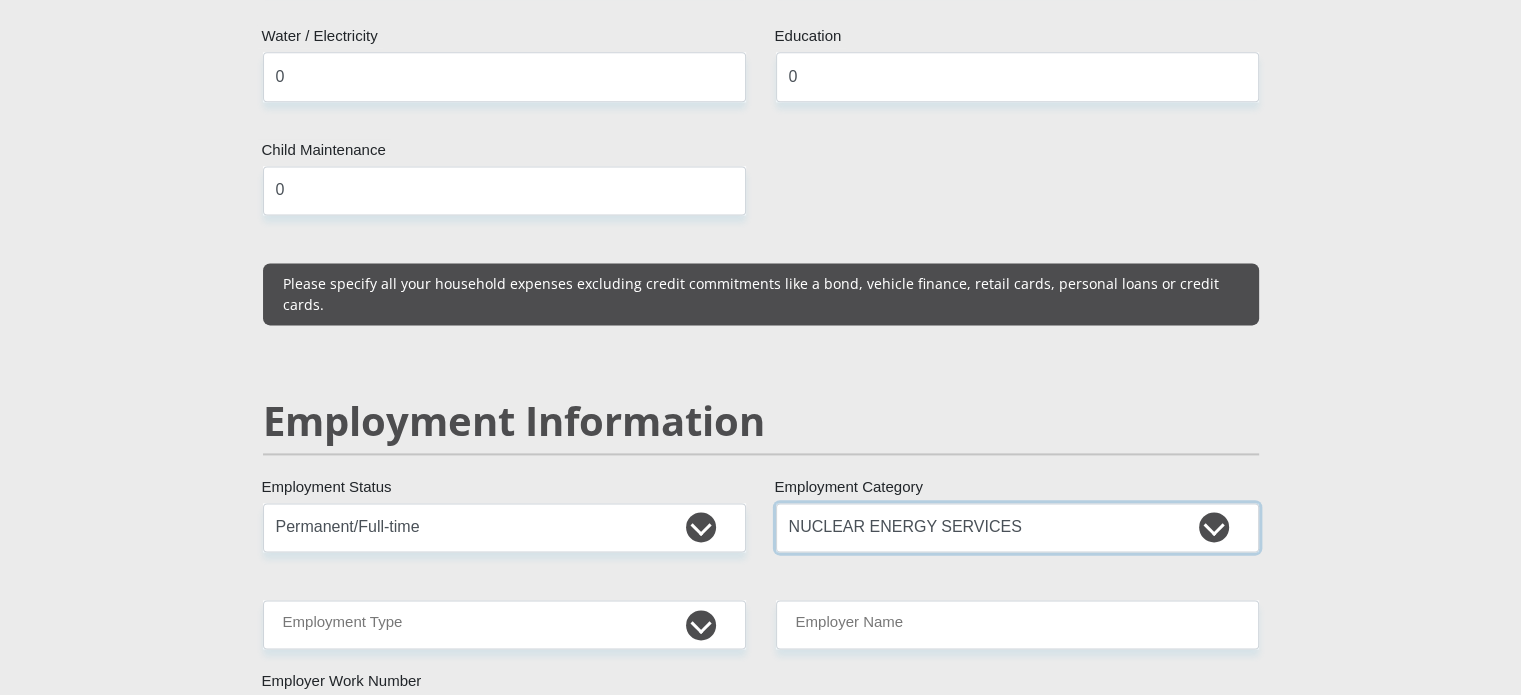 click on "AGRICULTURE
ALCOHOL & TOBACCO
CONSTRUCTION MATERIALS
METALLURGY
EQUIPMENT FOR RENEWABLE ENERGY
SPECIALIZED CONTRACTORS
CAR
GAMING (INCL. INTERNET
OTHER WHOLESALE
UNLICENSED PHARMACEUTICALS
CURRENCY EXCHANGE HOUSES
OTHER FINANCIAL INSTITUTIONS & INSURANCE
REAL ESTATE AGENTS
OIL & GAS
OTHER MATERIALS (E.G. IRON ORE)
PRECIOUS STONES & PRECIOUS METALS
POLITICAL ORGANIZATIONS
RELIGIOUS ORGANIZATIONS(NOT SECTS)
ACTI. HAVING BUSINESS DEAL WITH PUBLIC ADMINISTRATION
LAUNDROMATS" at bounding box center (1017, 527) 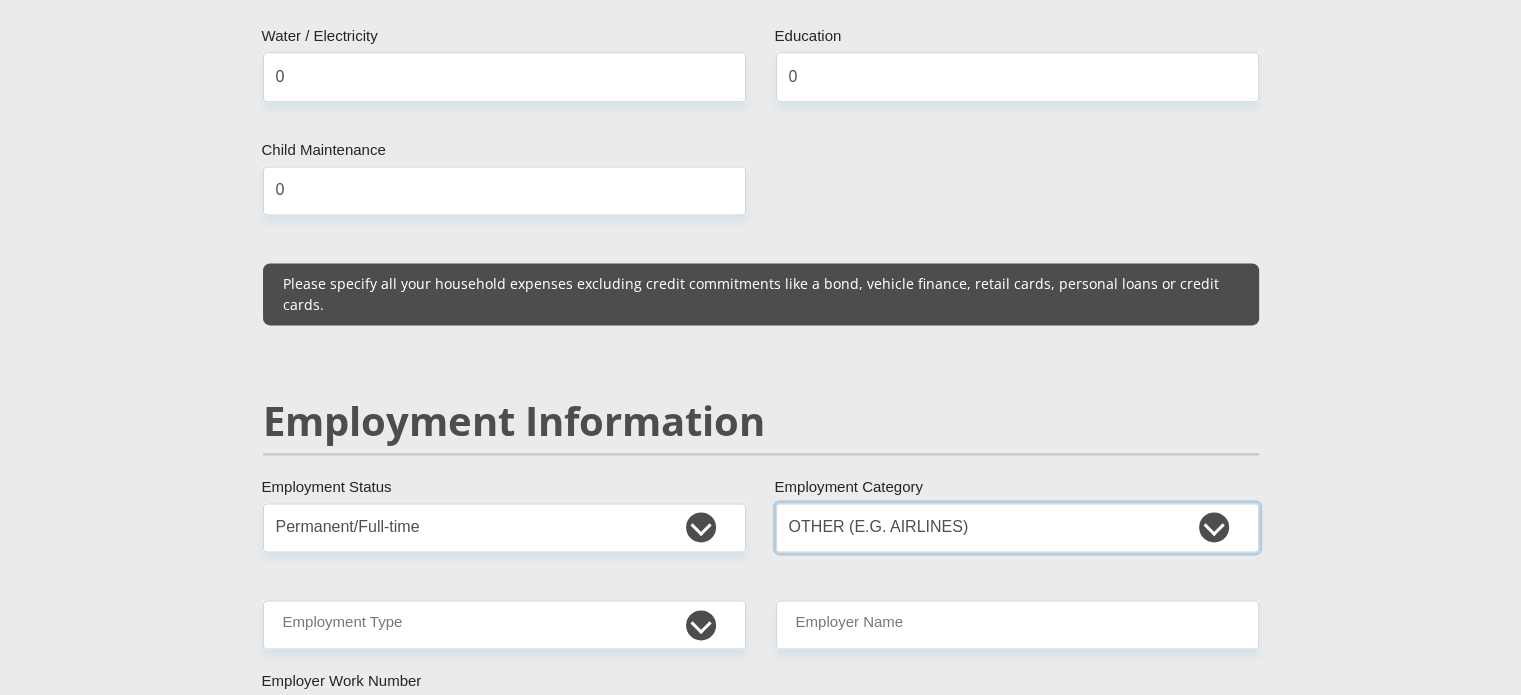 click on "AGRICULTURE
ALCOHOL & TOBACCO
CONSTRUCTION MATERIALS
METALLURGY
EQUIPMENT FOR RENEWABLE ENERGY
SPECIALIZED CONTRACTORS
CAR
GAMING (INCL. INTERNET
OTHER WHOLESALE
UNLICENSED PHARMACEUTICALS
CURRENCY EXCHANGE HOUSES
OTHER FINANCIAL INSTITUTIONS & INSURANCE
REAL ESTATE AGENTS
OIL & GAS
OTHER MATERIALS (E.G. IRON ORE)
PRECIOUS STONES & PRECIOUS METALS
POLITICAL ORGANIZATIONS
RELIGIOUS ORGANIZATIONS(NOT SECTS)
ACTI. HAVING BUSINESS DEAL WITH PUBLIC ADMINISTRATION
LAUNDROMATS" at bounding box center [1017, 527] 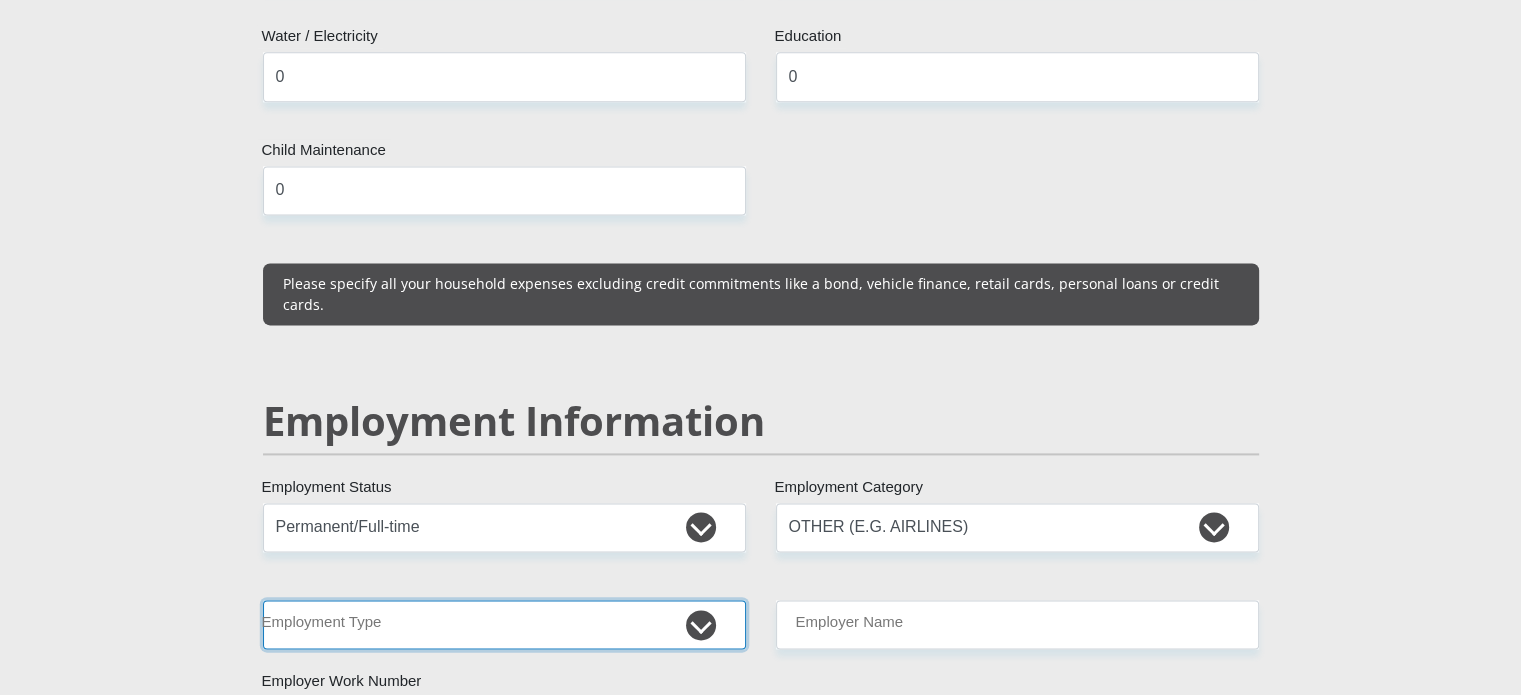 click on "College/Lecturer
Craft Seller
Creative
Driver
Executive
Farmer
Forces - Non Commissioned
Forces - Officer
Hawker
Housewife
Labourer
Licenced Professional
Manager
Miner
Non Licenced Professional
Office Staff/Clerk
Outside Worker
Pensioner
Permanent Teacher
Production/Manufacturing
Sales
Self-Employed
Semi-Professional Worker
Service Industry  Social Worker  Student" at bounding box center (504, 624) 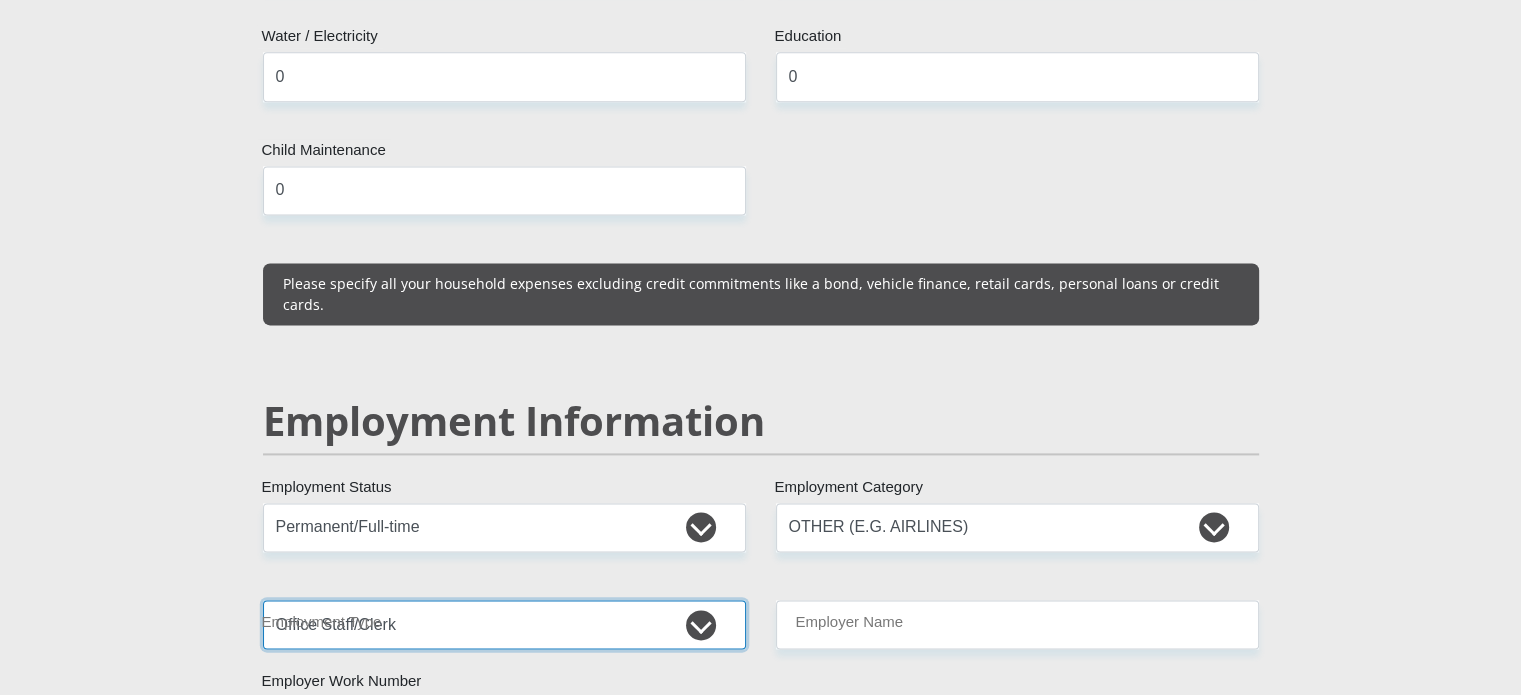 click on "College/Lecturer
Craft Seller
Creative
Driver
Executive
Farmer
Forces - Non Commissioned
Forces - Officer
Hawker
Housewife
Labourer
Licenced Professional
Manager
Miner
Non Licenced Professional
Office Staff/Clerk
Outside Worker
Pensioner
Permanent Teacher
Production/Manufacturing
Sales
Self-Employed
Semi-Professional Worker
Service Industry  Social Worker  Student" at bounding box center (504, 624) 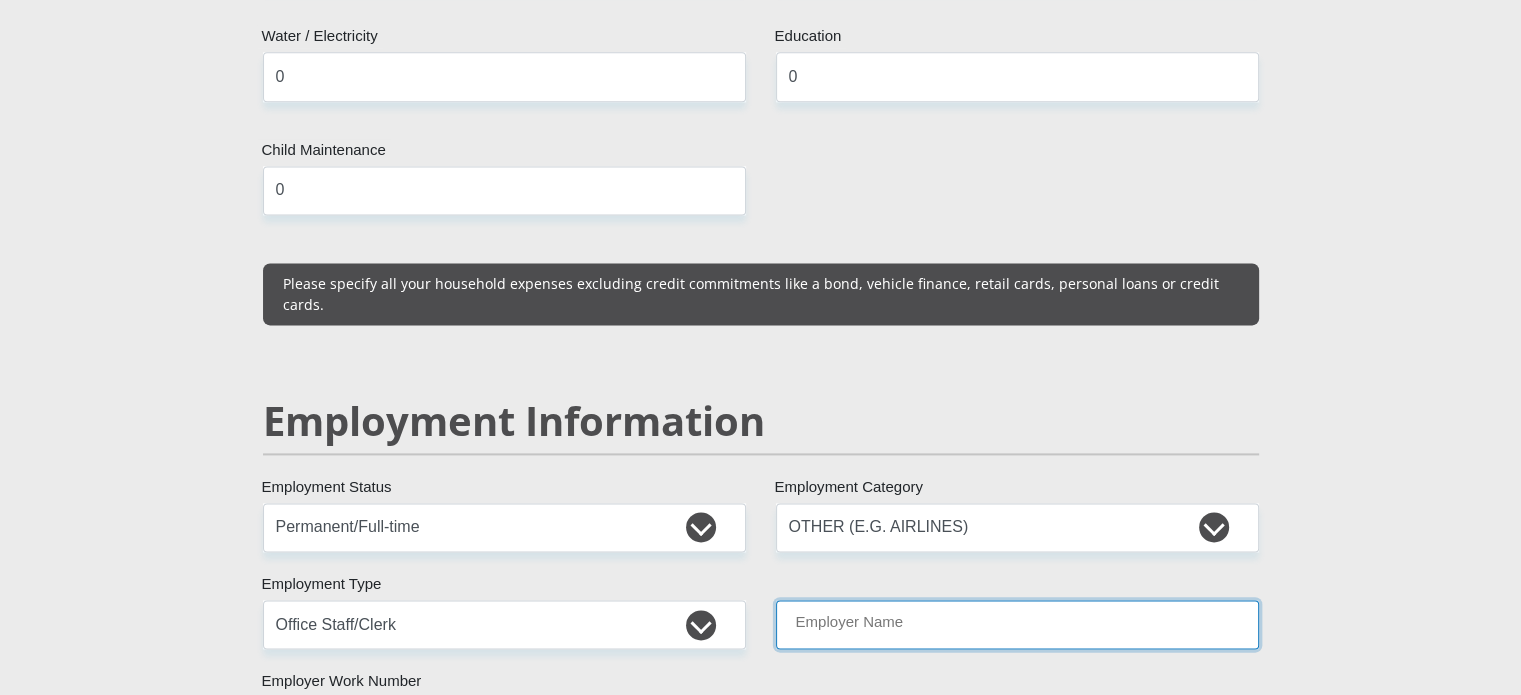 click on "Employer Name" at bounding box center [1017, 624] 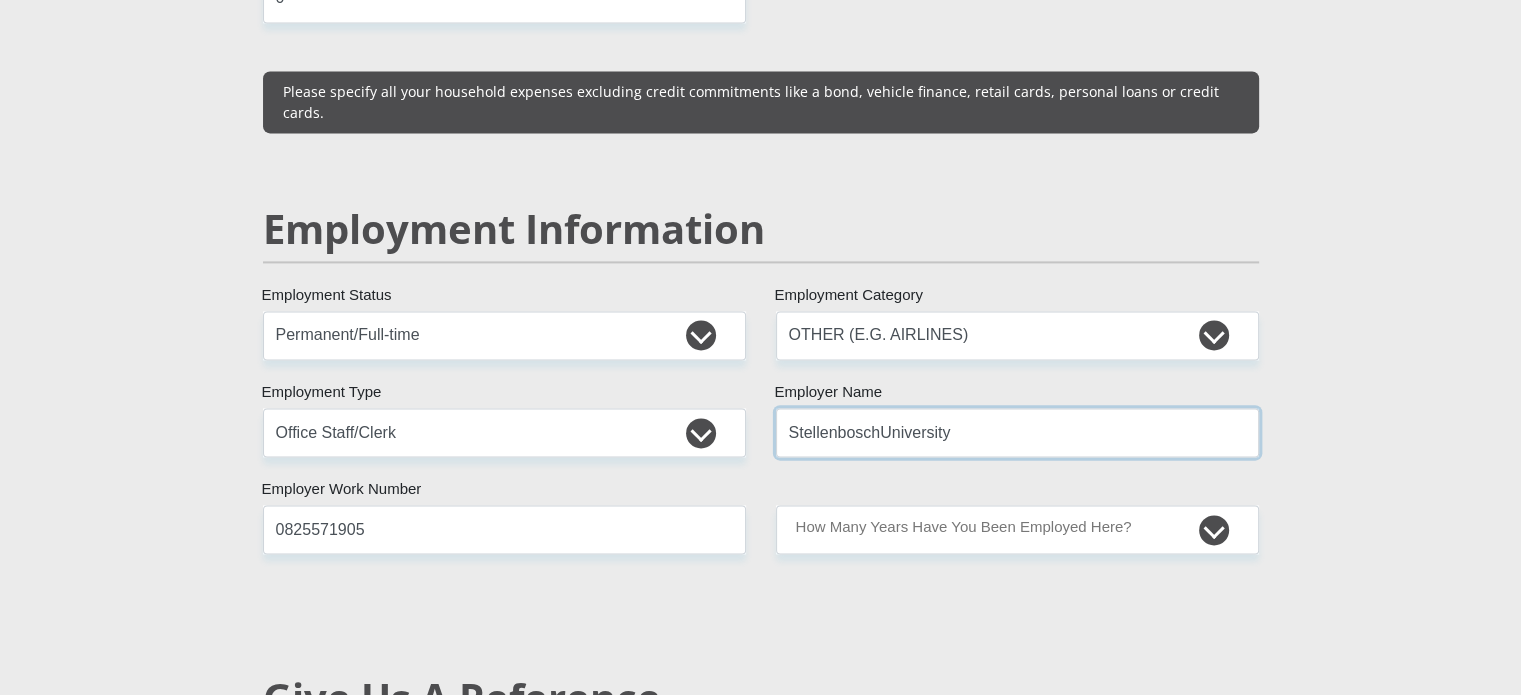 scroll, scrollTop: 2901, scrollLeft: 0, axis: vertical 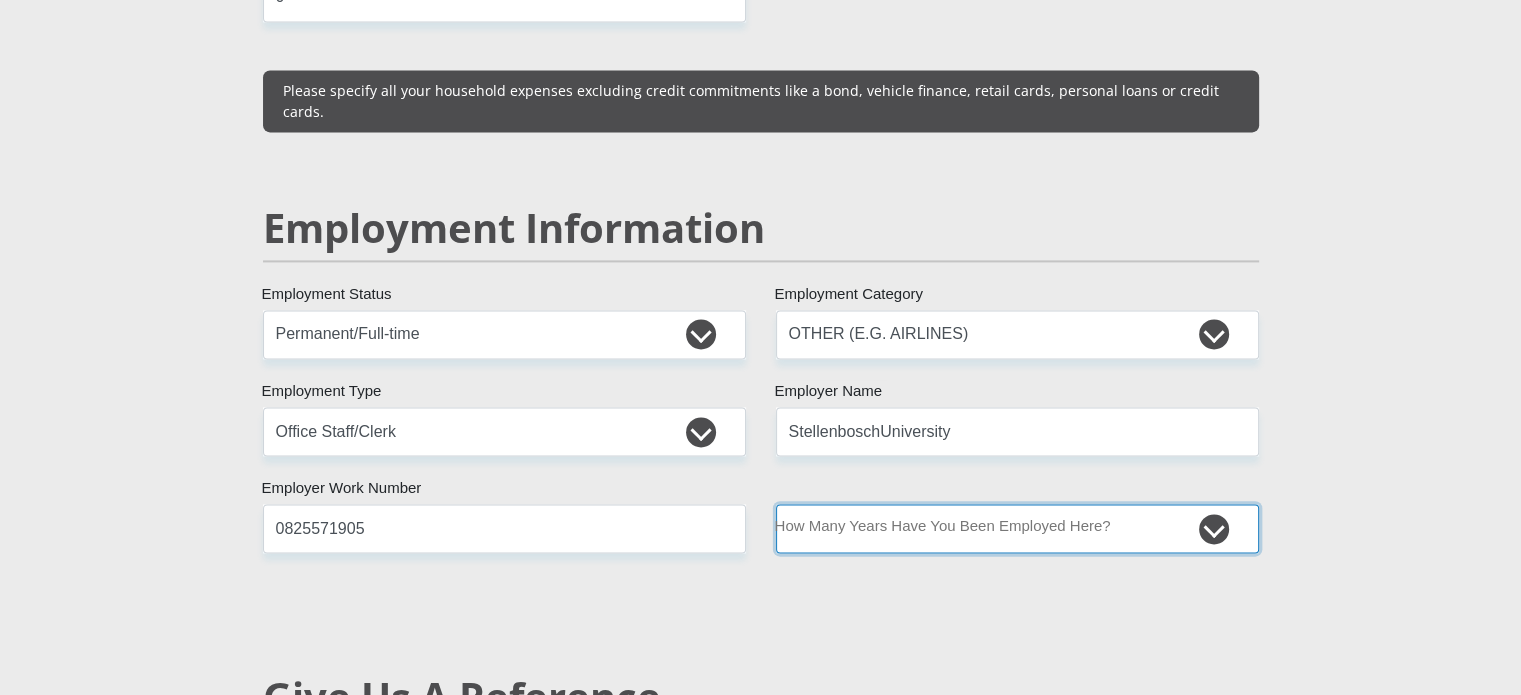 click on "less than 1 year
1-3 years
3-5 years
5+ years" at bounding box center (1017, 528) 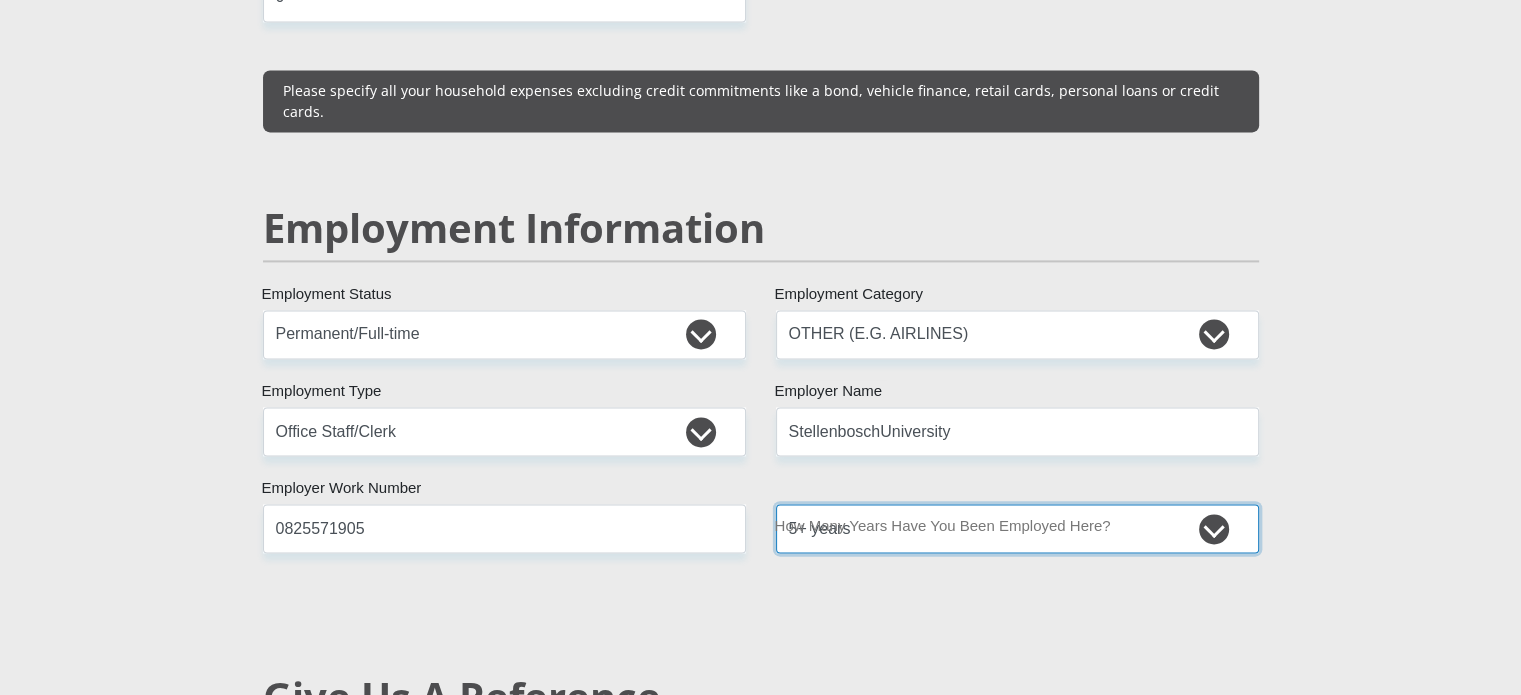 click on "less than 1 year
1-3 years
3-5 years
5+ years" at bounding box center [1017, 528] 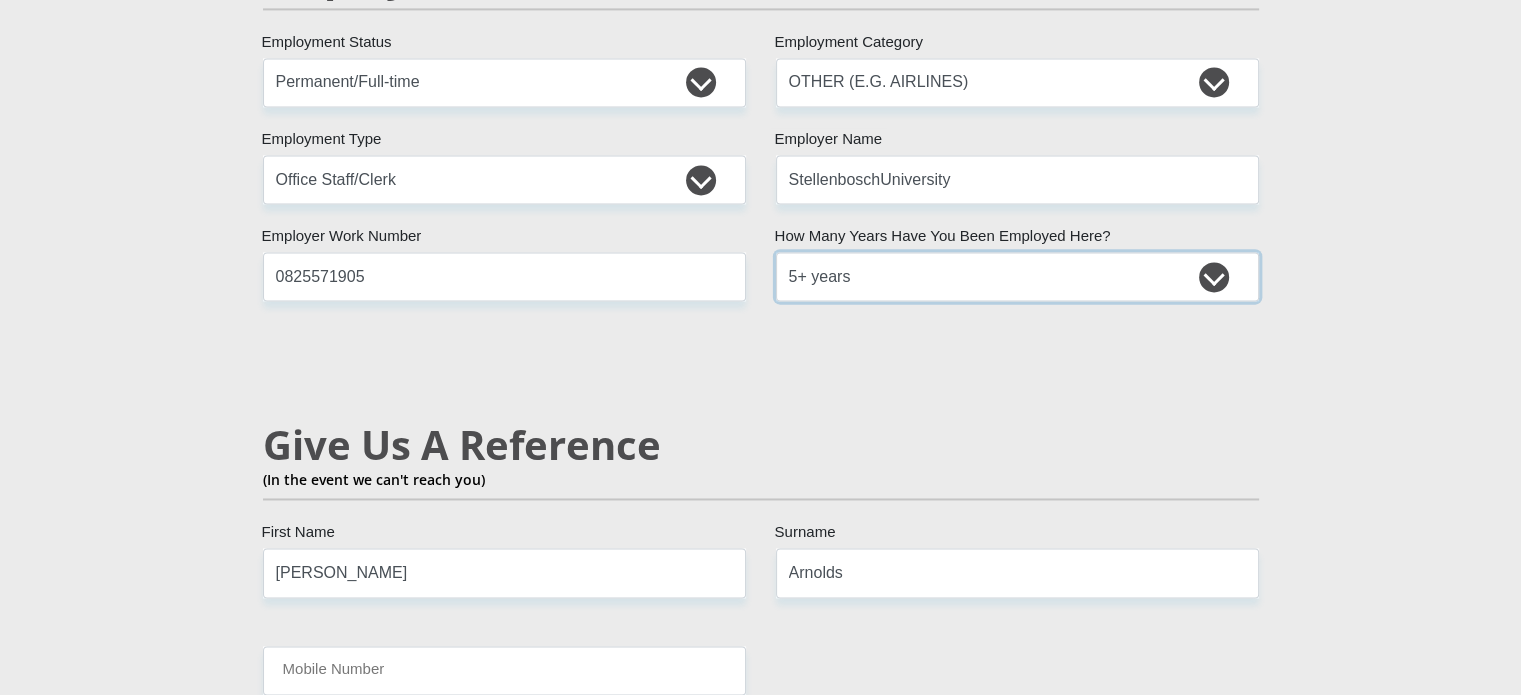 scroll, scrollTop: 3177, scrollLeft: 0, axis: vertical 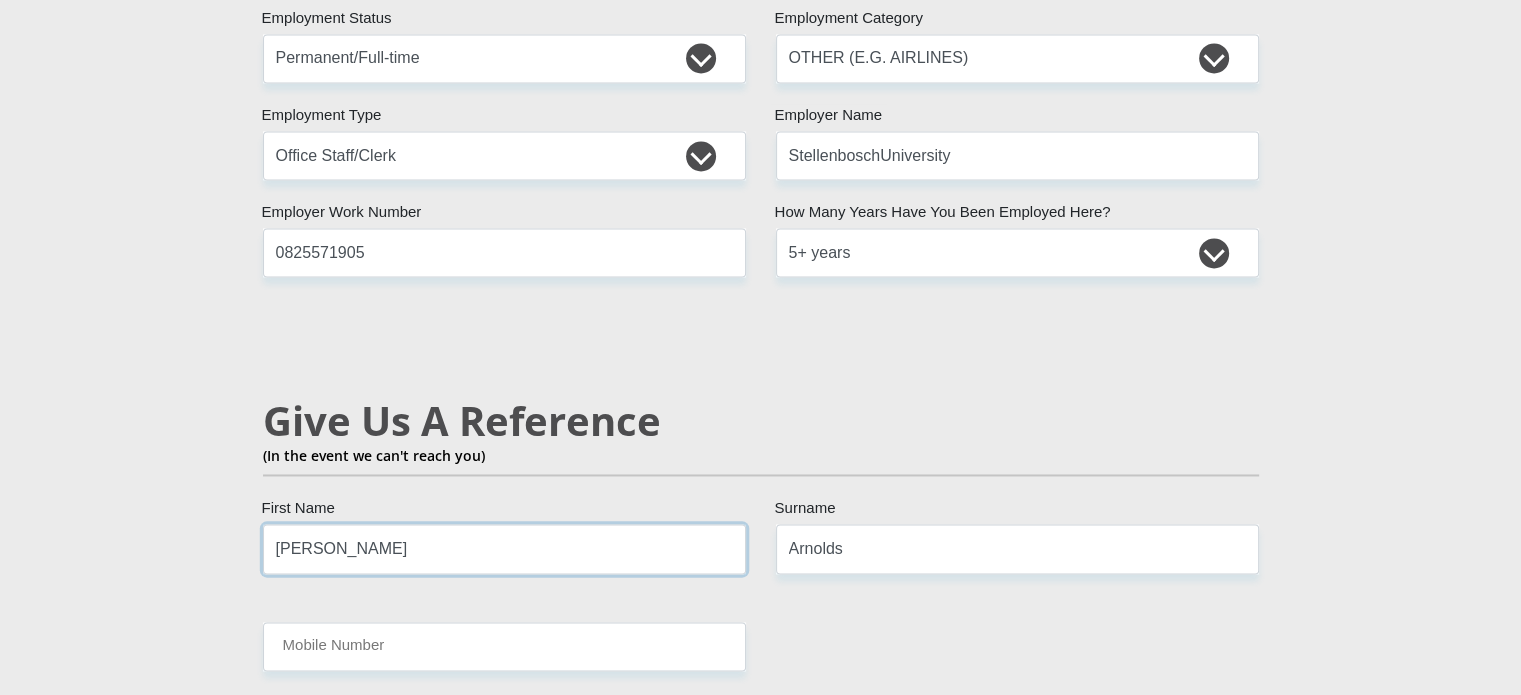 click on "Shazneen" at bounding box center [504, 548] 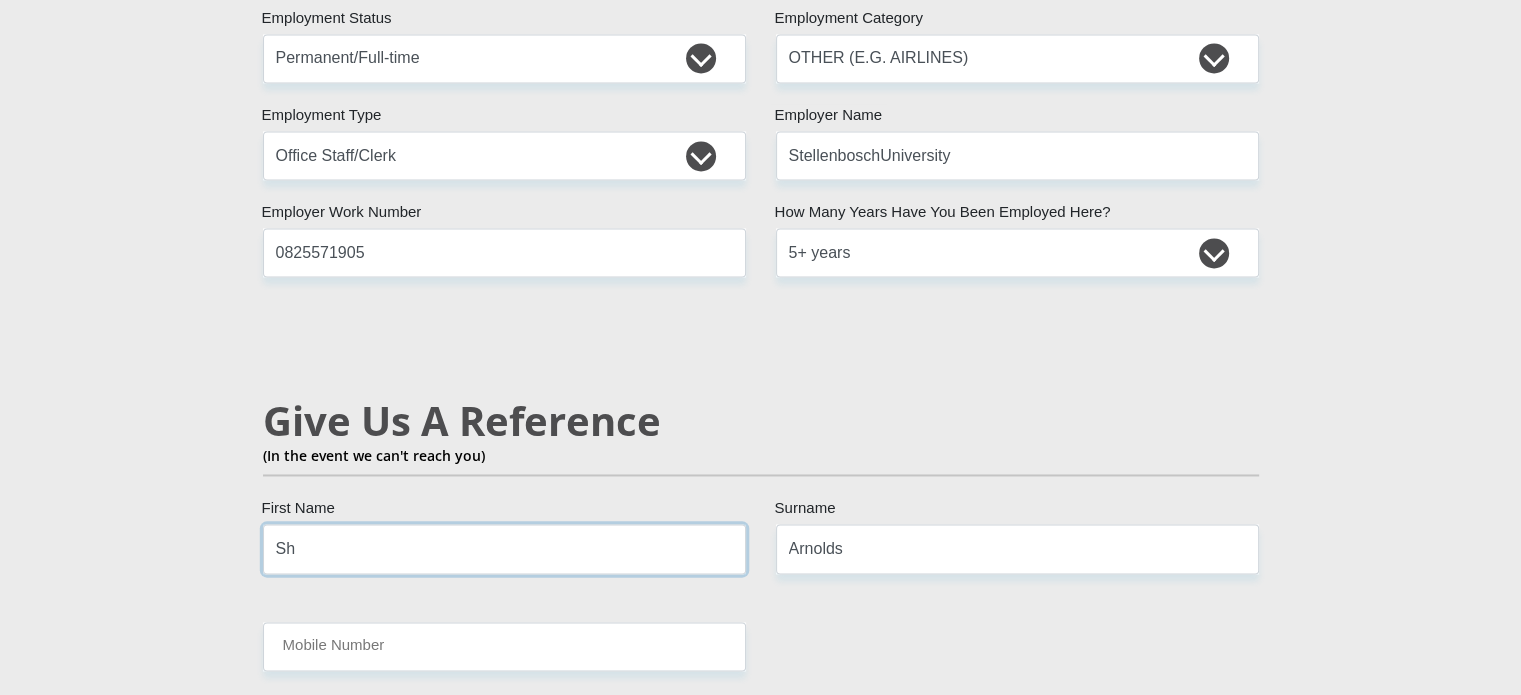 type on "S" 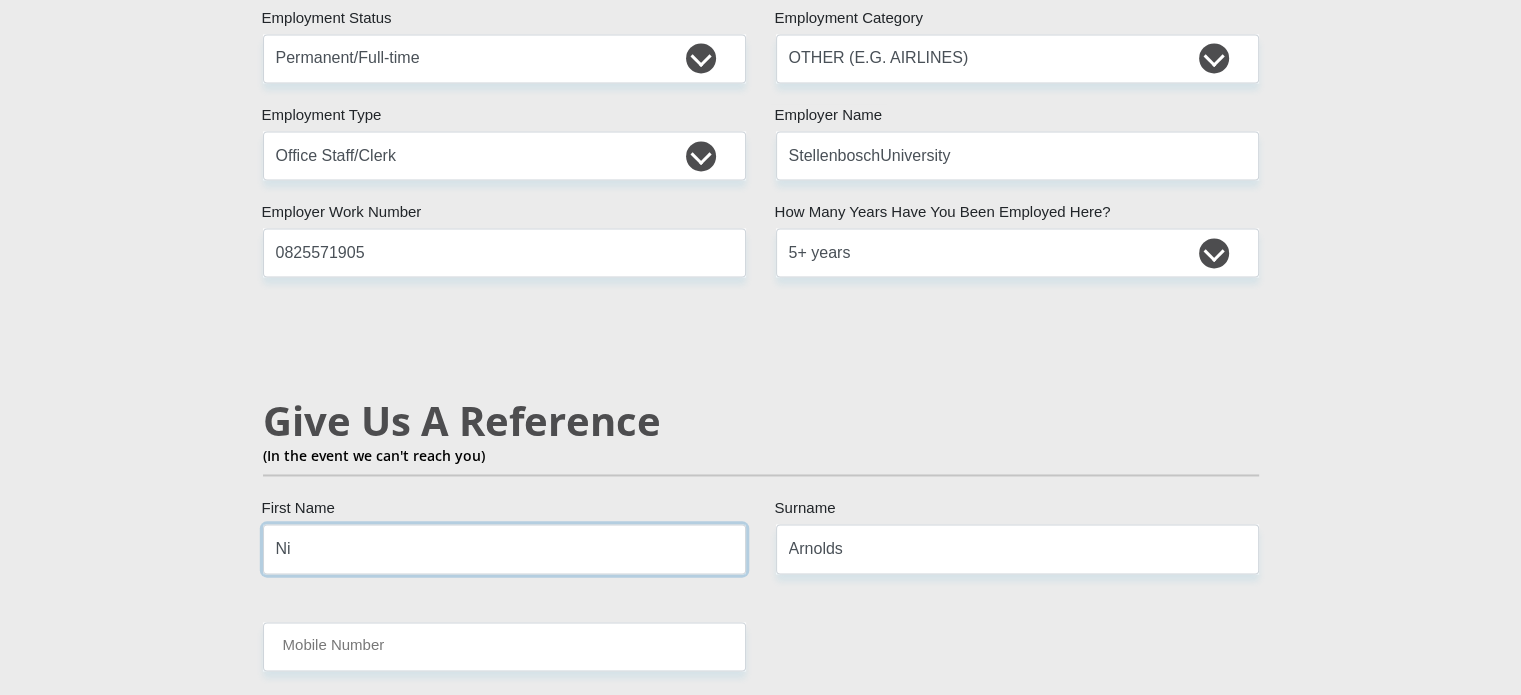 type on "Nizaam" 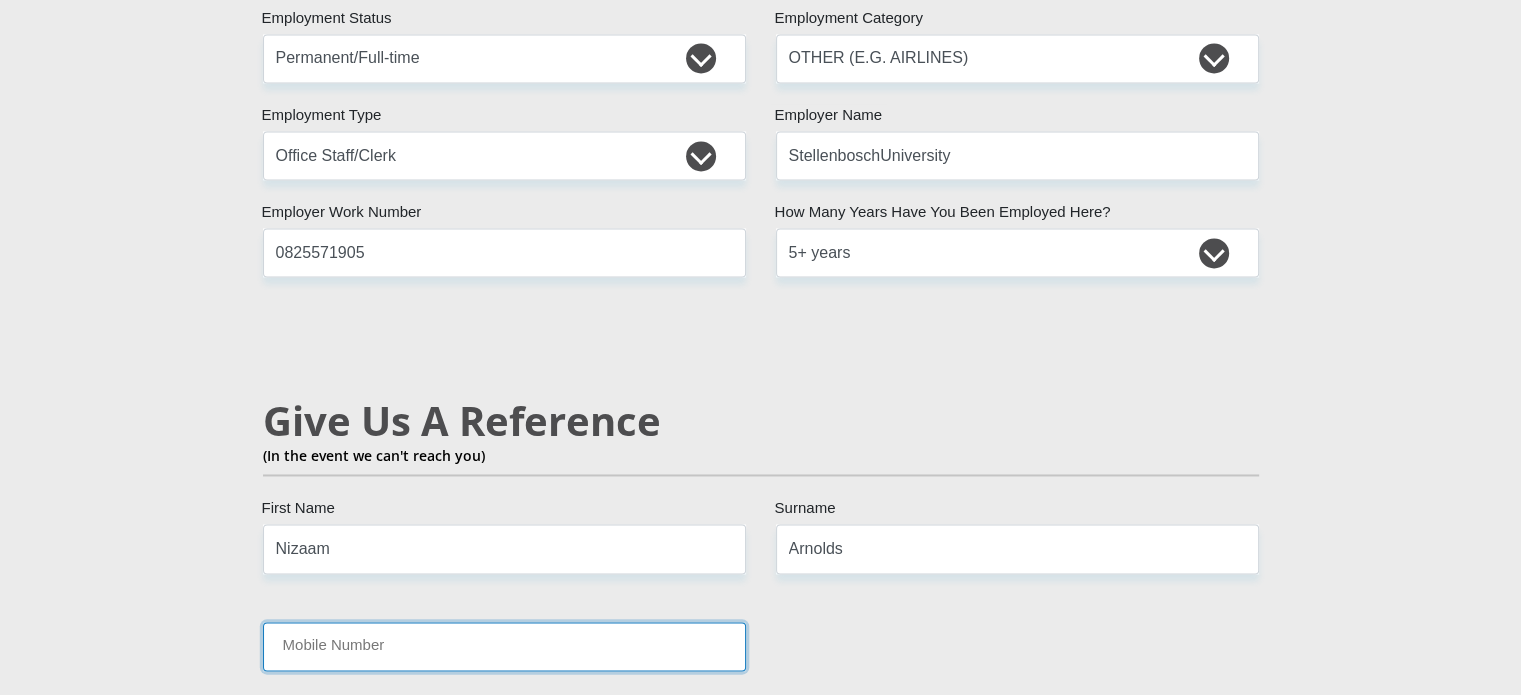 click on "Mobile Number" at bounding box center [504, 646] 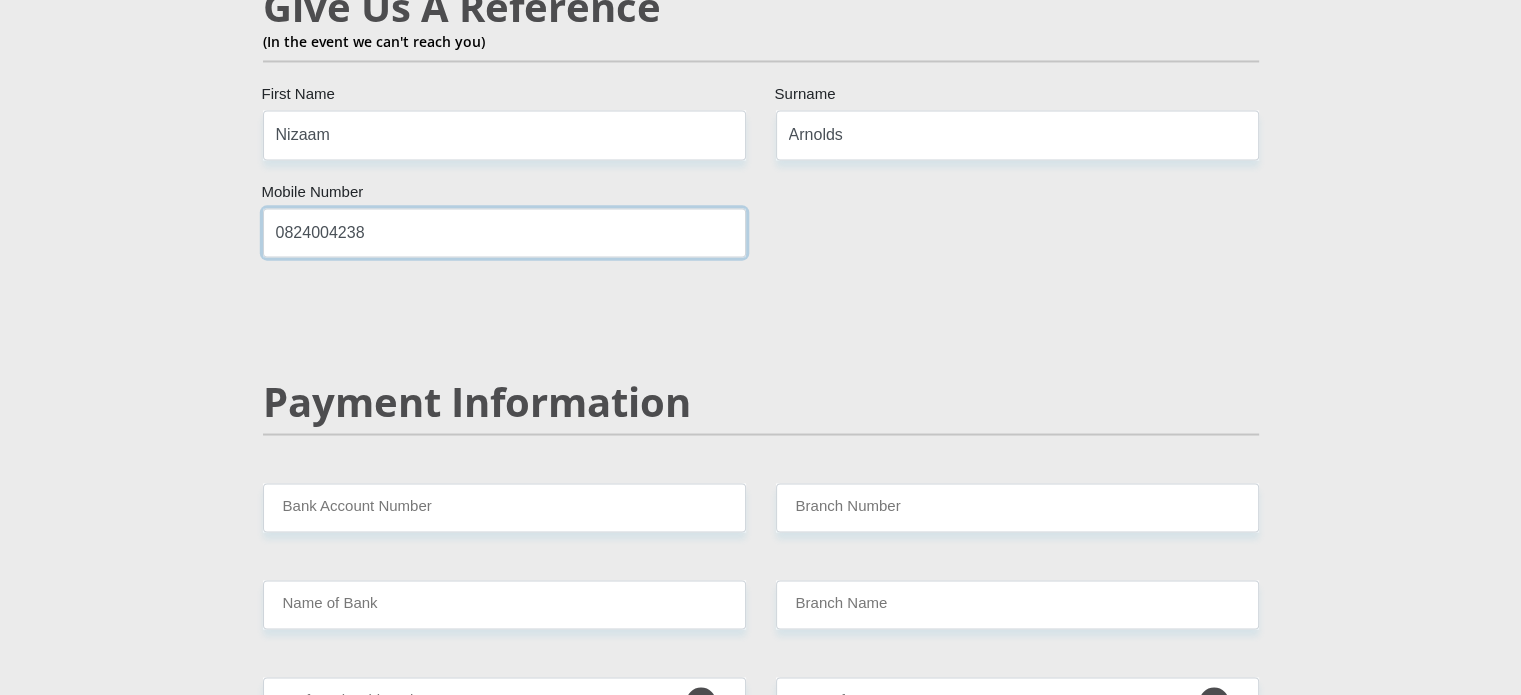 scroll, scrollTop: 3608, scrollLeft: 0, axis: vertical 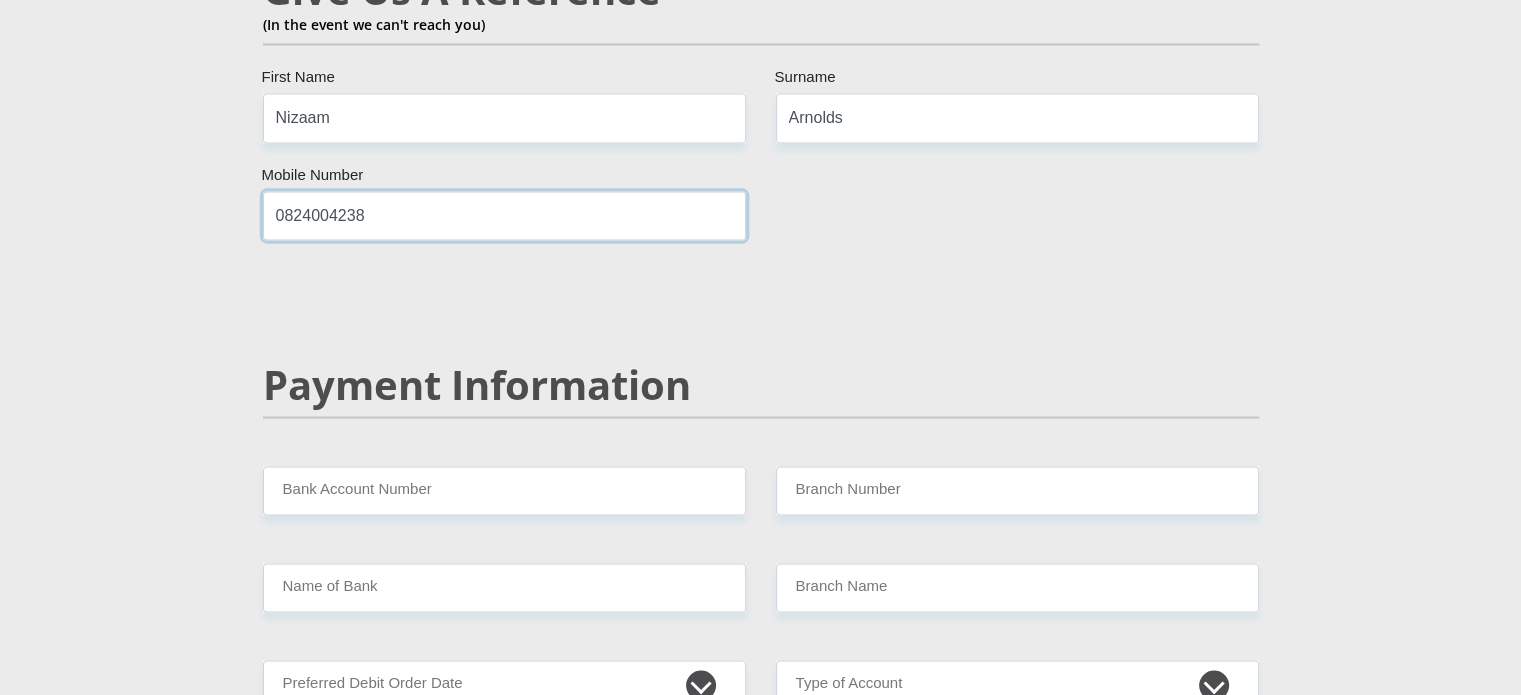 type on "0824004238" 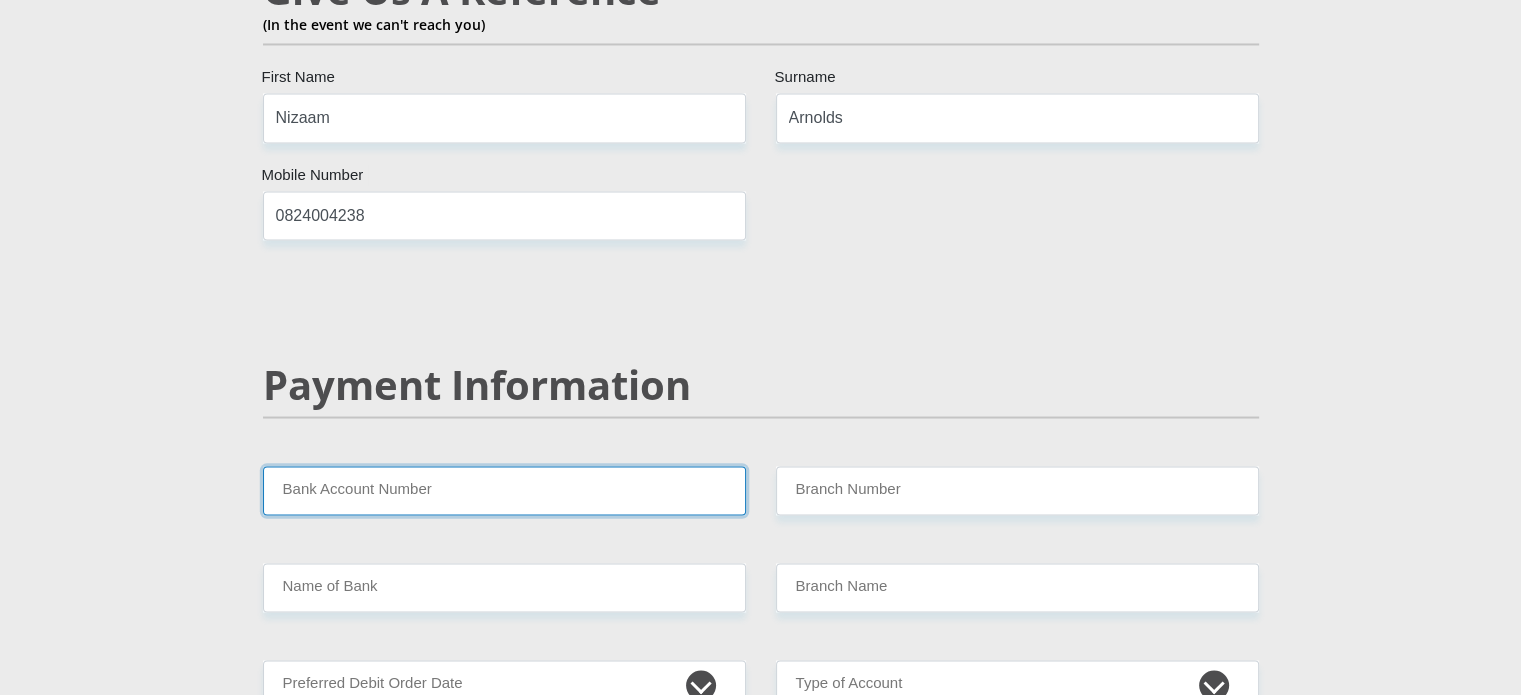 click on "Bank Account Number" at bounding box center [504, 490] 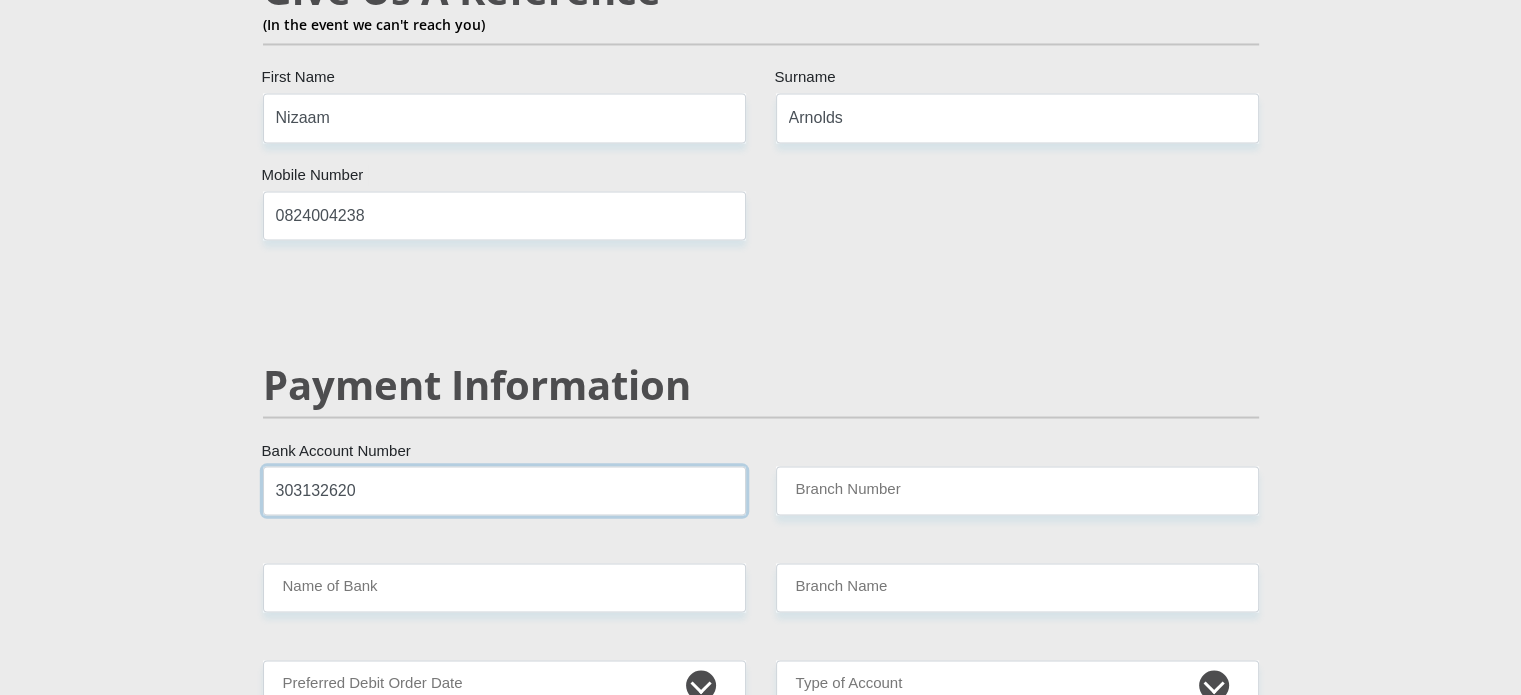 type on "303132620" 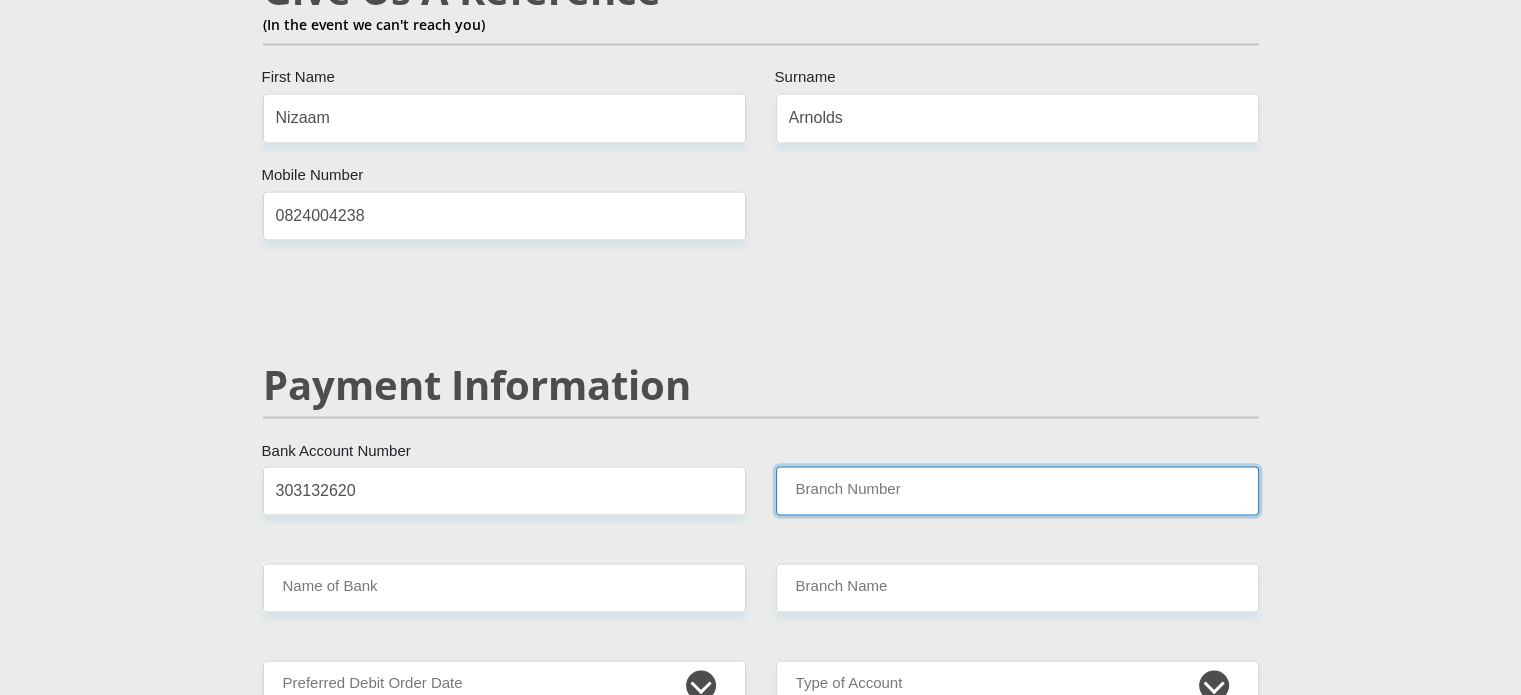 click on "Branch Number" at bounding box center (1017, 490) 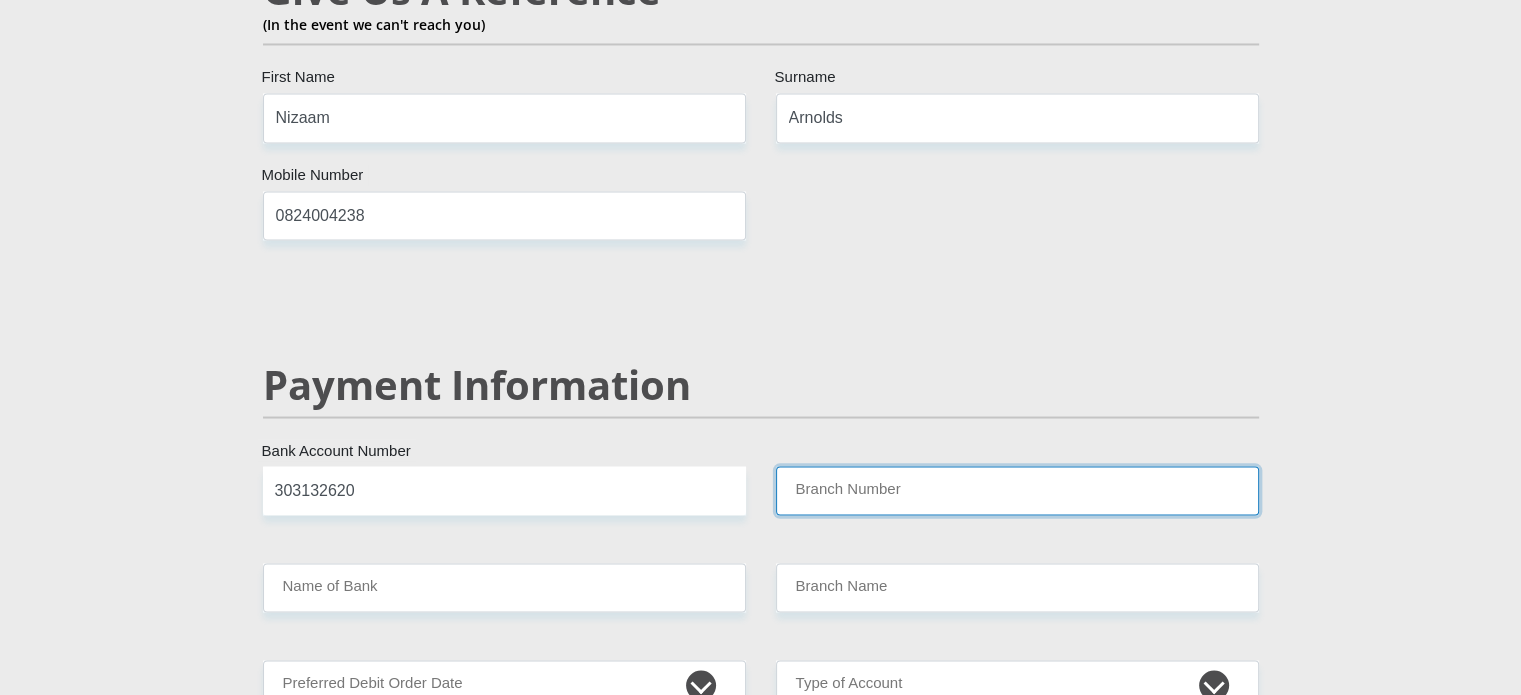 type on "051001" 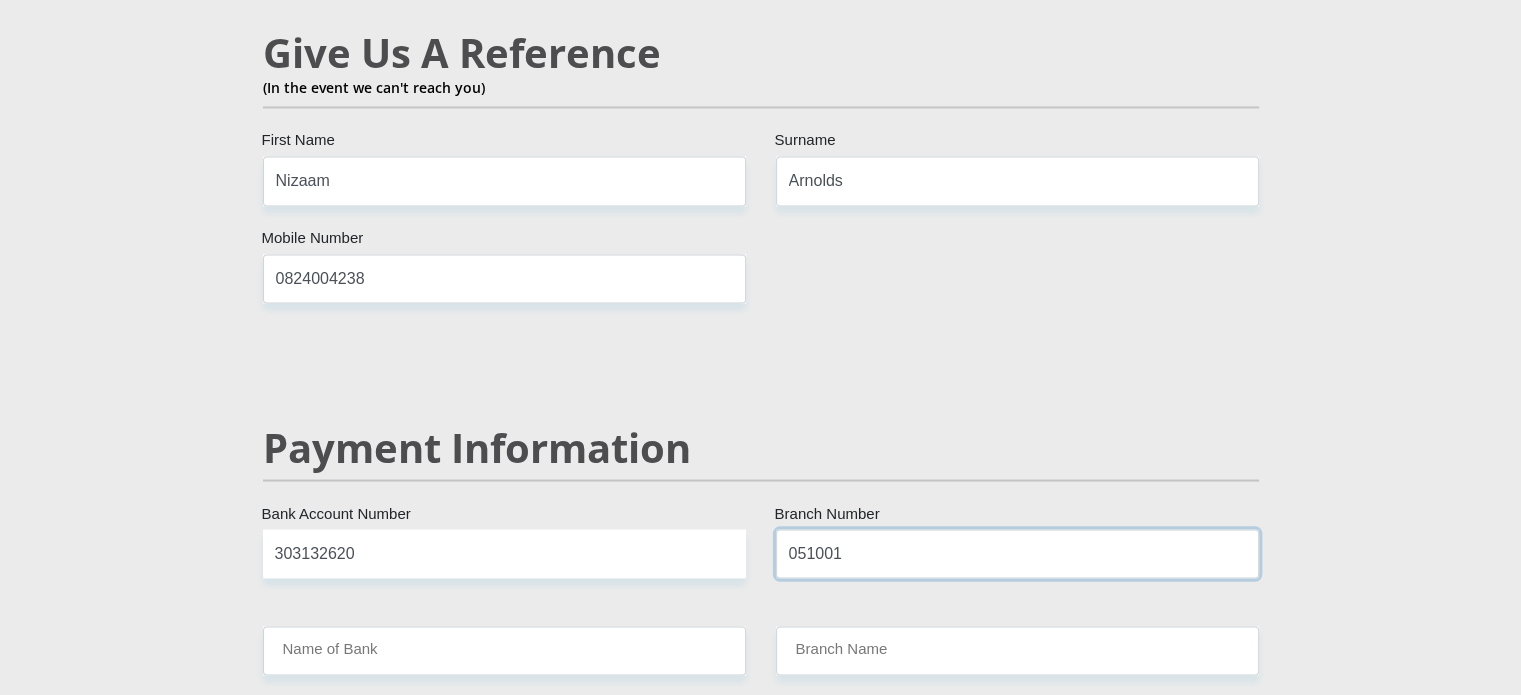 scroll, scrollTop: 3602, scrollLeft: 0, axis: vertical 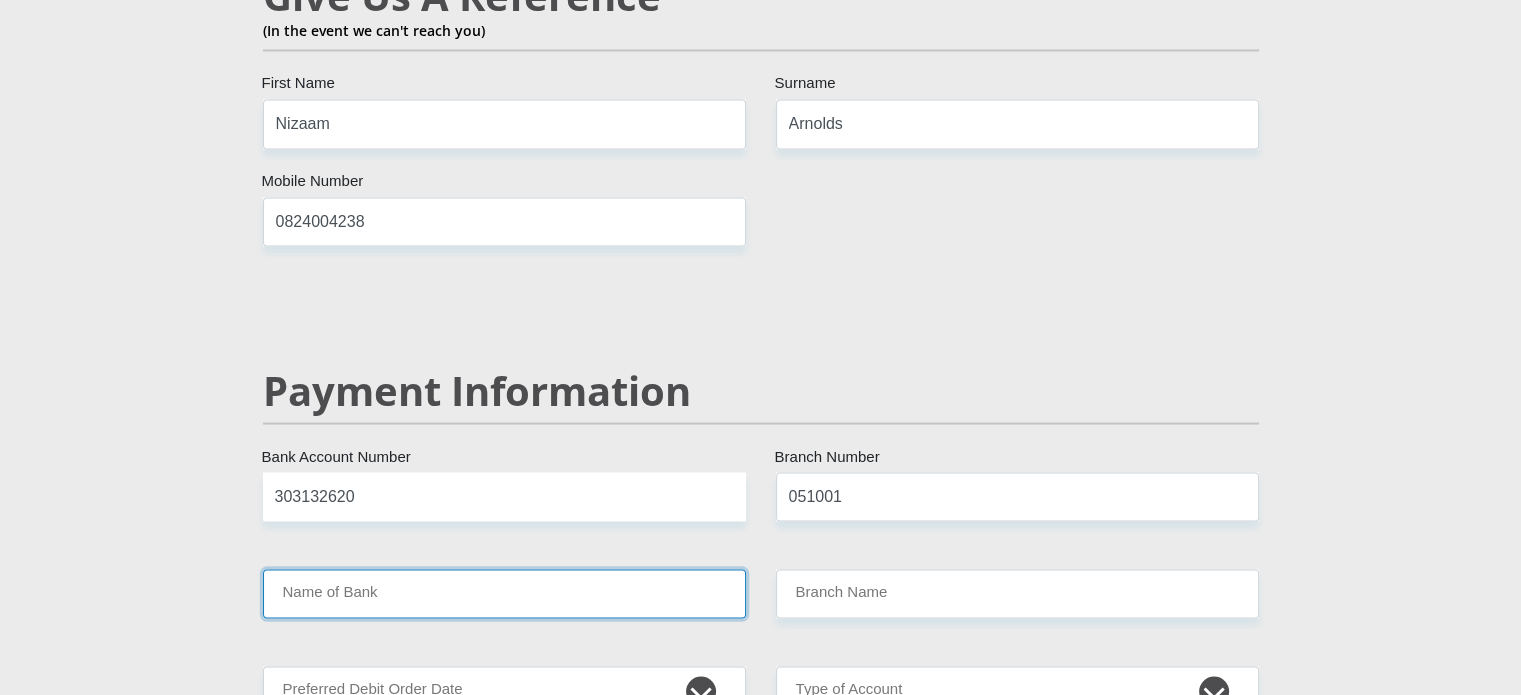 click on "Name of Bank" at bounding box center (504, 593) 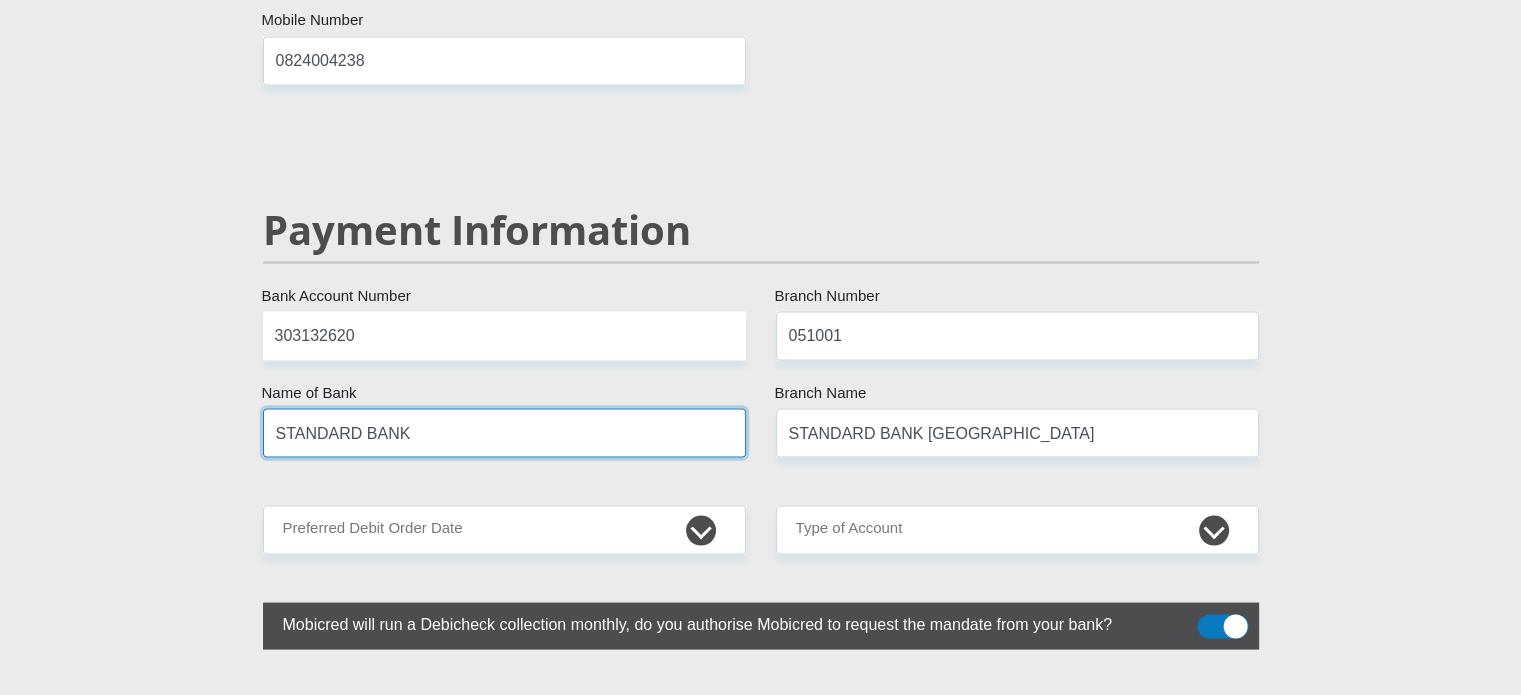 scroll, scrollTop: 3764, scrollLeft: 0, axis: vertical 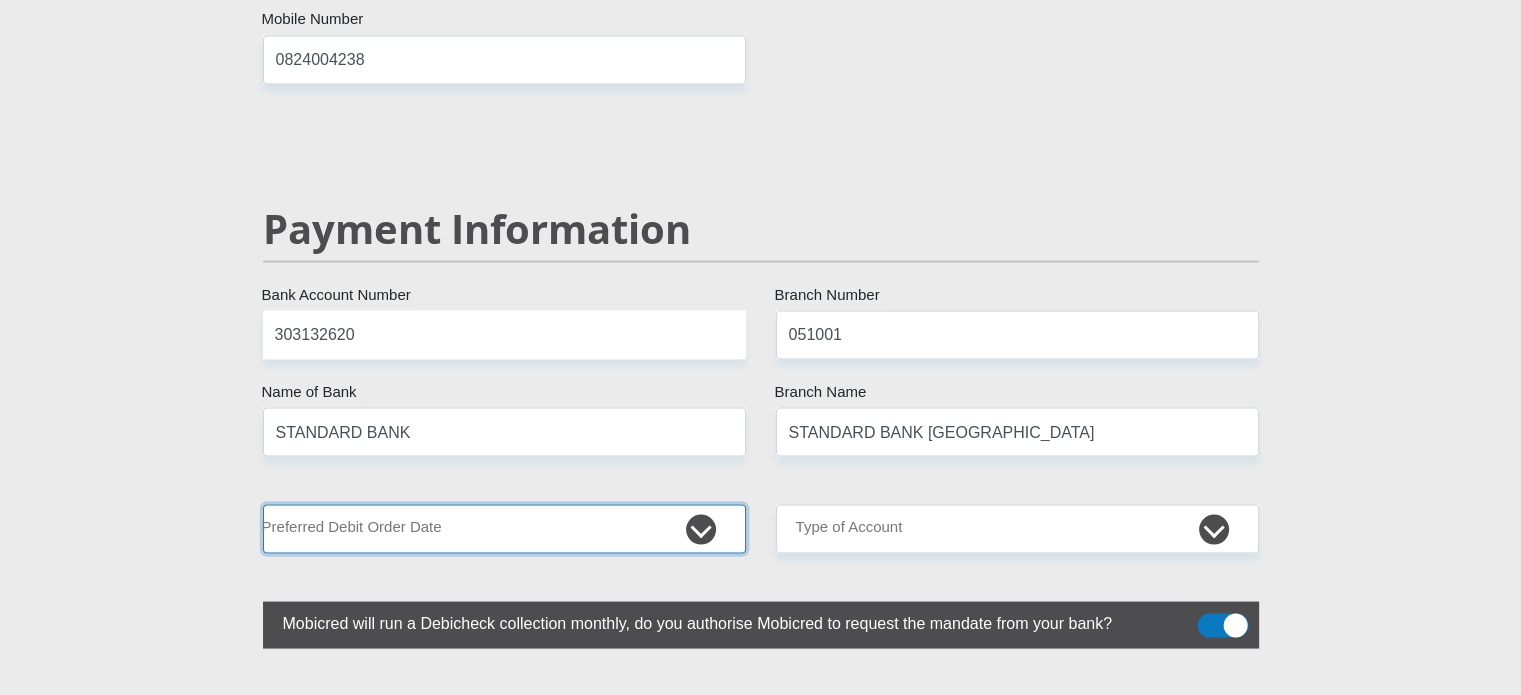 click on "1st
2nd
3rd
4th
5th
7th
18th
19th
20th
21st
22nd
23rd
24th
25th
26th
27th
28th
29th
30th" at bounding box center [504, 528] 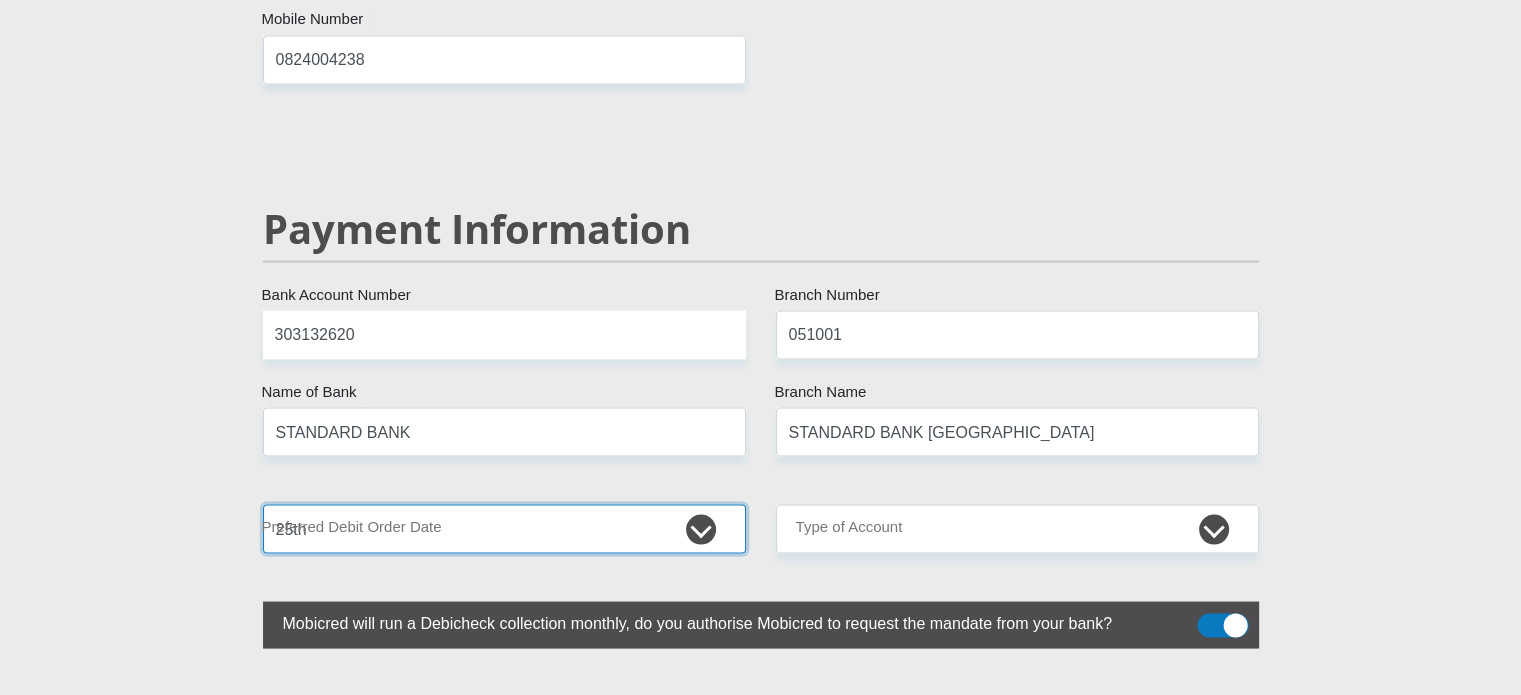 click on "1st
2nd
3rd
4th
5th
7th
18th
19th
20th
21st
22nd
23rd
24th
25th
26th
27th
28th
29th
30th" at bounding box center [504, 528] 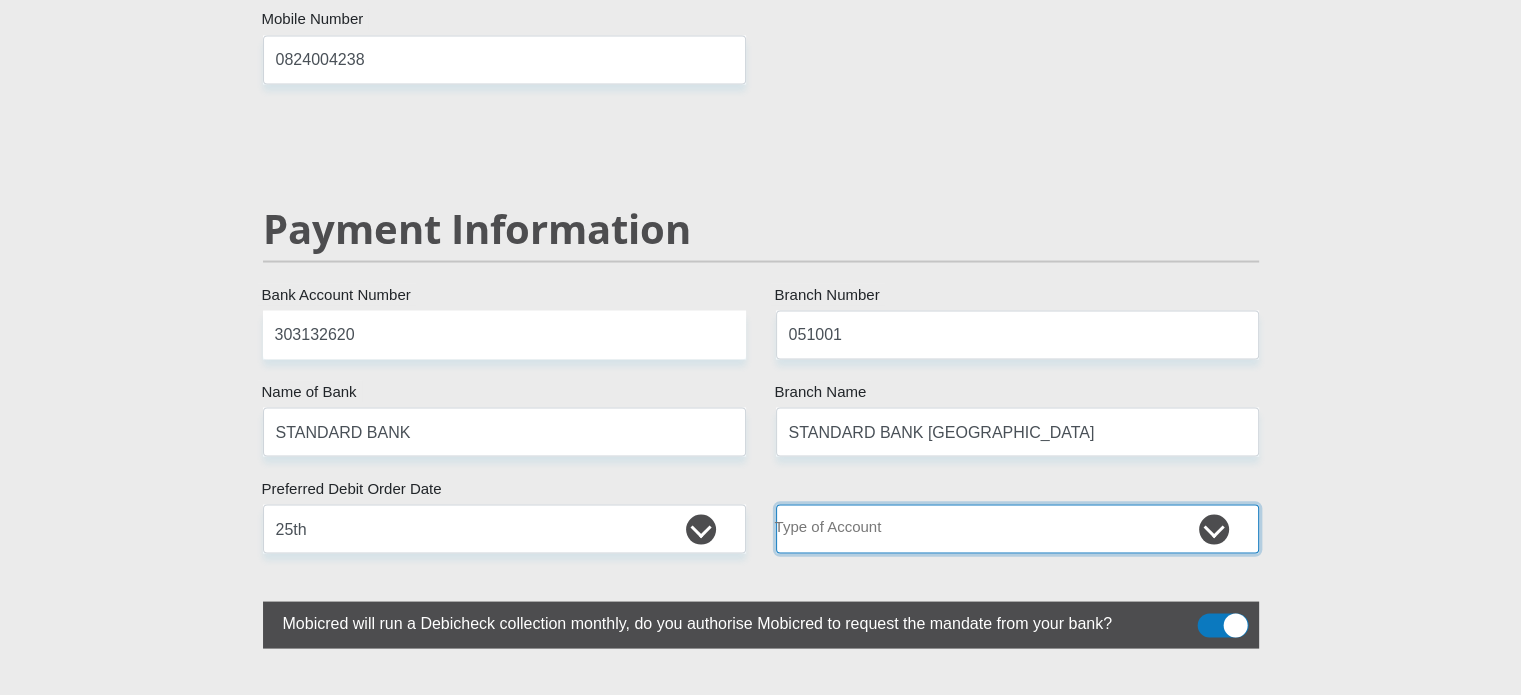 click on "Cheque
Savings" at bounding box center (1017, 528) 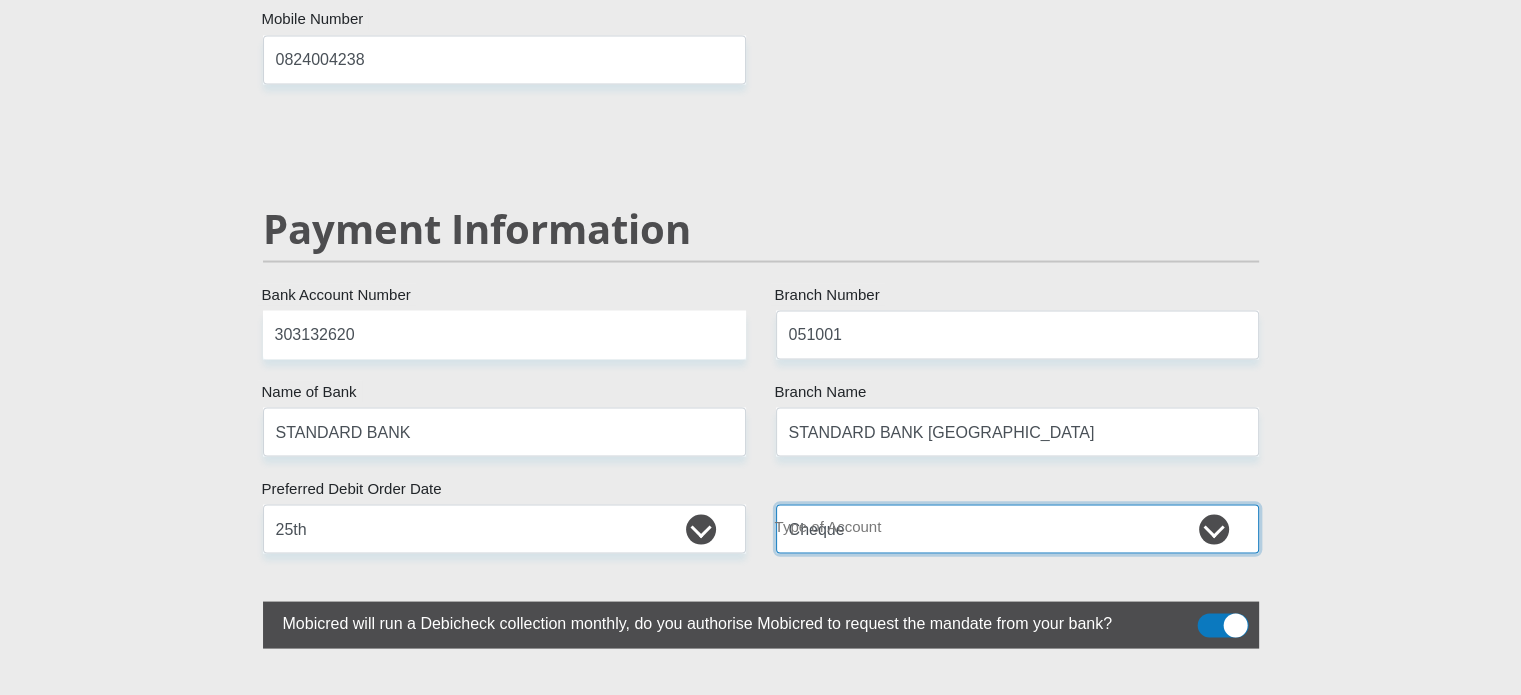 click on "Cheque
Savings" at bounding box center [1017, 528] 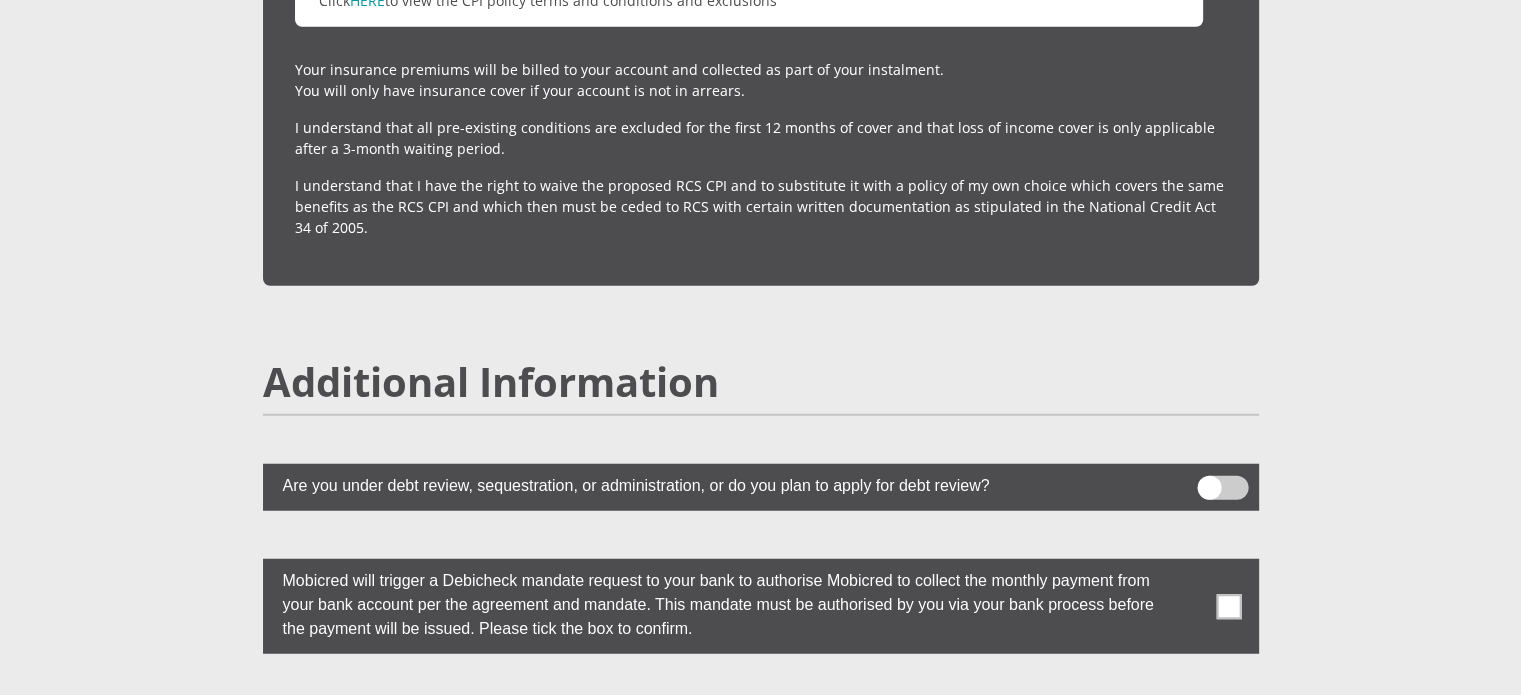 scroll, scrollTop: 5144, scrollLeft: 0, axis: vertical 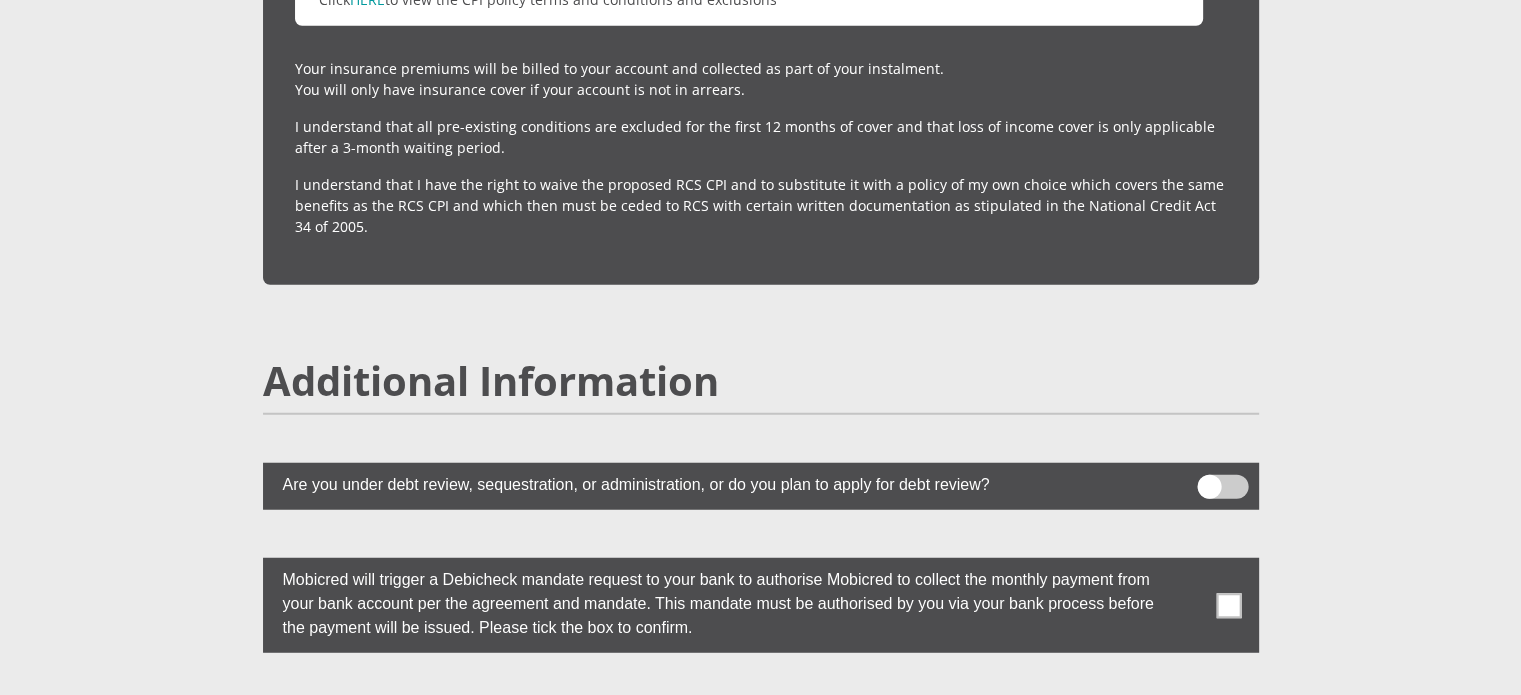 click at bounding box center [1222, 487] 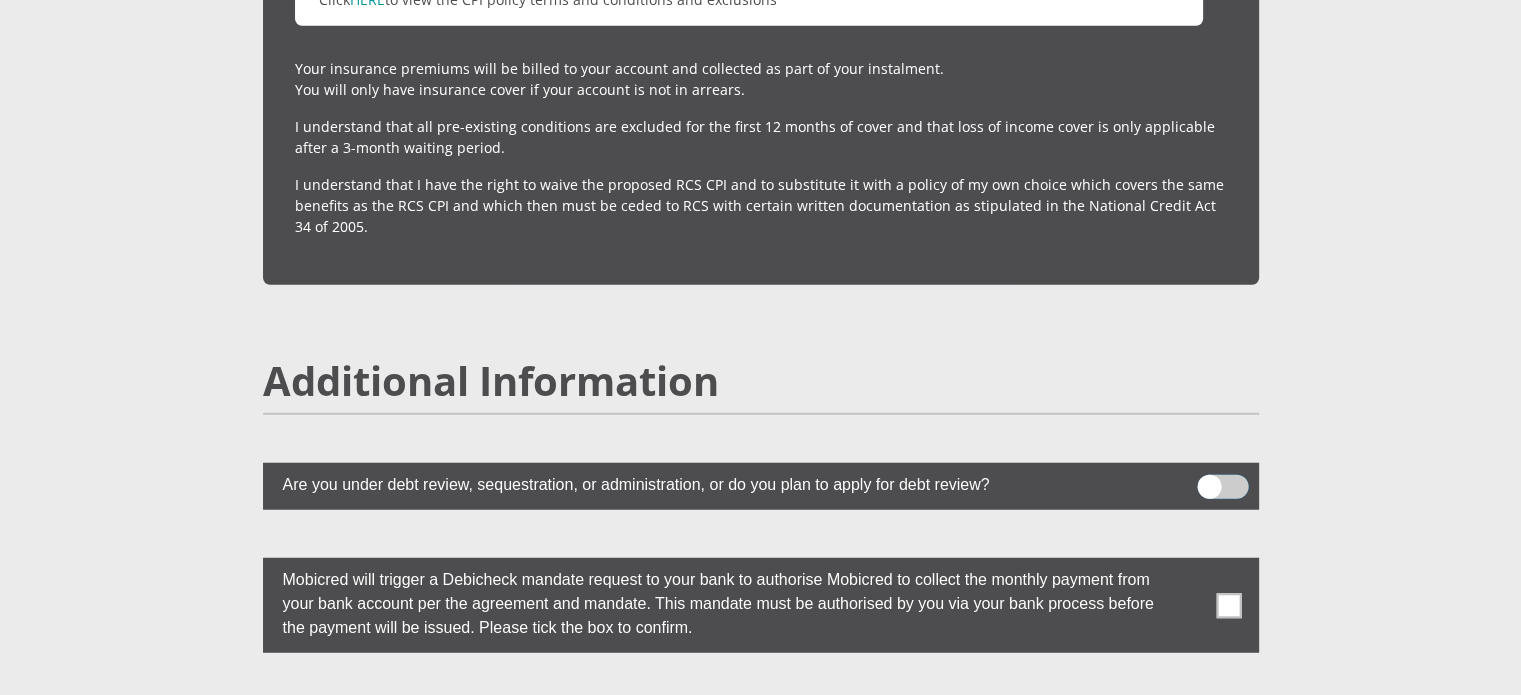 click at bounding box center (1209, 480) 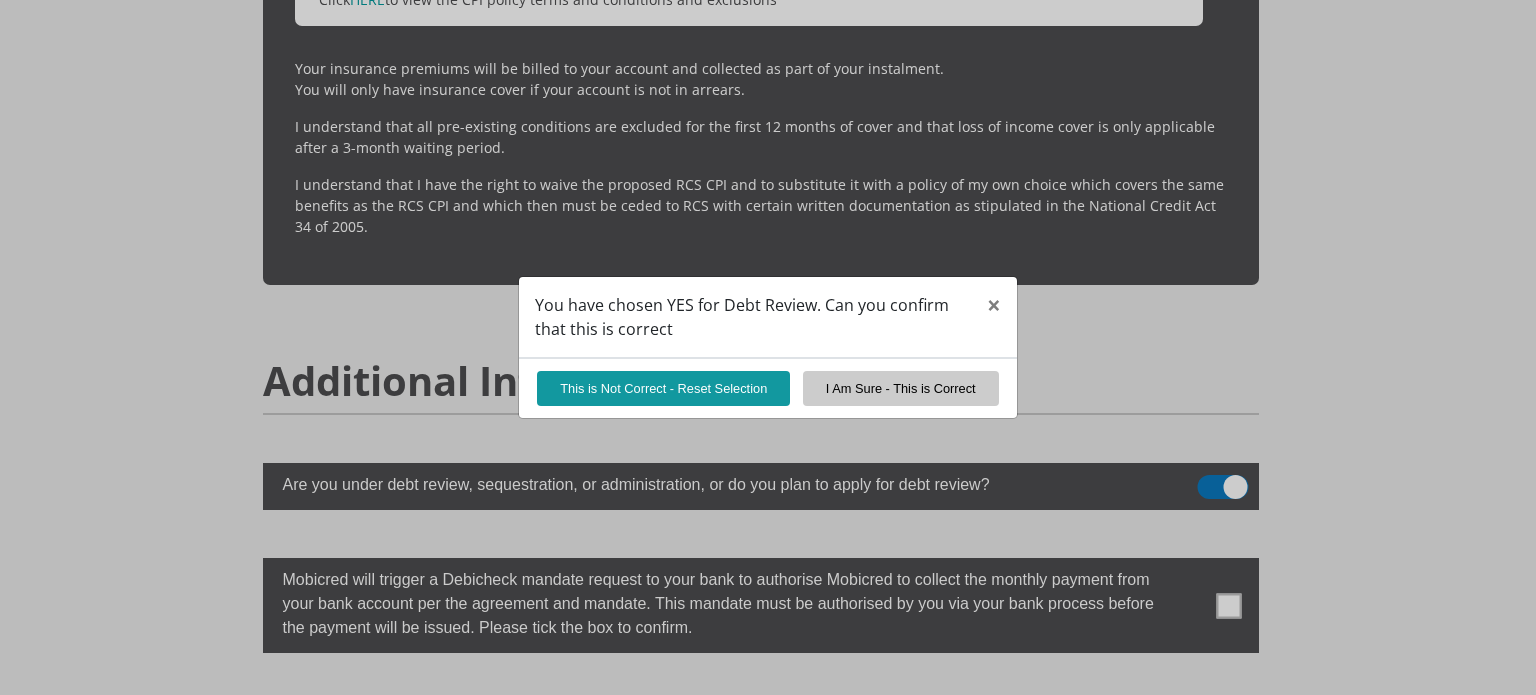 click on "You have chosen YES for Debt Review.
Can you confirm that this is correct
×
This is Not Correct - Reset Selection
I Am Sure - This is Correct" at bounding box center [768, 347] 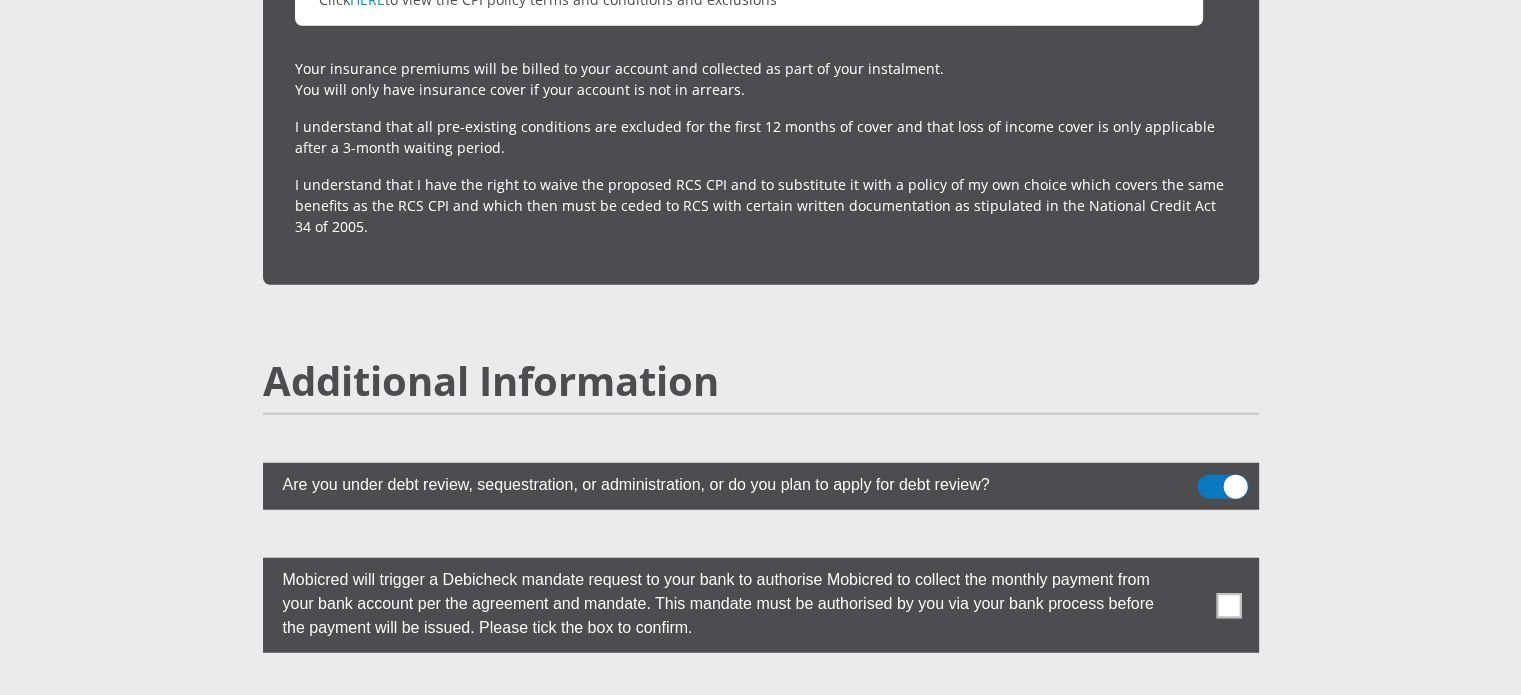 click at bounding box center [1222, 487] 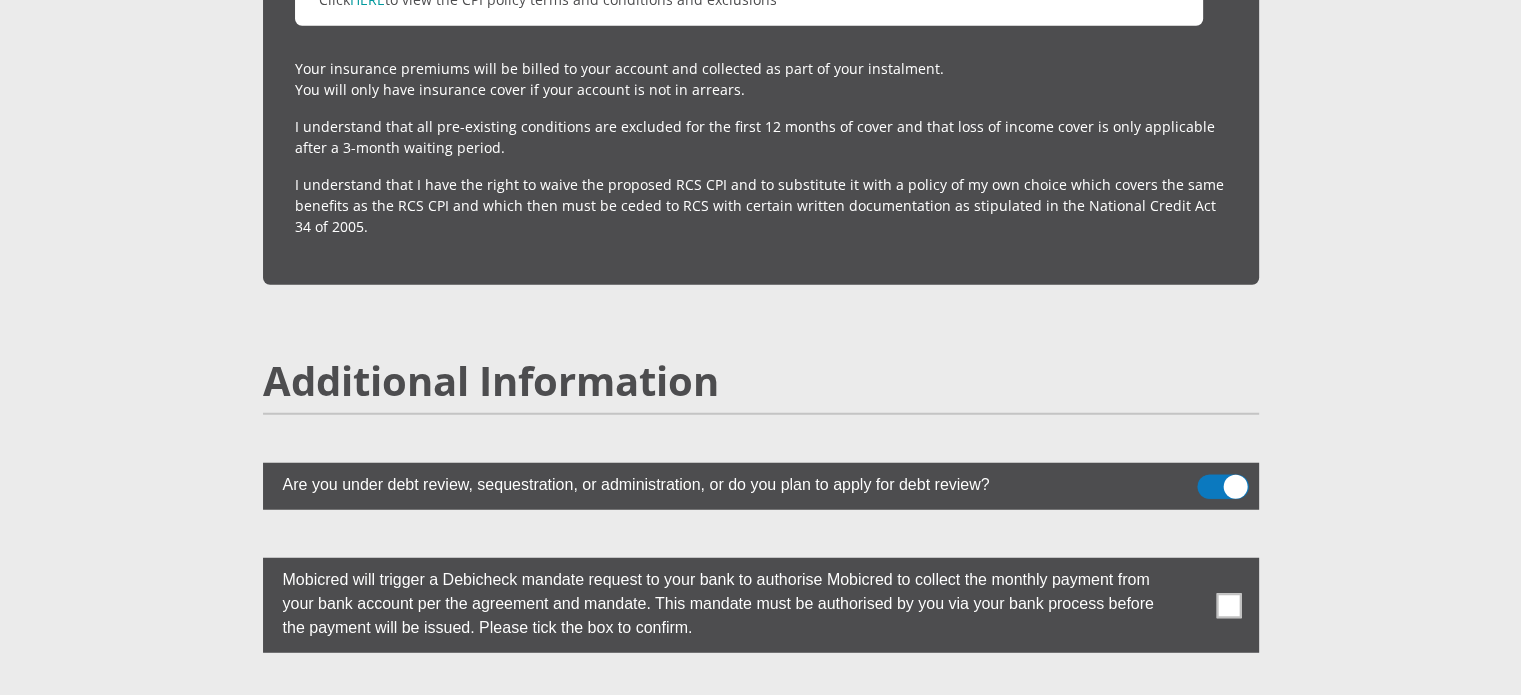 click at bounding box center [1209, 480] 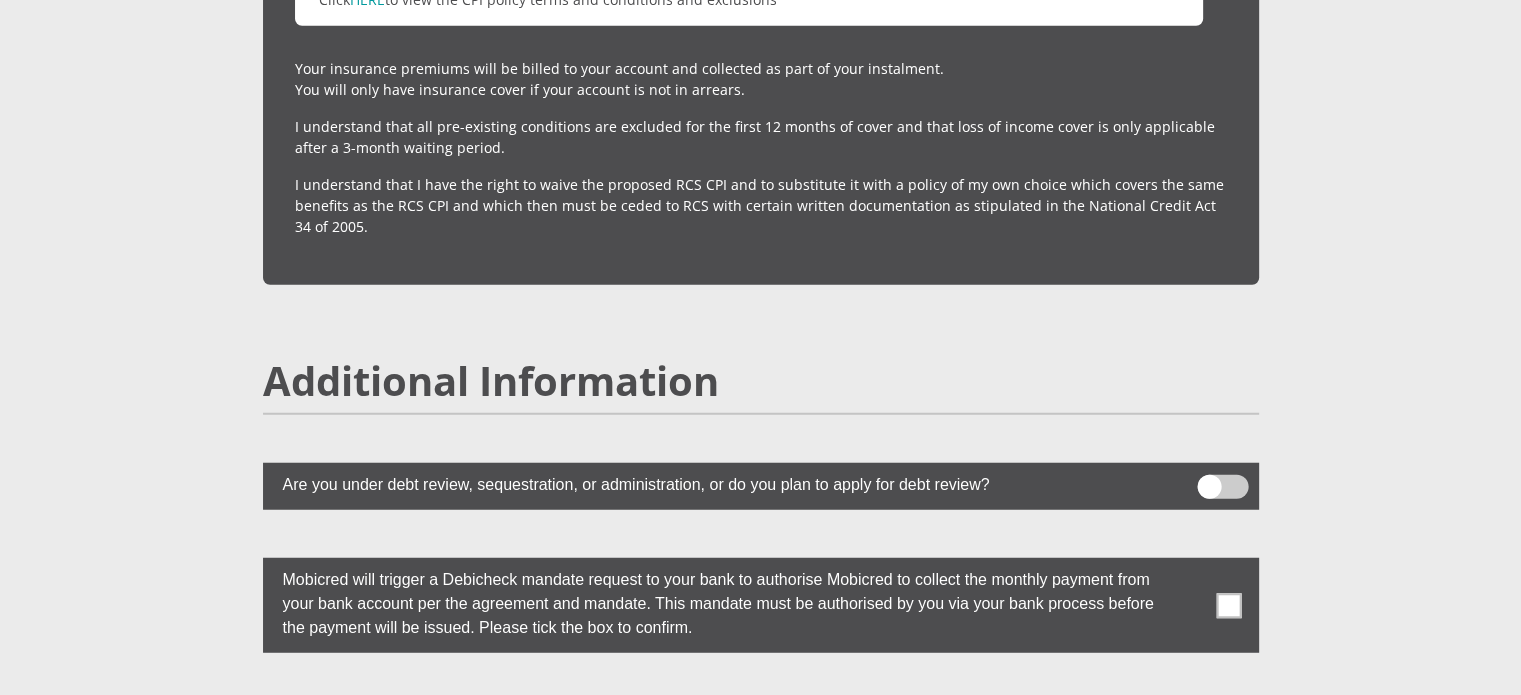 click at bounding box center [1228, 605] 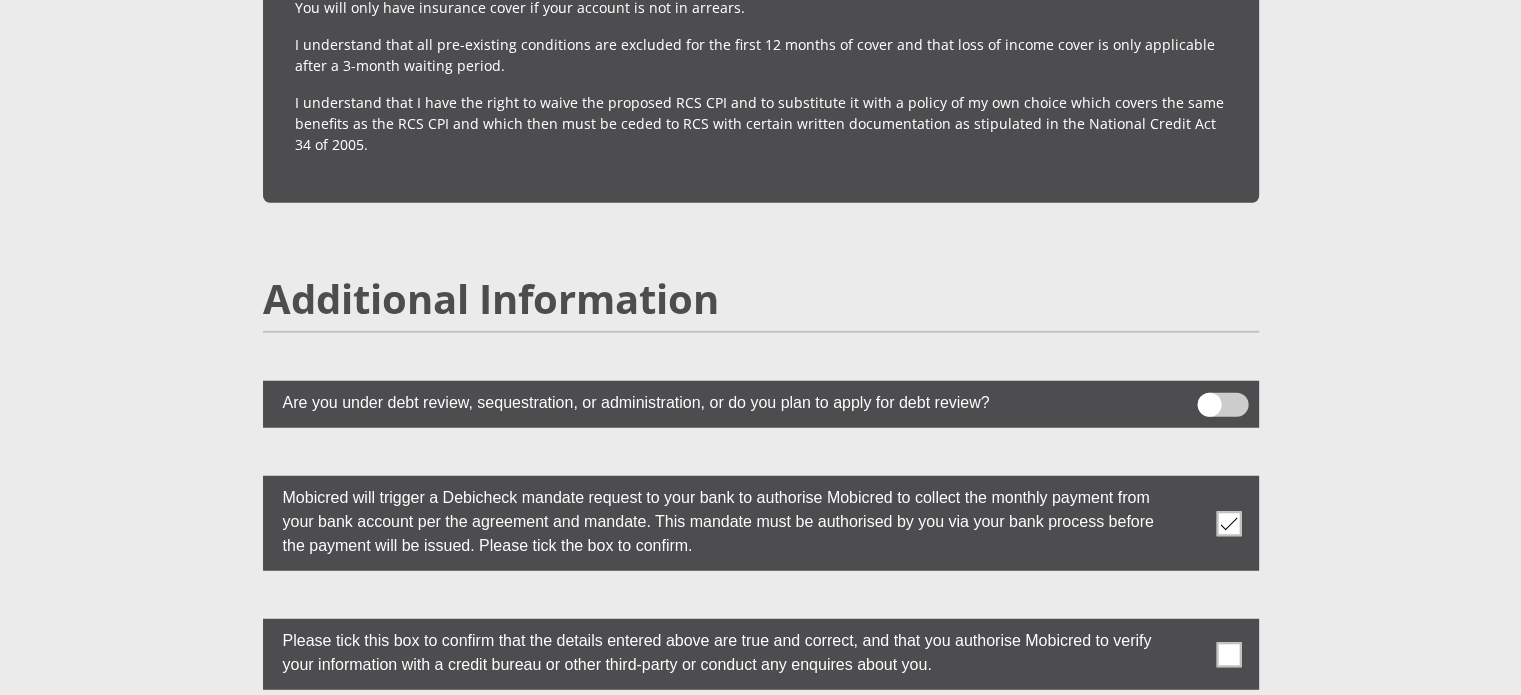 scroll, scrollTop: 5228, scrollLeft: 0, axis: vertical 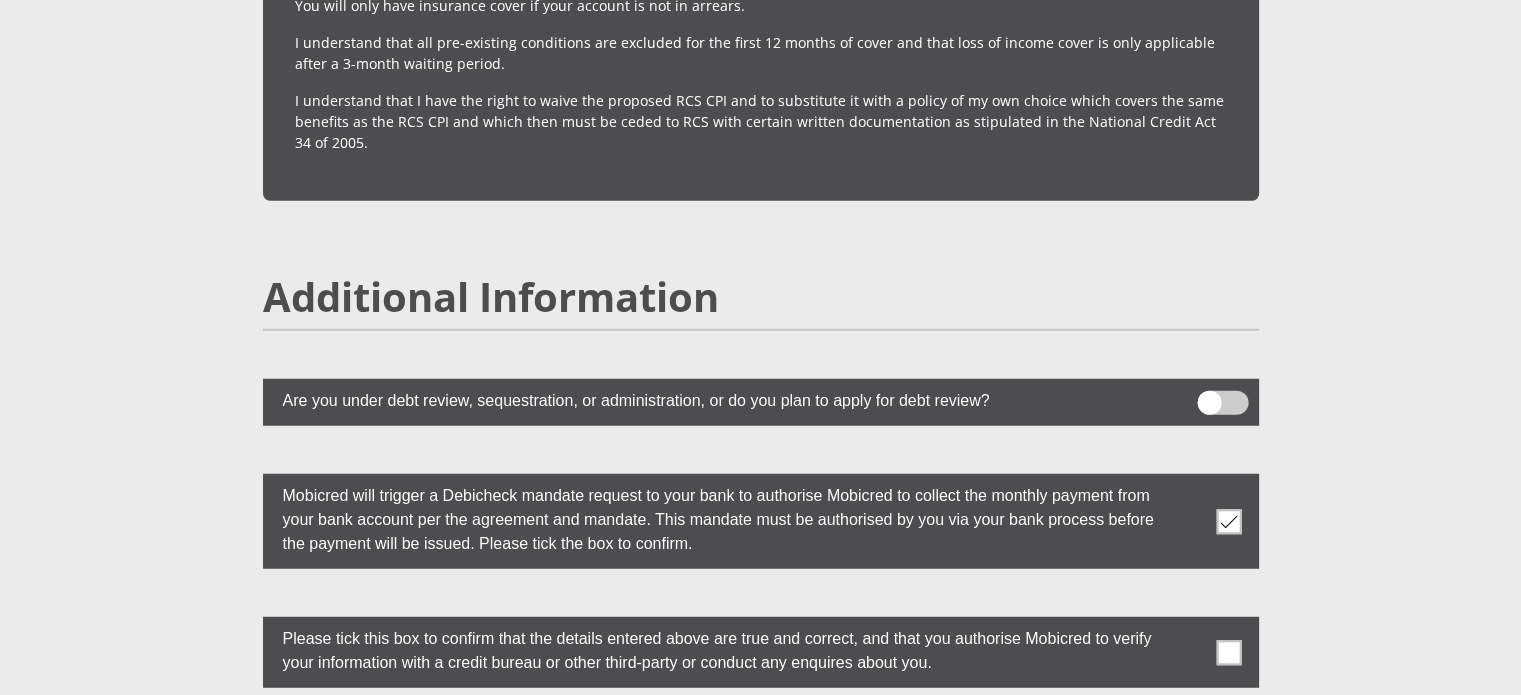 click at bounding box center [1228, 652] 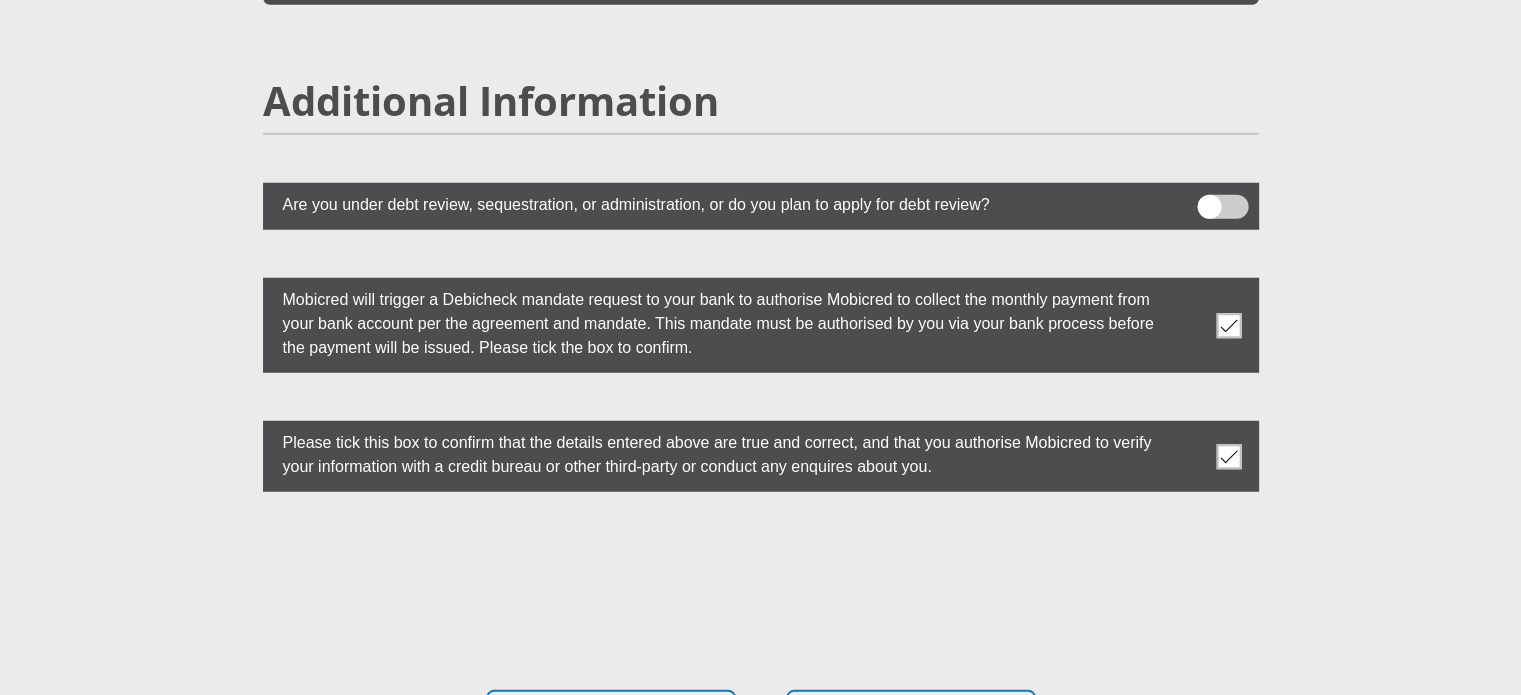 scroll, scrollTop: 5666, scrollLeft: 0, axis: vertical 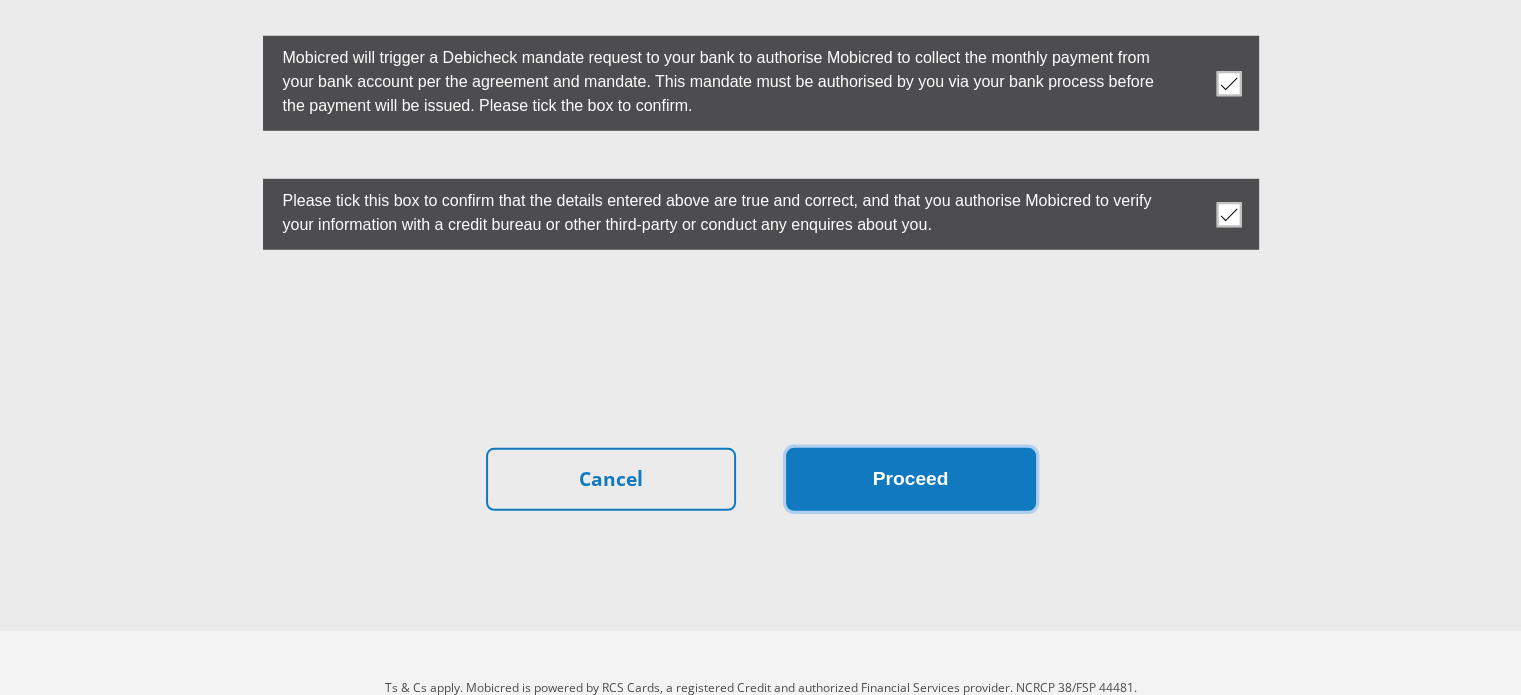 click on "Proceed" at bounding box center [911, 479] 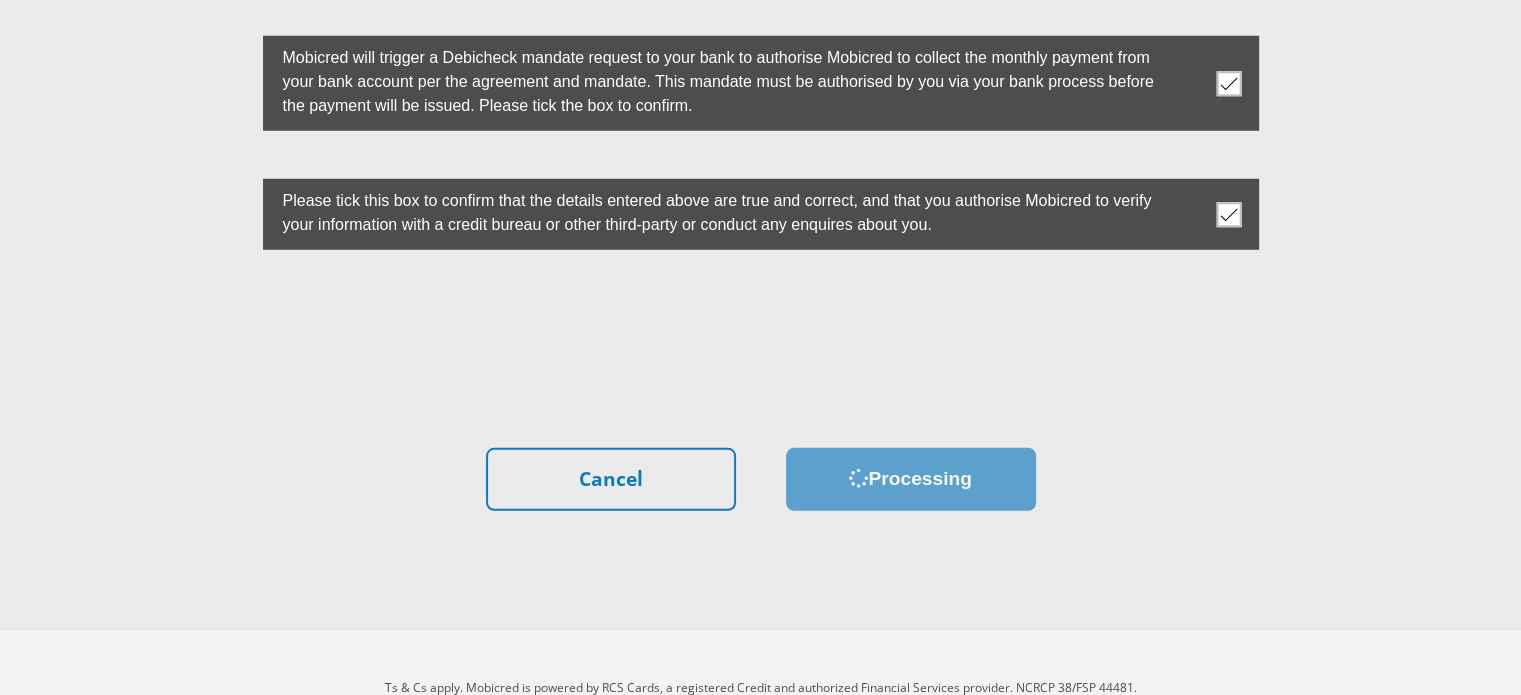 scroll, scrollTop: 0, scrollLeft: 0, axis: both 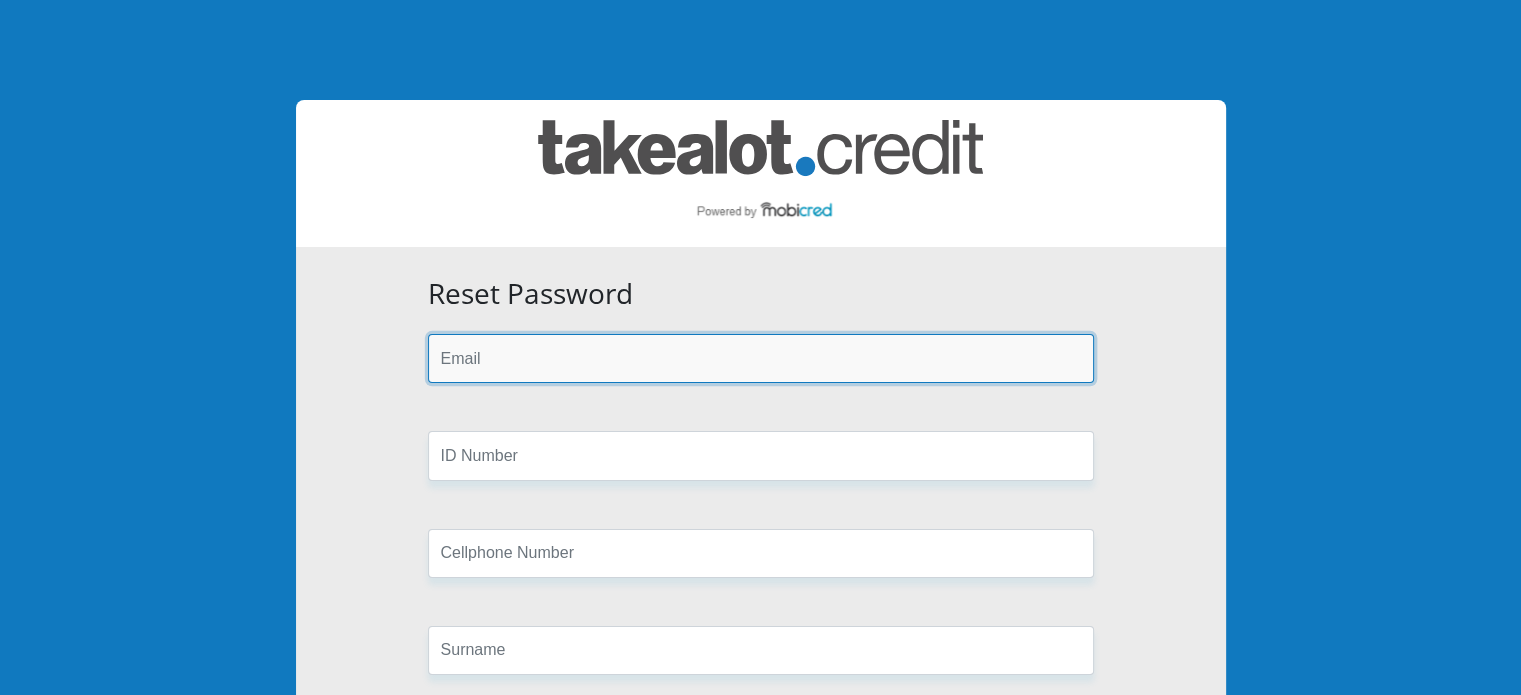 click at bounding box center [761, 358] 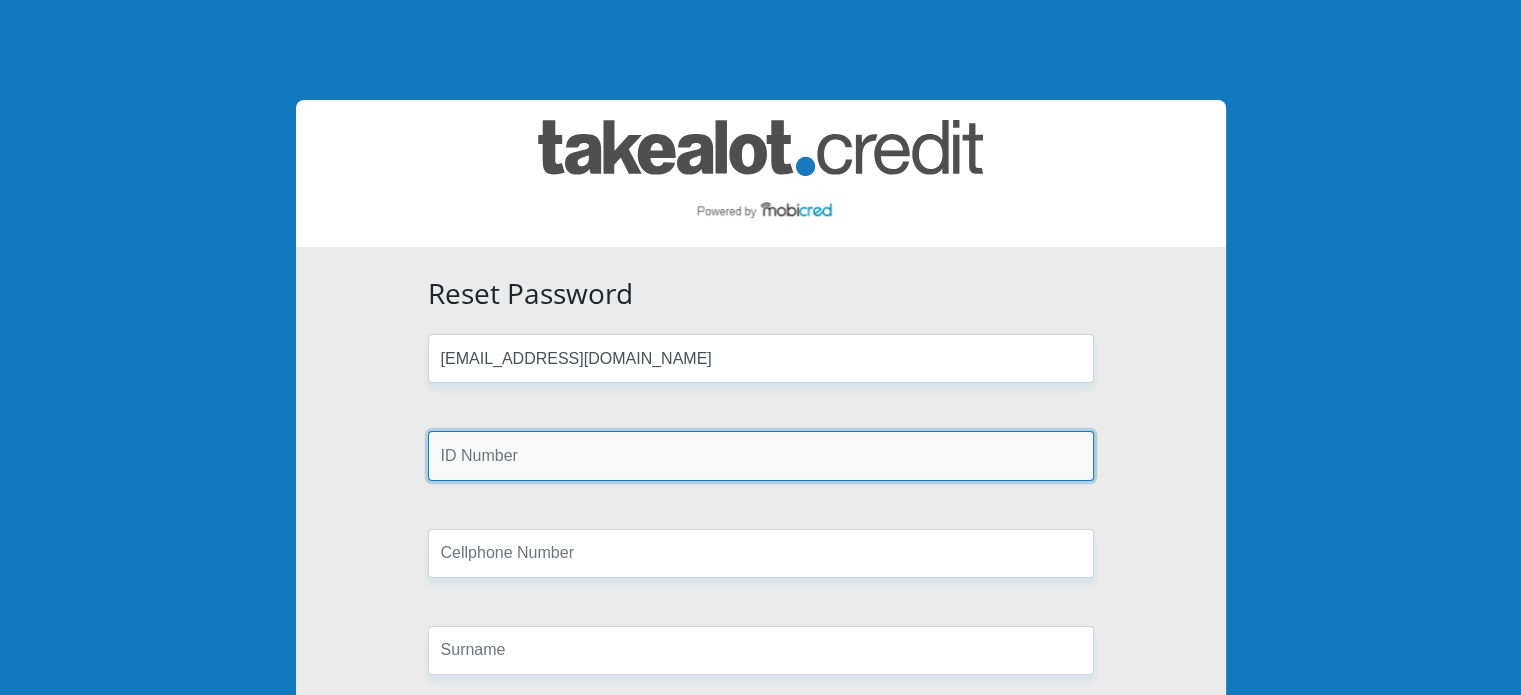 click at bounding box center [761, 455] 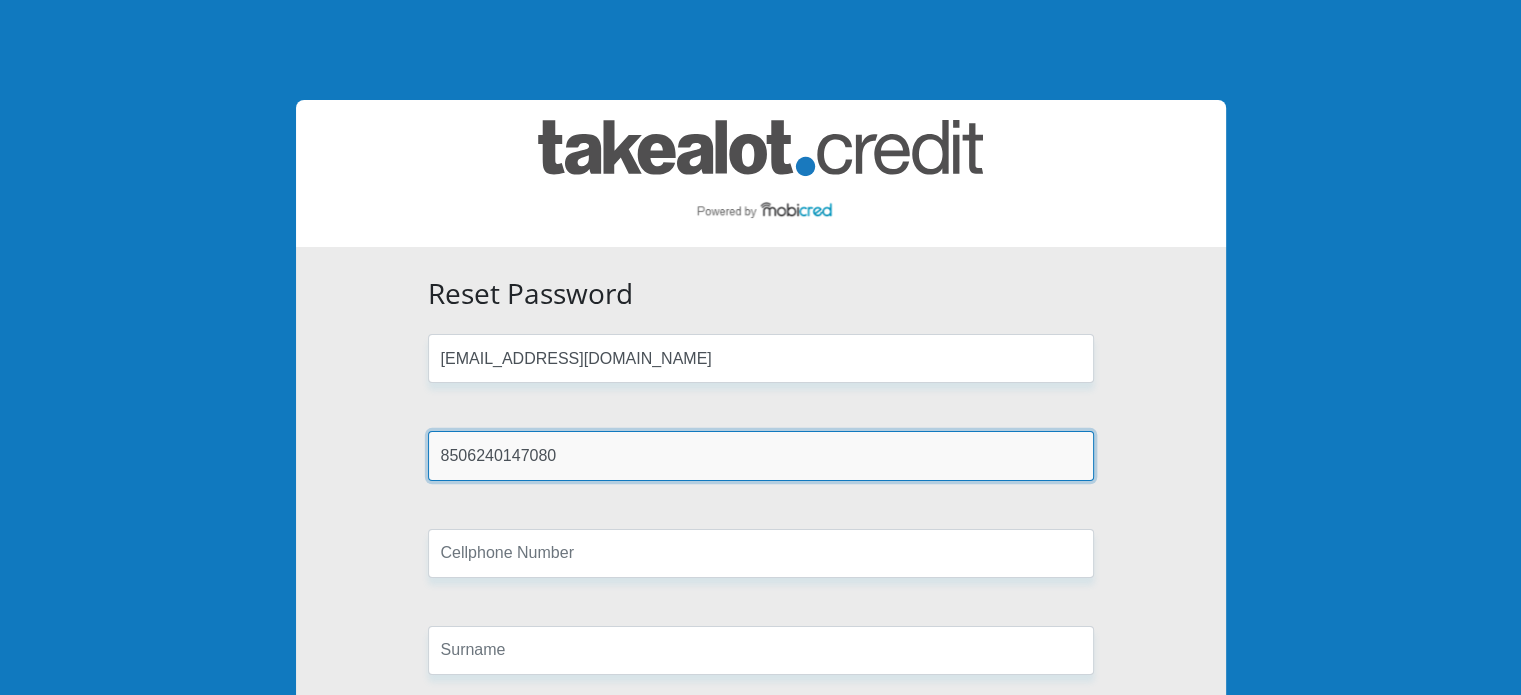 type on "8506240147080" 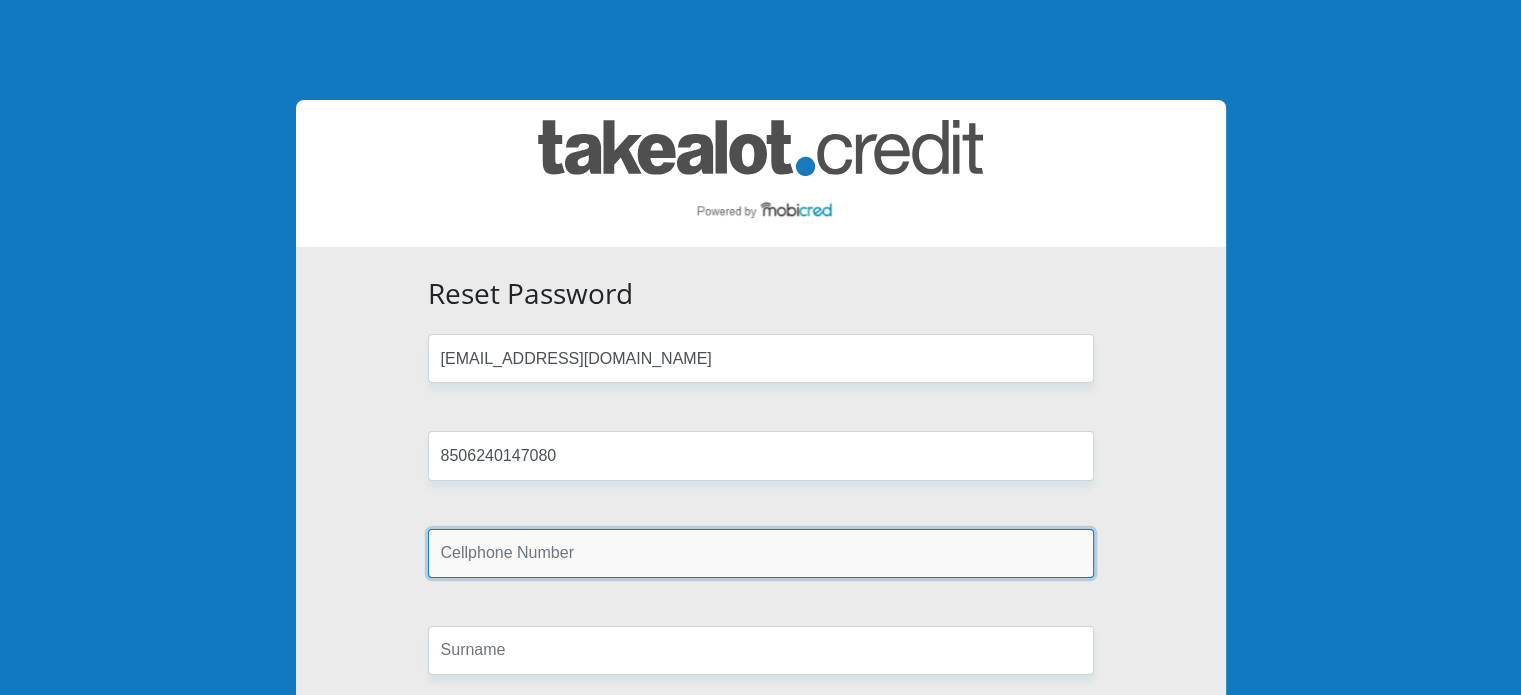 click at bounding box center [761, 553] 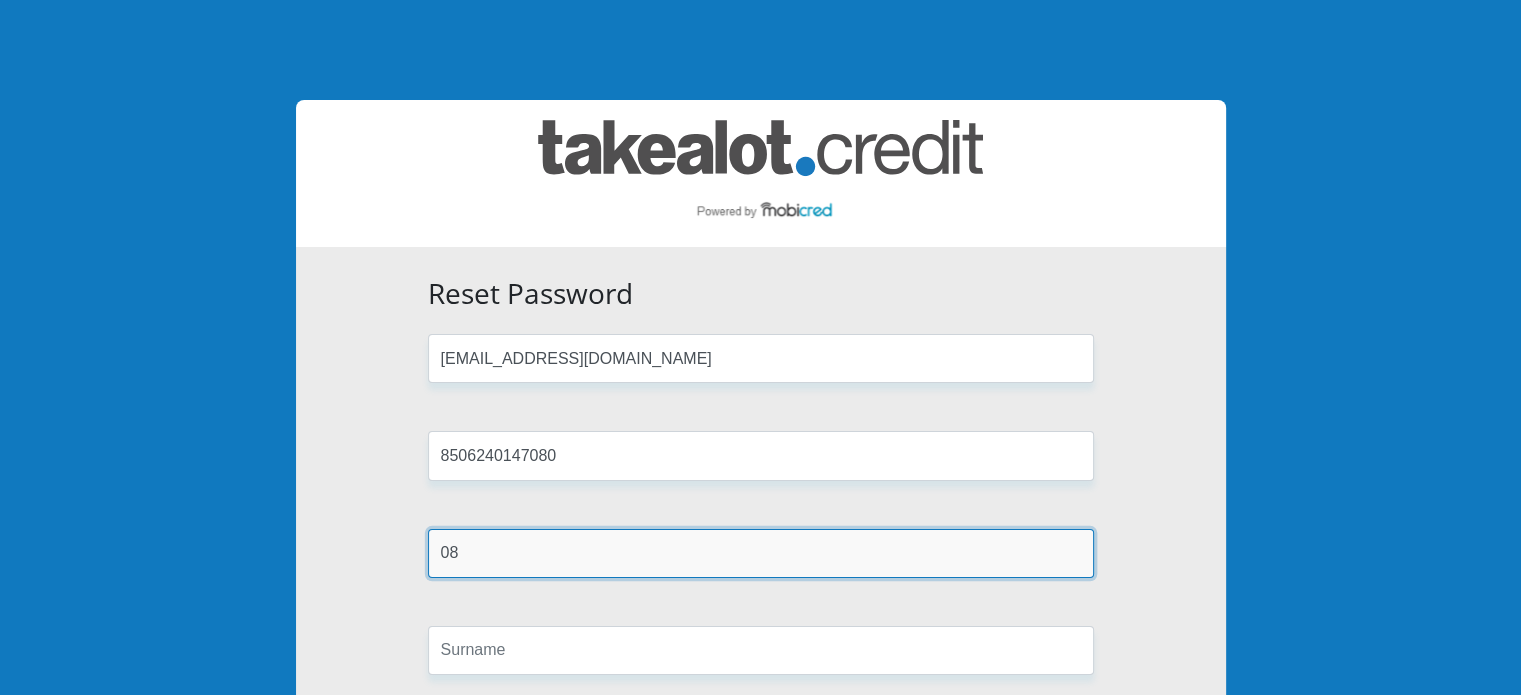 type on "0825571905" 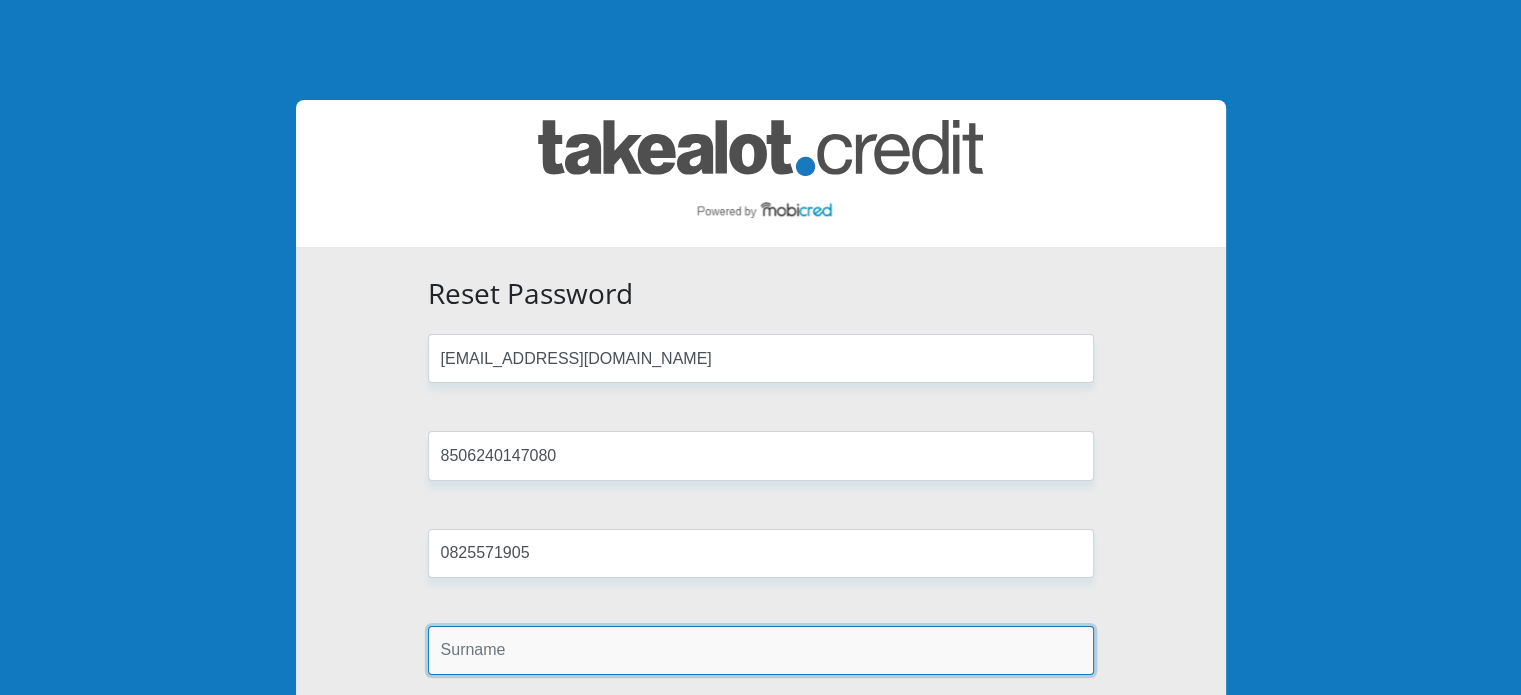 type on "Arnolds" 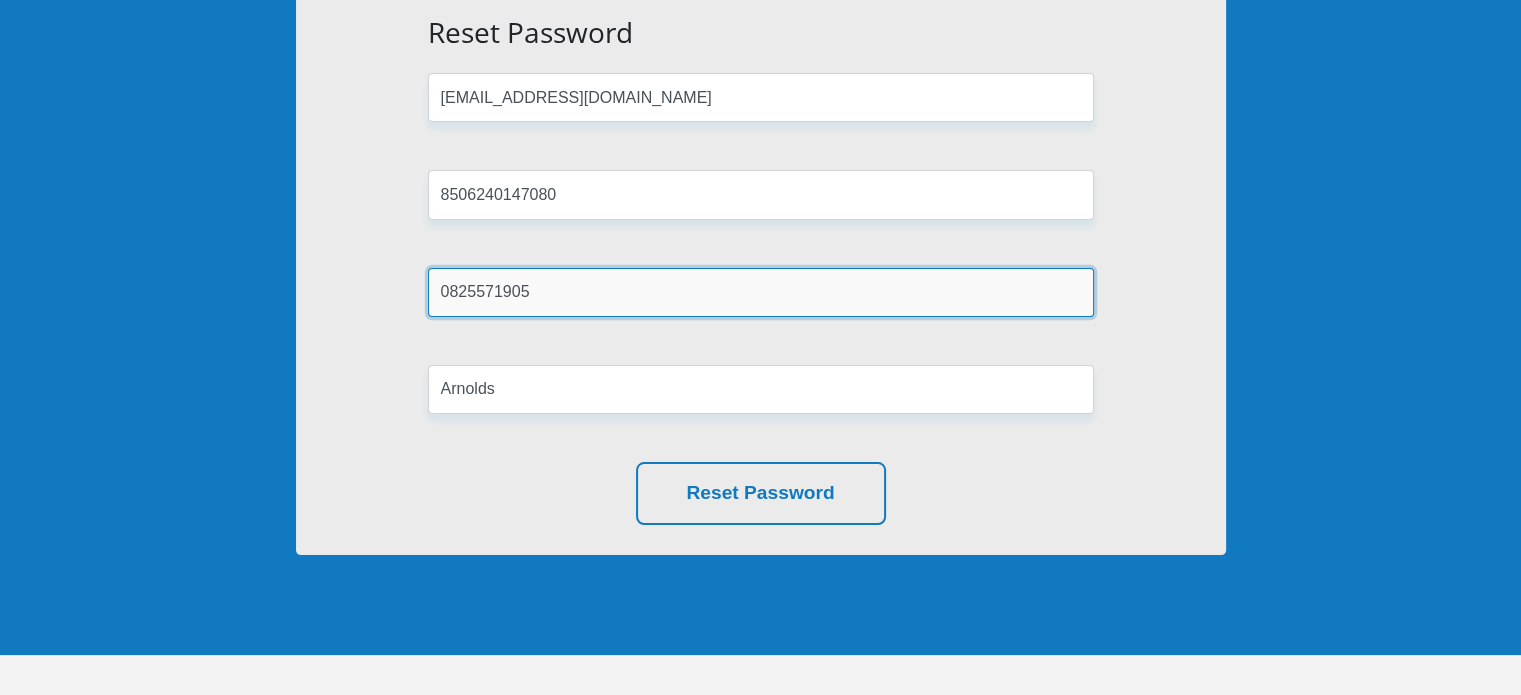scroll, scrollTop: 276, scrollLeft: 0, axis: vertical 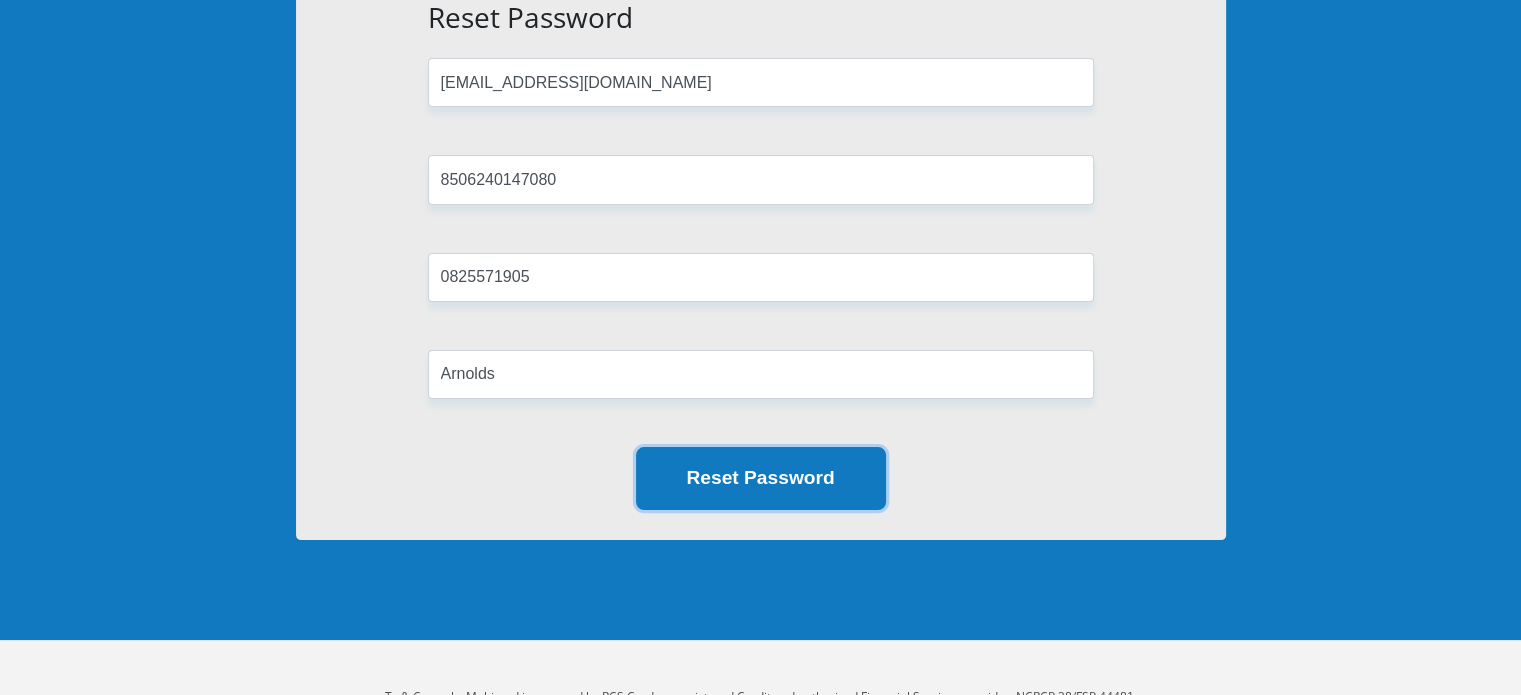 click on "Reset Password" at bounding box center (761, 478) 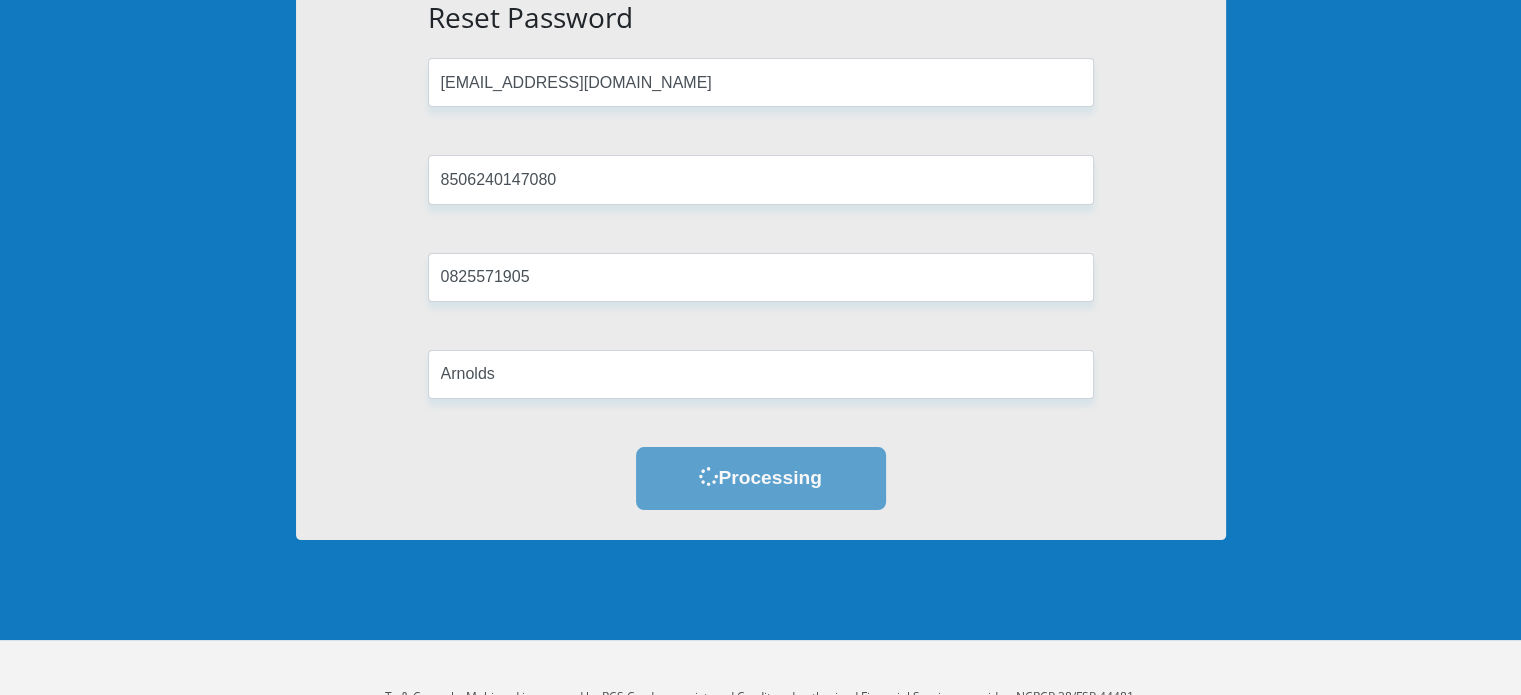 scroll, scrollTop: 0, scrollLeft: 0, axis: both 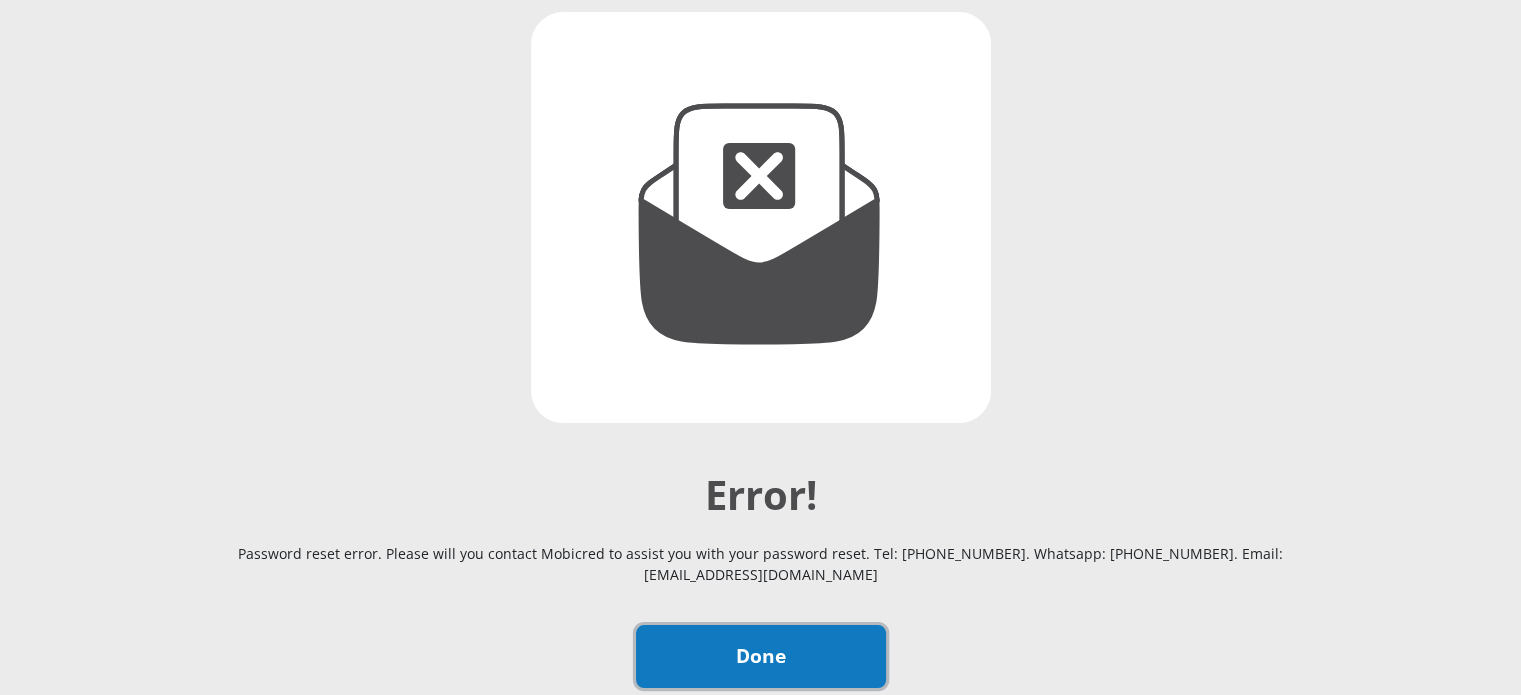 click on "Done" at bounding box center (761, 656) 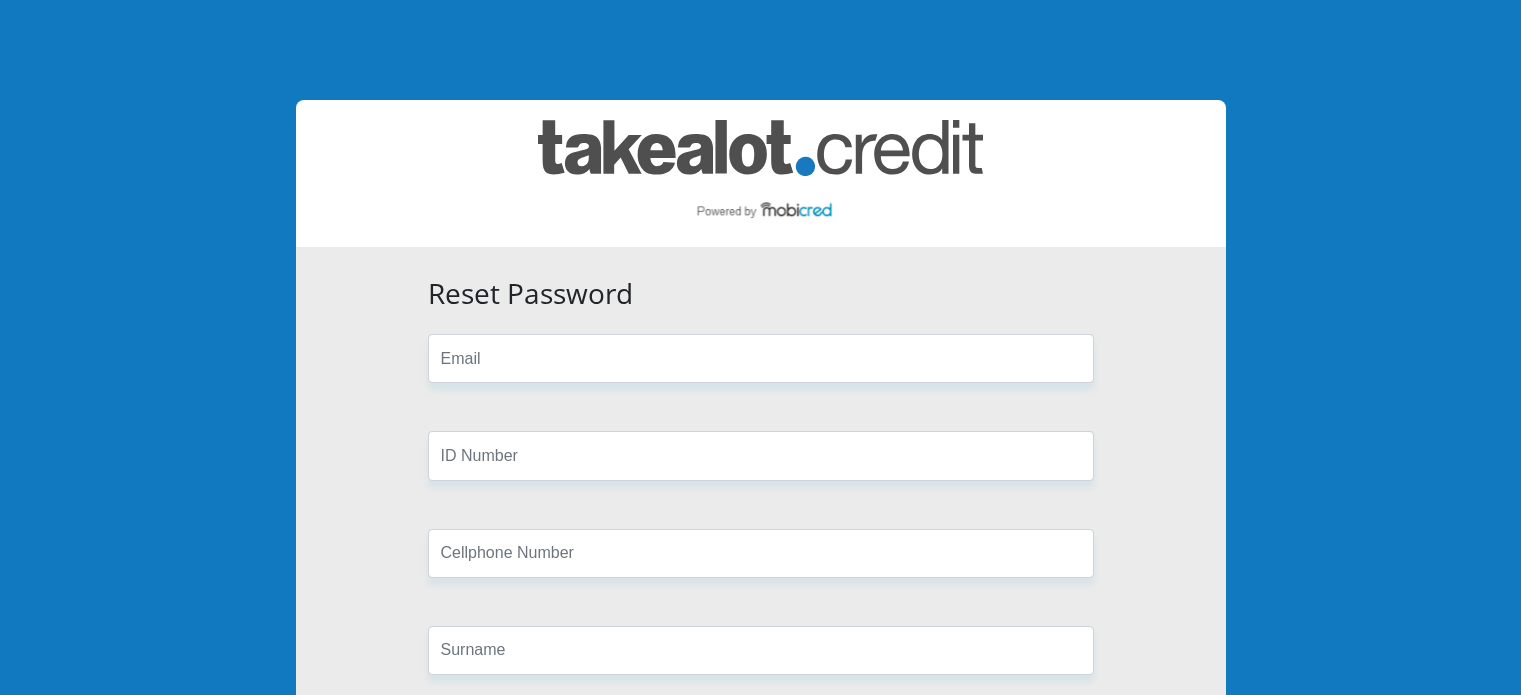 scroll, scrollTop: 0, scrollLeft: 0, axis: both 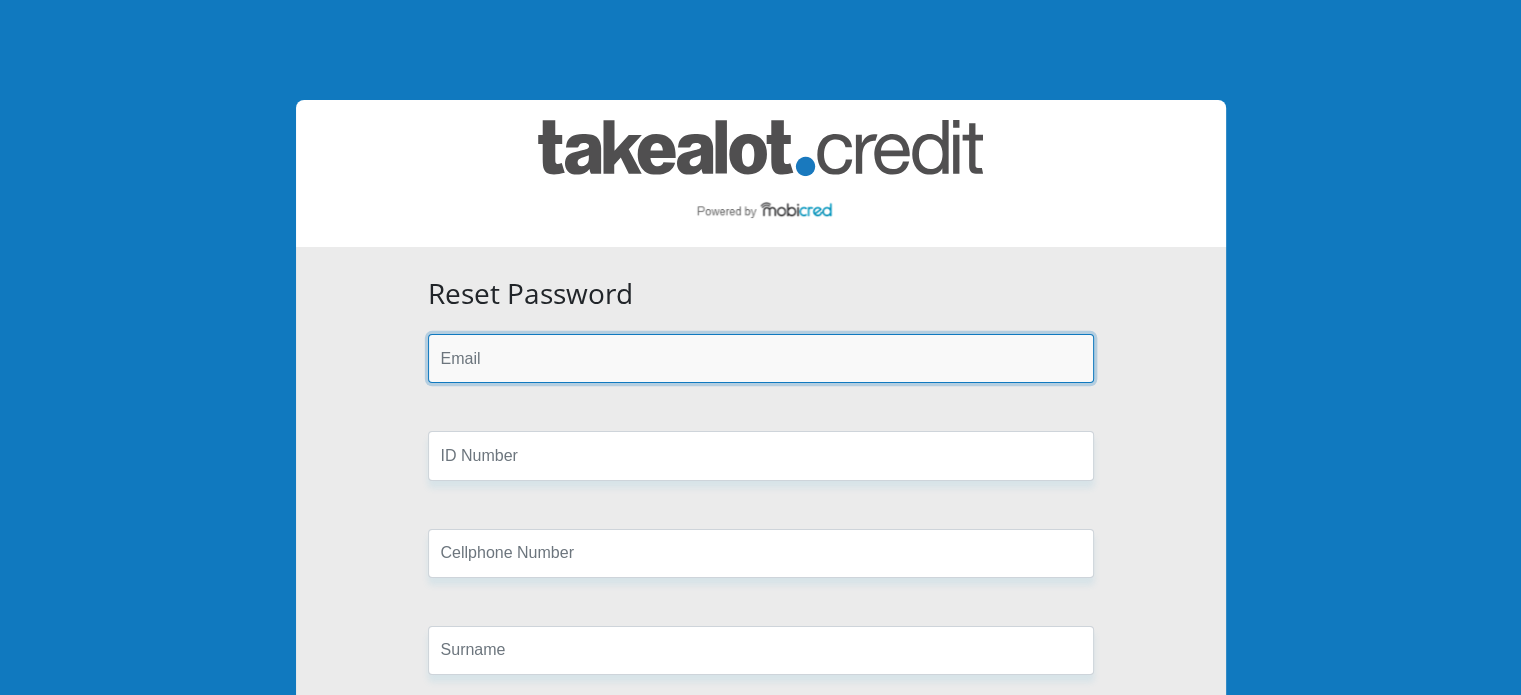 click at bounding box center (761, 358) 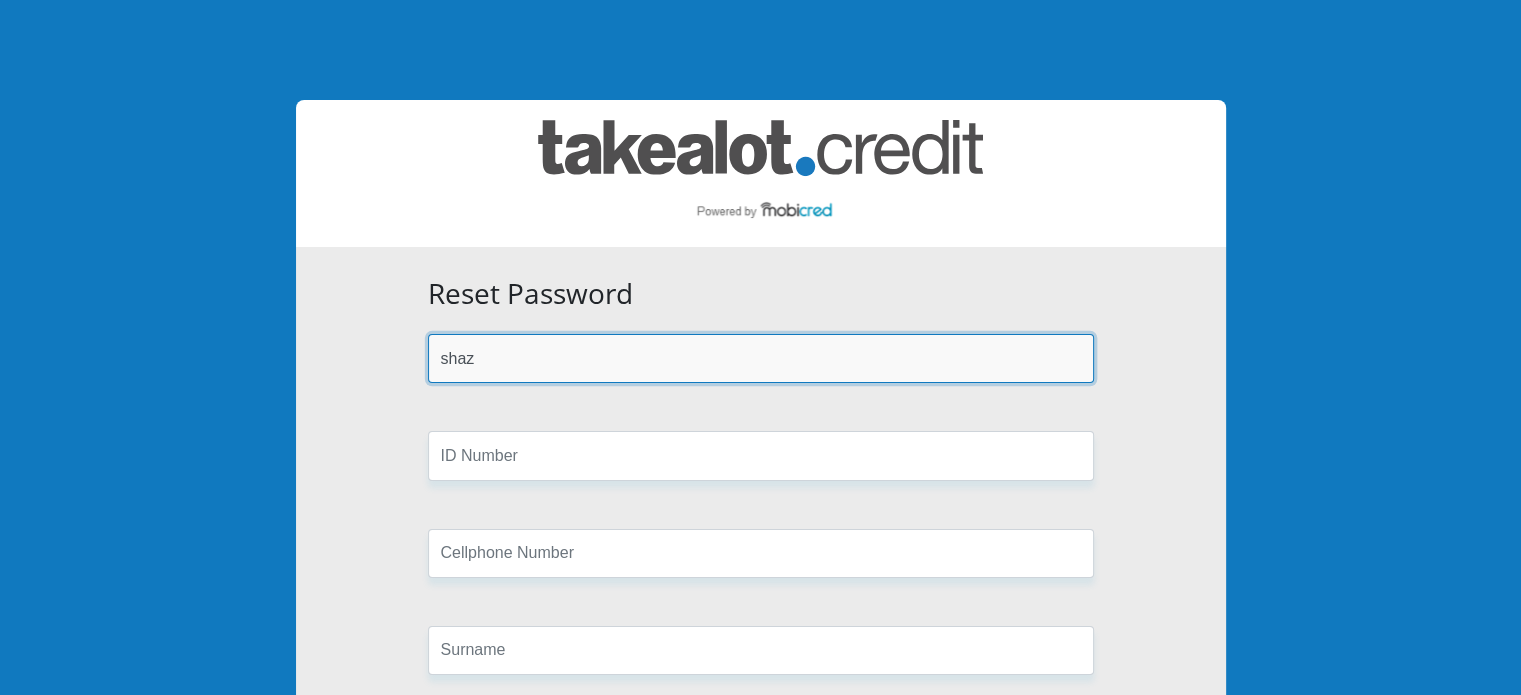type on "[EMAIL_ADDRESS][DOMAIN_NAME]" 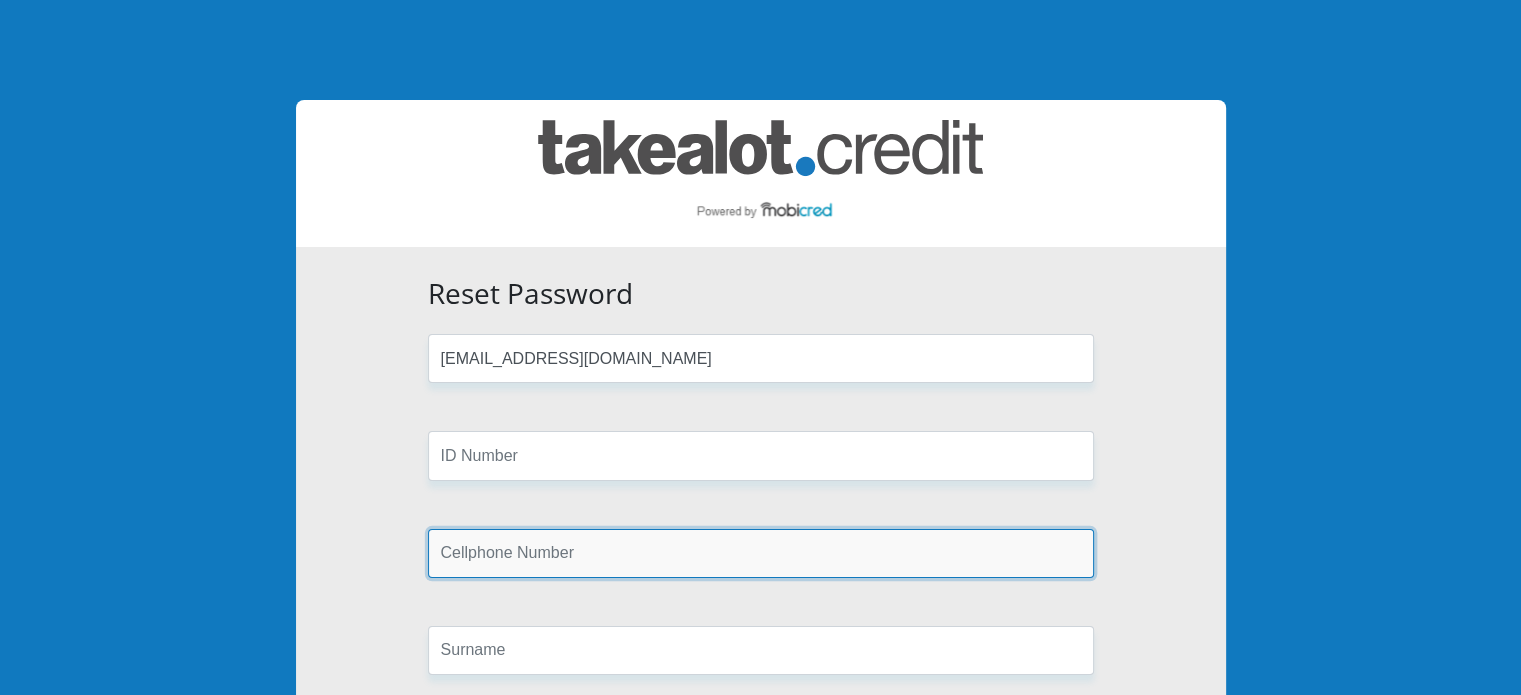 type on "0825571905" 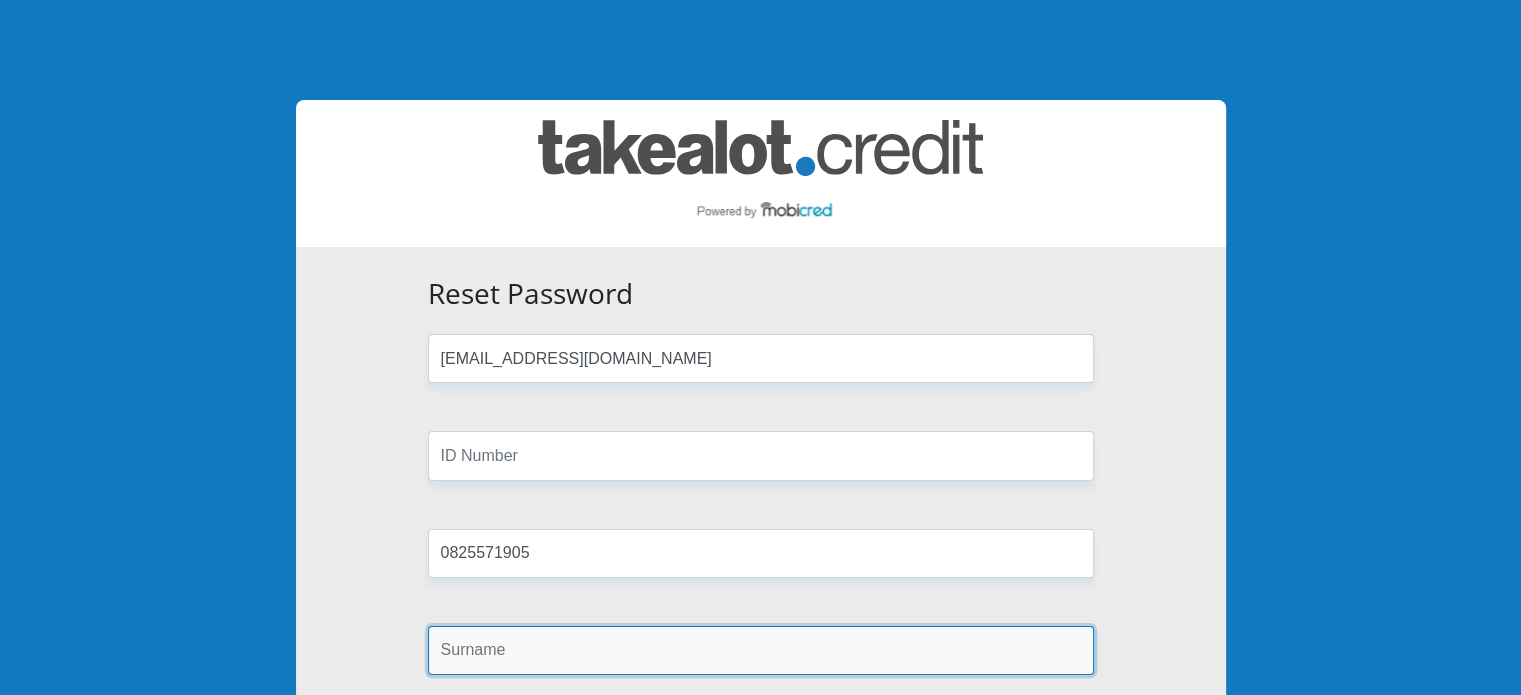 type on "Arnolds" 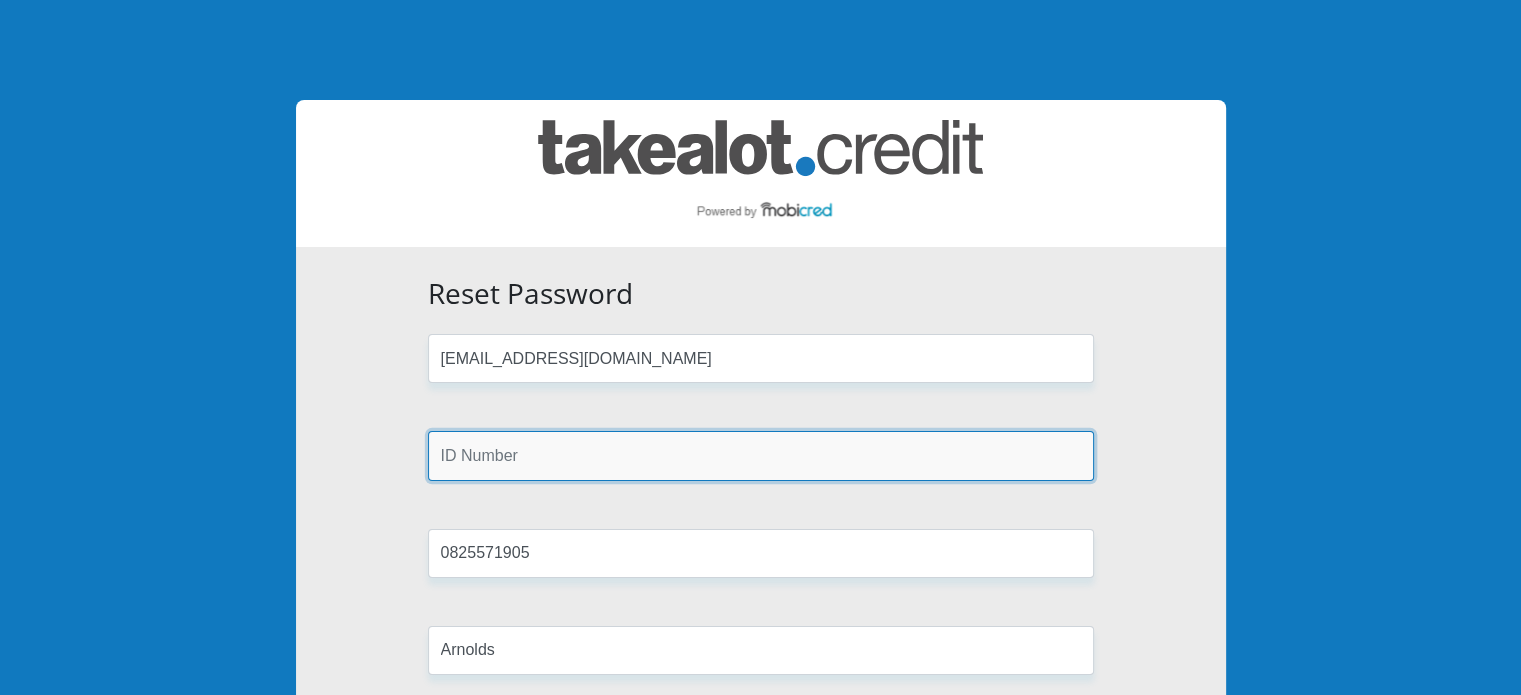 click at bounding box center (761, 455) 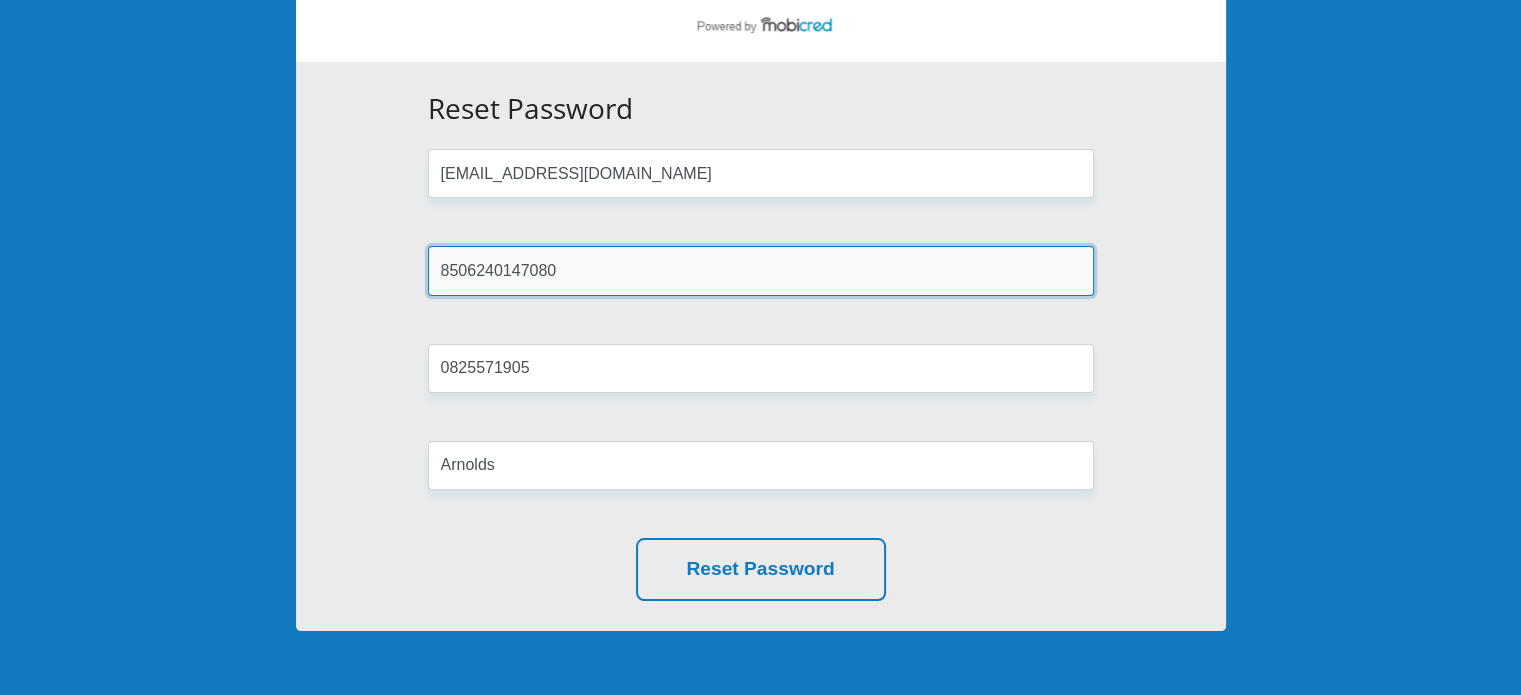 scroll, scrollTop: 188, scrollLeft: 0, axis: vertical 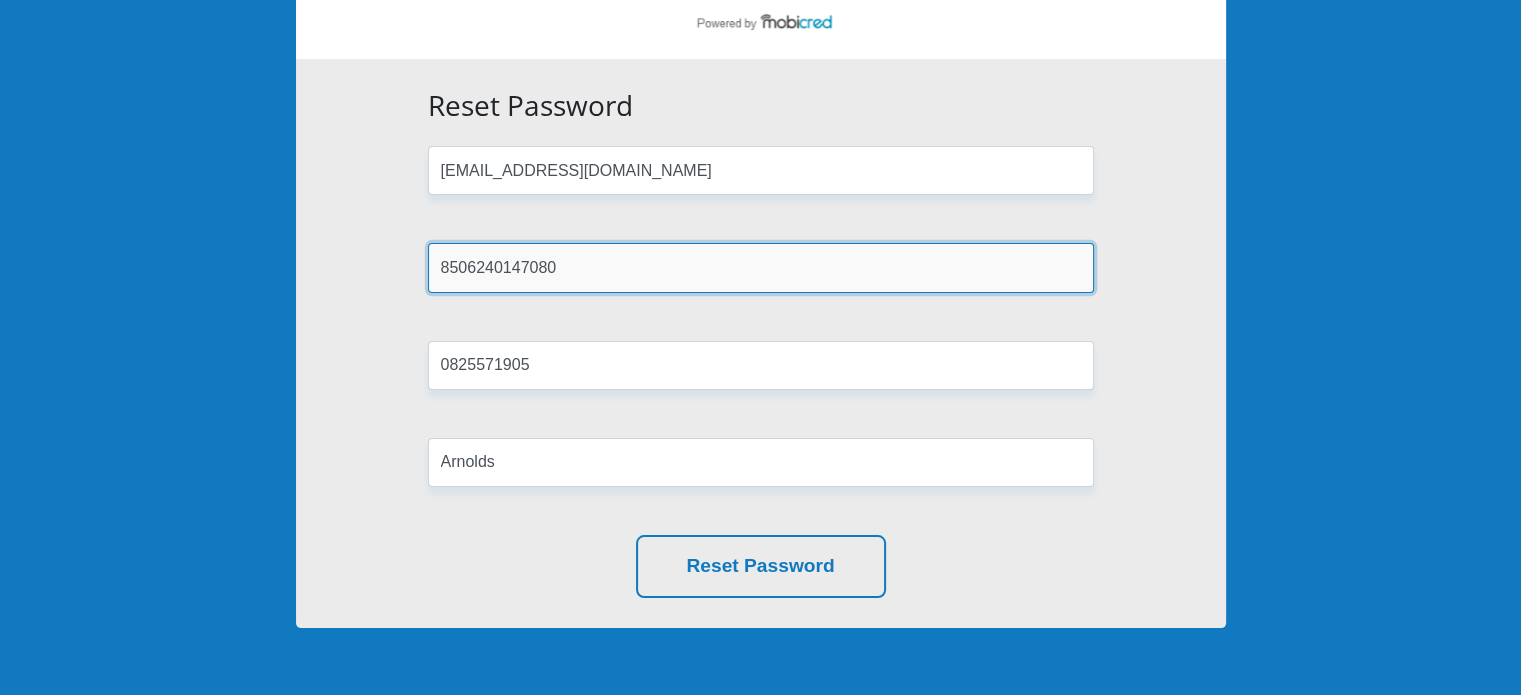 type on "8506240147080" 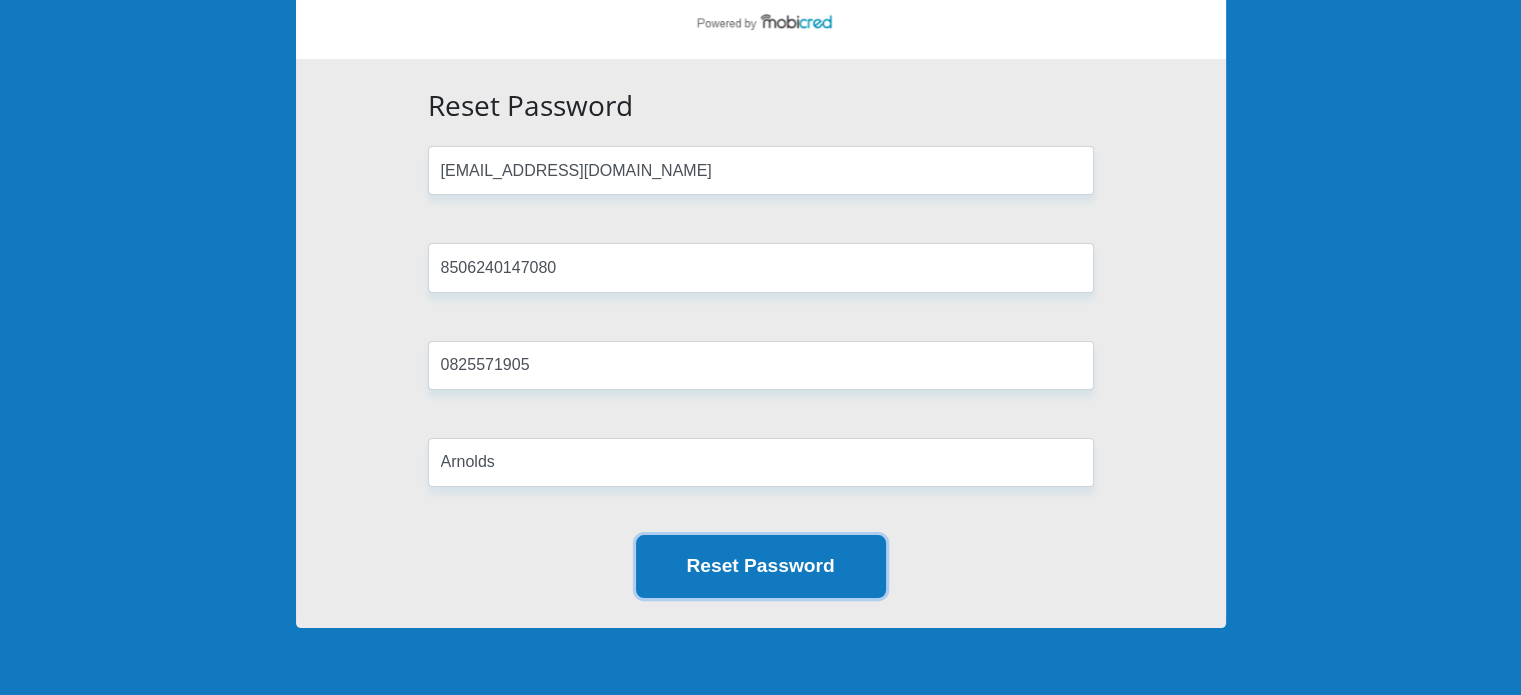 click on "Reset Password" at bounding box center [761, 566] 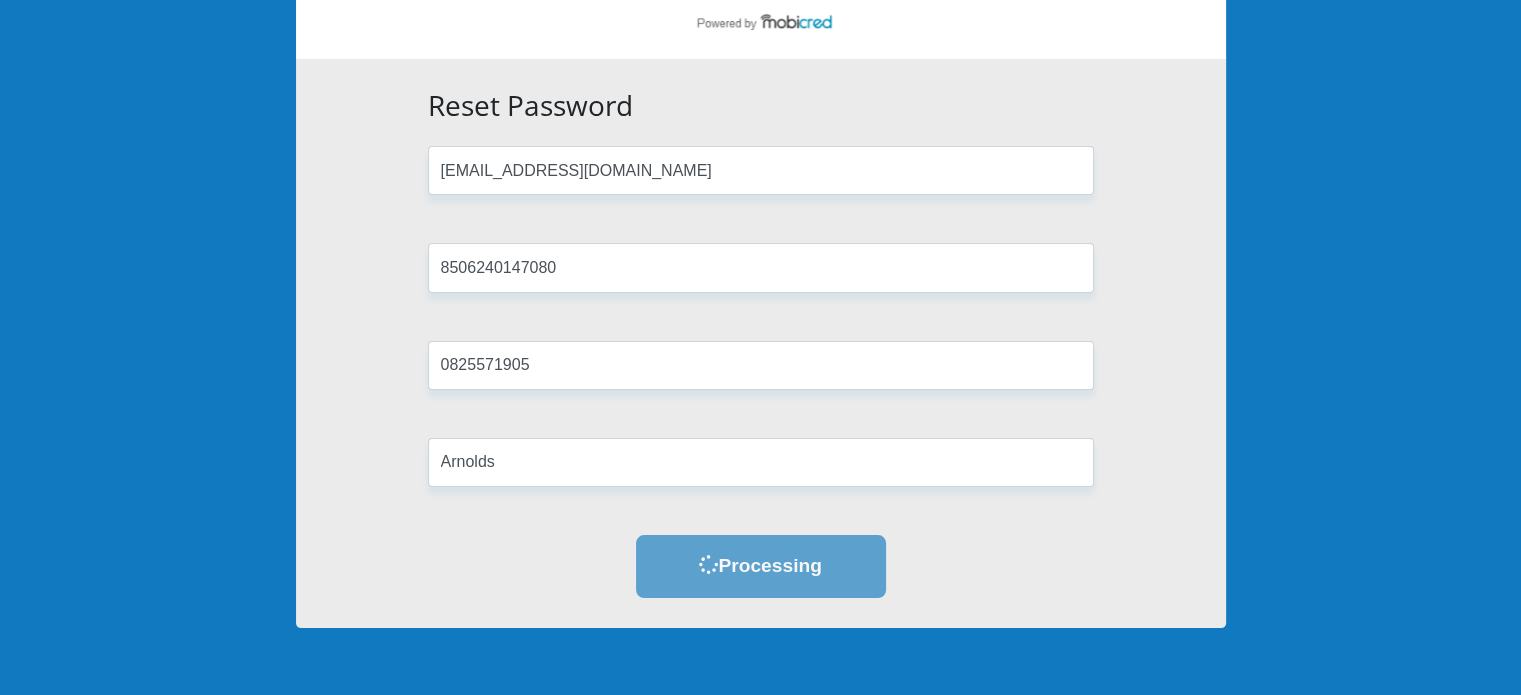 scroll, scrollTop: 0, scrollLeft: 0, axis: both 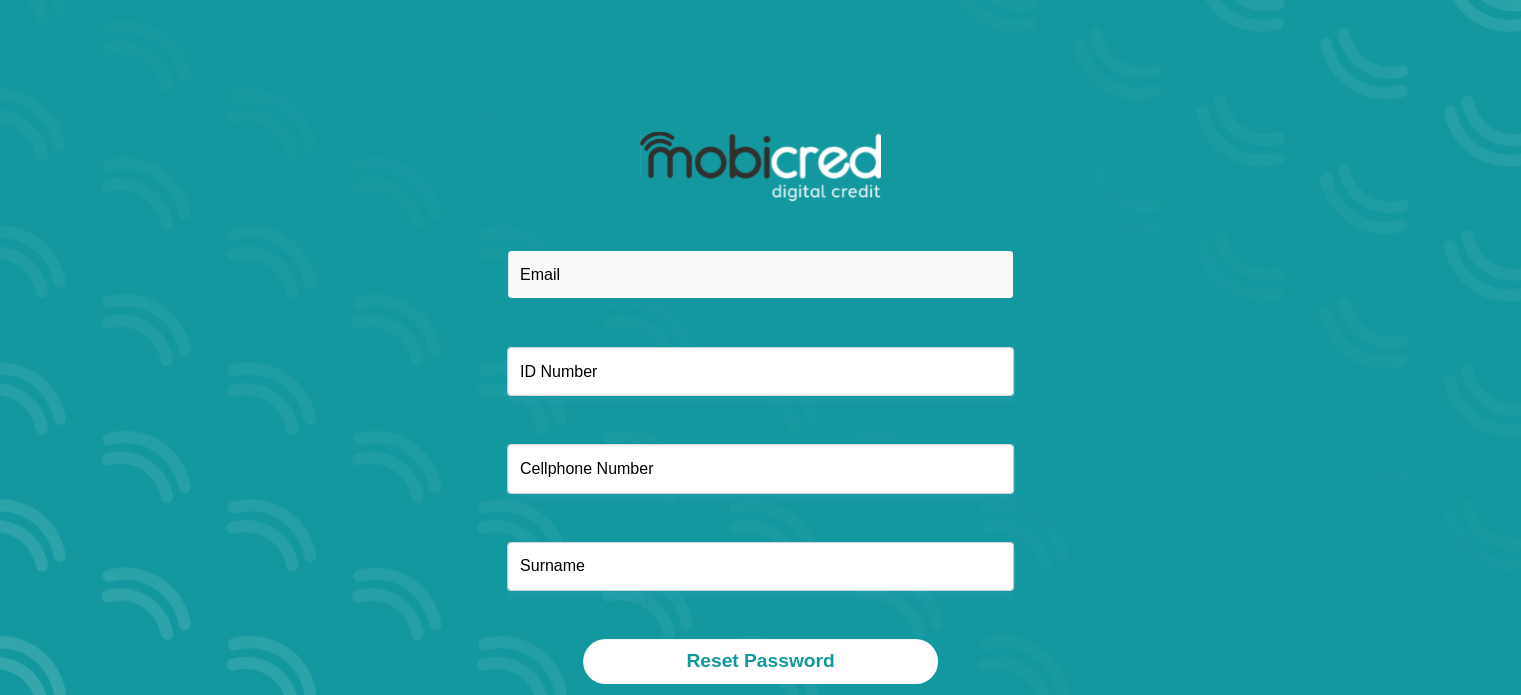 click at bounding box center (760, 274) 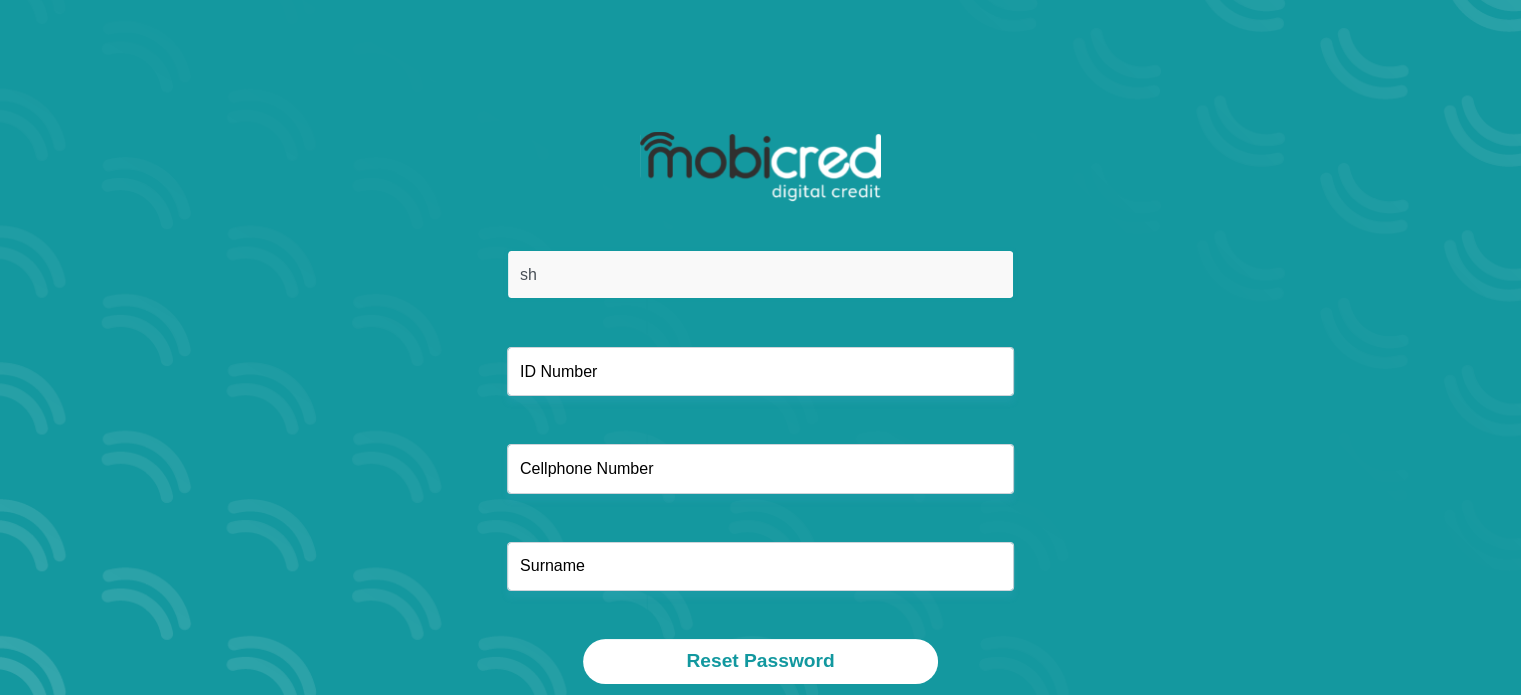 type on "[EMAIL_ADDRESS][DOMAIN_NAME]" 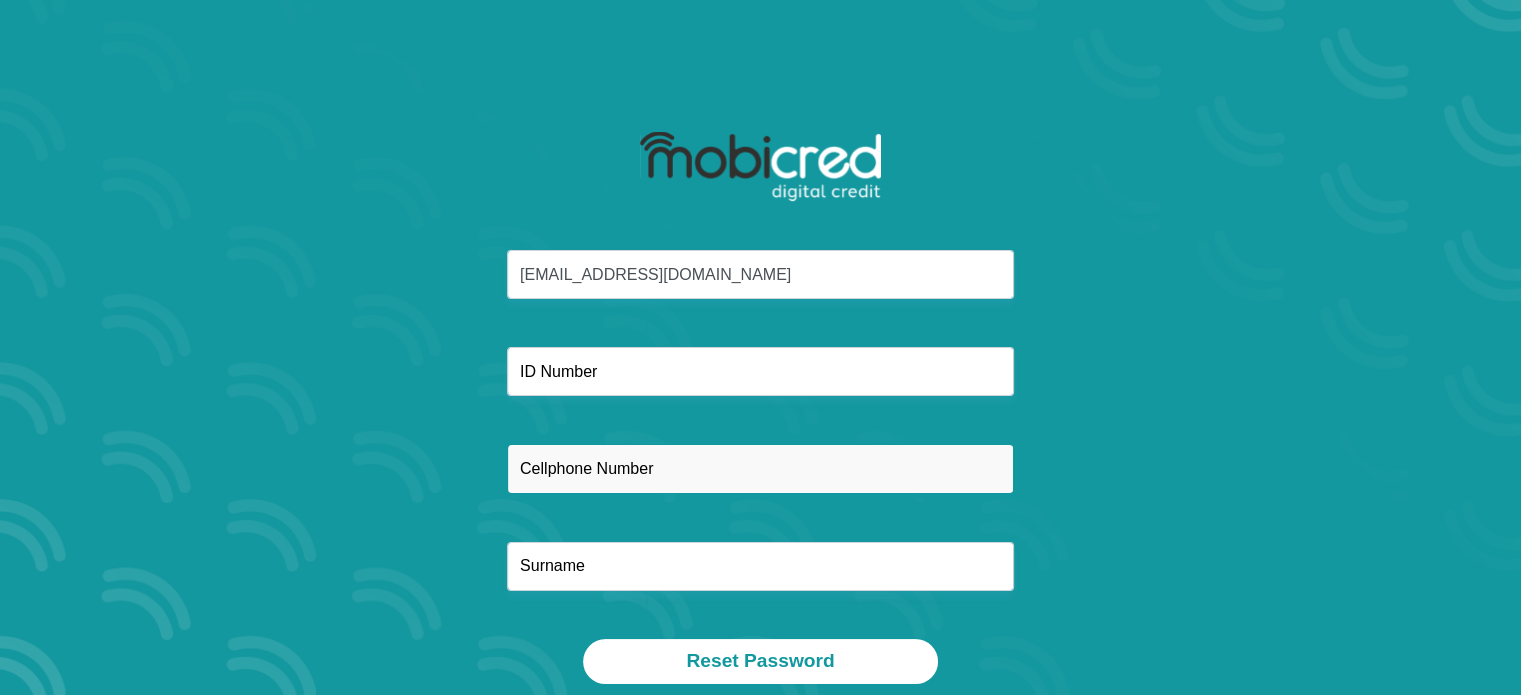 type on "0825571905" 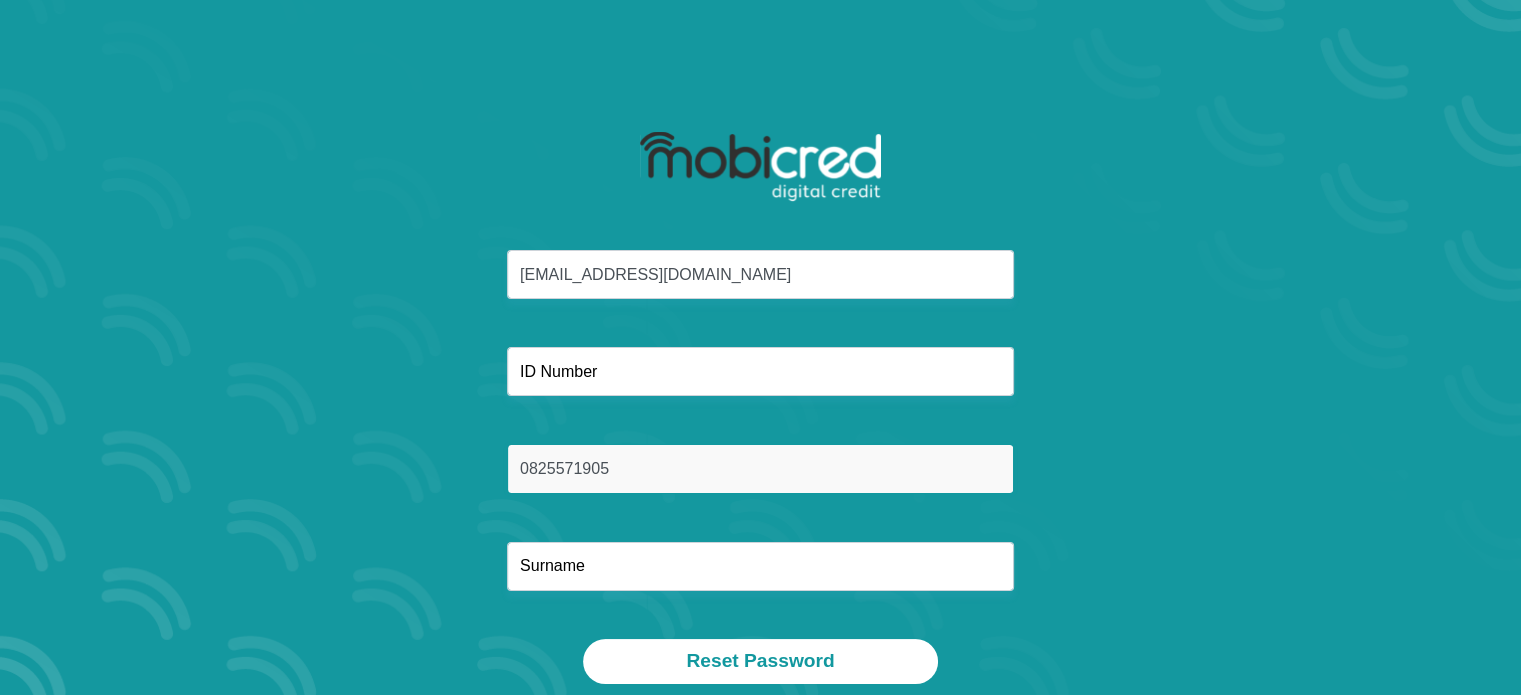 type on "Arnolds" 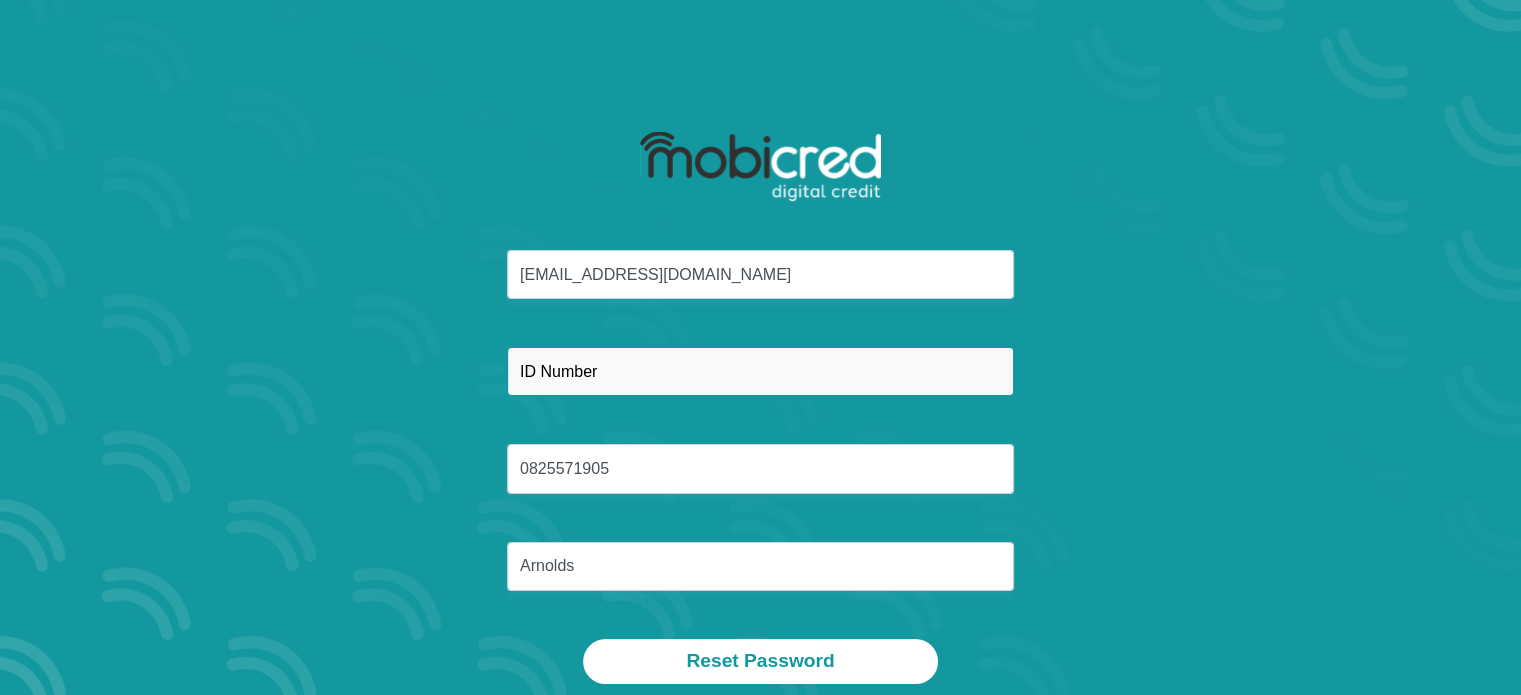 click at bounding box center (760, 371) 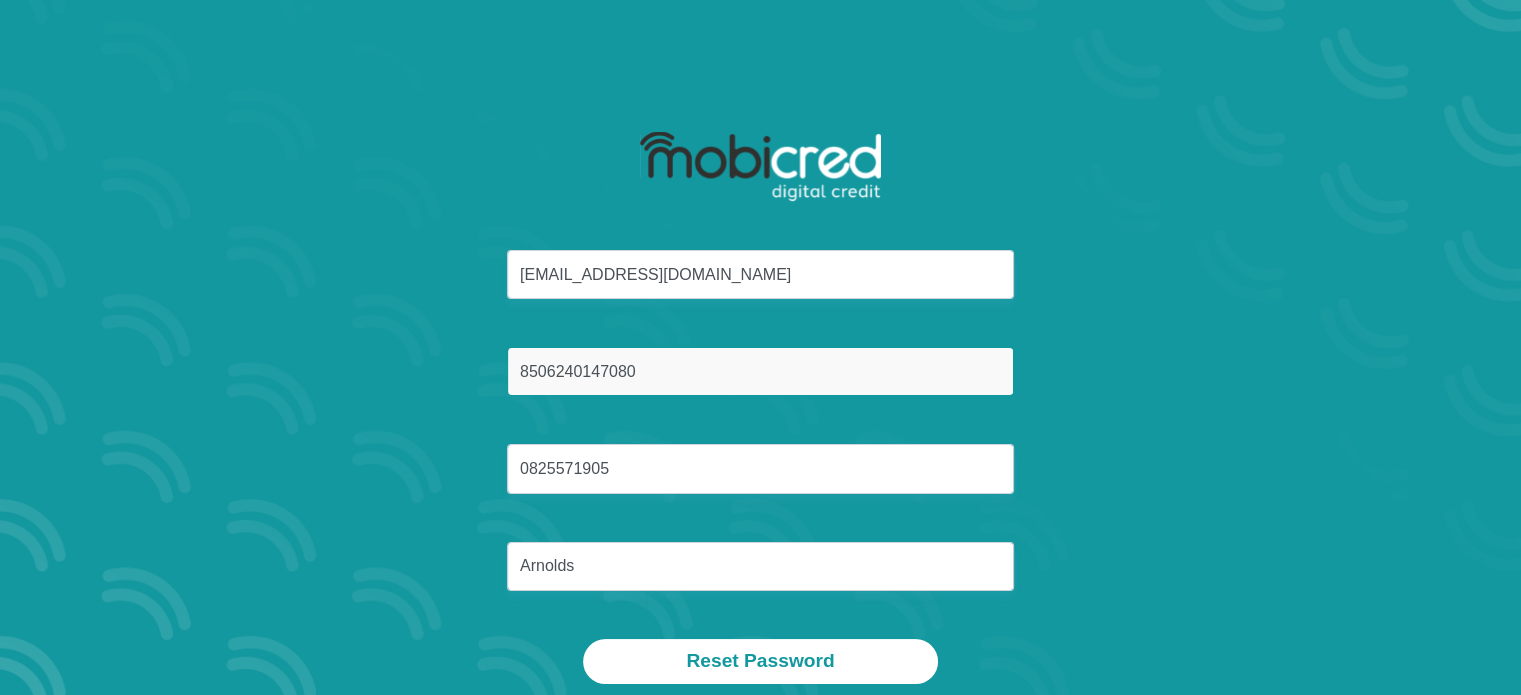 type on "8506240147080" 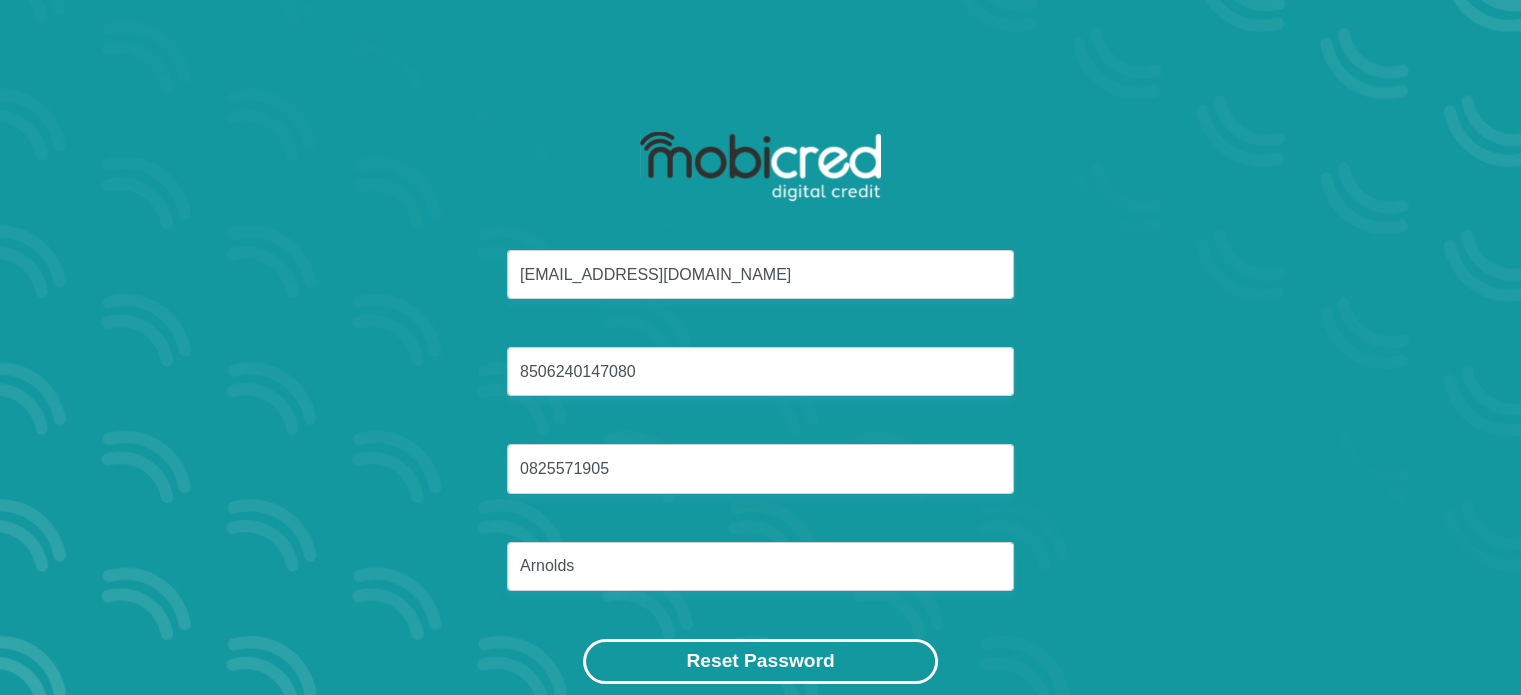 click on "Reset Password" at bounding box center [760, 661] 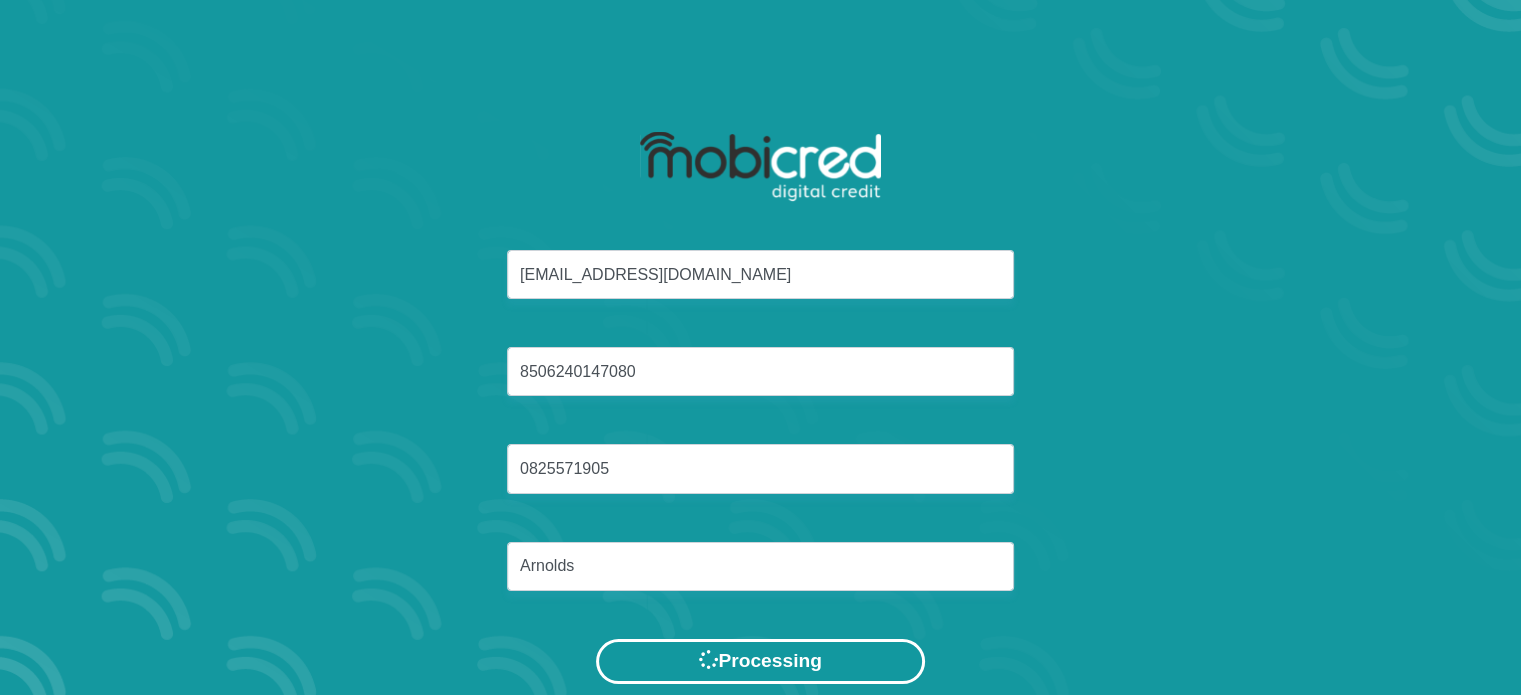 scroll, scrollTop: 0, scrollLeft: 0, axis: both 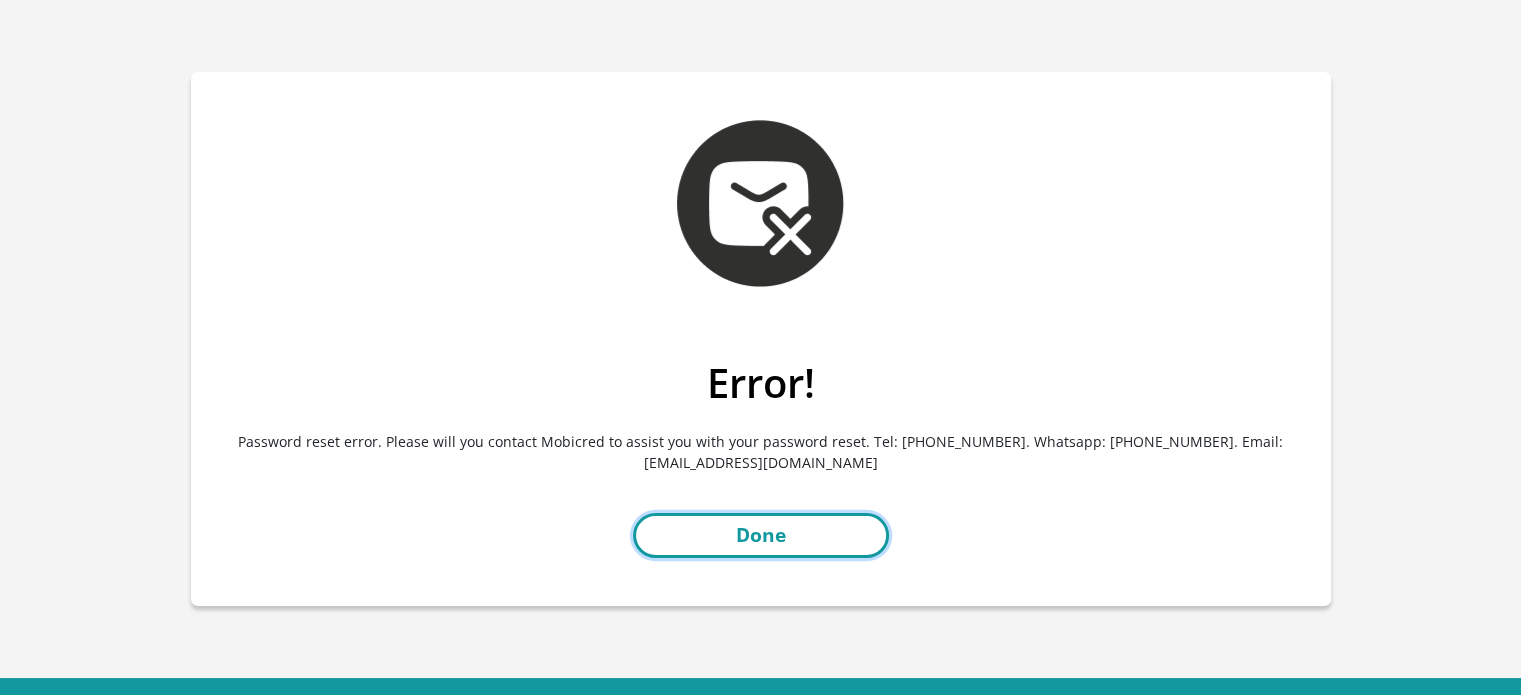 click on "Done" at bounding box center [761, 535] 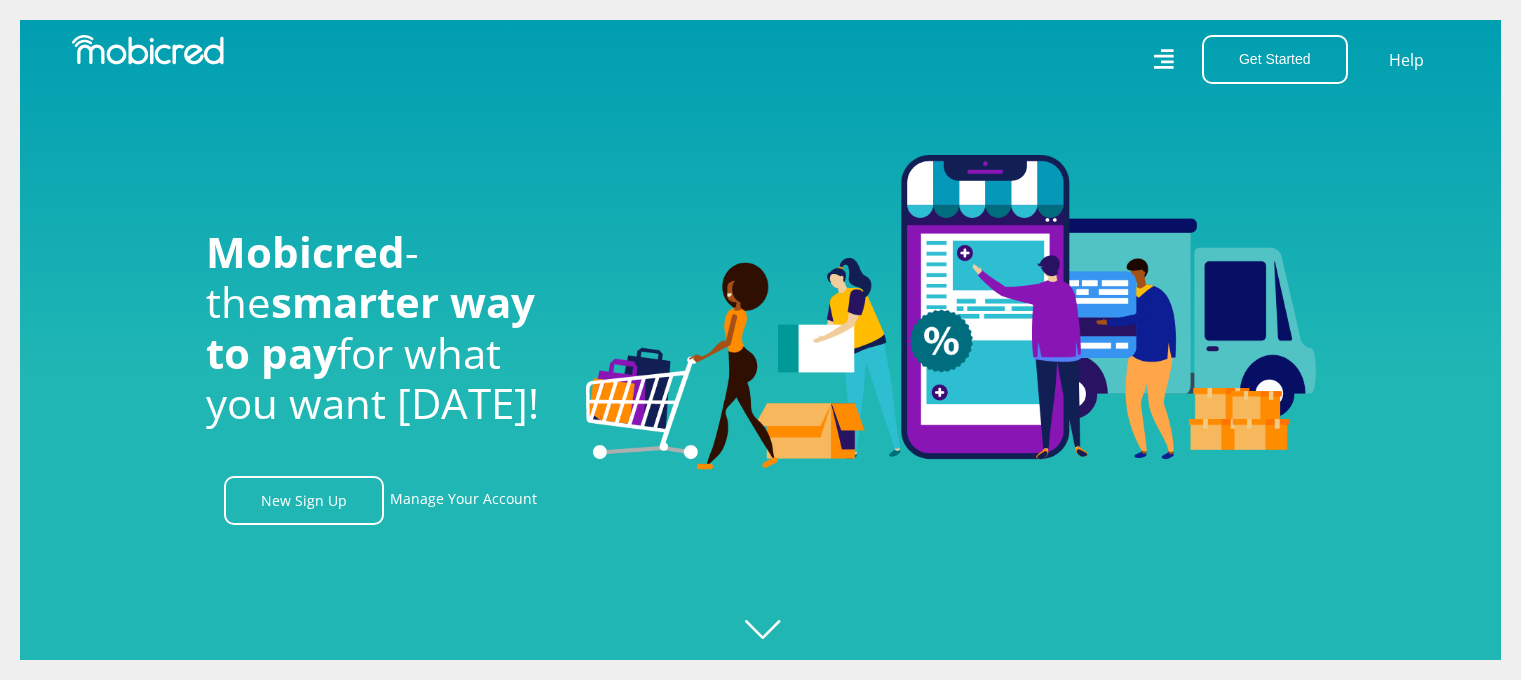 scroll, scrollTop: 0, scrollLeft: 0, axis: both 